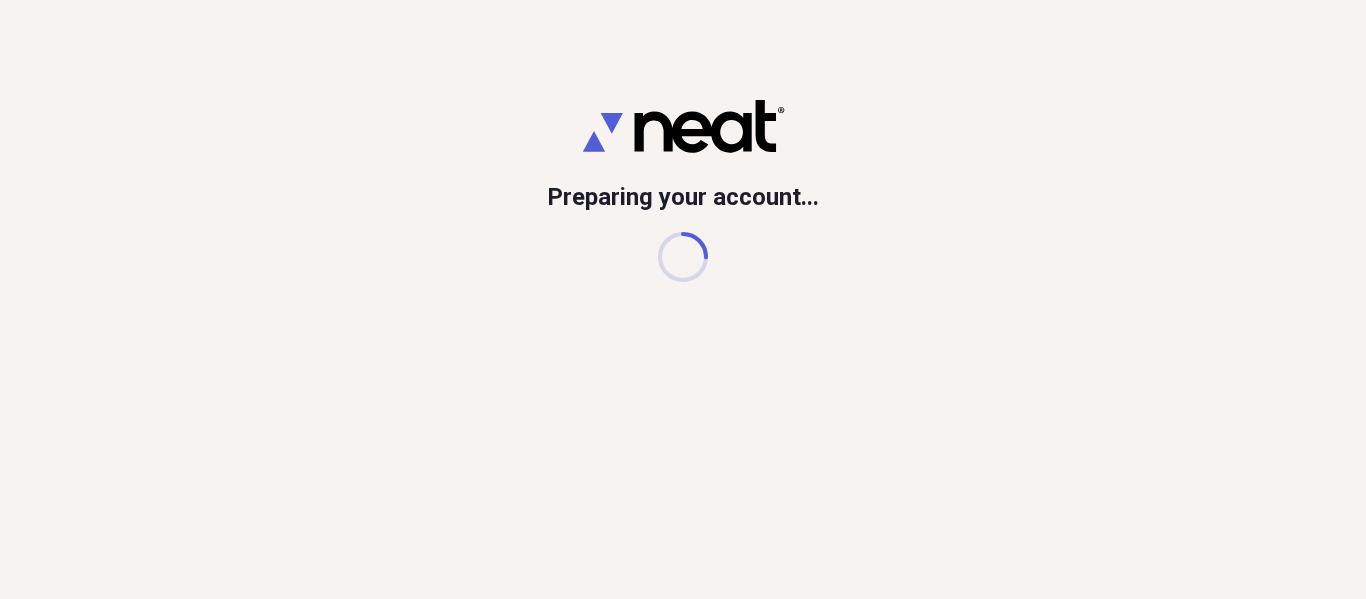 scroll, scrollTop: 0, scrollLeft: 0, axis: both 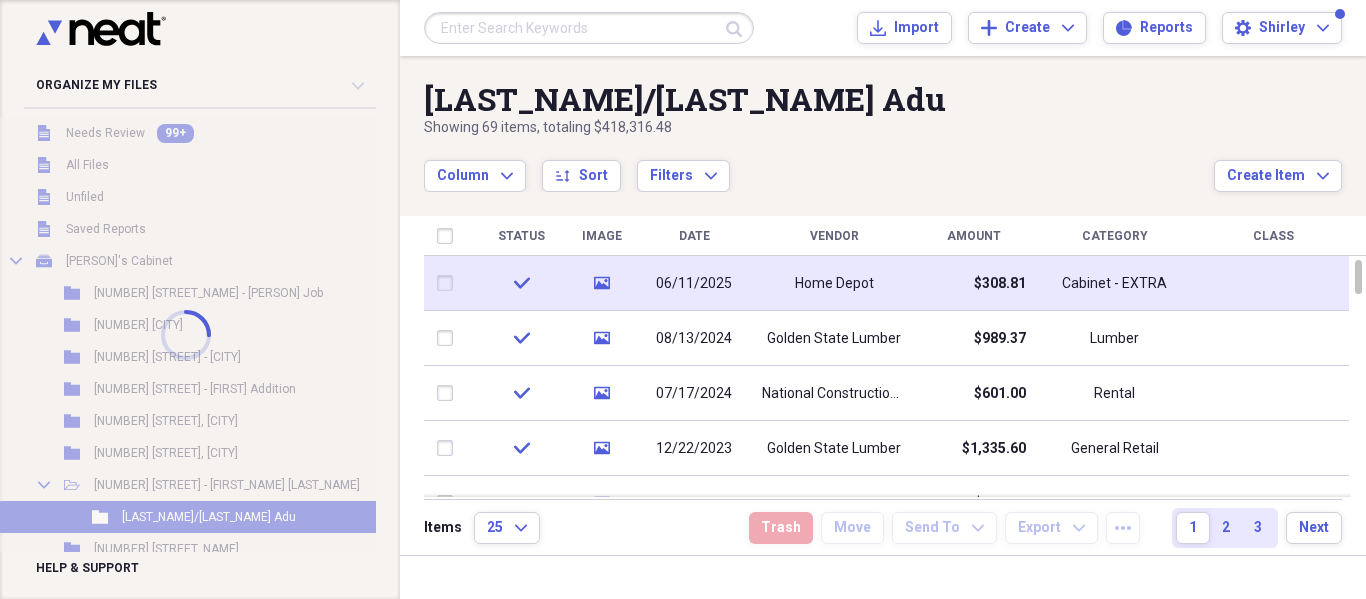 click on "Home Depot" at bounding box center (834, 283) 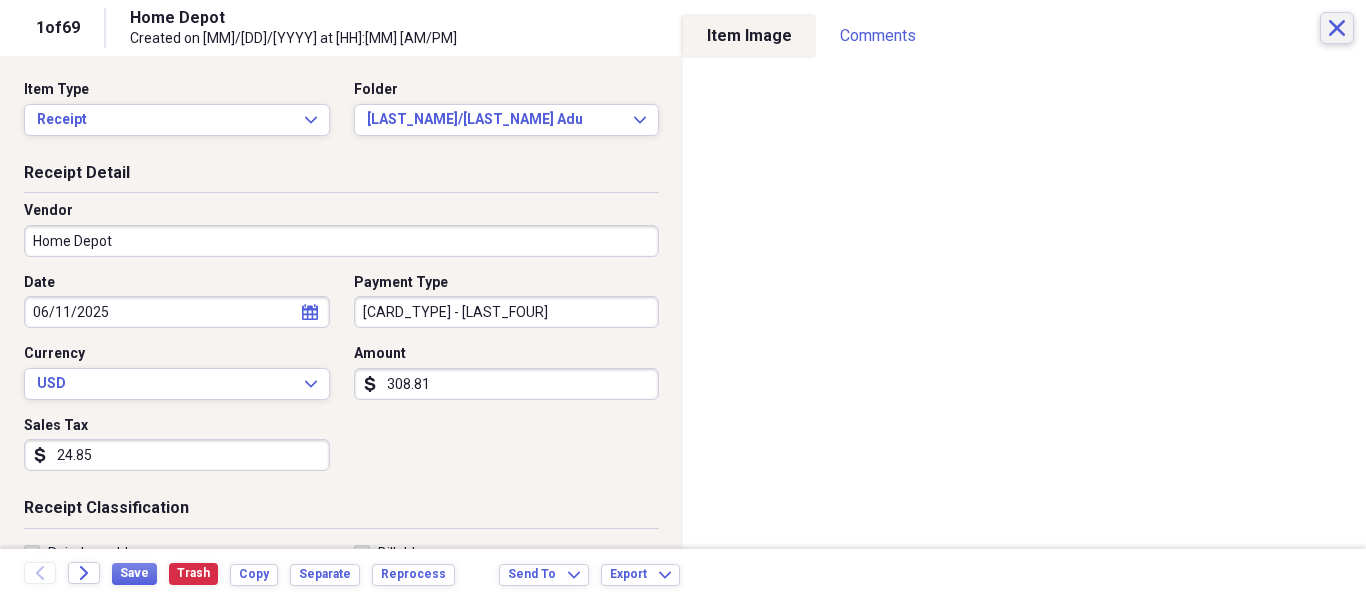 click 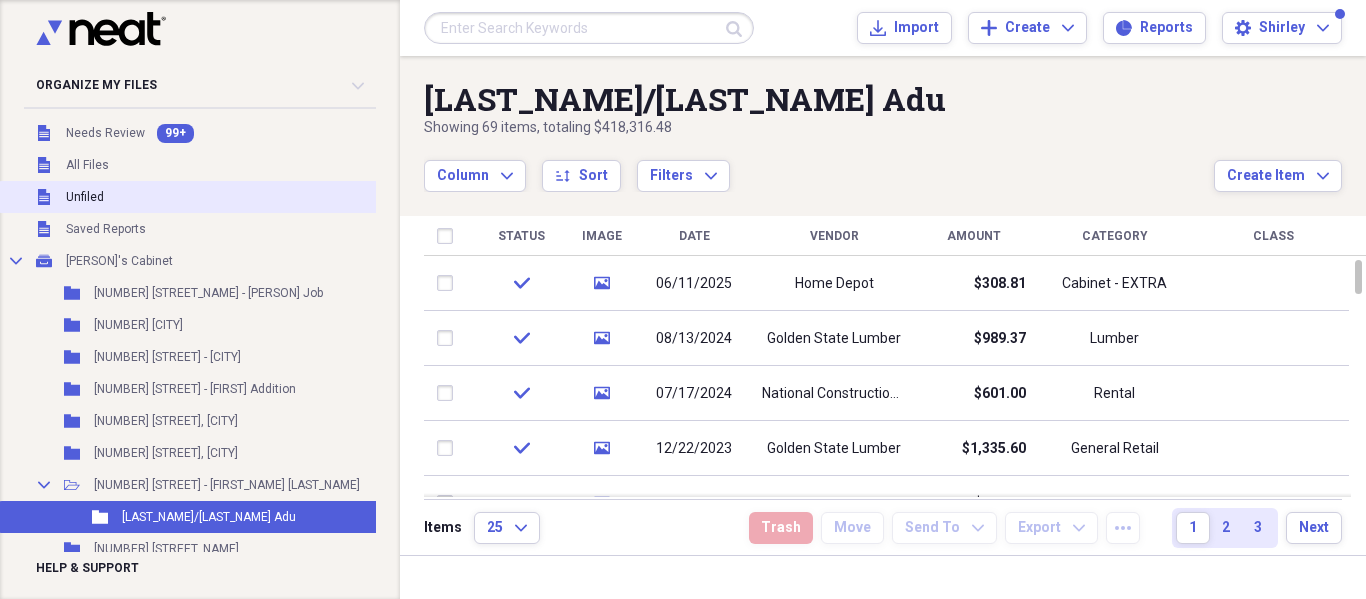click on "Unfiled Unfiled" at bounding box center [245, 197] 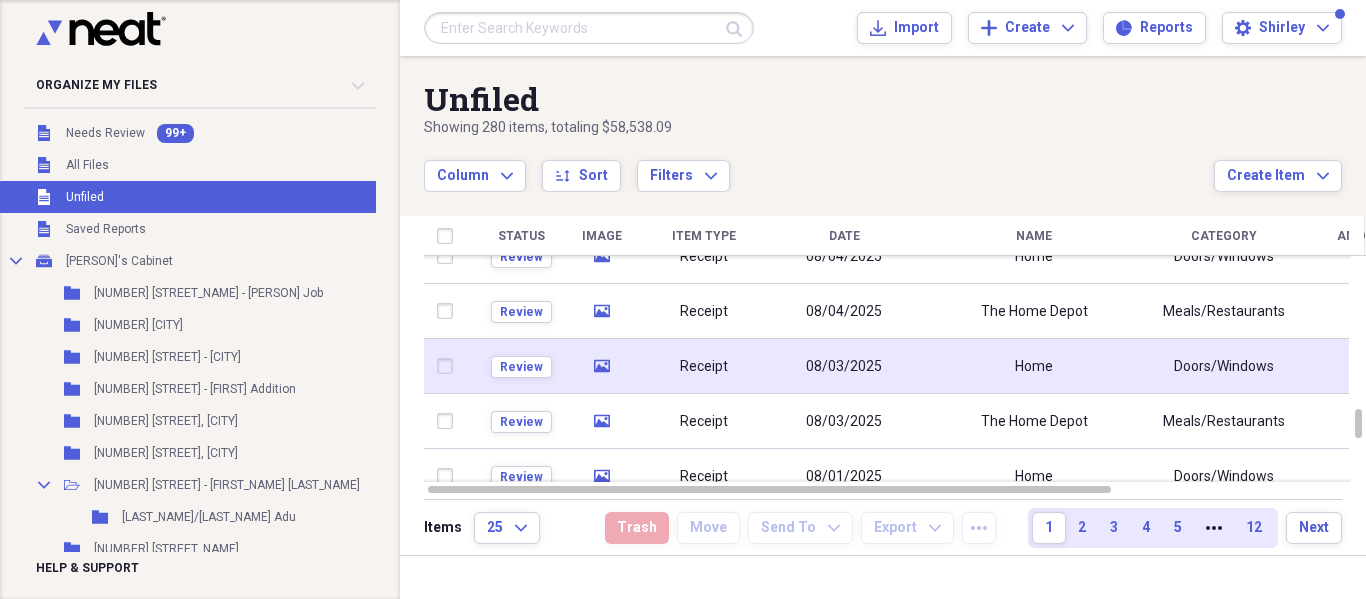 click 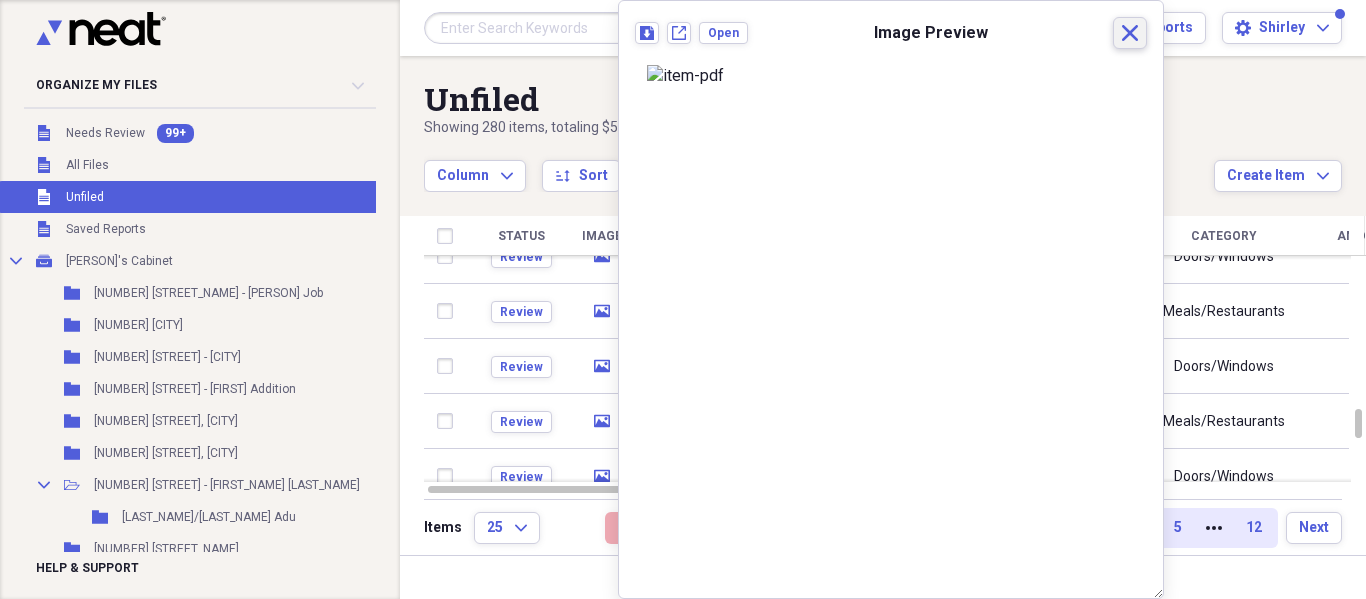 drag, startPoint x: 1126, startPoint y: 31, endPoint x: 1095, endPoint y: 60, distance: 42.44997 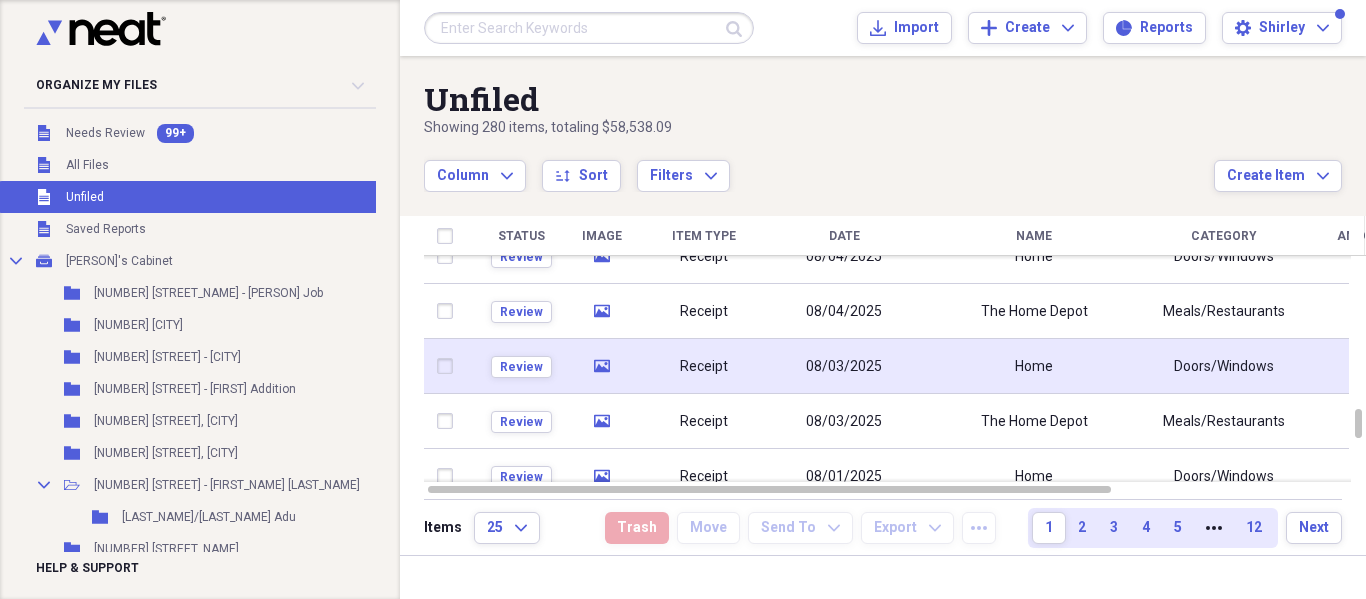 click on "Receipt" at bounding box center [704, 367] 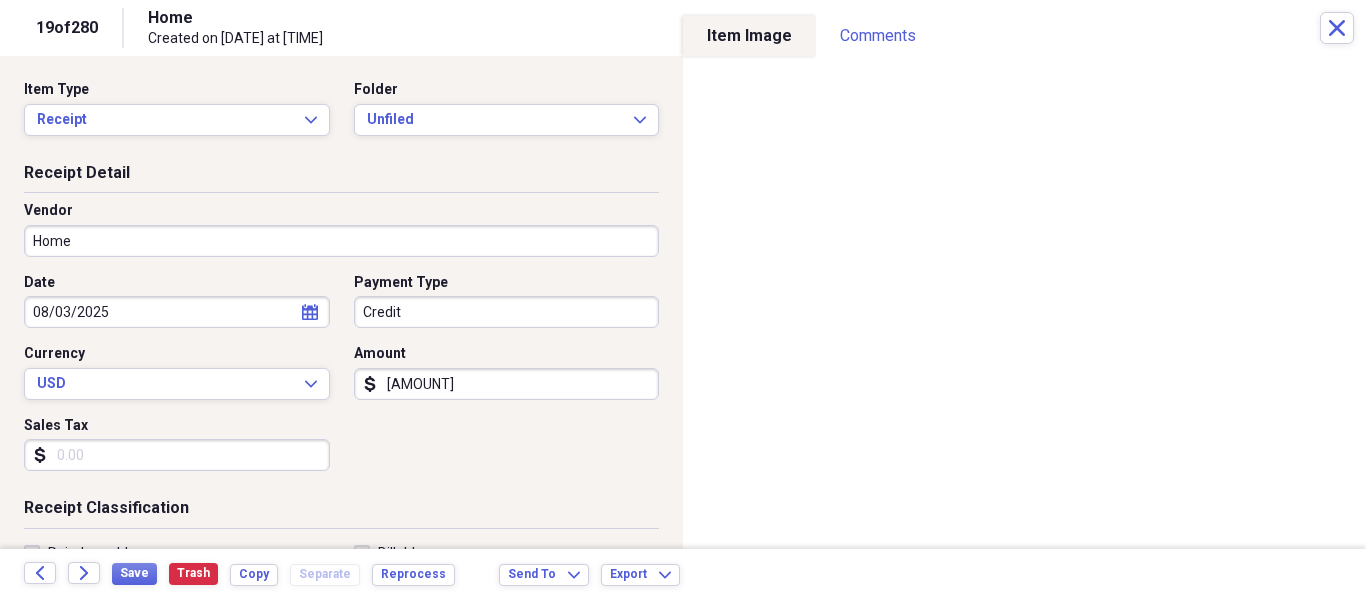 click on "Organize My Files [NUMBER] Collapse Unfiled Needs Review [NUMBER] Unfiled All Files Unfiled Unfiled Unfiled Saved Reports Collapse My Cabinet [PERSON]'s Cabinet Add Folder Folder [NUMBER] [STREET_NAME] - [PERSON] Job Add Folder Folder [NUMBER] [CITY] Add Folder Folder [NUMBER] [STREET_NAME] - [CITY] Add Folder Folder [NUMBER] [STREET_NAME] - [PERSON] Addition Add Folder Folder [NUMBER] [STREET_NAME], [CITY] Add Folder Folder [NUMBER] [STREET_NAME], [CITY] Add Folder Collapse Open Folder [NUMBER] [STREET_NAME] - [PERSON] [LAST_NAME] Add Folder Folder [LAST_NAME]/[LAST_NAME] Adu Add Folder Folder [NUMBER] [STREET_NAME] Add Folder Folder [NUMBER] [STREET_NAME] Add Folder Expand Folder [NUMBER] [STREET_NAME], [CITY] - [PERSON] & [PERSON] [LAST_NAME] Add Folder Folder [NUMBER] [STREET_NAME] - [PERSON] Add Folder Folder Folder Folder" at bounding box center (683, 299) 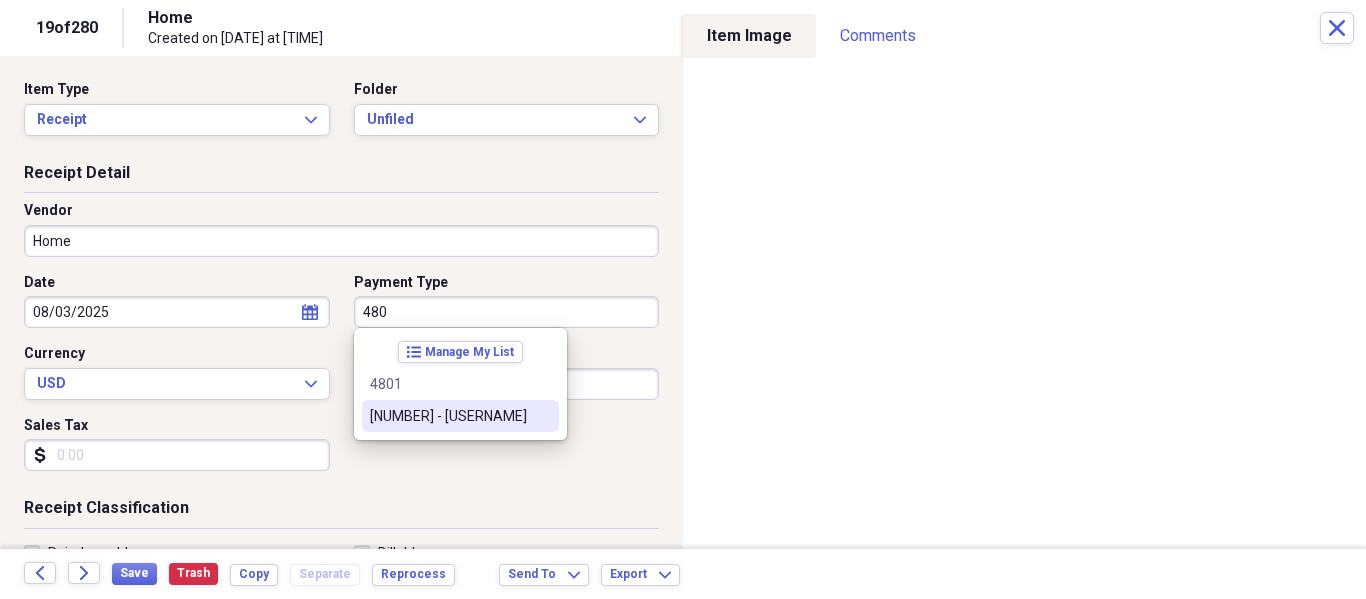 click on "[NUMBER] - [USERNAME]" at bounding box center (460, 416) 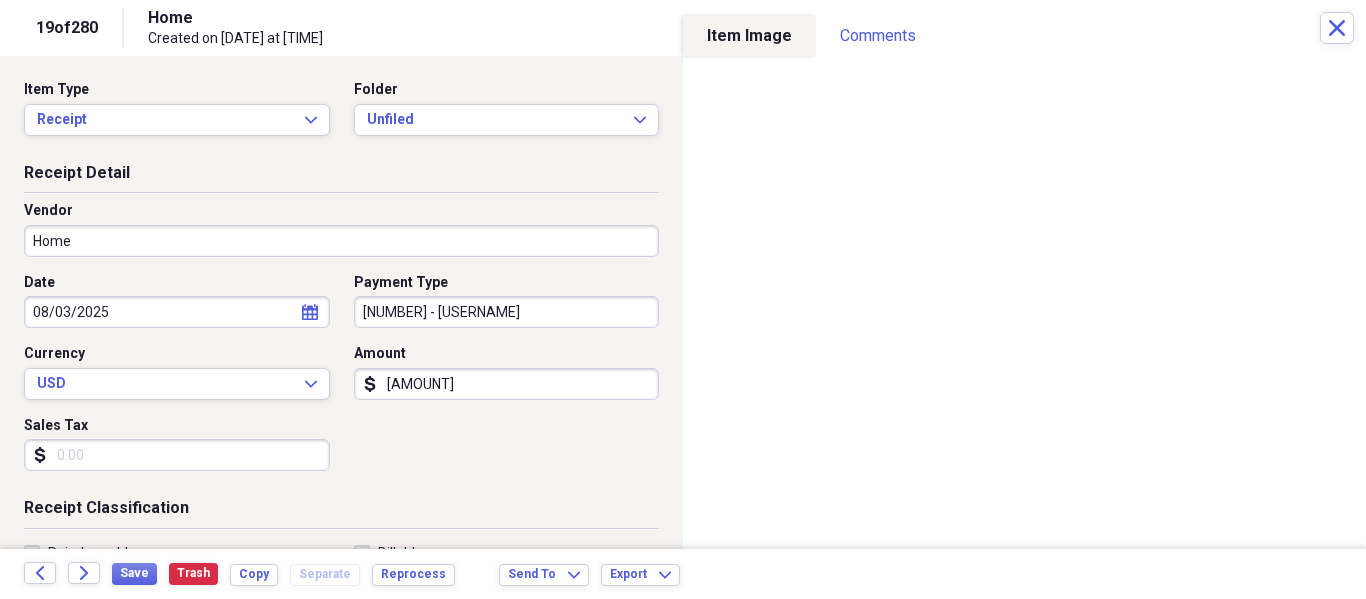 click on "Sales Tax" at bounding box center (177, 455) 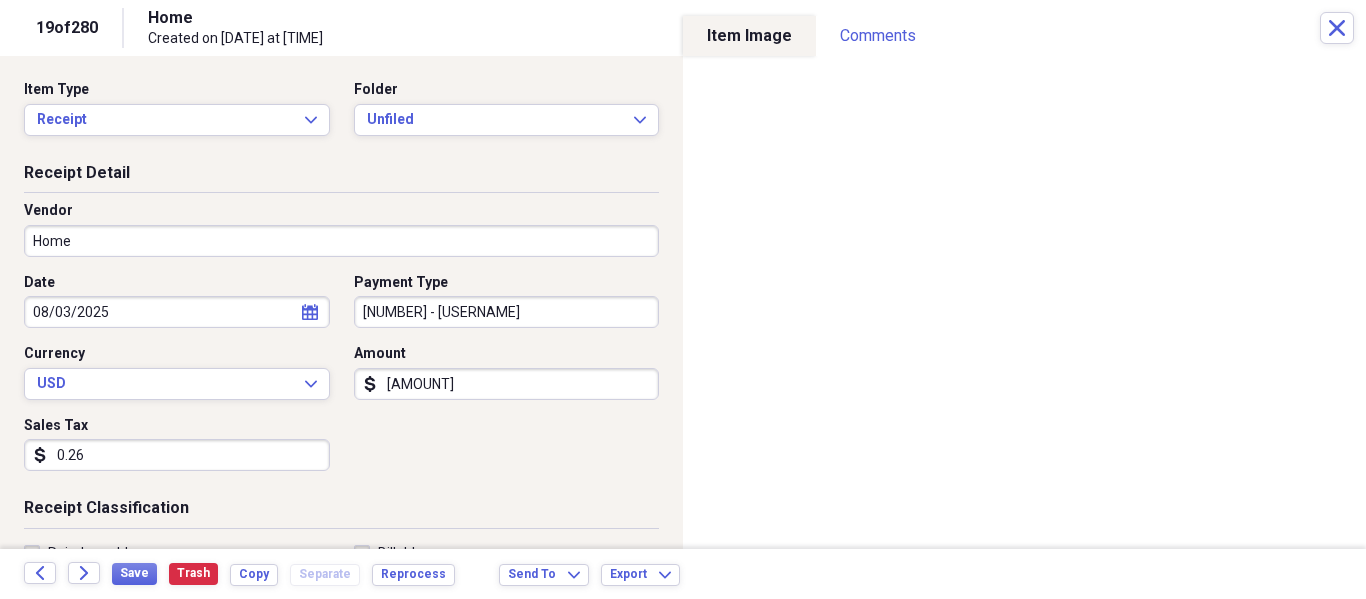 type on "0.02" 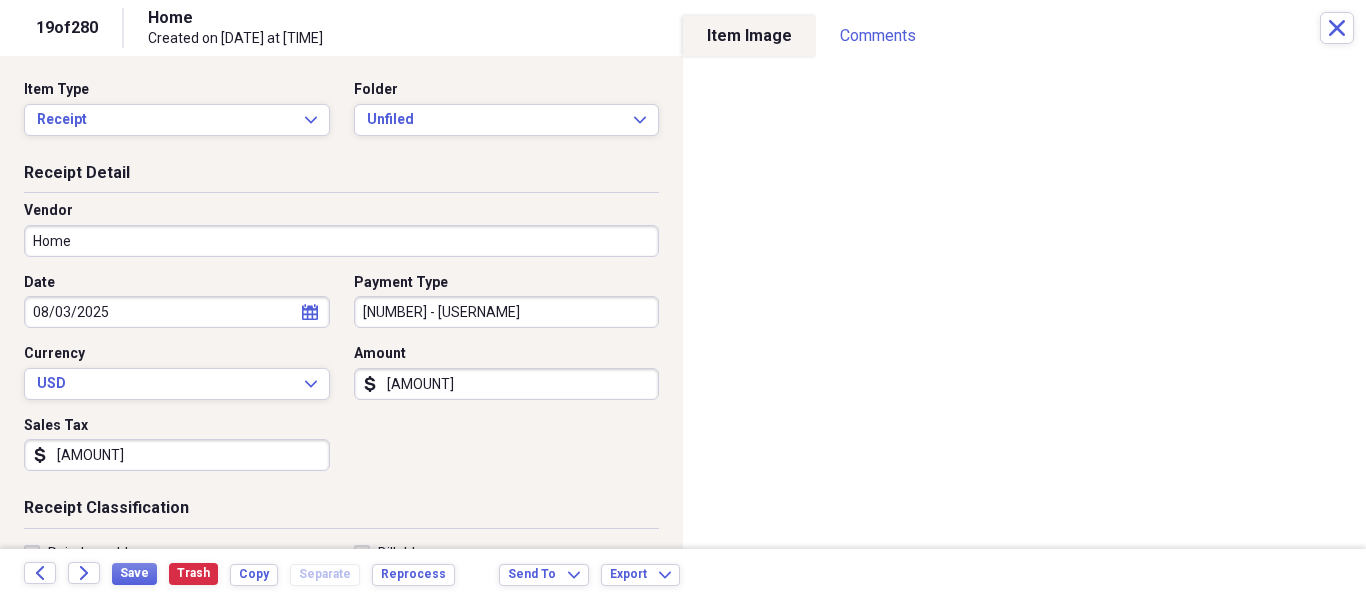 type on "[AMOUNT]" 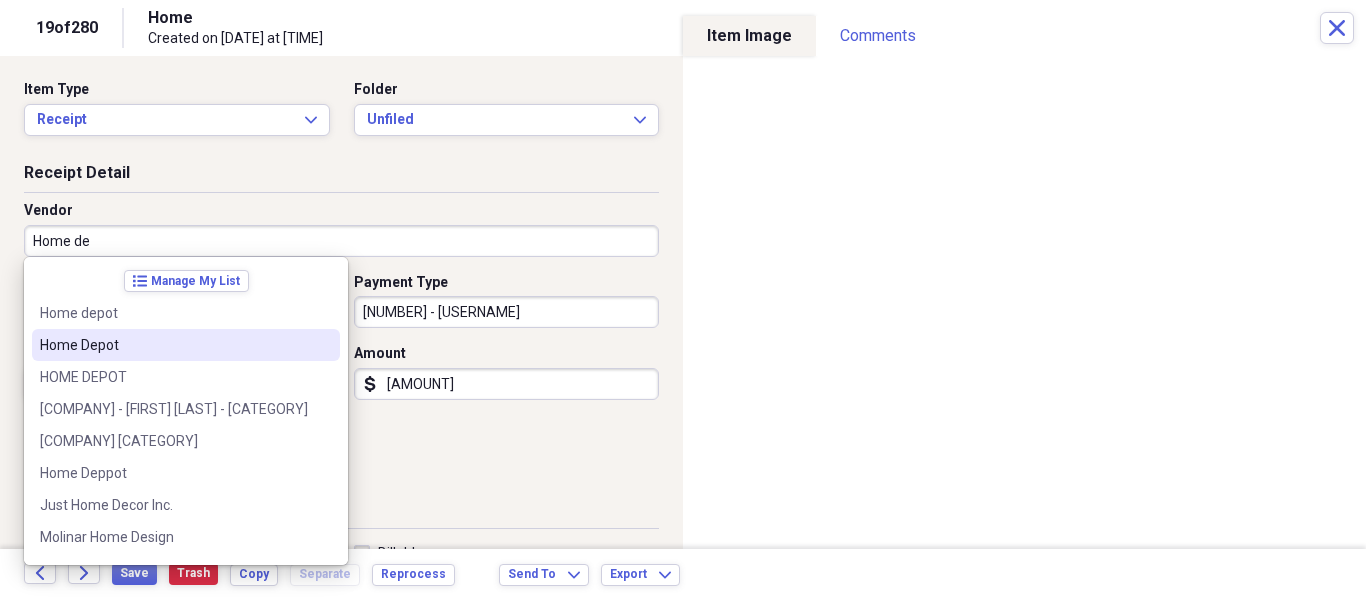 click on "Home Depot" at bounding box center (174, 345) 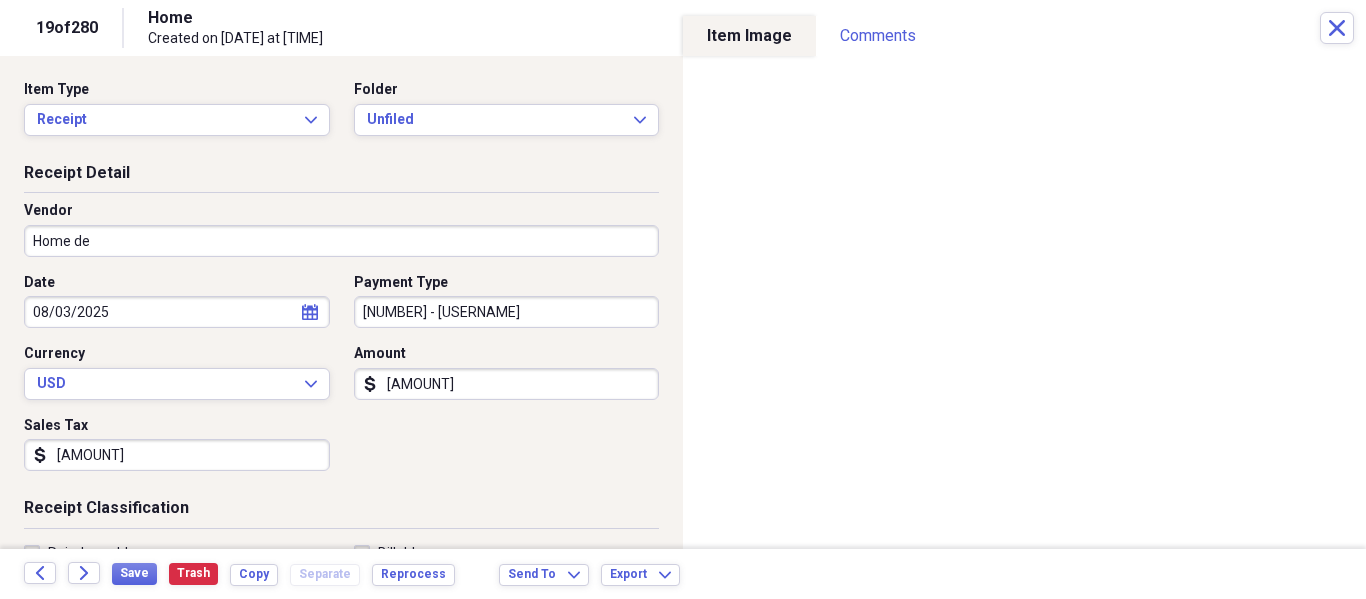 type on "Home Depot" 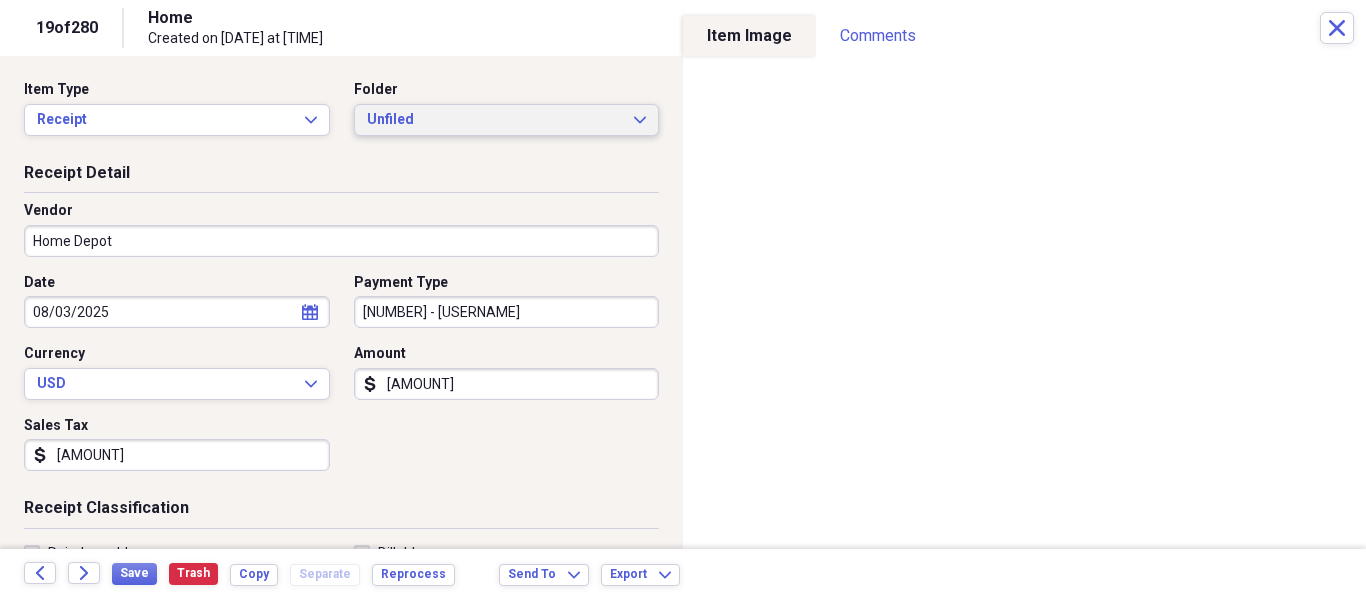 click on "Unfiled" at bounding box center (495, 120) 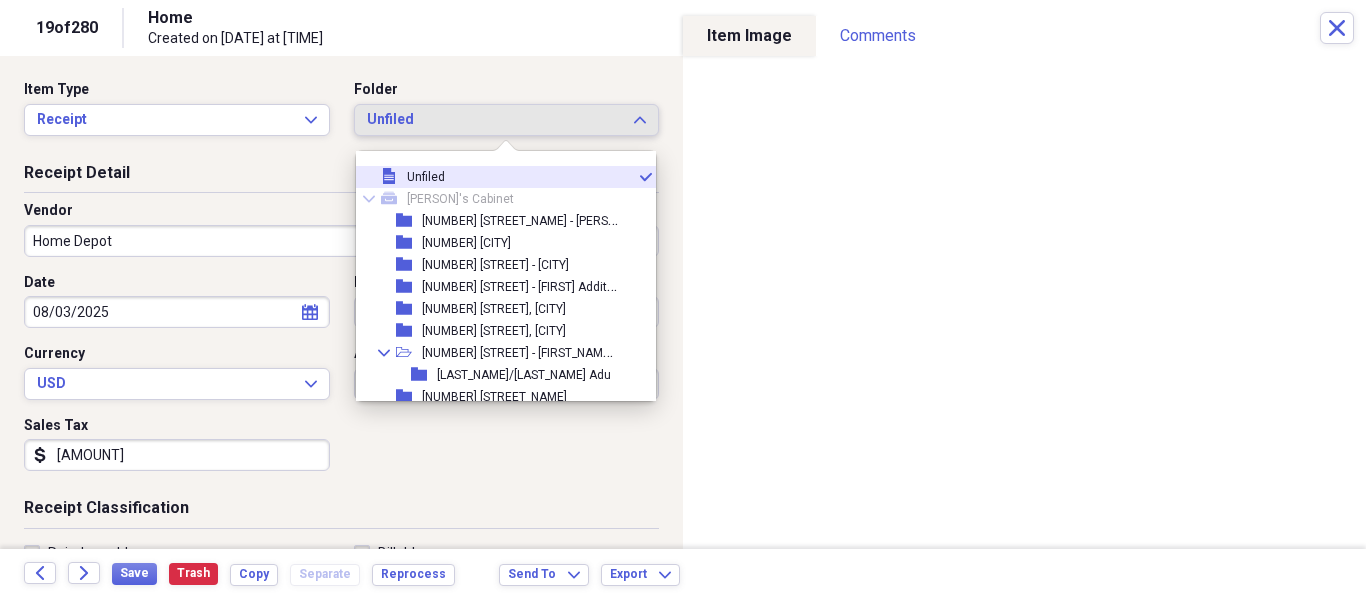 scroll, scrollTop: 1266, scrollLeft: 0, axis: vertical 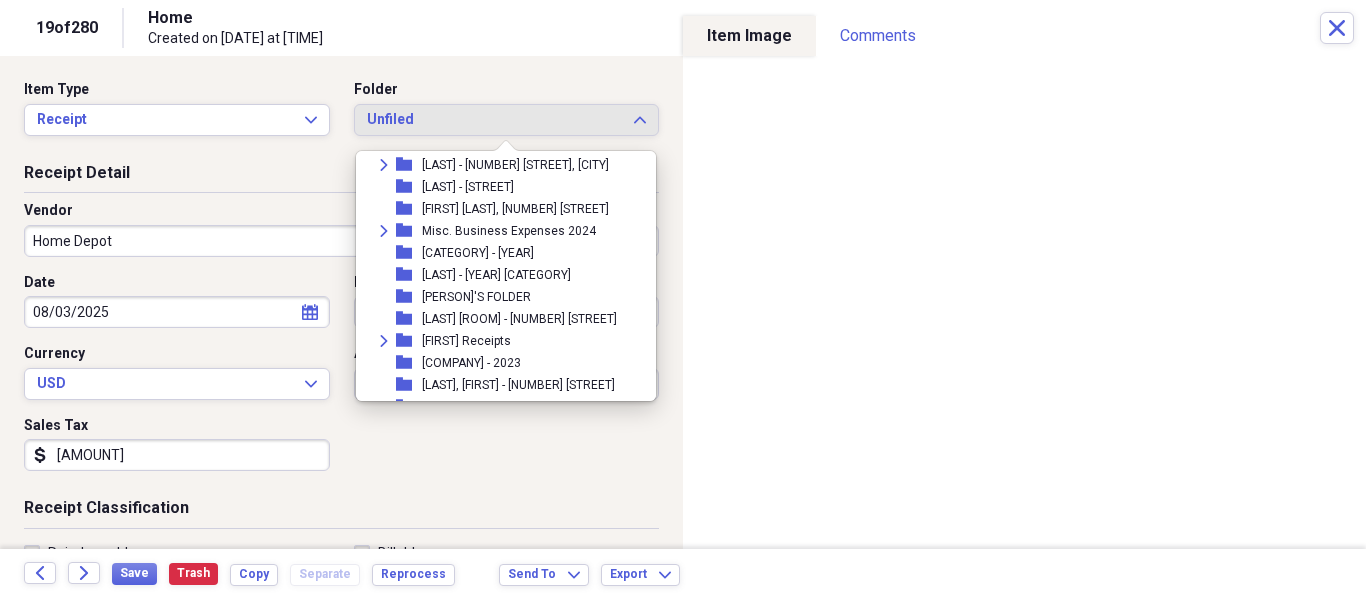 click on "[FIRST] Receipts" at bounding box center [466, 341] 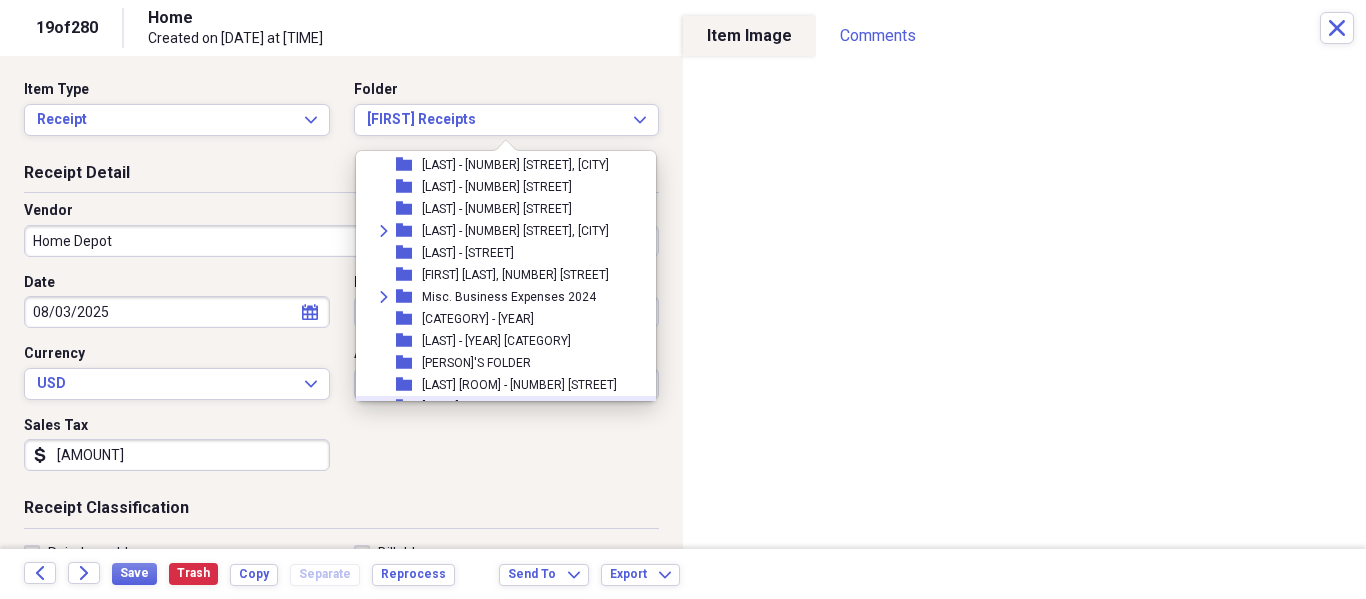 click on "Date [DATE] calendar Calendar Payment Type [NUMBER] - [FIRST] Currency USD Expand Amount dollar-sign [AMOUNT] Sales Tax dollar-sign [AMOUNT]" at bounding box center [341, 380] 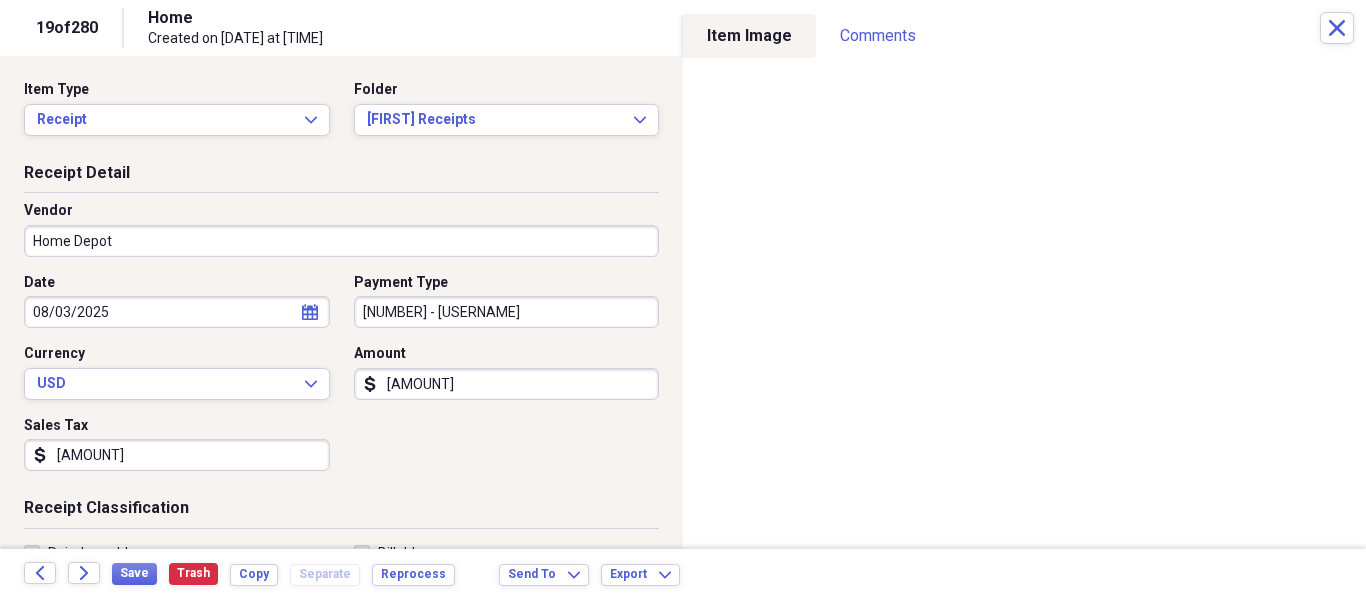 scroll, scrollTop: 1410, scrollLeft: 0, axis: vertical 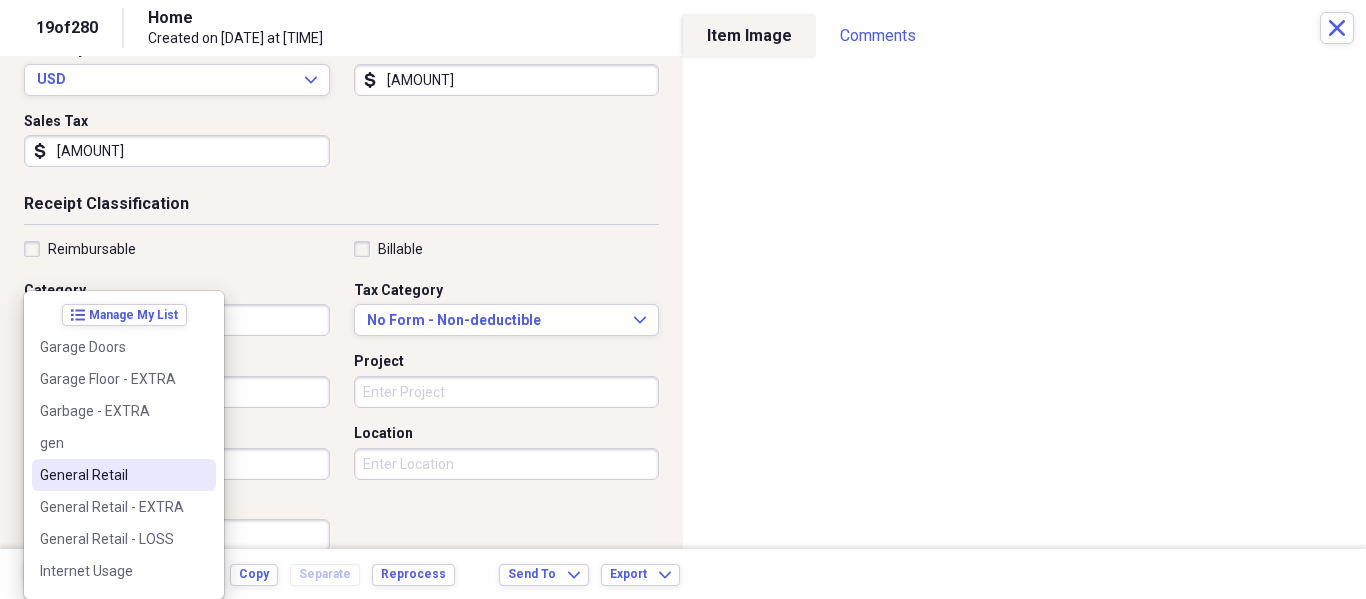 click on "General Retail" at bounding box center (112, 475) 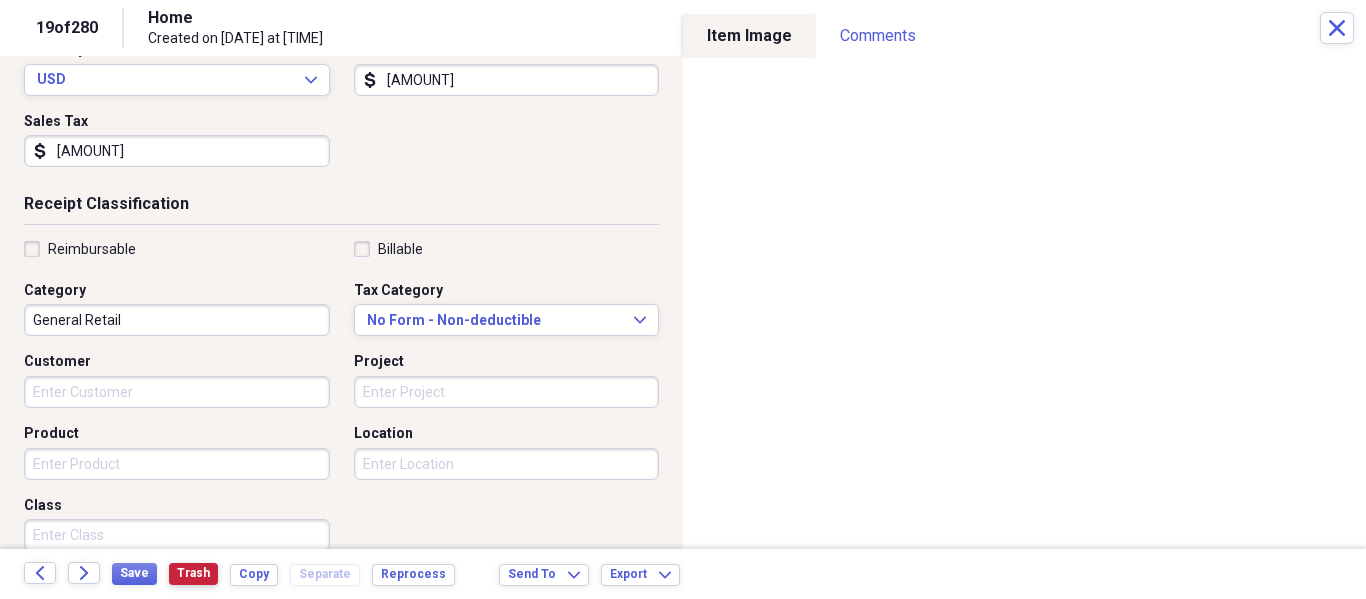 click on "Trash" at bounding box center [193, 573] 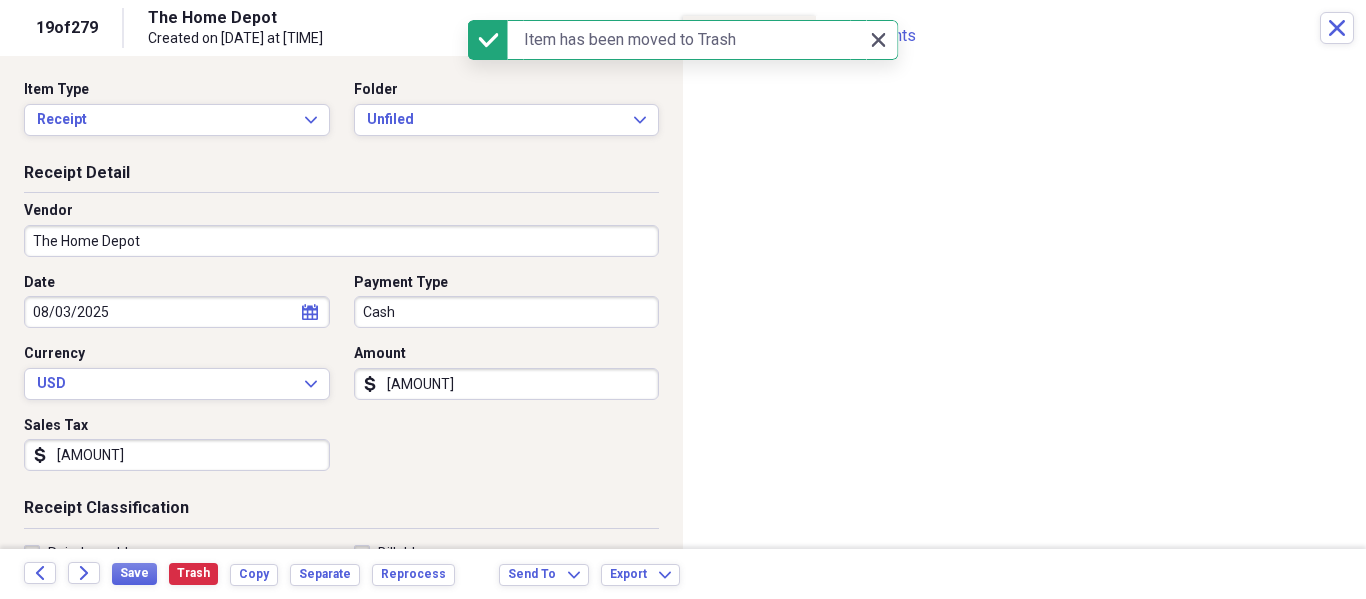 click 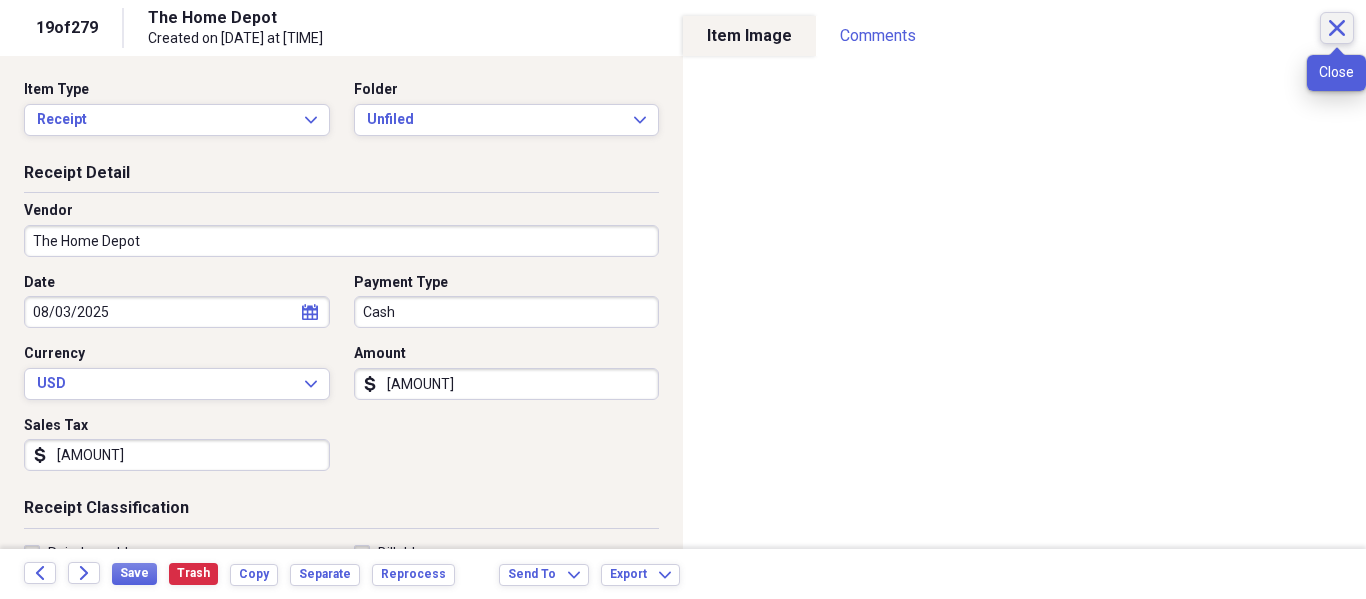 click 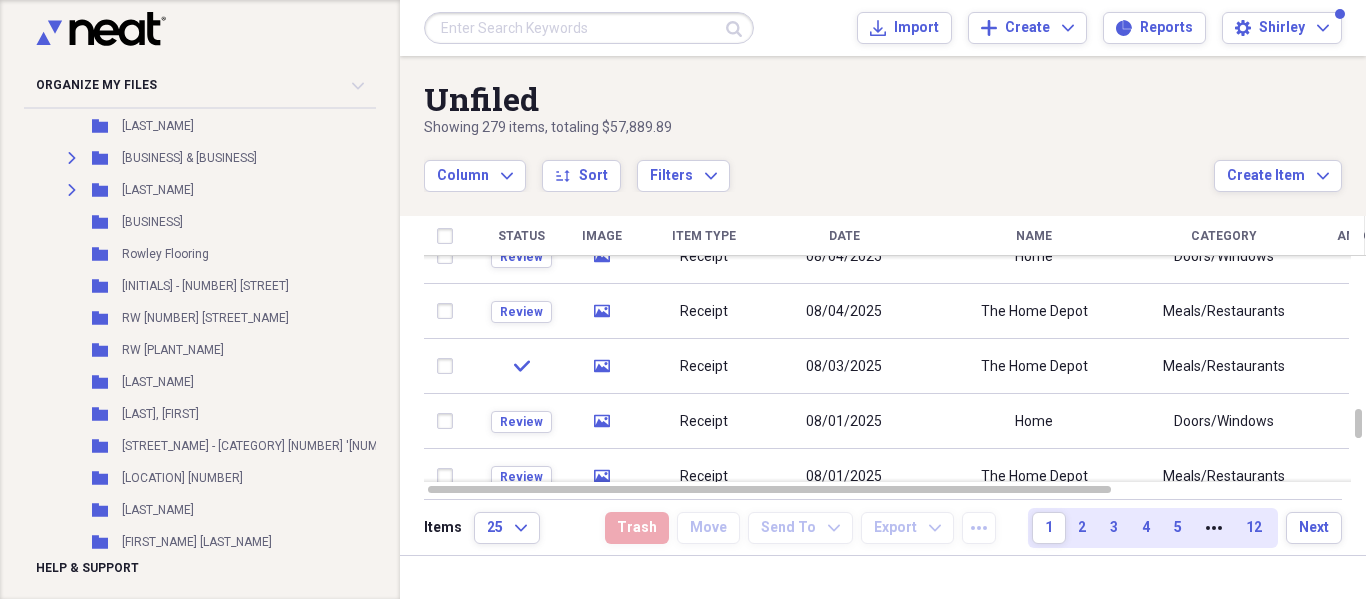 scroll, scrollTop: 6029, scrollLeft: 0, axis: vertical 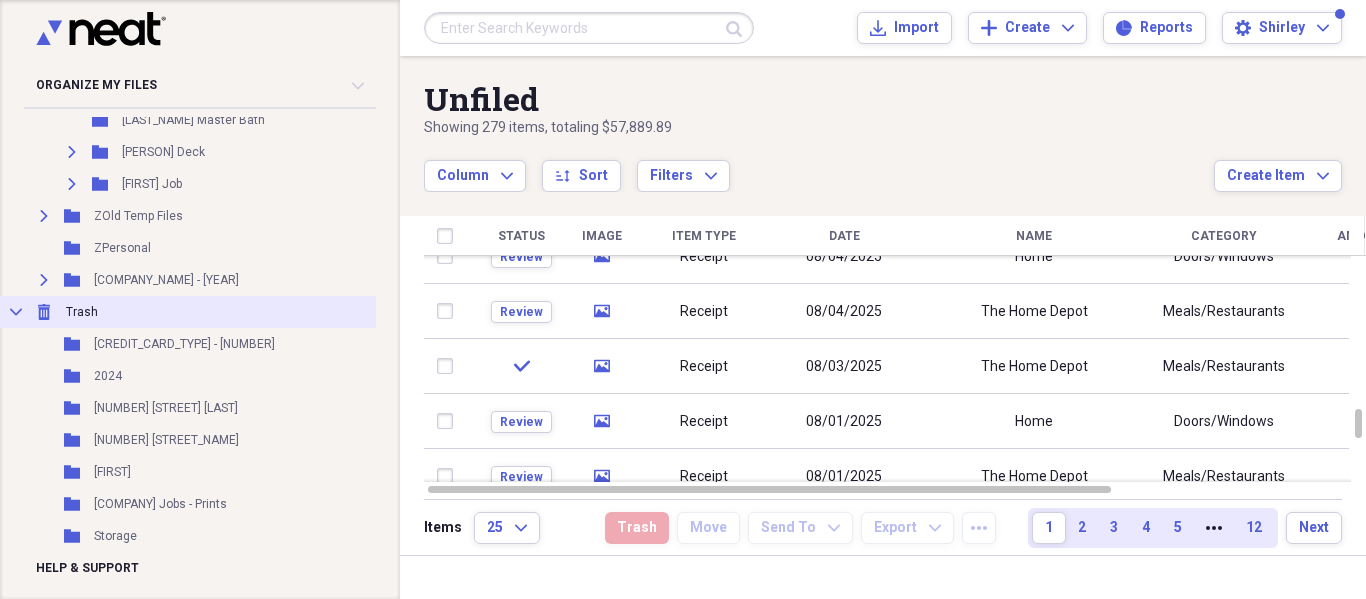 click on "Collapse Trash Trash" at bounding box center [245, 312] 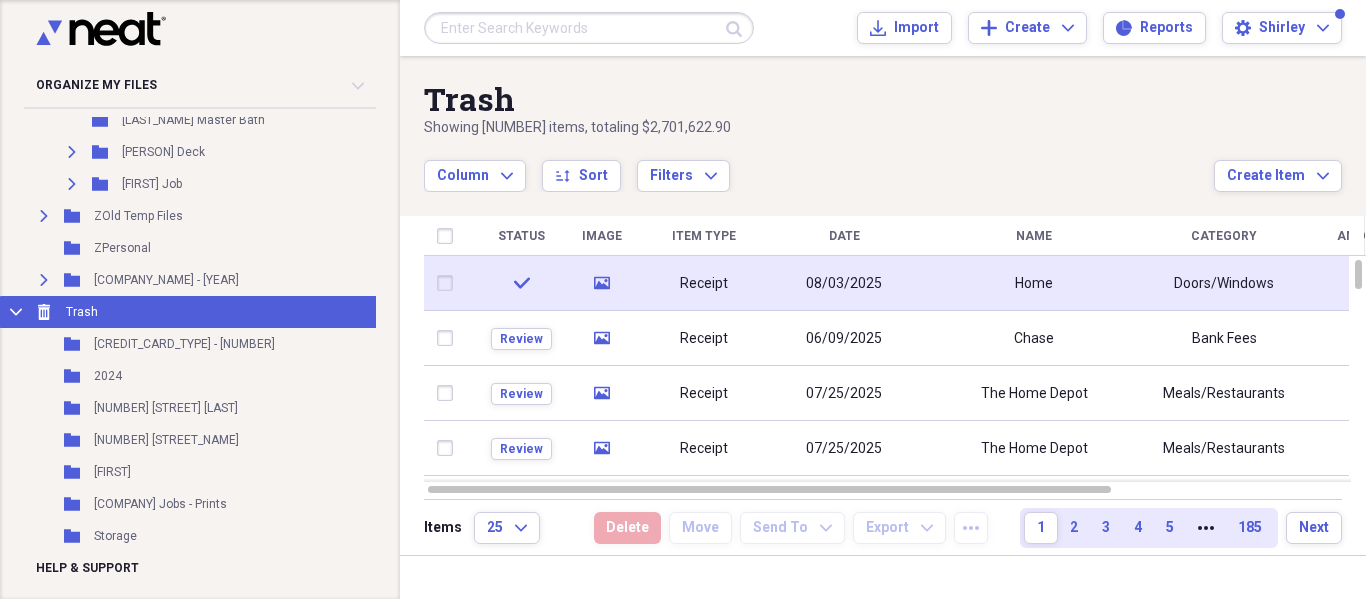 click on "08/03/2025" at bounding box center [844, 283] 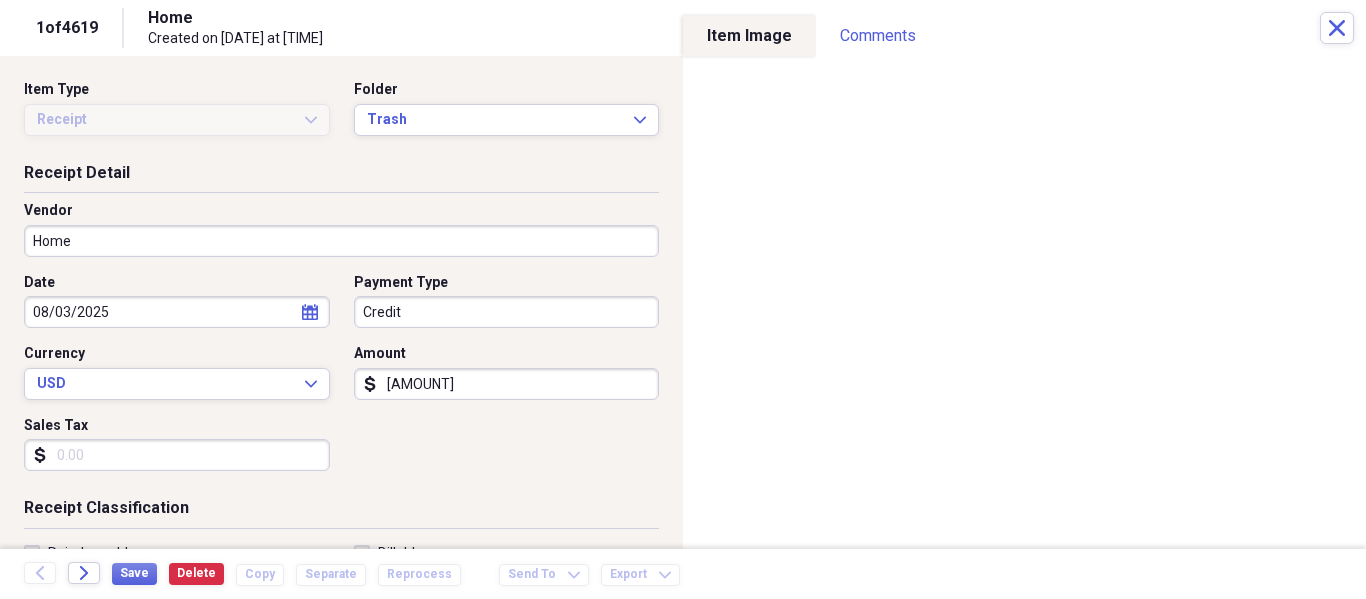 click on "Organize My Files [NUMBER] Collapse Unfiled Needs Review [NUMBER] Unfiled All Files Unfiled Unfiled Unfiled Saved Reports Collapse My Cabinet [PERSON]'s Cabinet Add Folder Folder [NUMBER] [STREET_NAME] - [PERSON] Job Add Folder Folder [NUMBER] [CITY] Add Folder Folder [NUMBER] [STREET_NAME] - [CITY] Add Folder Folder [NUMBER] [STREET_NAME] - [PERSON] Addition Add Folder Folder [NUMBER] [STREET_NAME], [CITY] Add Folder Folder [NUMBER] [STREET_NAME], [CITY] Add Folder Collapse Open Folder [NUMBER] [STREET_NAME] - [PERSON] [LAST_NAME] Add Folder Folder [LAST_NAME]/[LAST_NAME] Adu Add Folder Folder [NUMBER] [STREET_NAME] Add Folder Folder [NUMBER] [STREET_NAME] Add Folder Expand Folder [NUMBER] [STREET_NAME], [CITY] - [PERSON] & [PERSON] [LAST_NAME] Add Folder Folder [NUMBER] [STREET_NAME] - [PERSON] Add Folder Folder Folder Folder" at bounding box center (683, 299) 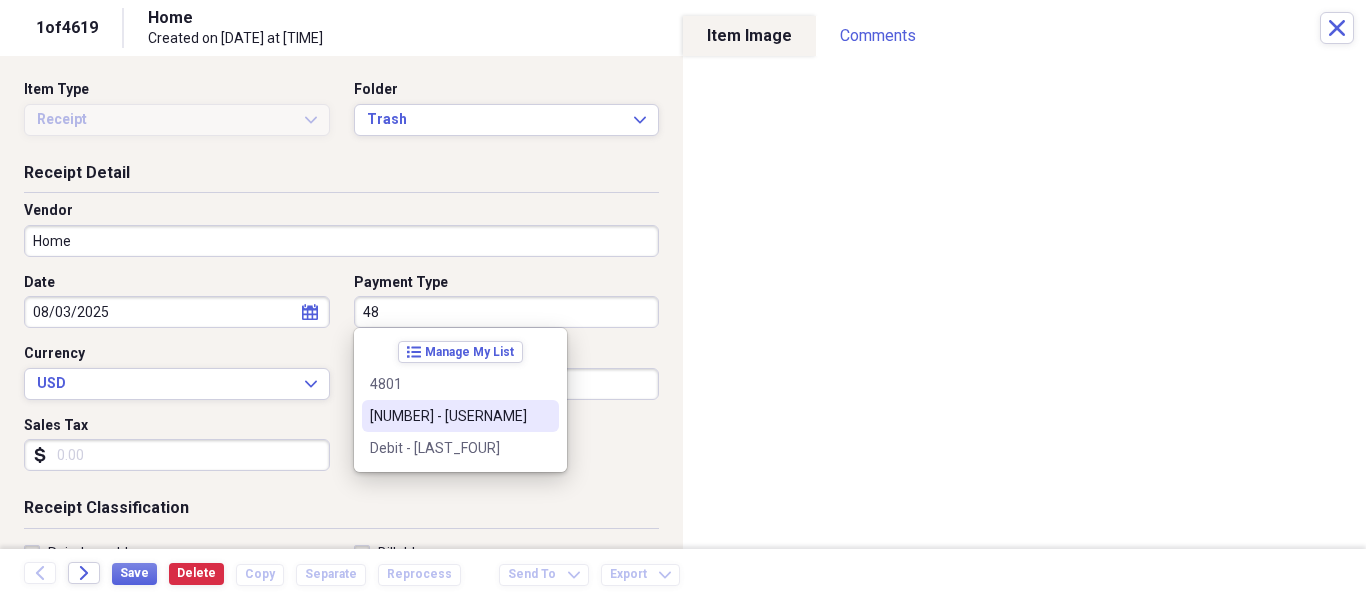 click on "[NUMBER] - [USERNAME]" at bounding box center [460, 416] 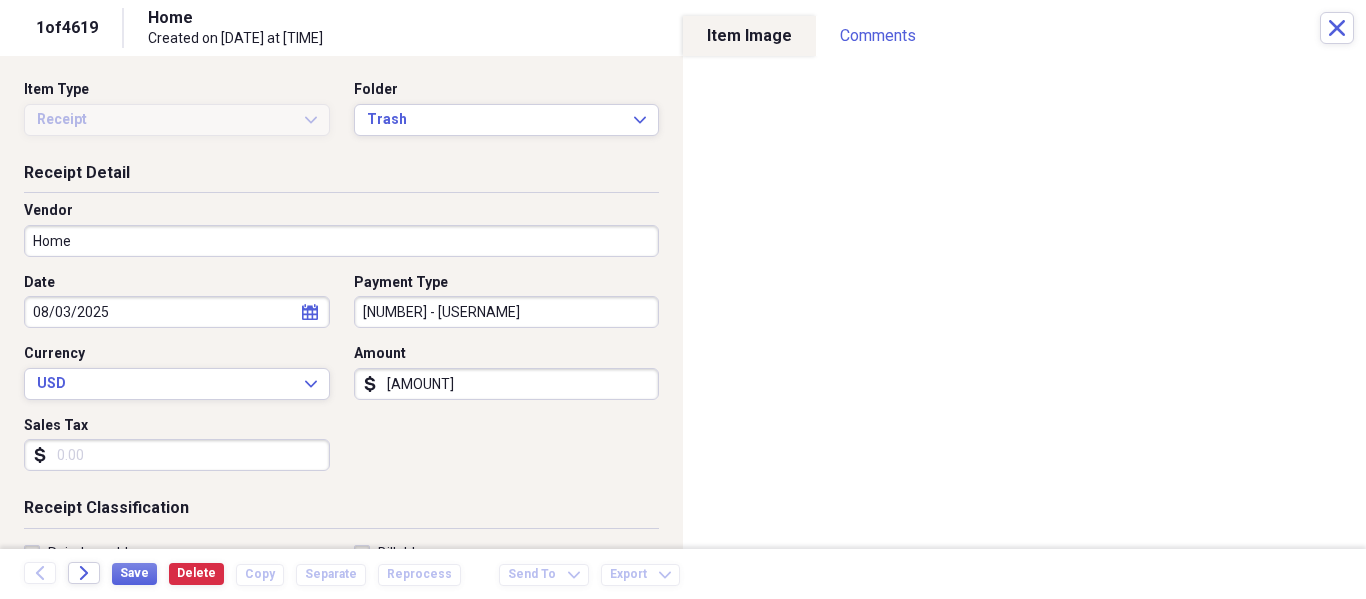 click on "Home" at bounding box center [341, 241] 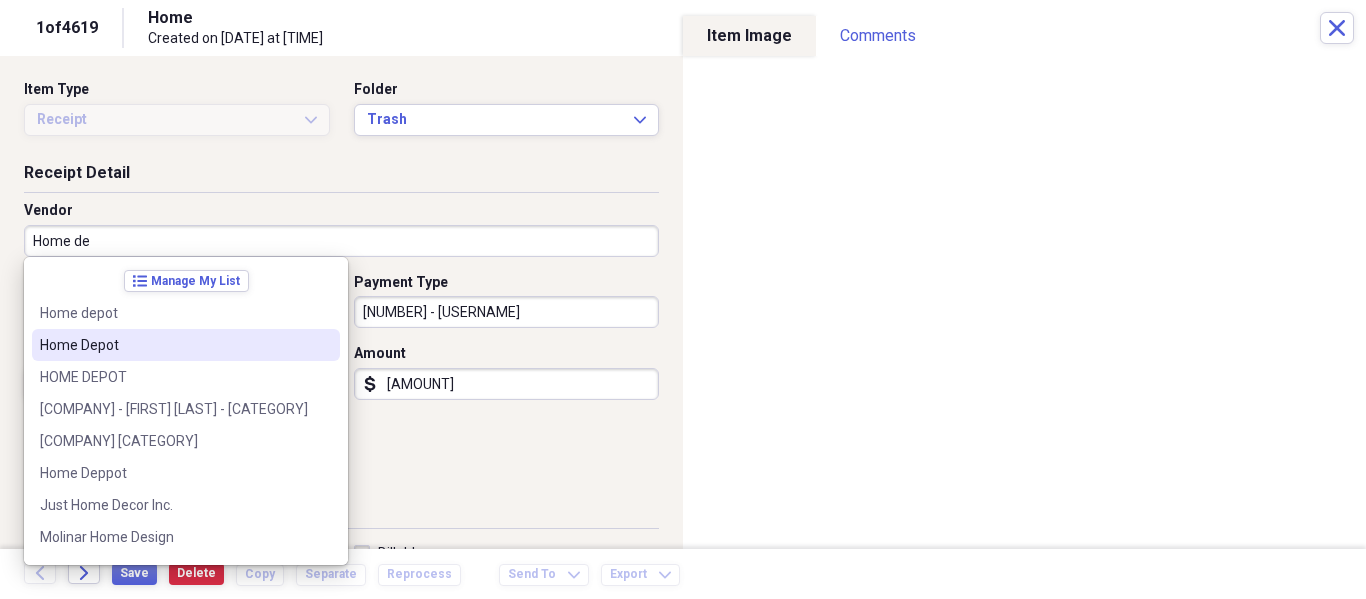 click on "Home Depot" at bounding box center (186, 345) 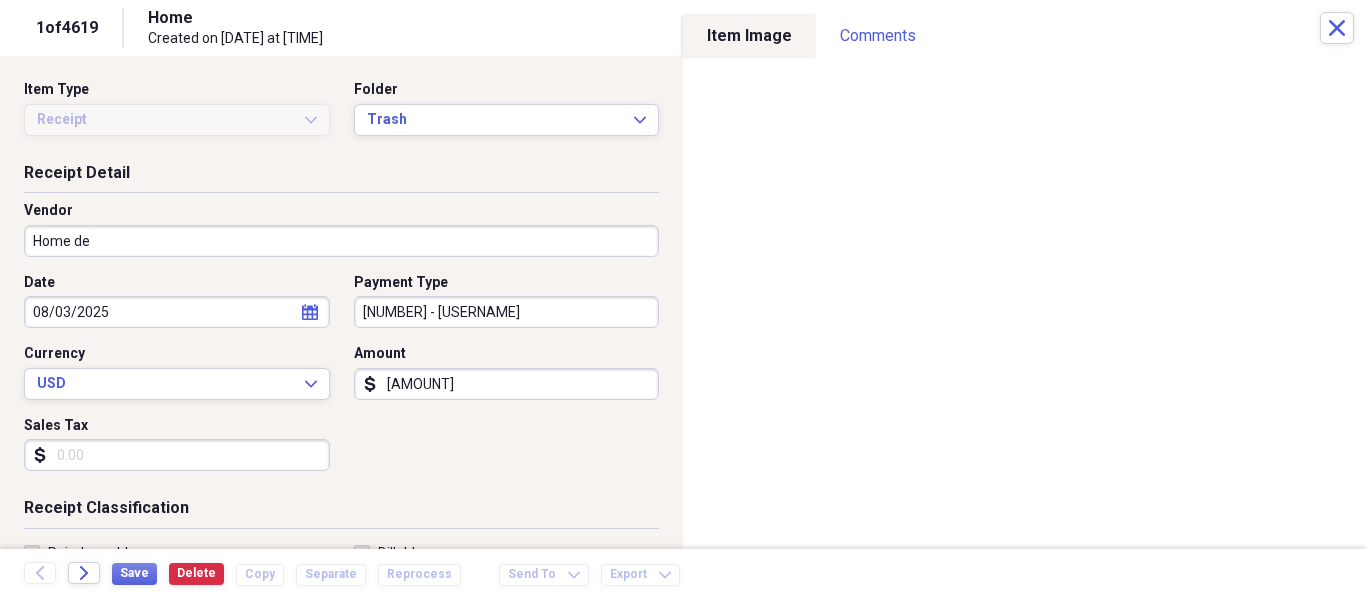 type on "Home Depot" 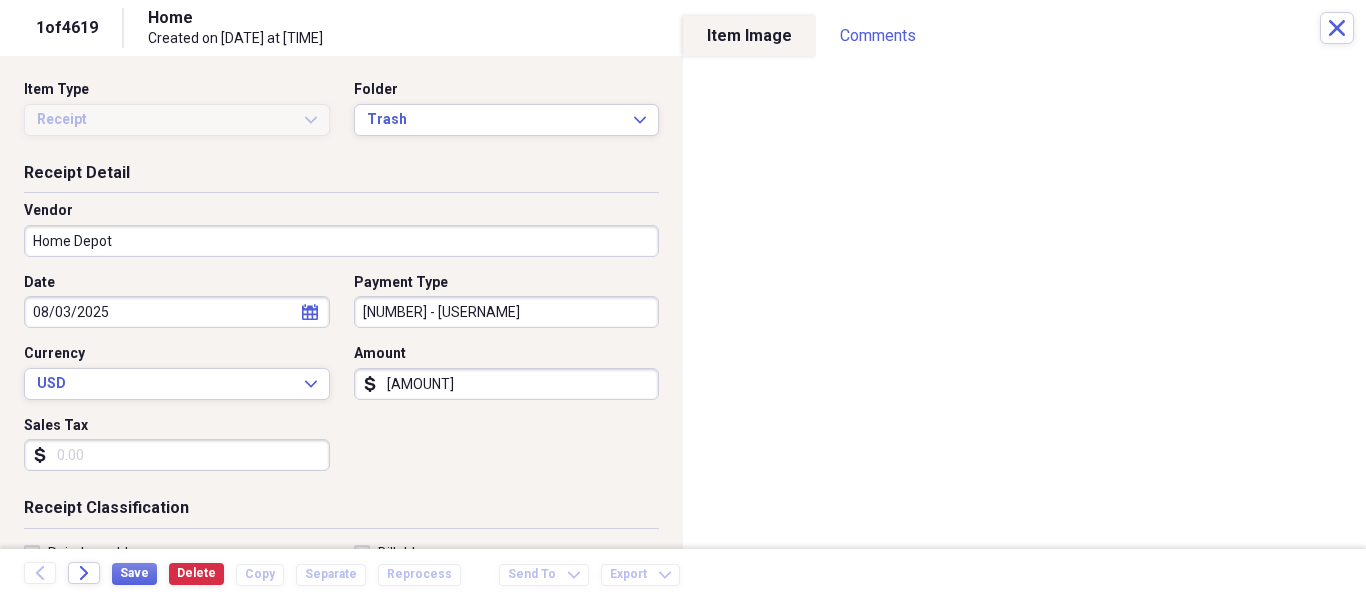 type on "Tools" 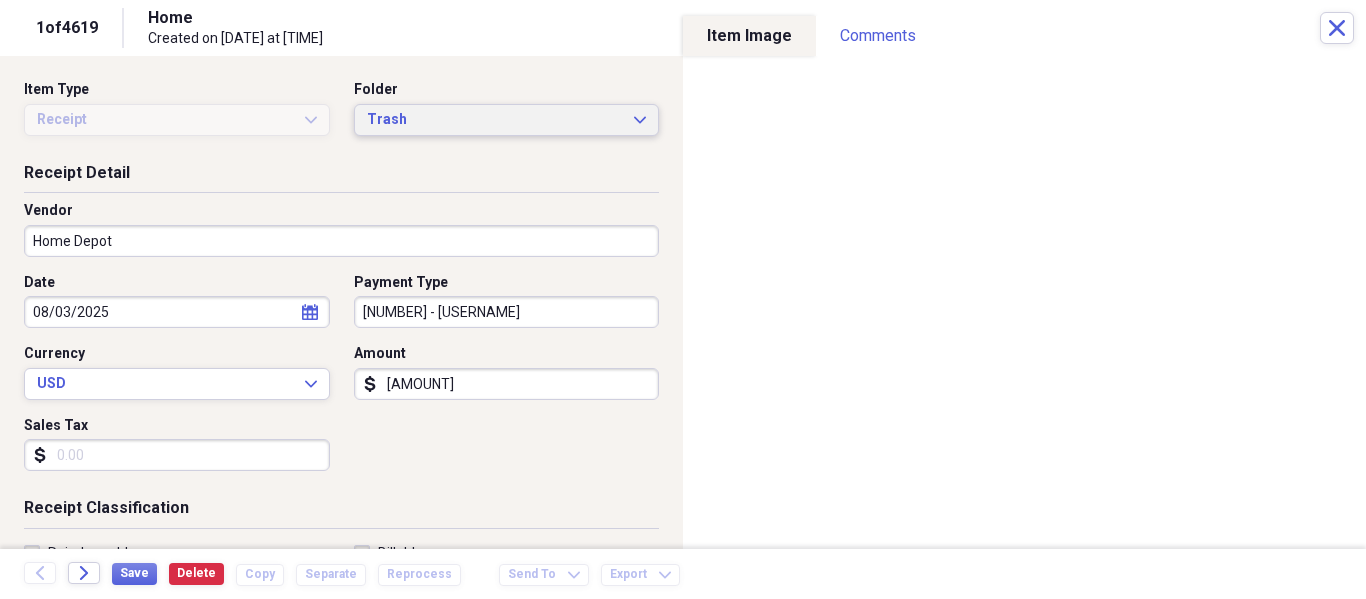 click on "Trash" at bounding box center [495, 120] 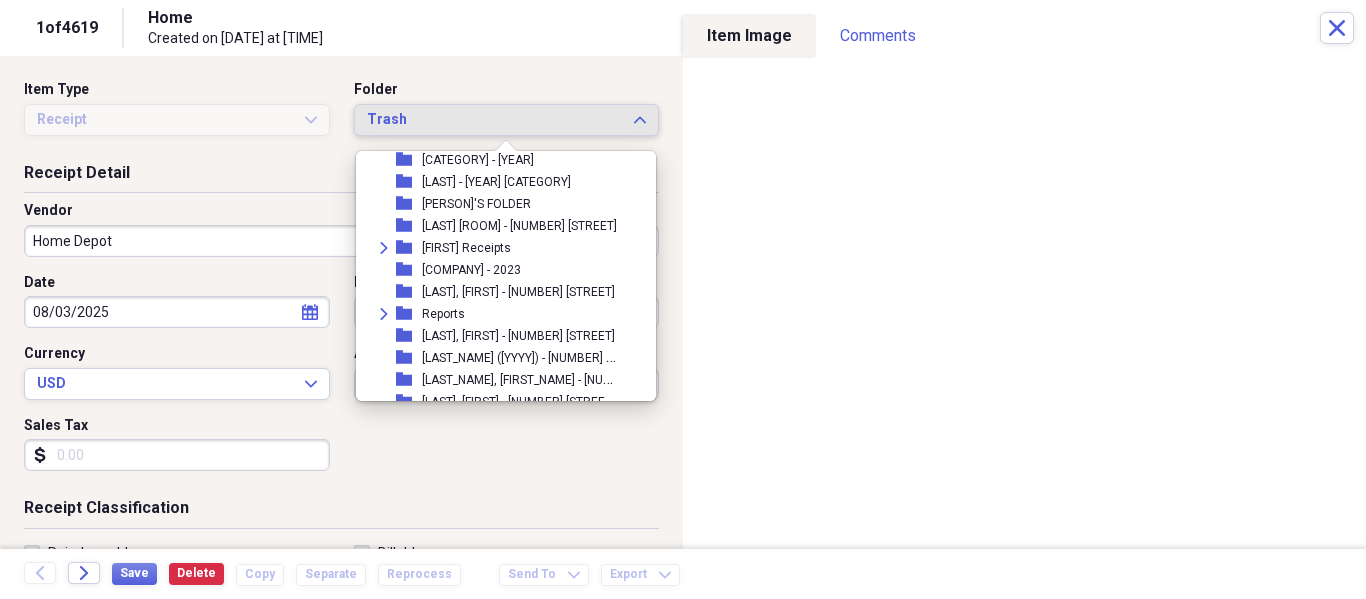 scroll, scrollTop: 1411, scrollLeft: 0, axis: vertical 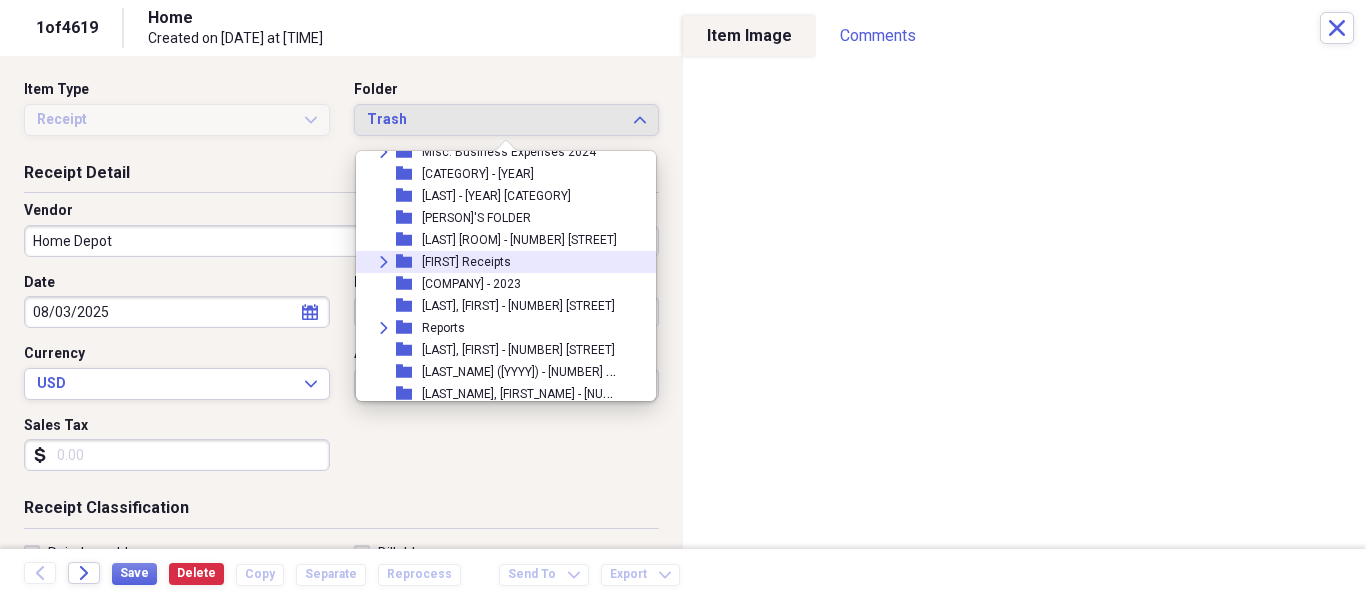 click on "Expand folder [FIRST] Receipts" at bounding box center [498, 262] 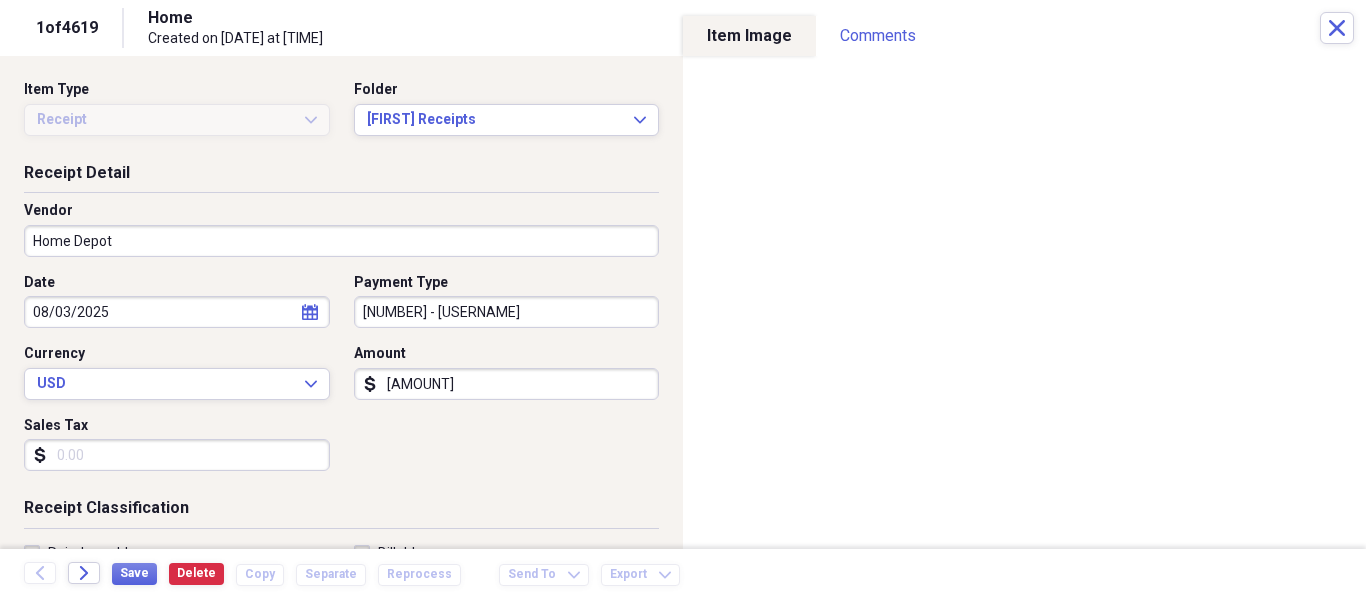 click on "Sales Tax" at bounding box center (177, 455) 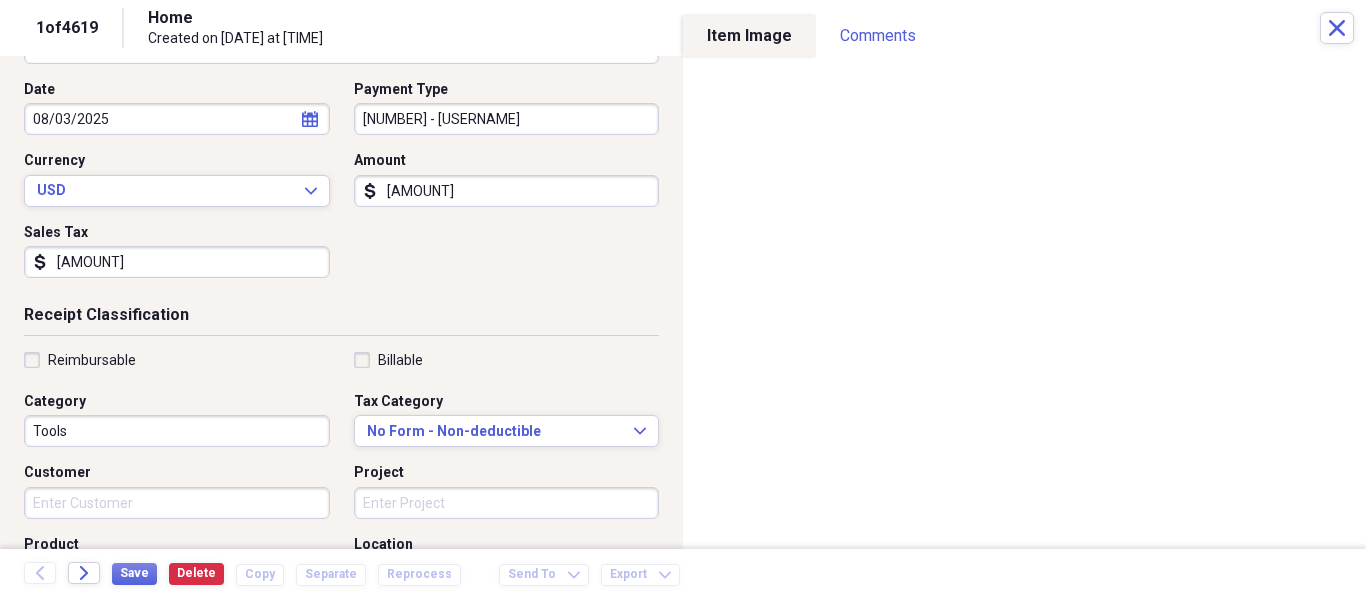 scroll, scrollTop: 284, scrollLeft: 0, axis: vertical 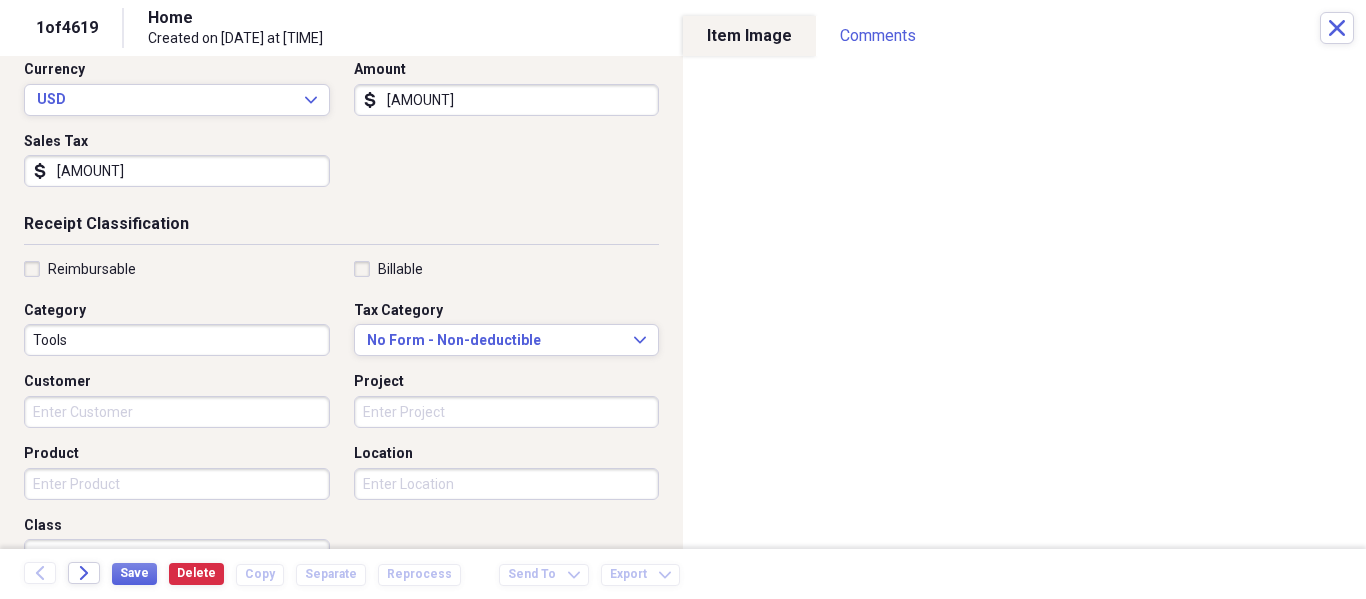 type on "[AMOUNT]" 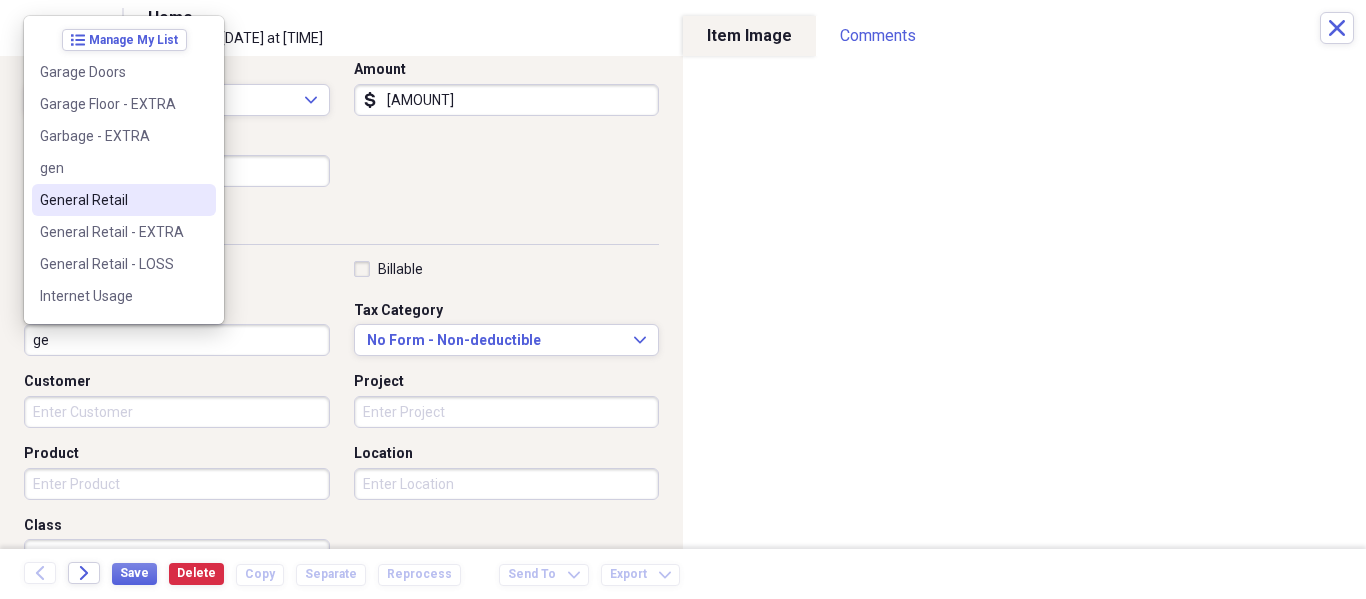 click on "General Retail" at bounding box center [112, 200] 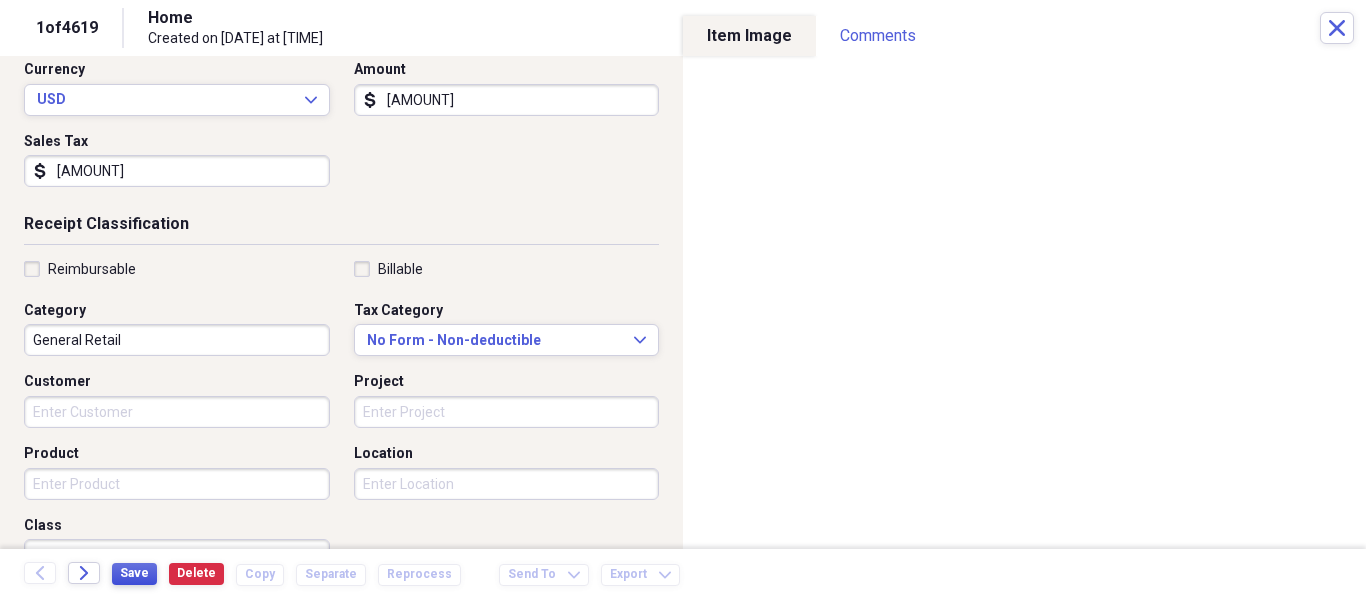 click on "Save" at bounding box center (134, 573) 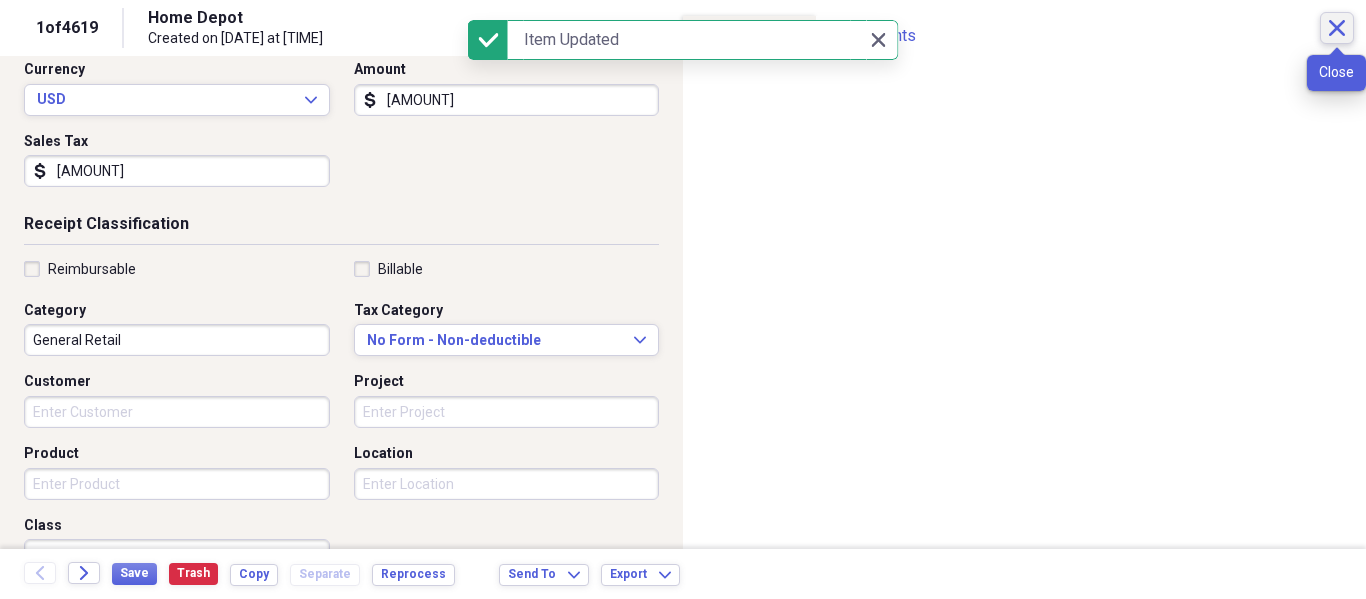 click on "Close" 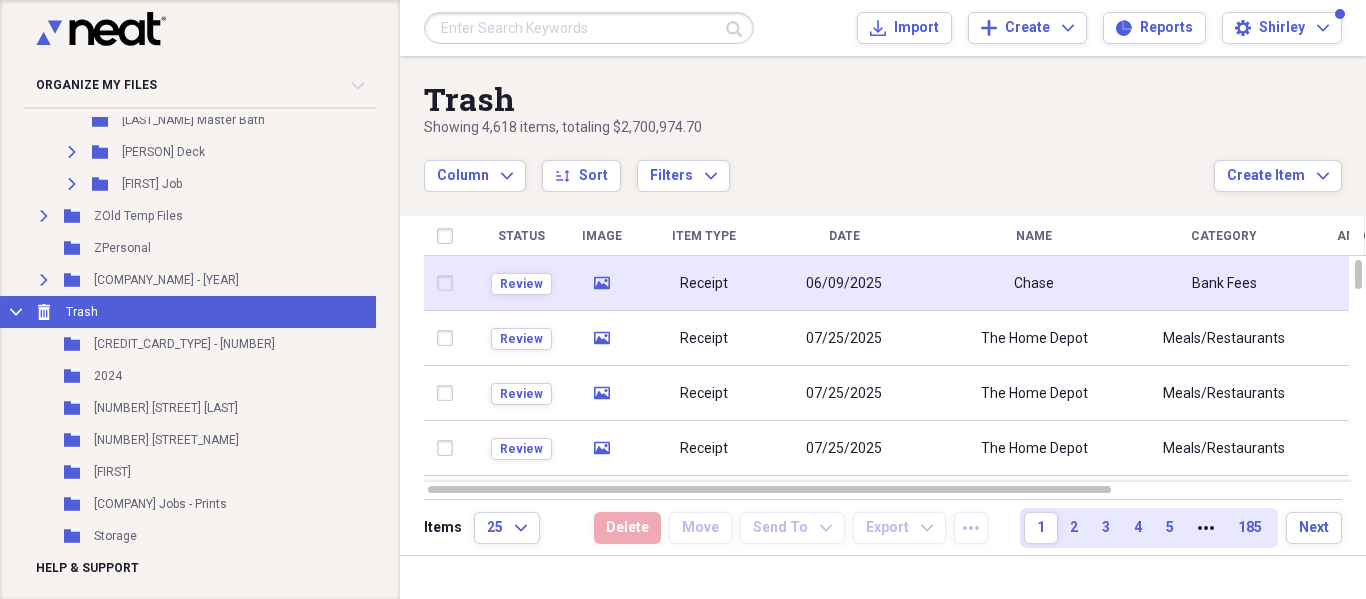 click on "media" 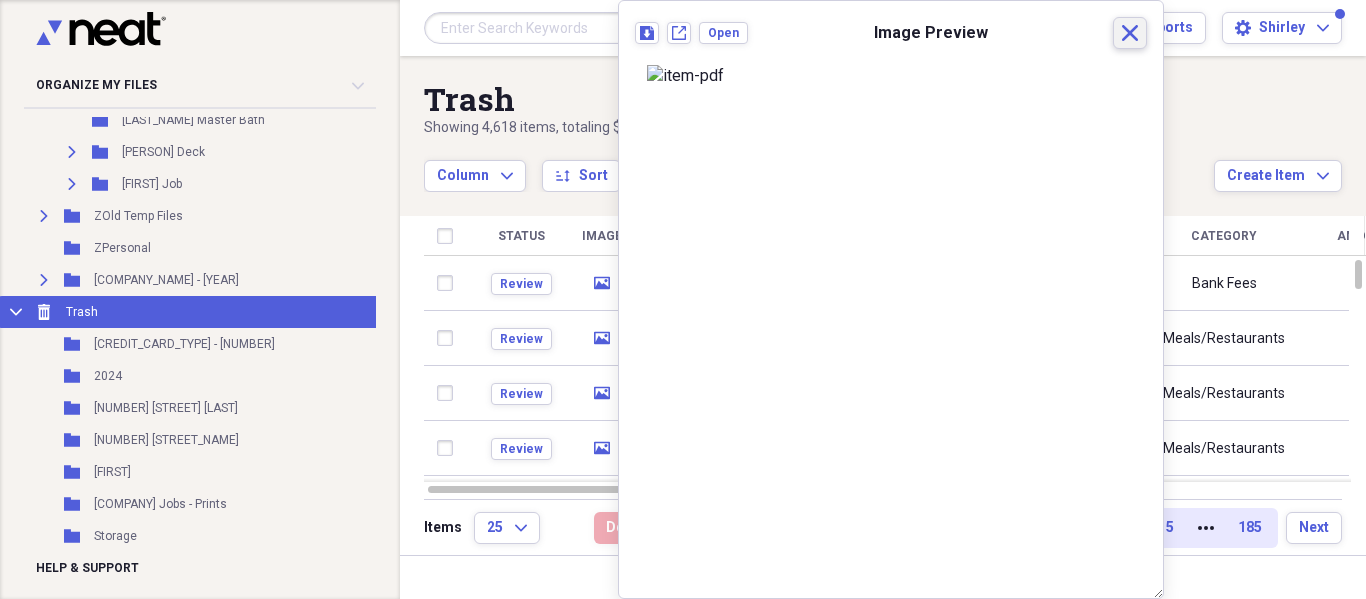 drag, startPoint x: 1136, startPoint y: 45, endPoint x: 1087, endPoint y: 76, distance: 57.982758 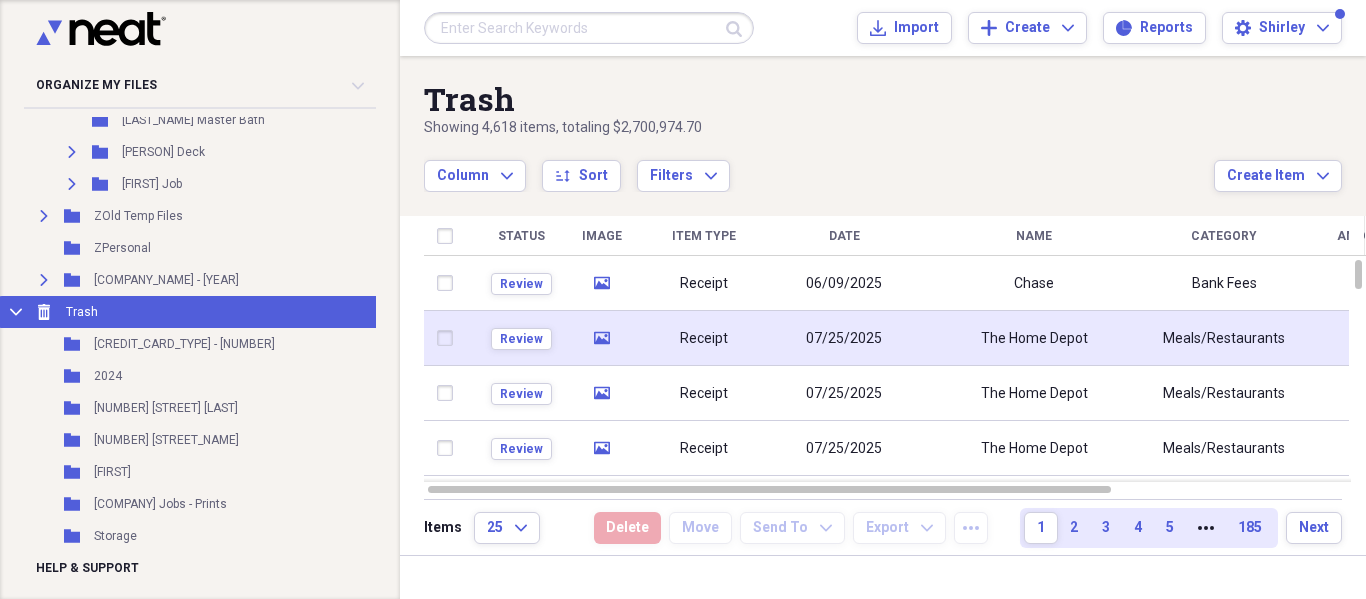 click on "media" at bounding box center (602, 338) 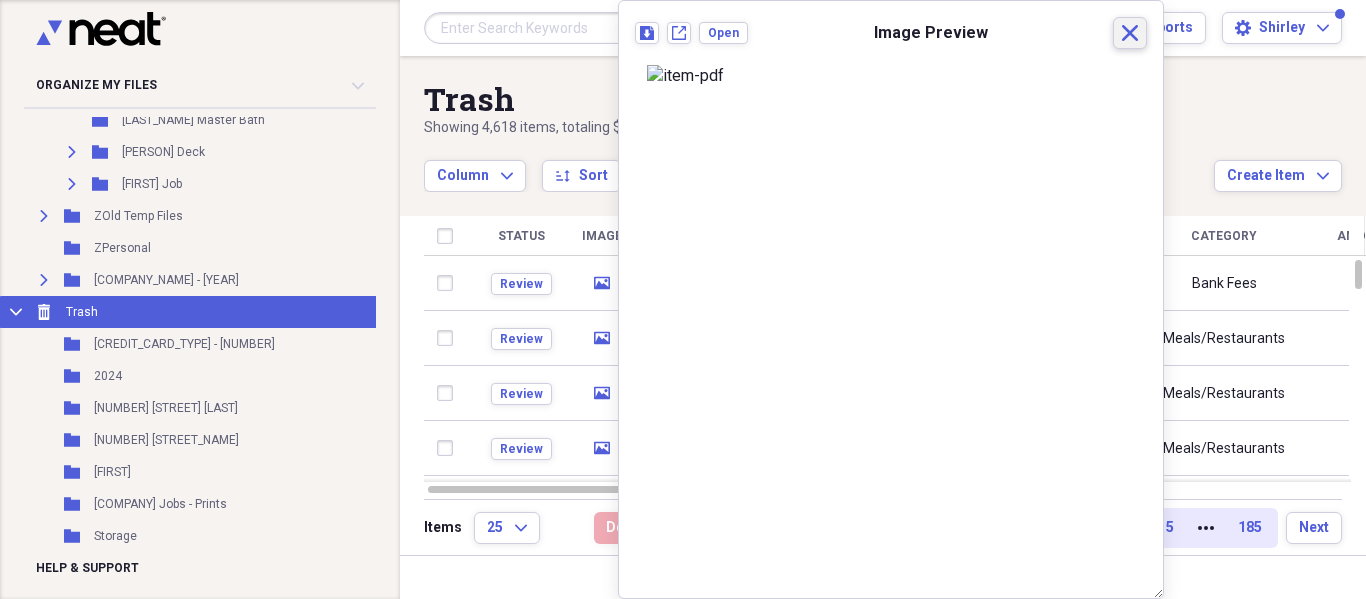 click on "Close" 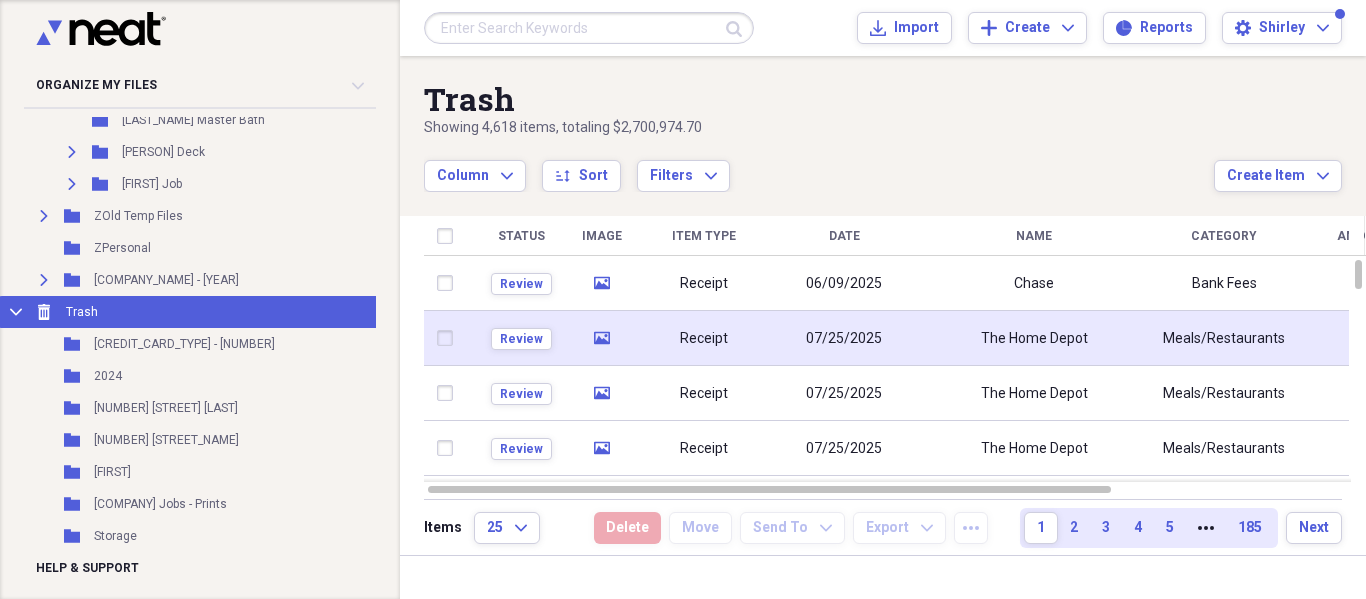 click at bounding box center [449, 338] 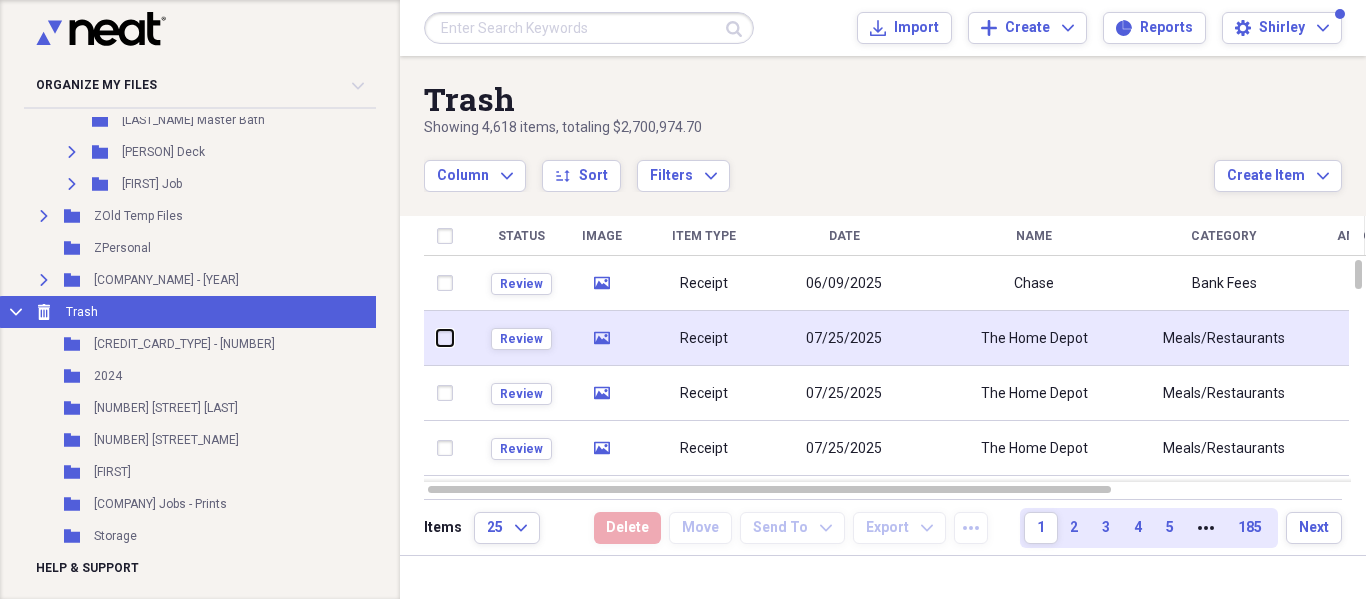 click at bounding box center [437, 338] 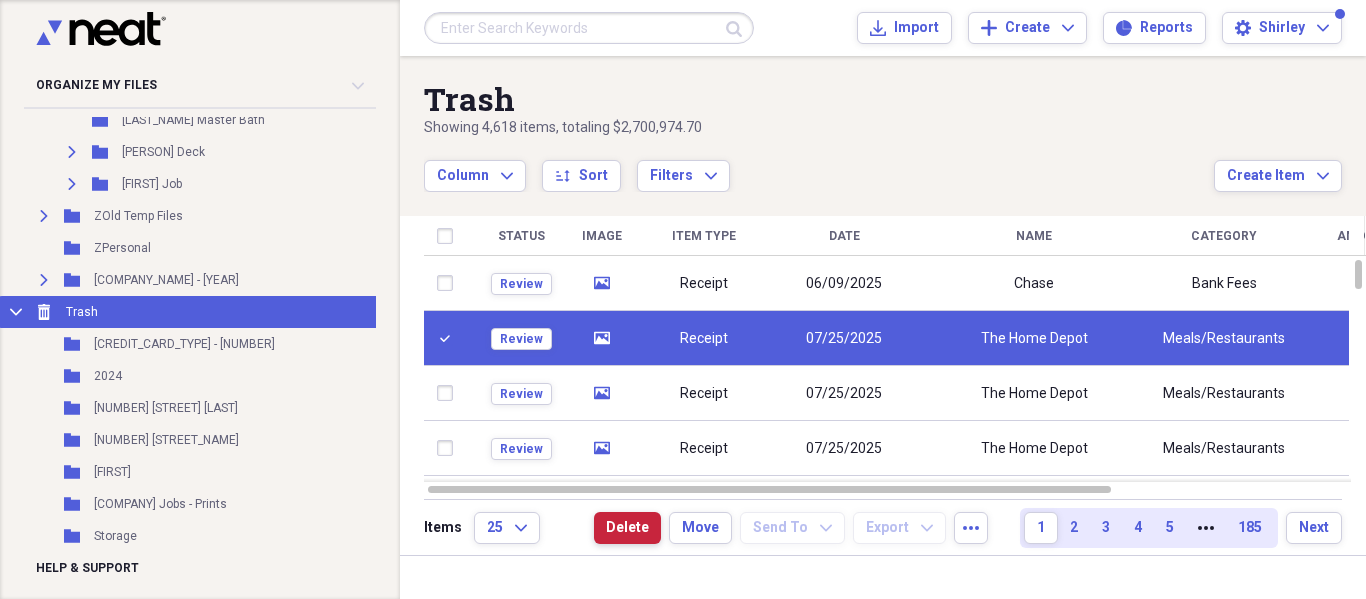 click on "Delete" at bounding box center (627, 528) 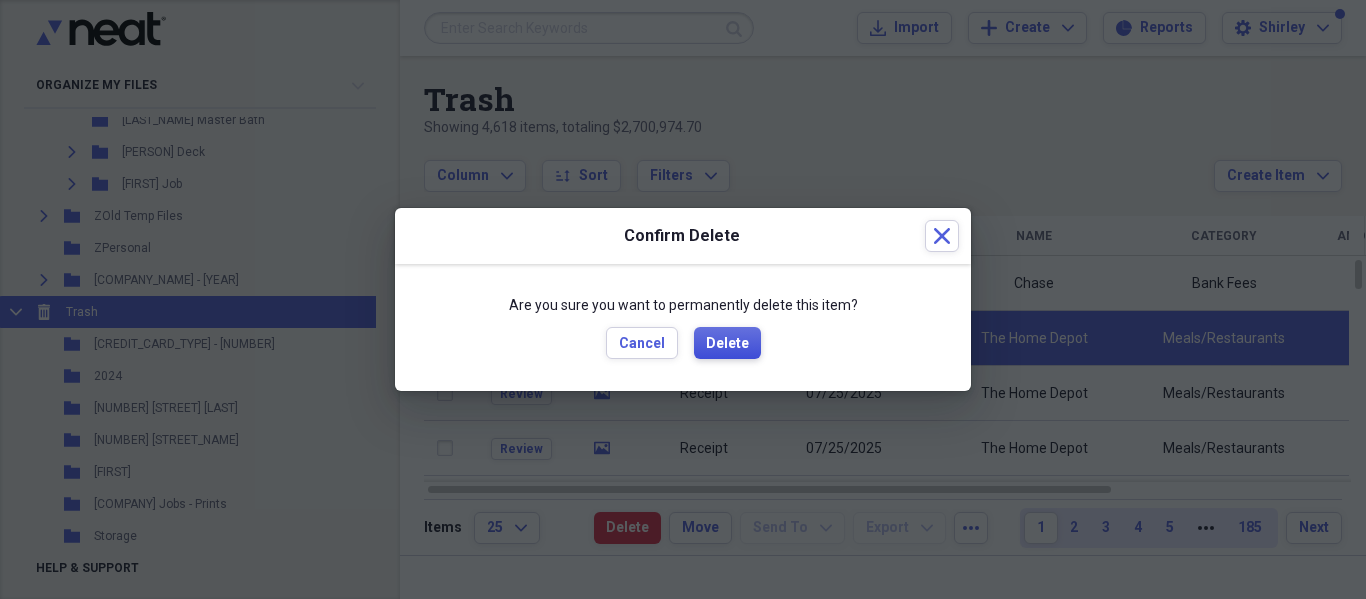 click on "Delete" at bounding box center (727, 344) 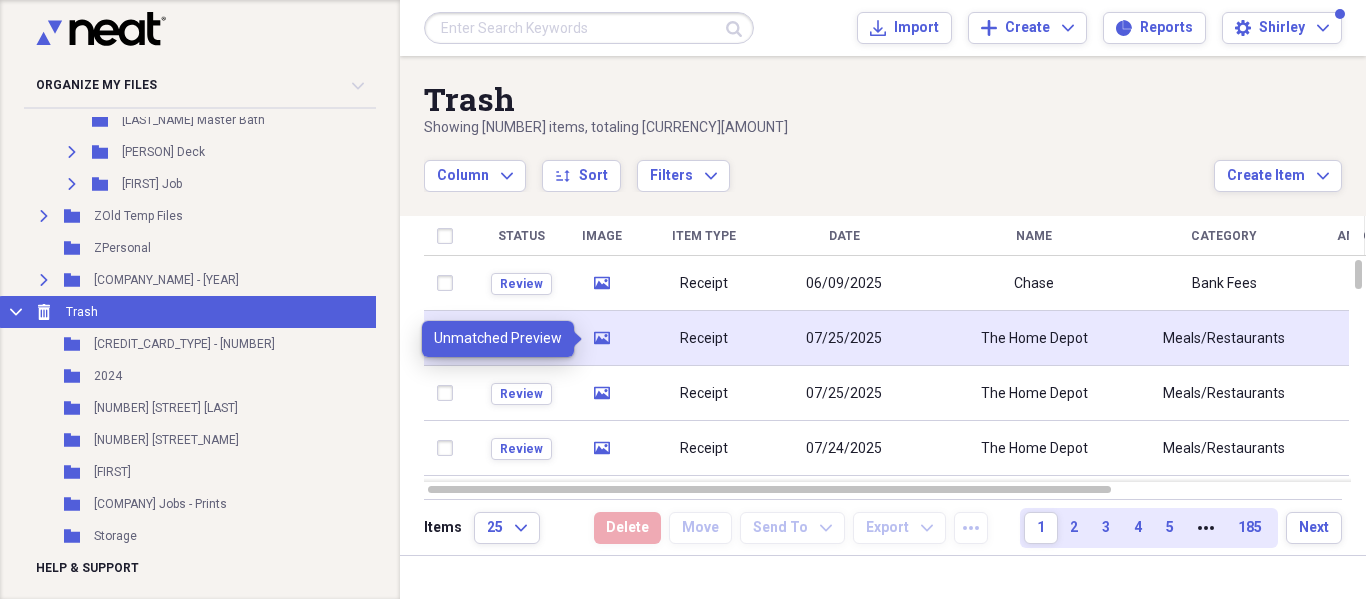 click 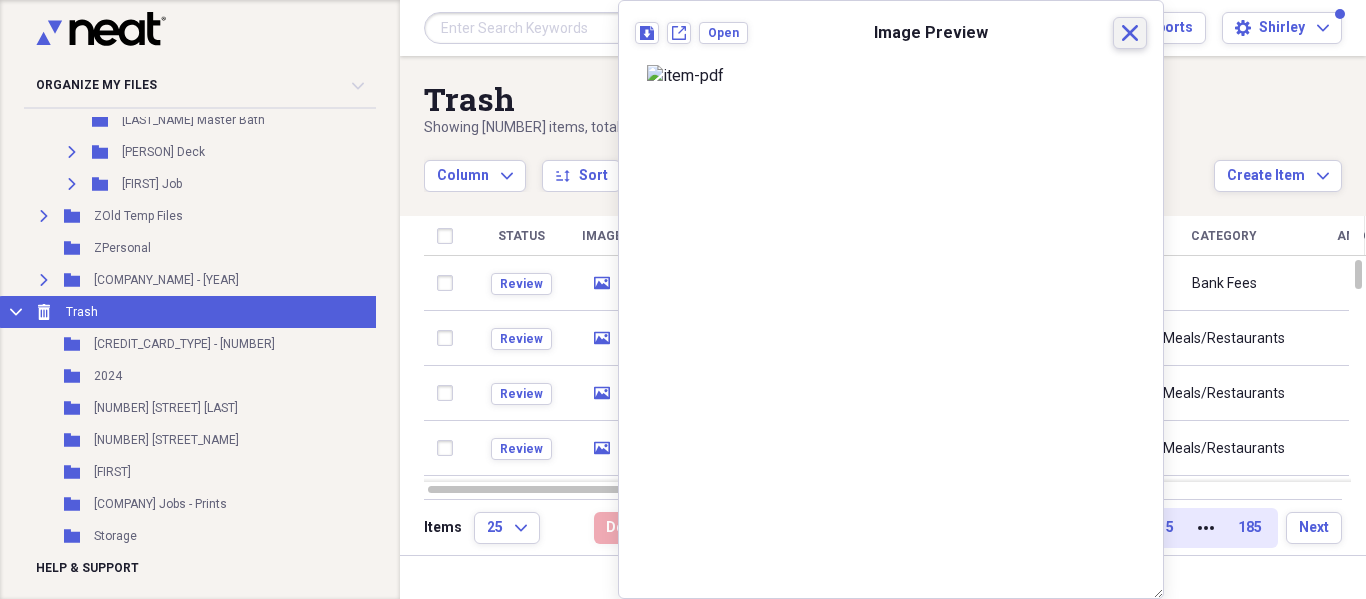 click on "Close" at bounding box center (1130, 33) 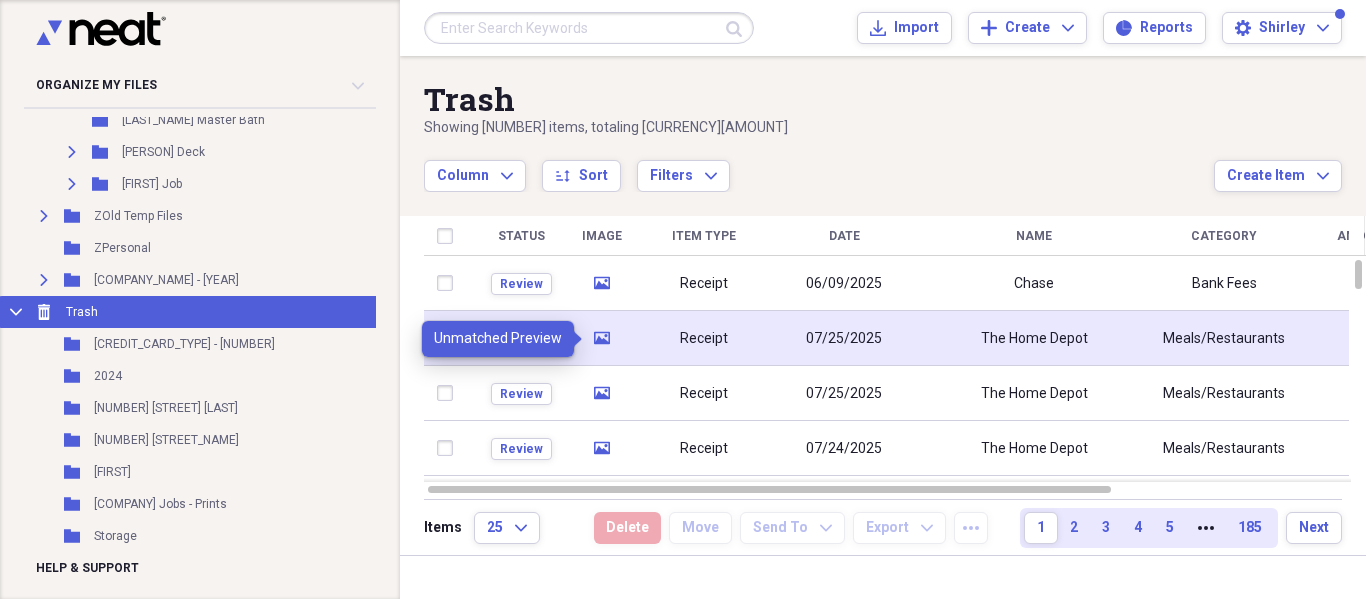 click on "media" 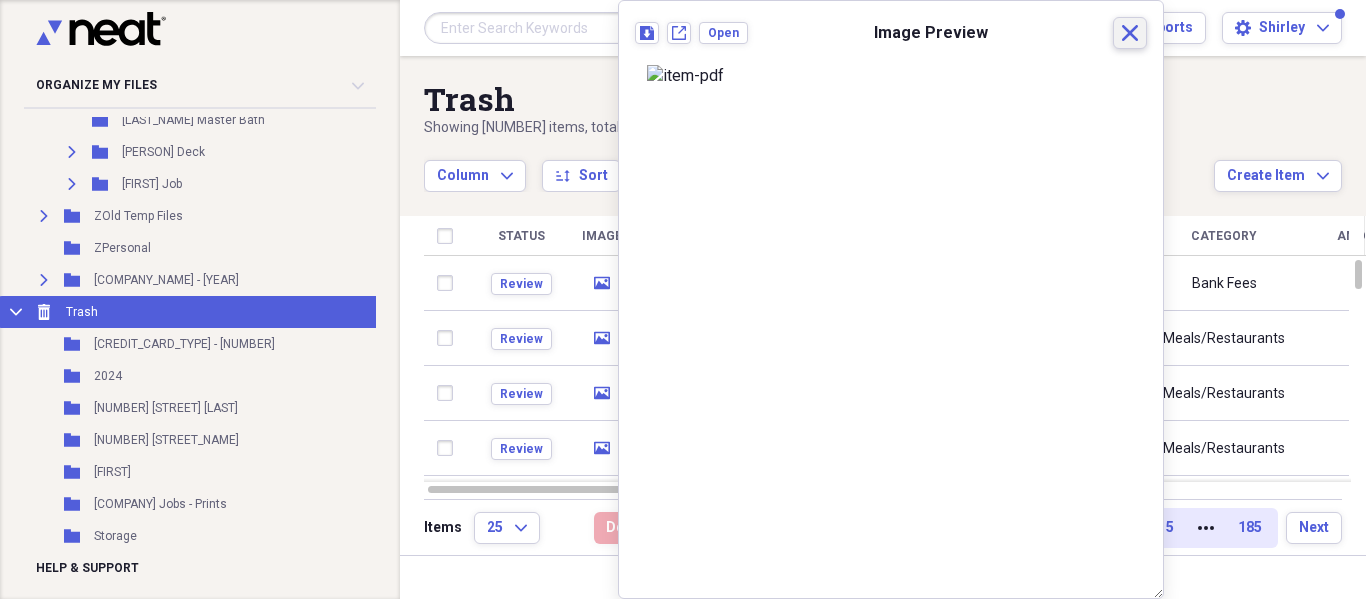 click on "Close" at bounding box center (1130, 33) 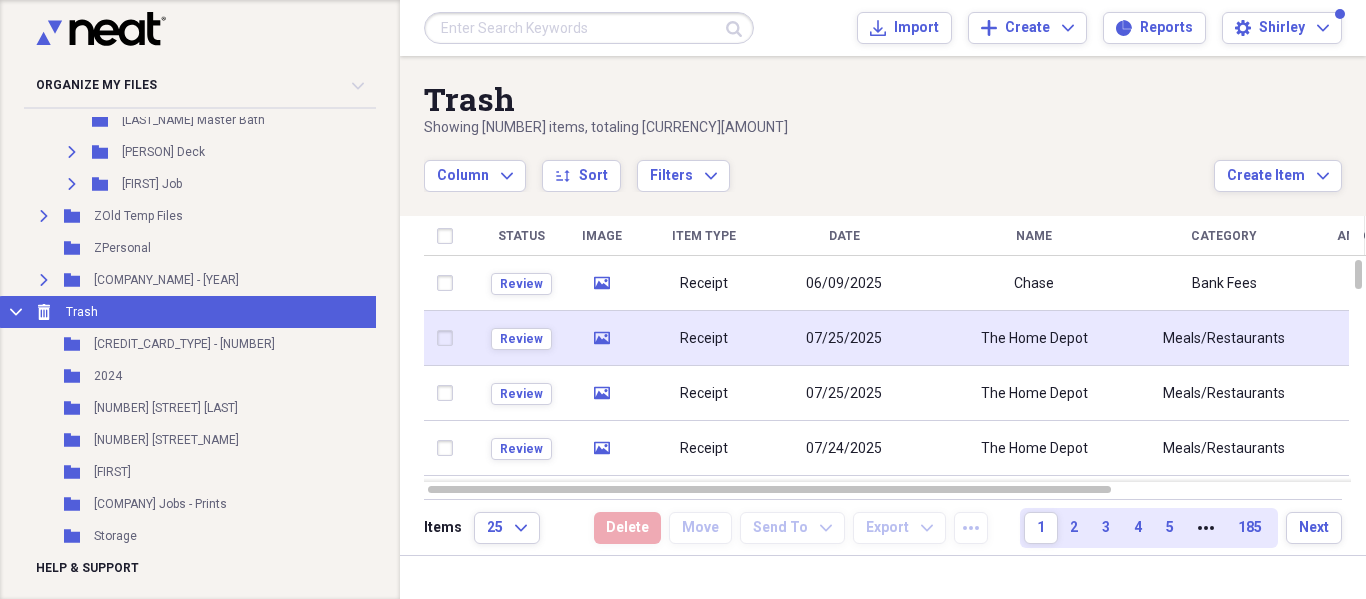 click at bounding box center [449, 338] 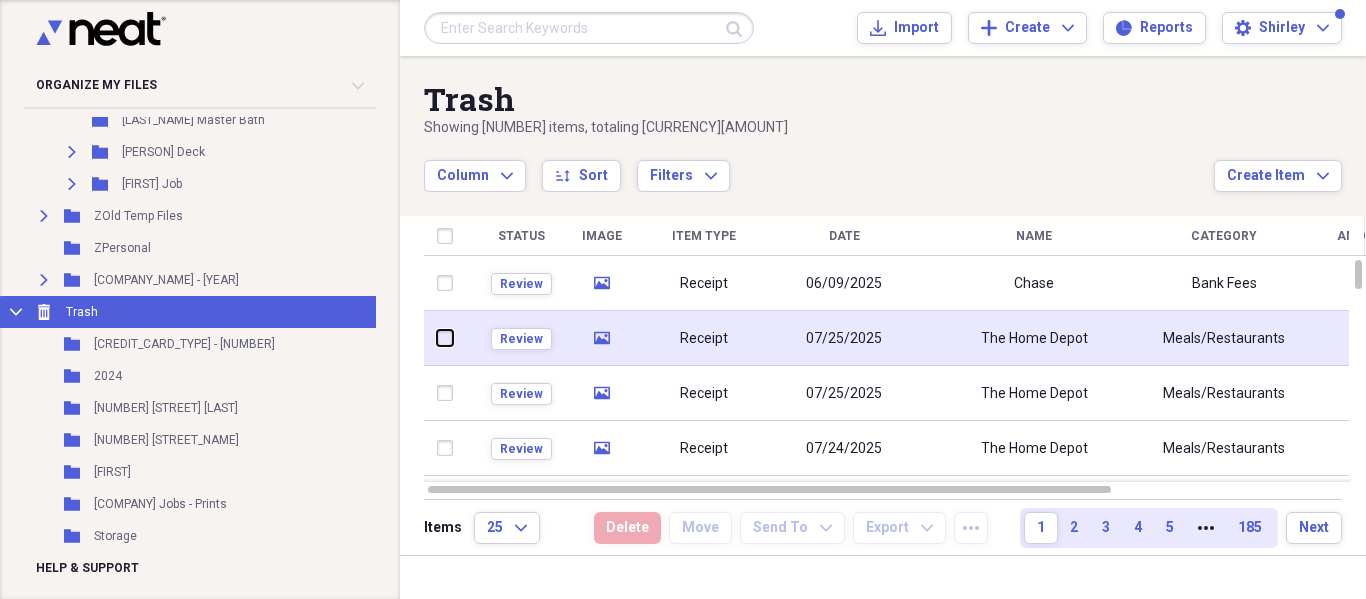 click at bounding box center [437, 338] 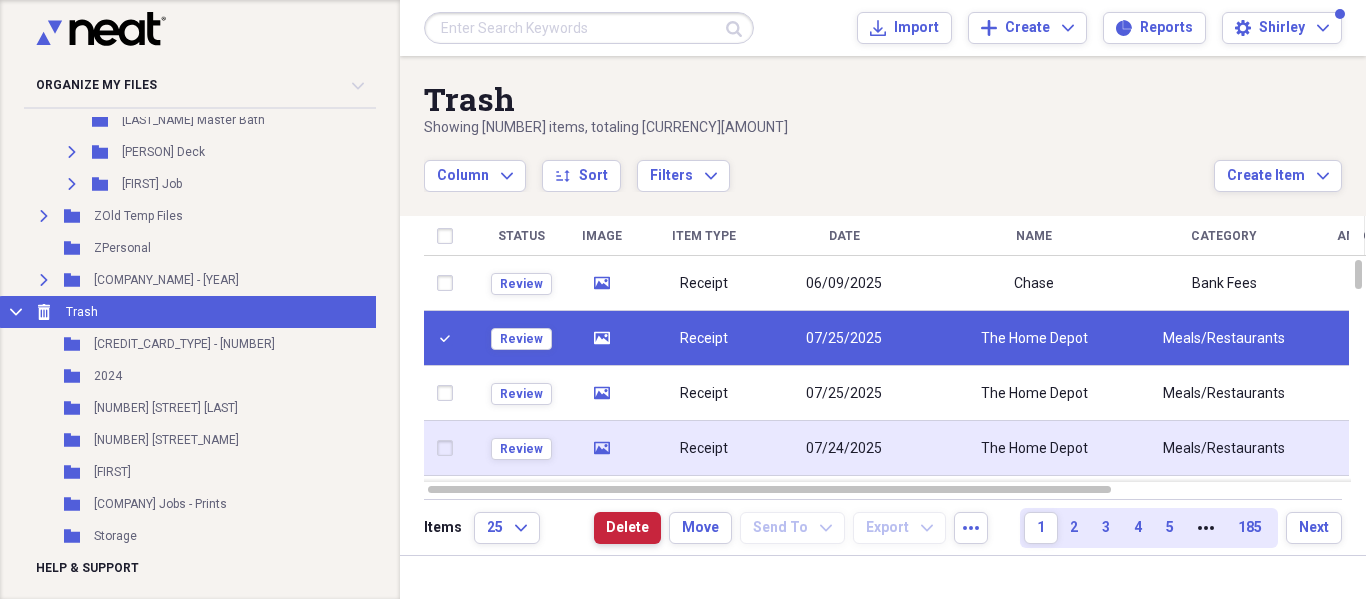 drag, startPoint x: 623, startPoint y: 531, endPoint x: 576, endPoint y: 449, distance: 94.51455 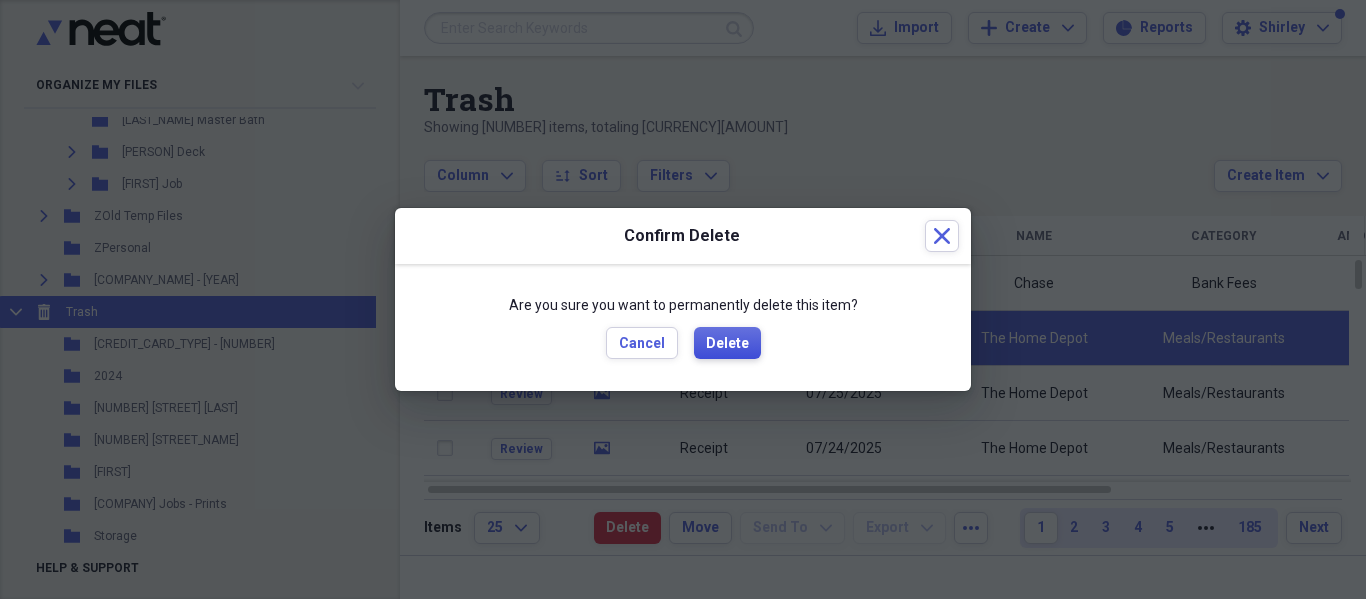 click on "Delete" at bounding box center (727, 344) 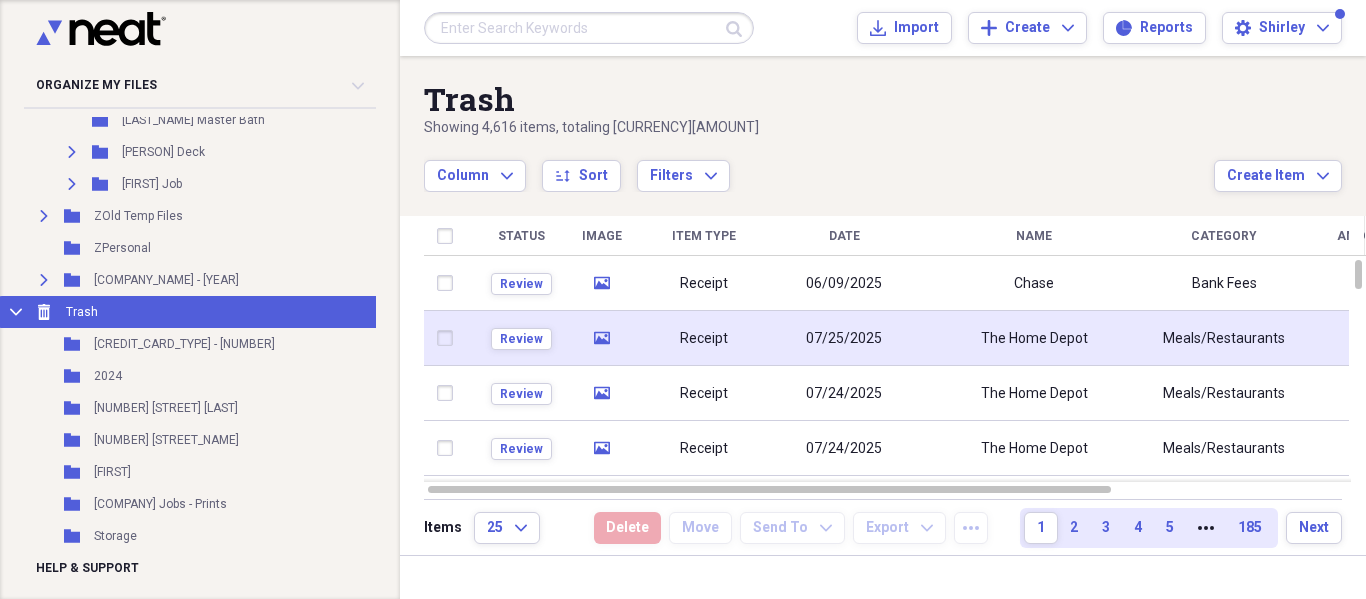 click on "media" 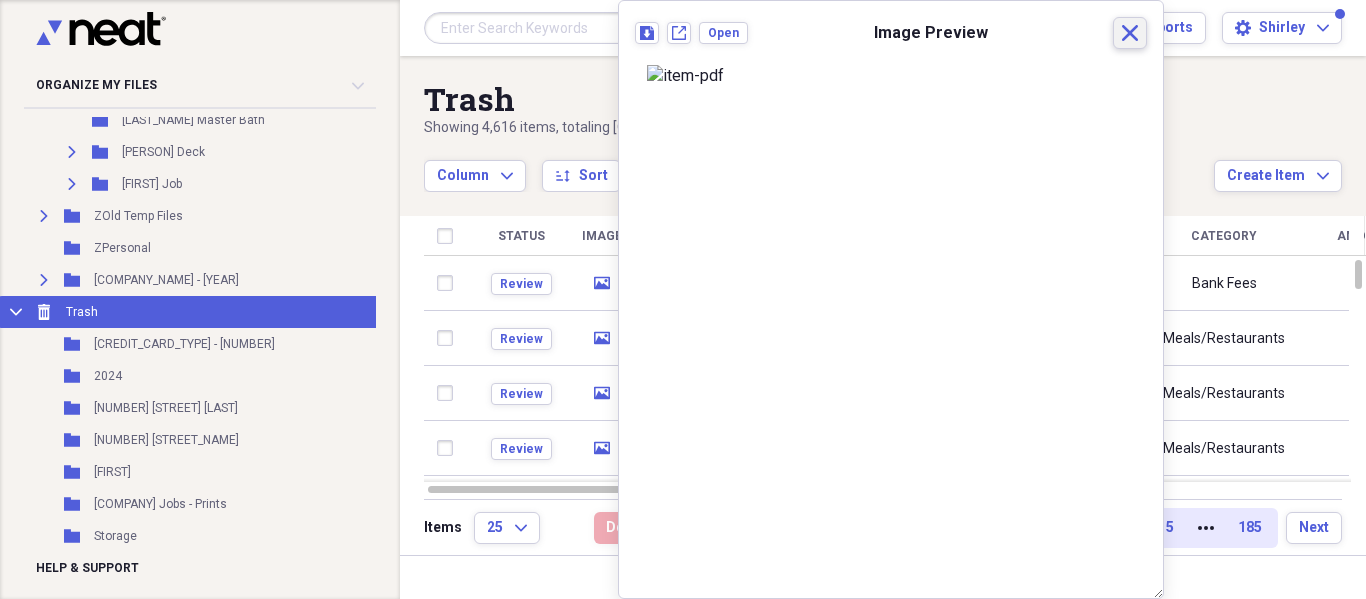 click on "Close" 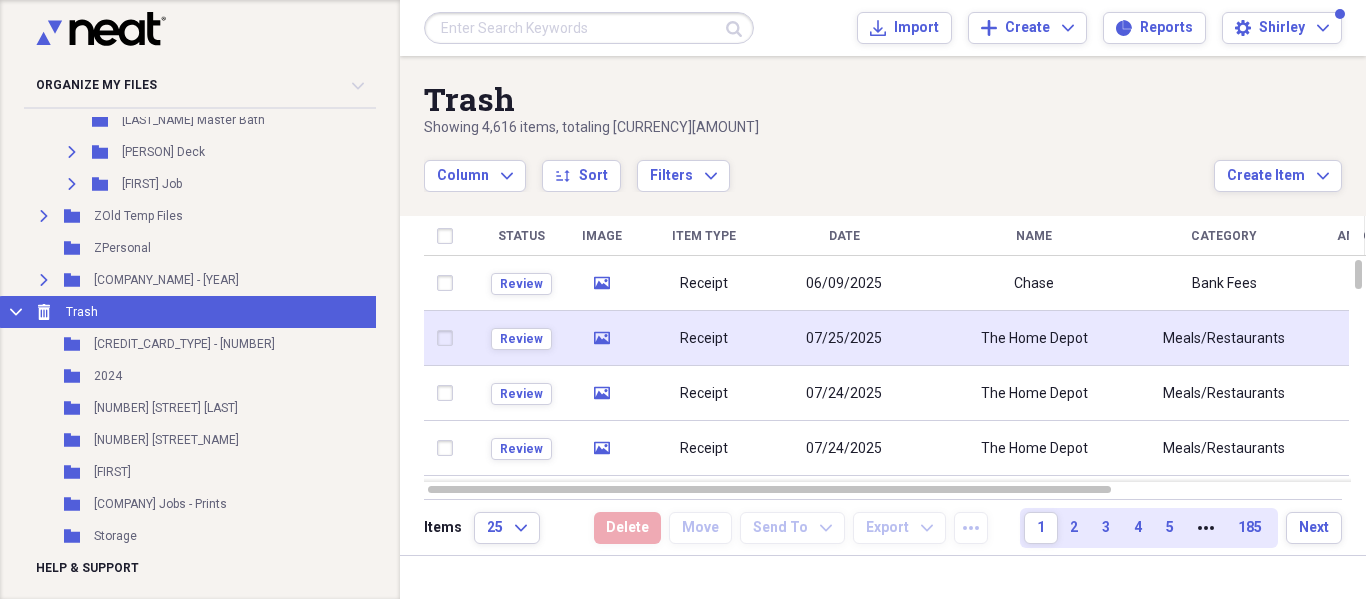 click at bounding box center (449, 338) 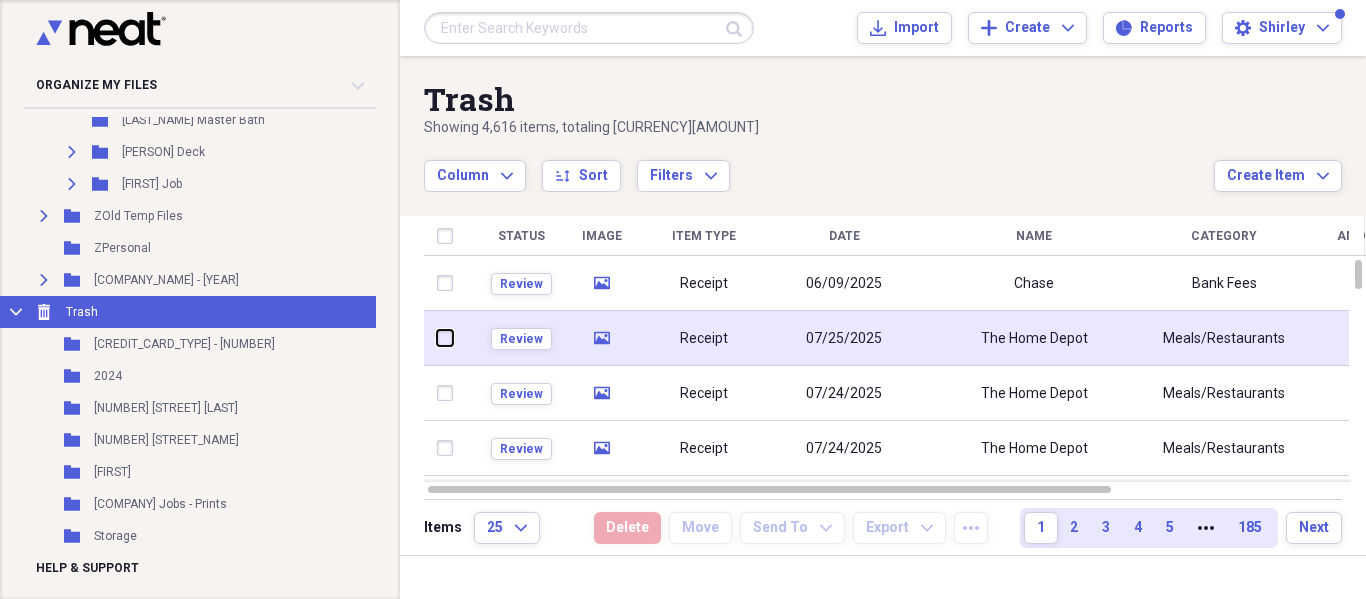 click at bounding box center (437, 338) 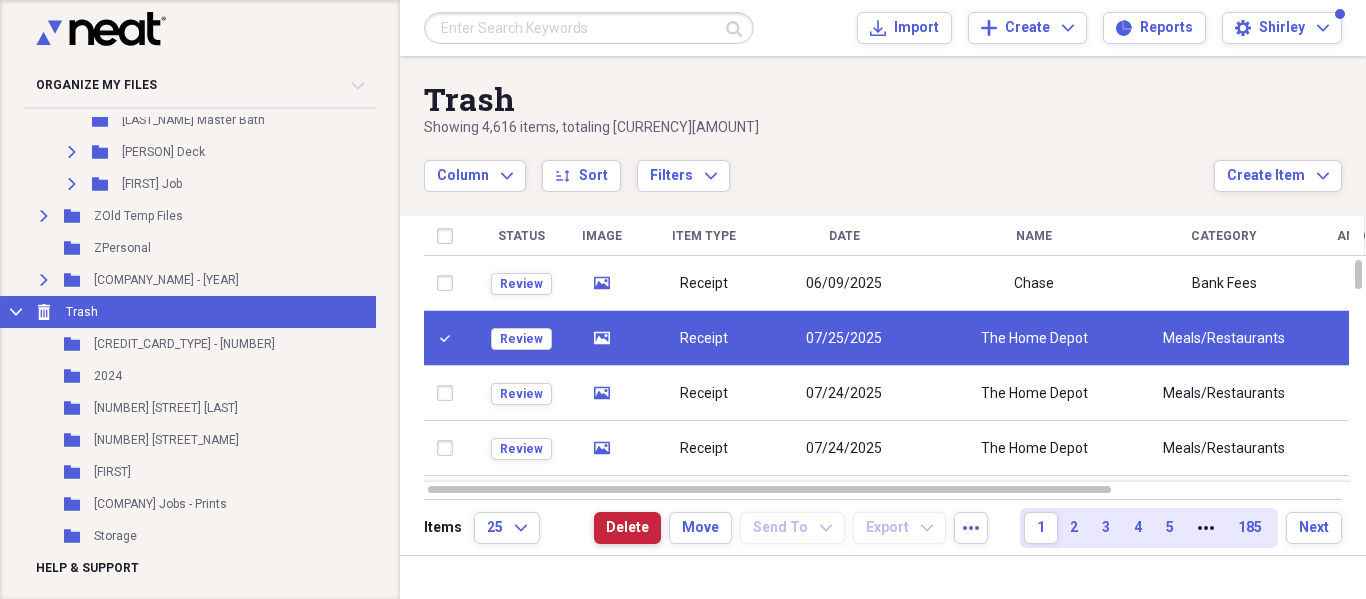 click on "Delete" at bounding box center (627, 528) 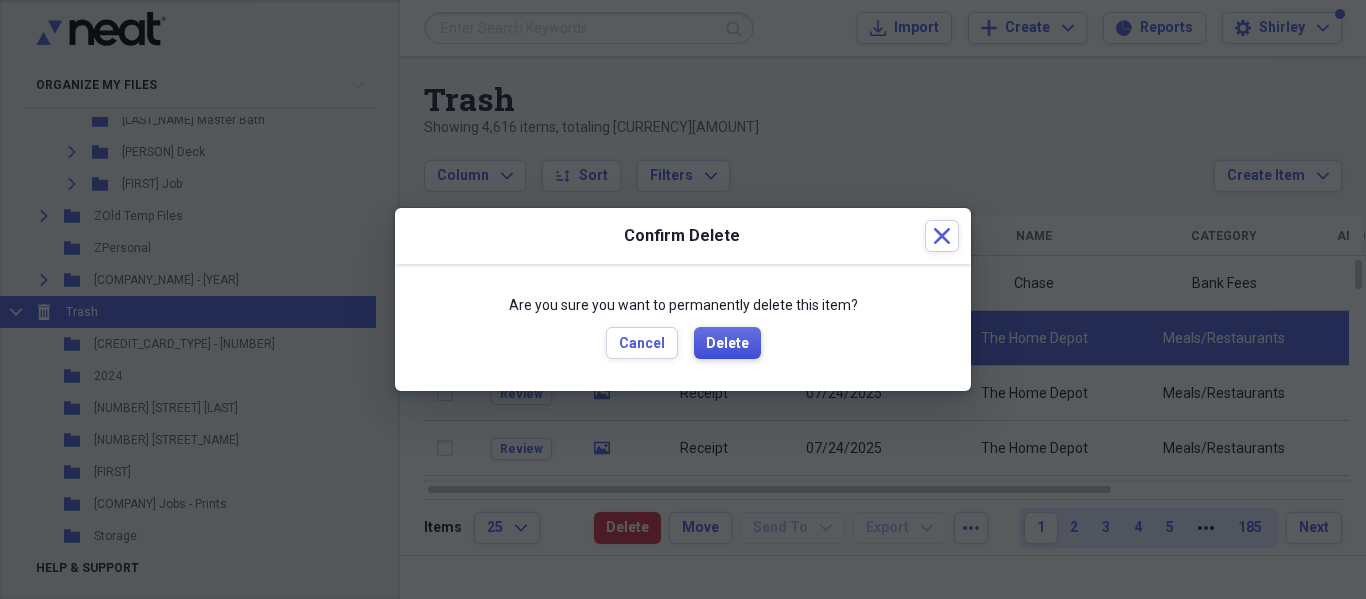 click on "Delete" at bounding box center [727, 344] 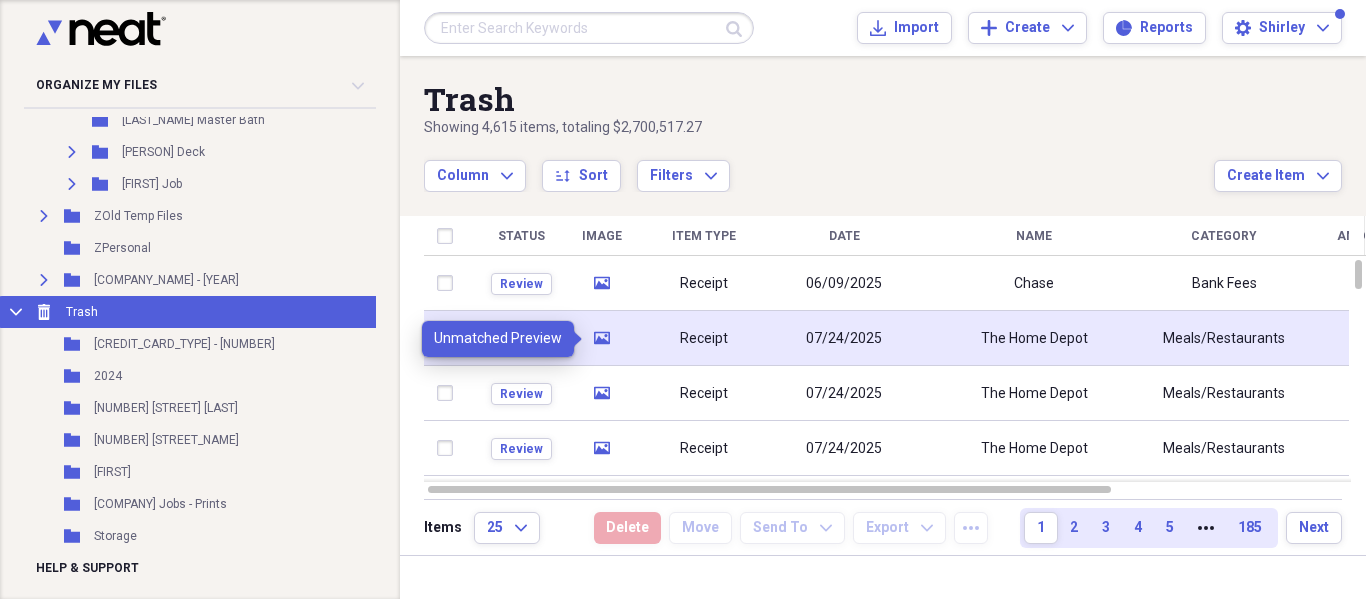 click 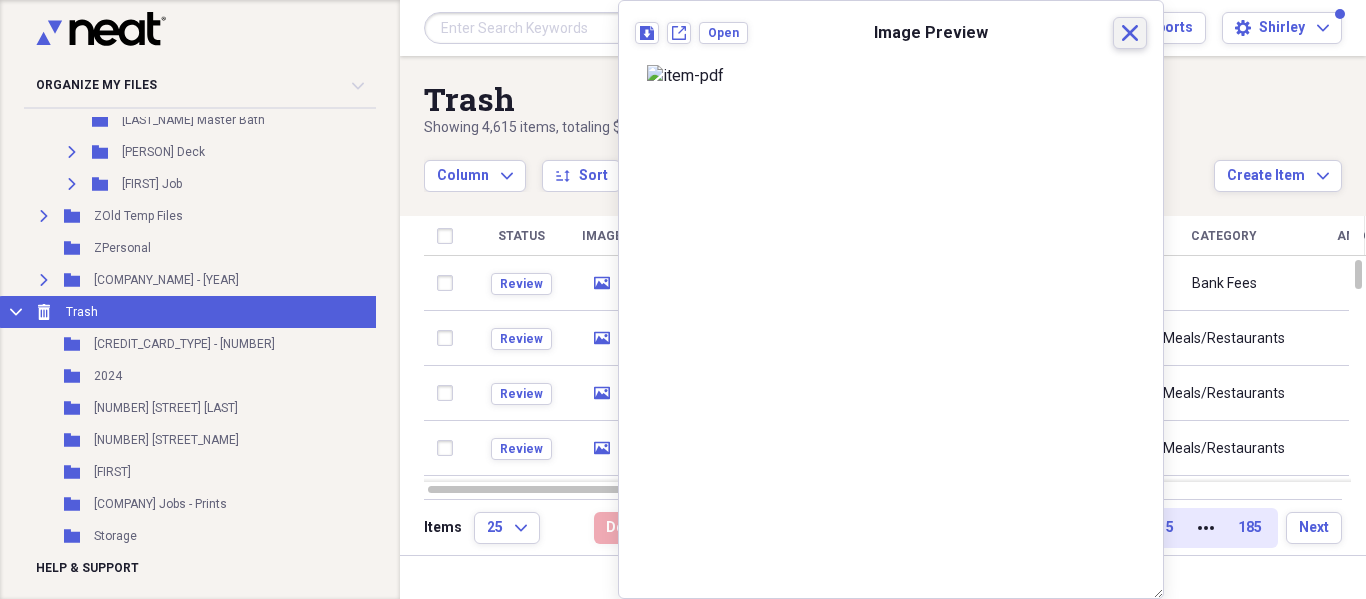 click on "Close" 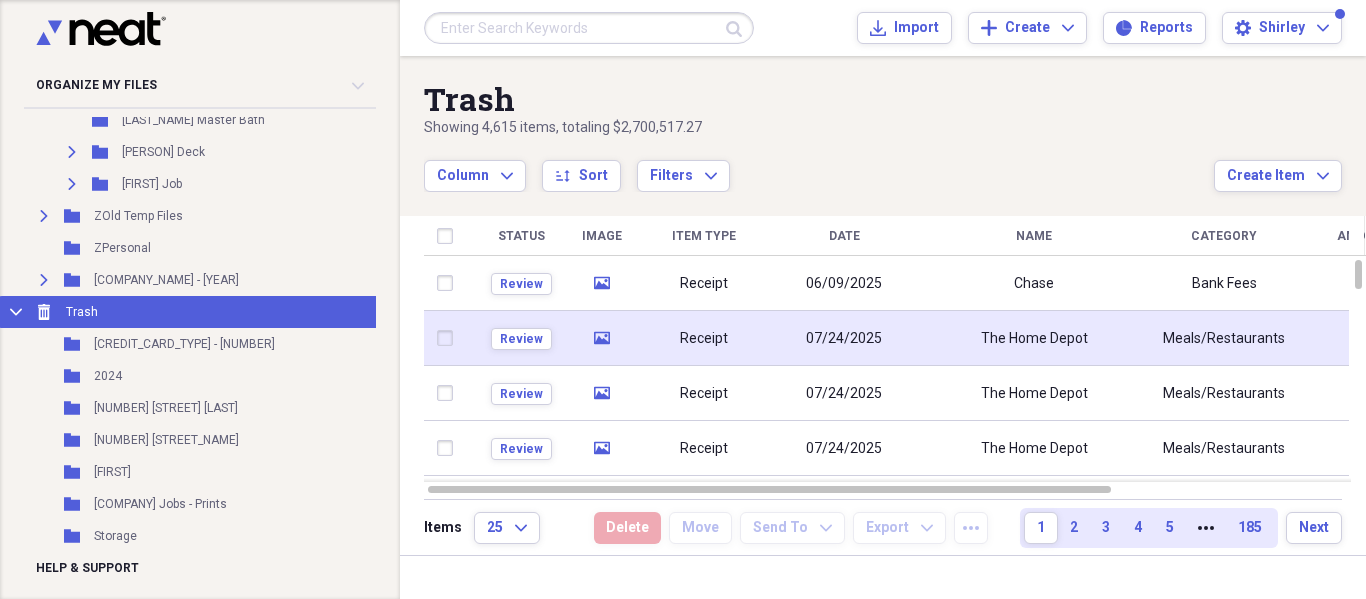 click at bounding box center (449, 338) 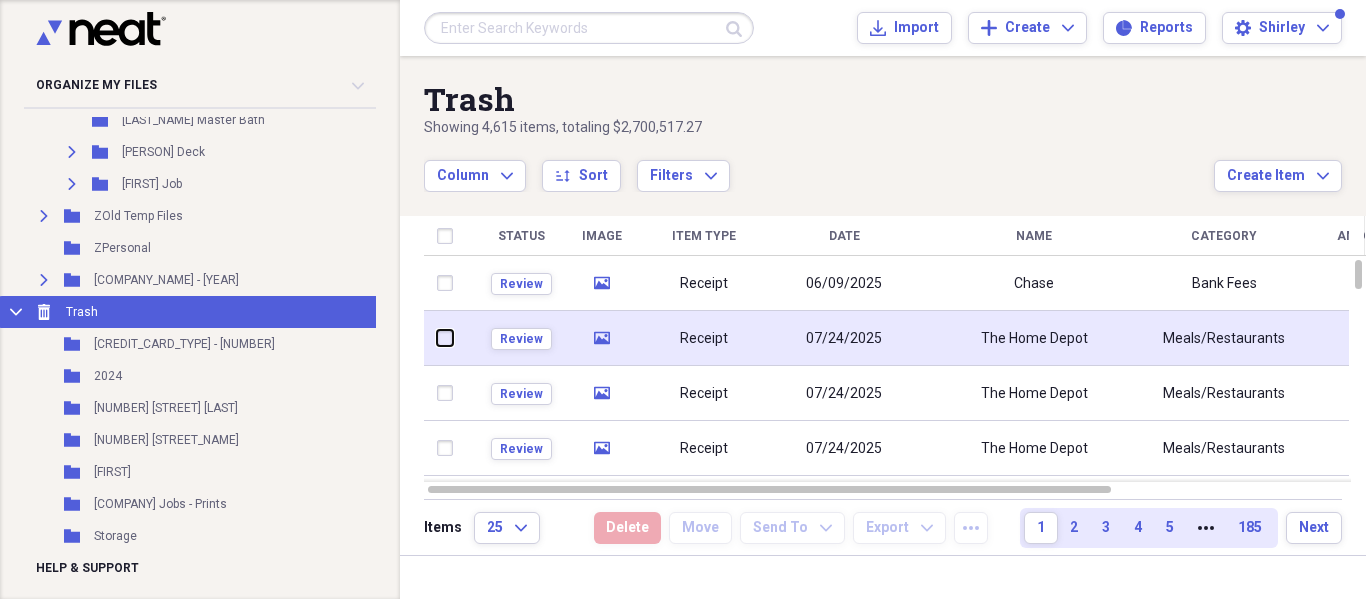 click at bounding box center [437, 338] 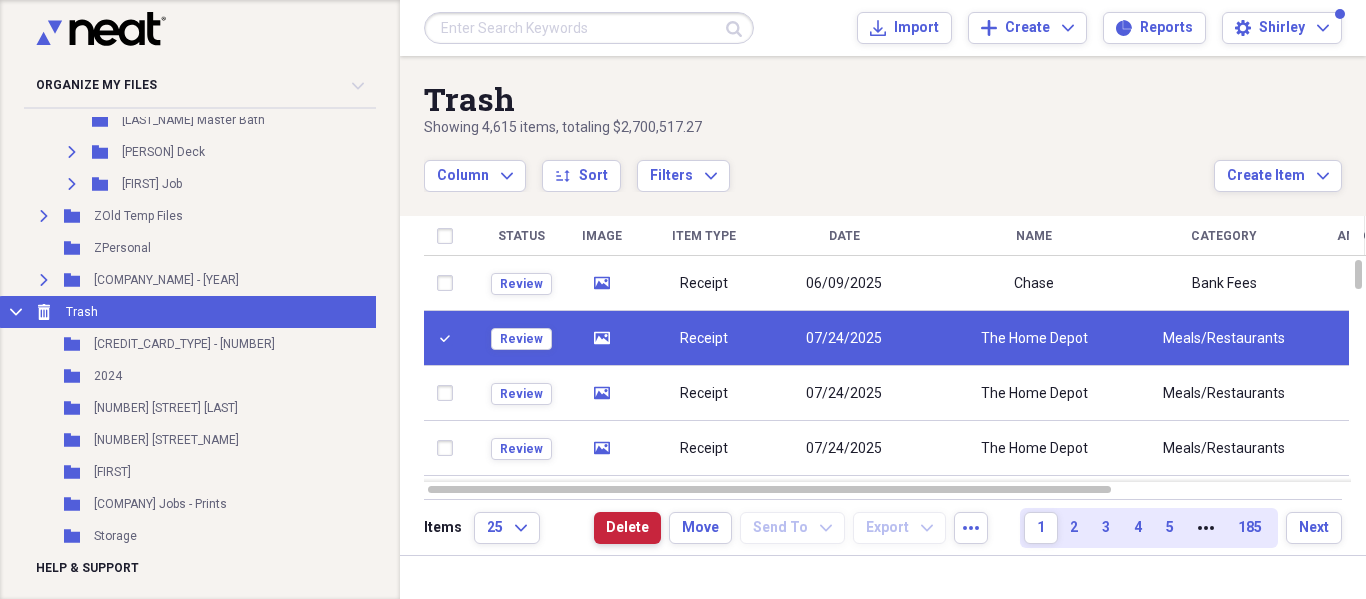 click on "Delete" at bounding box center [627, 528] 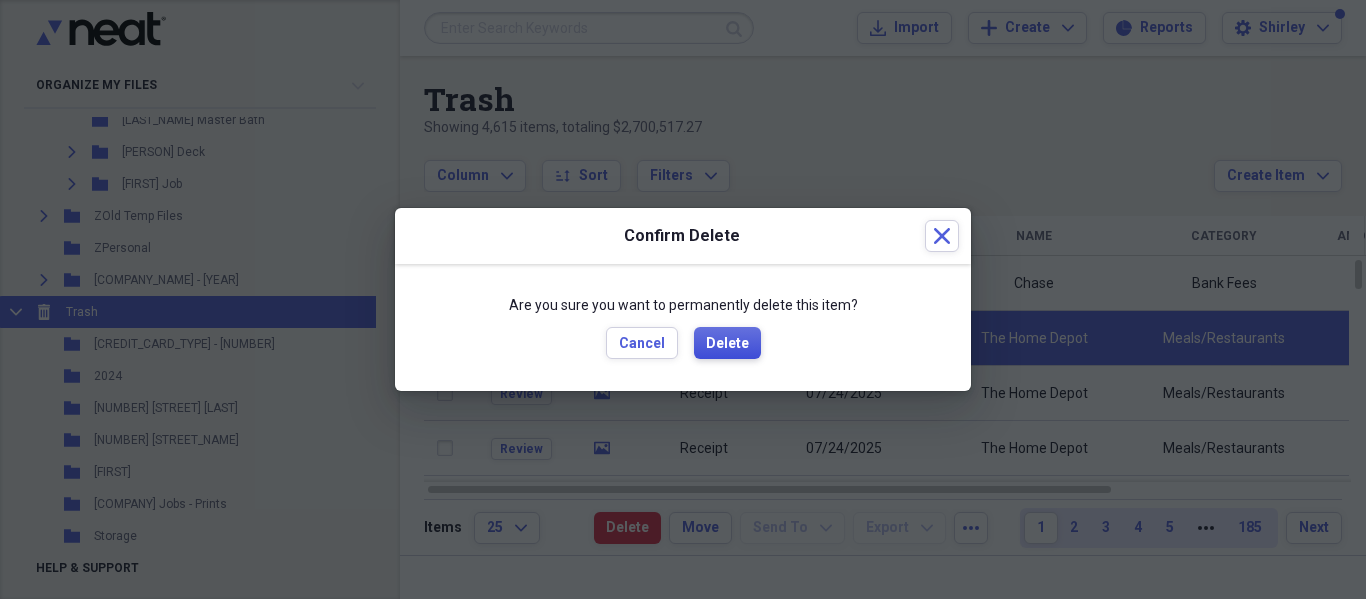 click on "Delete" at bounding box center (727, 344) 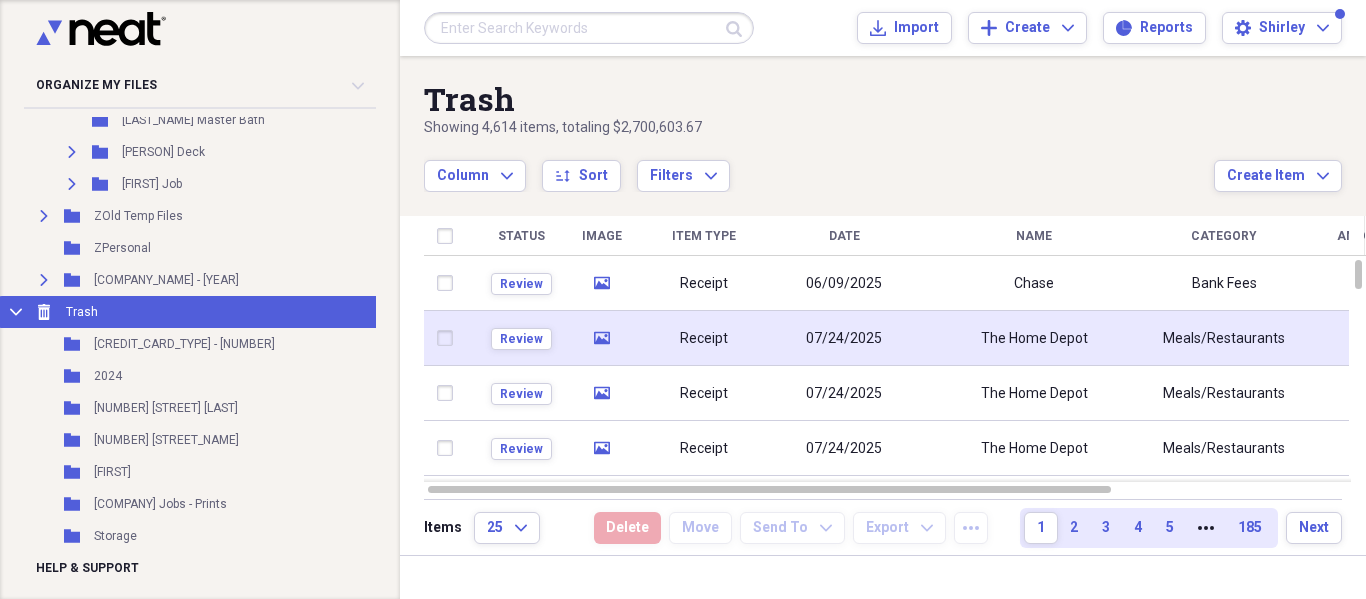 click 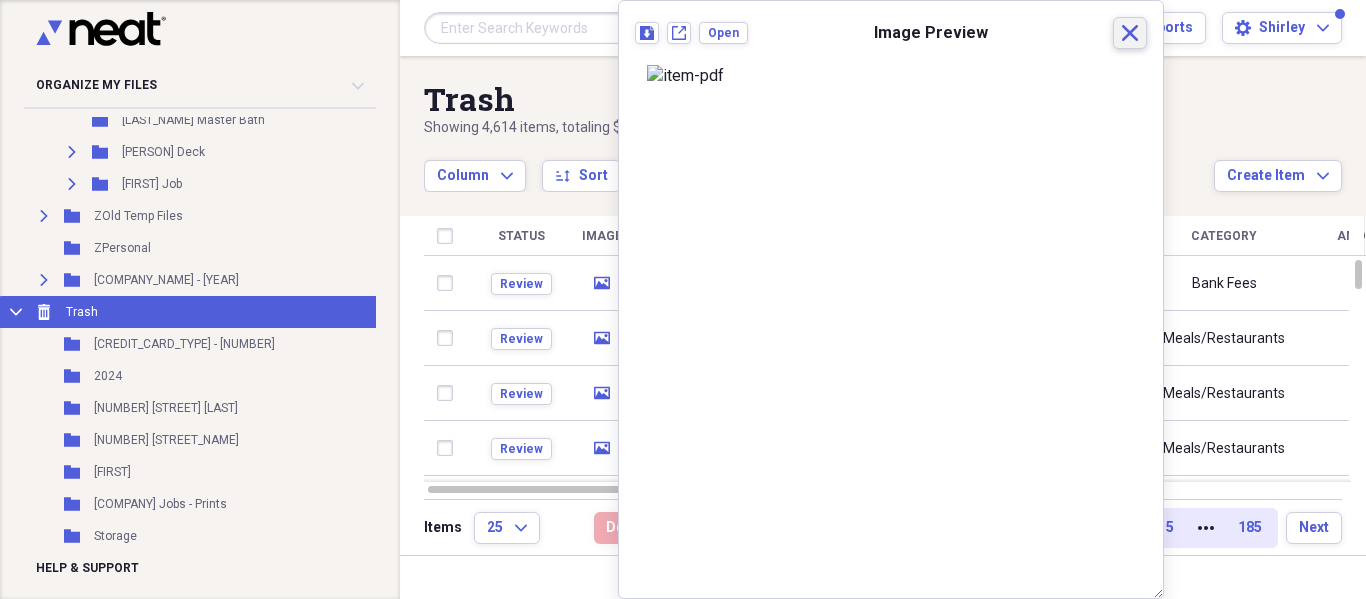 click on "Close" 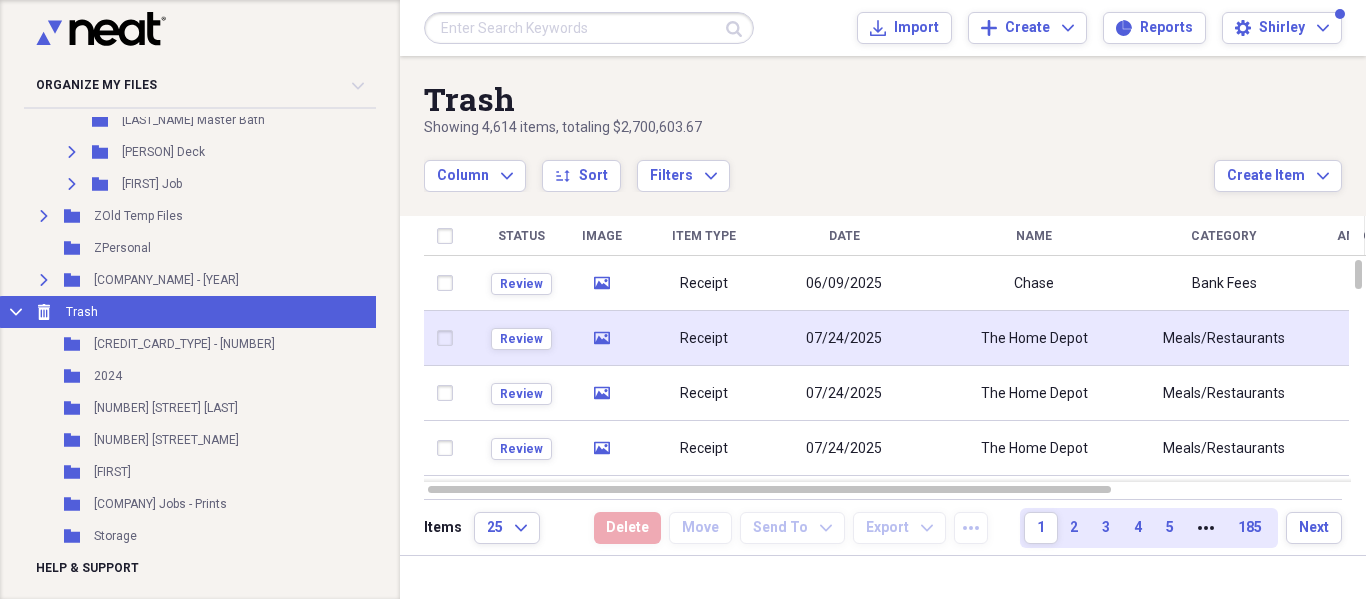 click at bounding box center (449, 338) 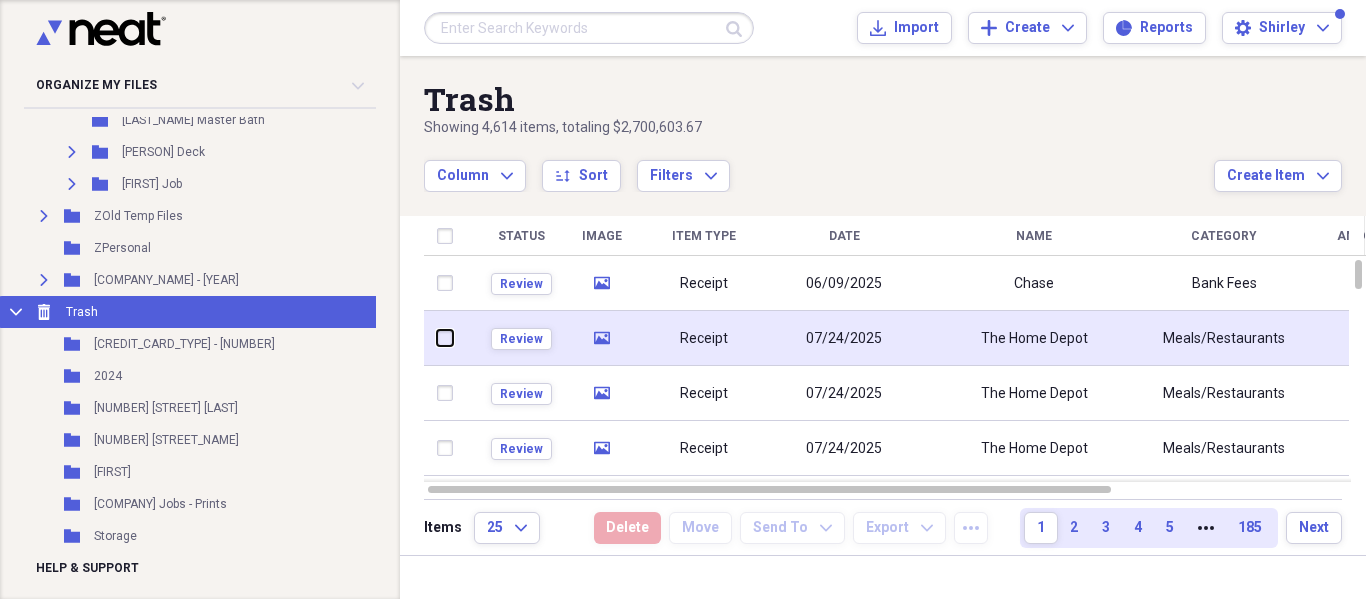 click at bounding box center (437, 338) 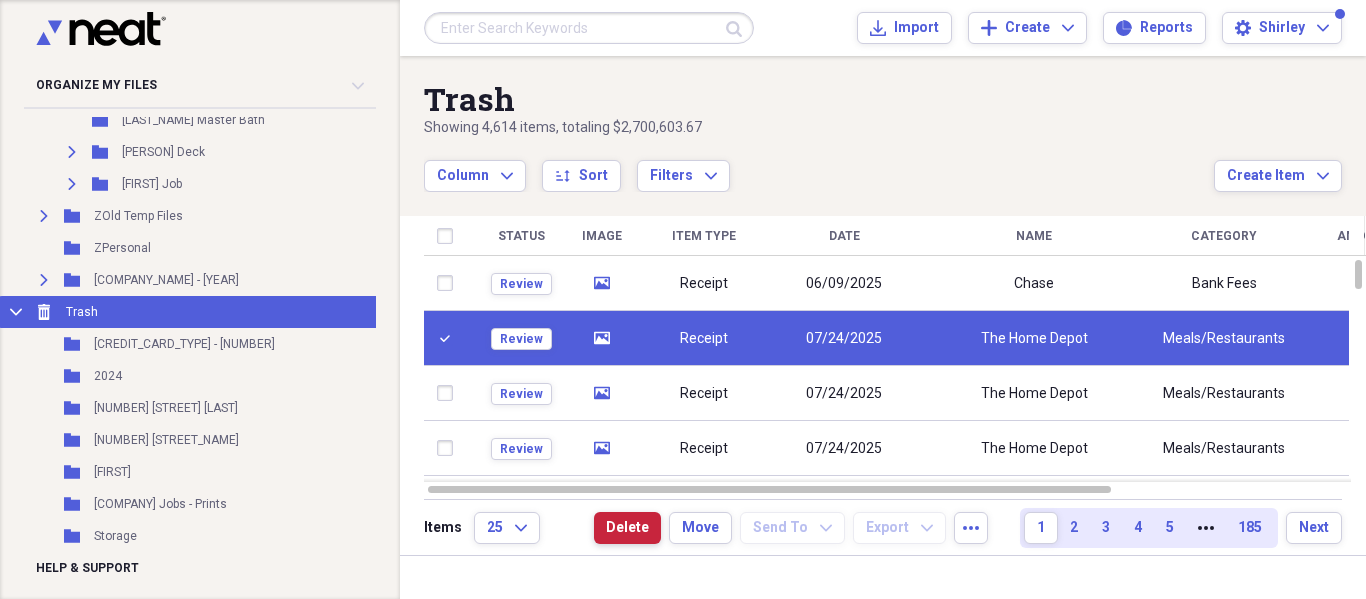 click on "Delete" at bounding box center (627, 528) 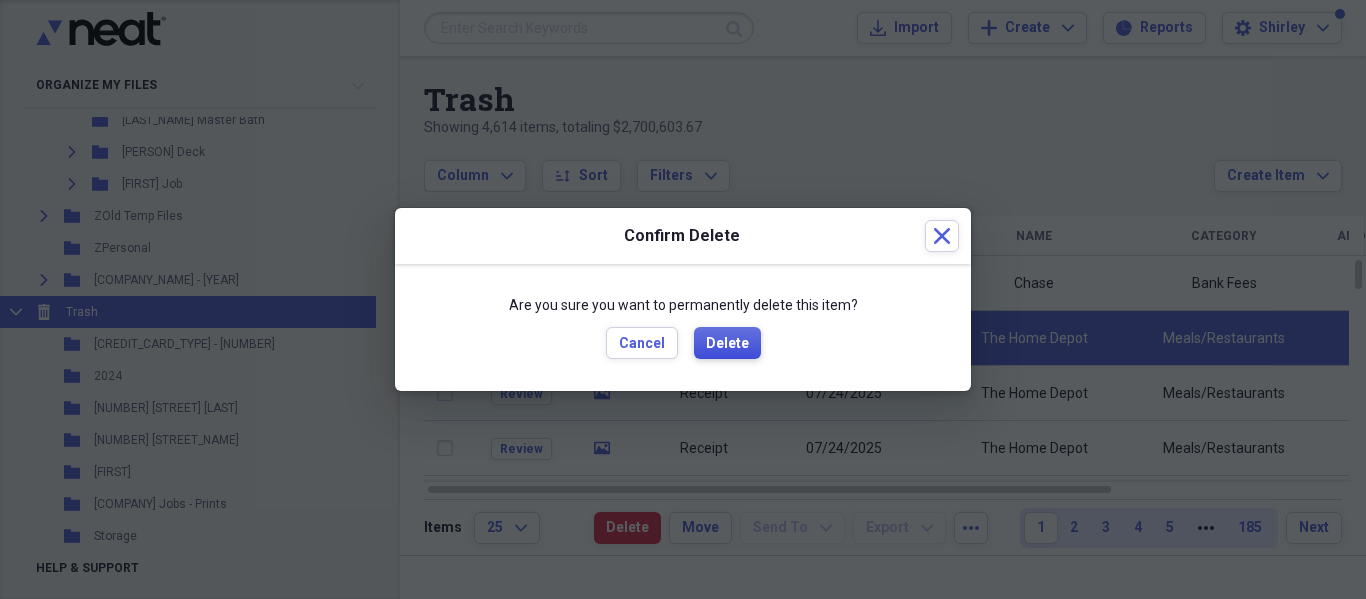 click on "Delete" at bounding box center [727, 344] 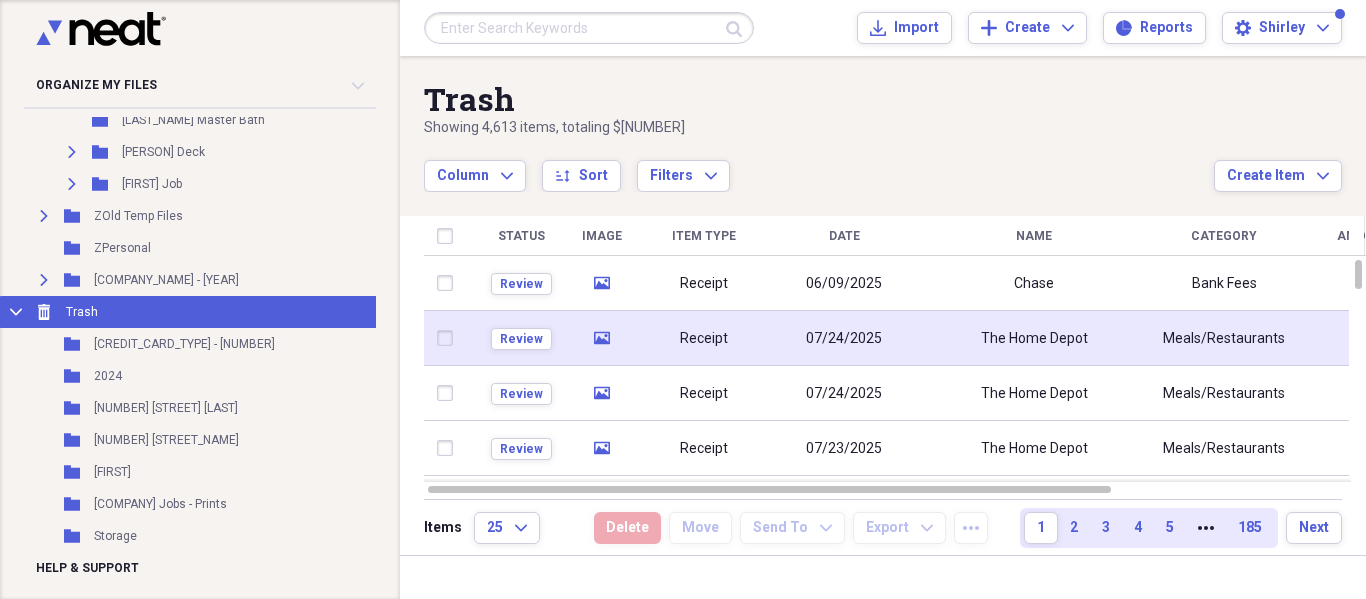 click on "media" at bounding box center (602, 338) 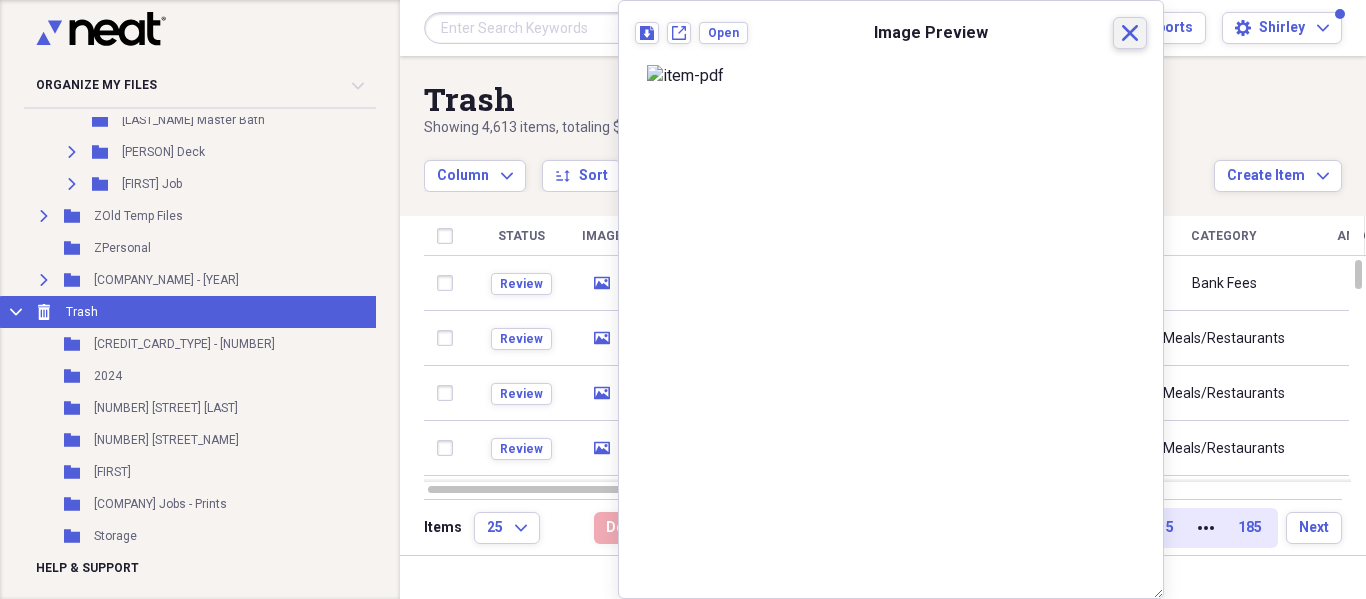click on "Close" at bounding box center [1130, 33] 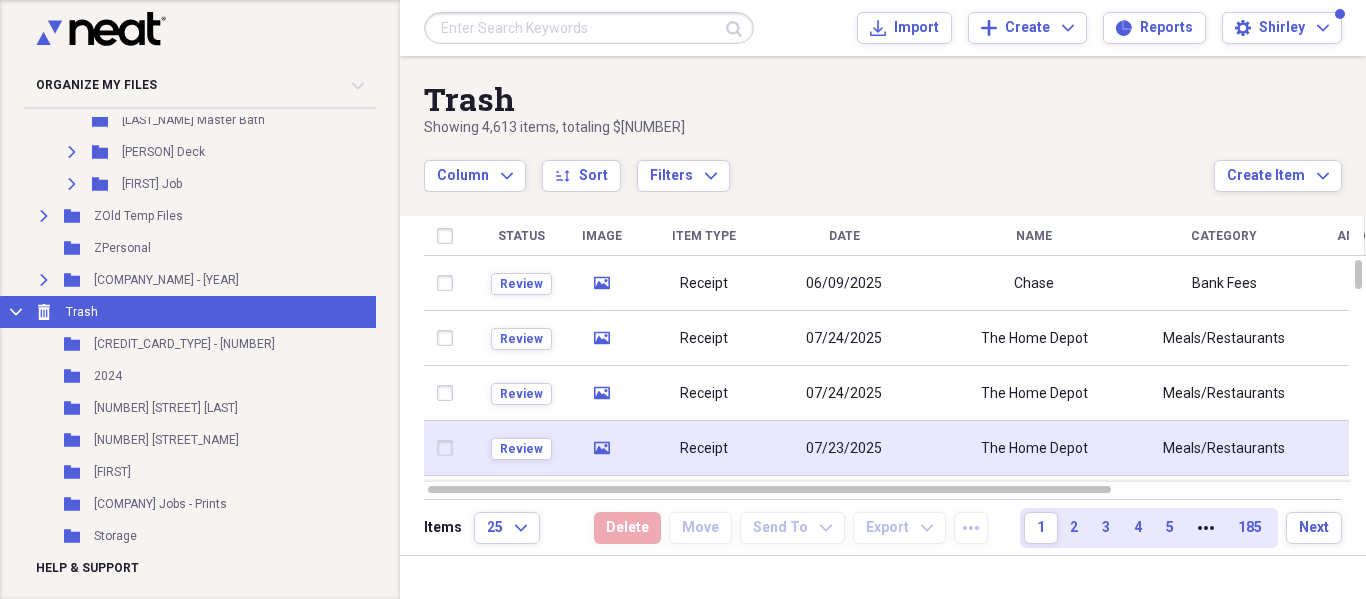 drag, startPoint x: 437, startPoint y: 334, endPoint x: 510, endPoint y: 427, distance: 118.22859 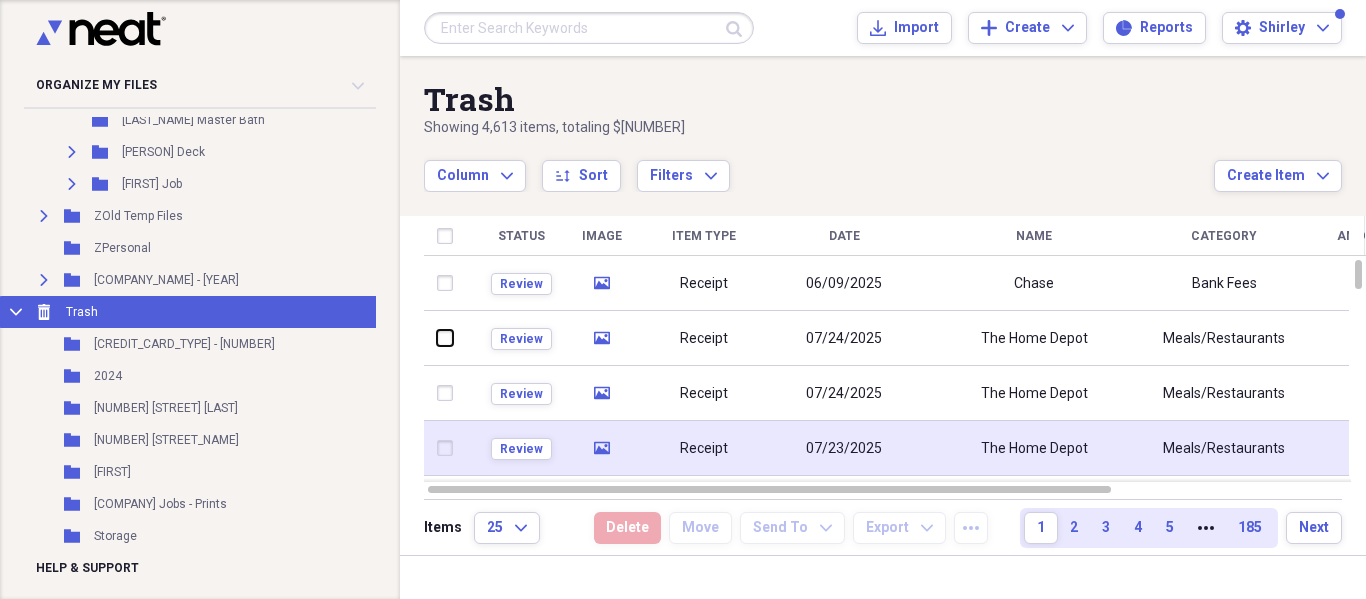 click at bounding box center (437, 338) 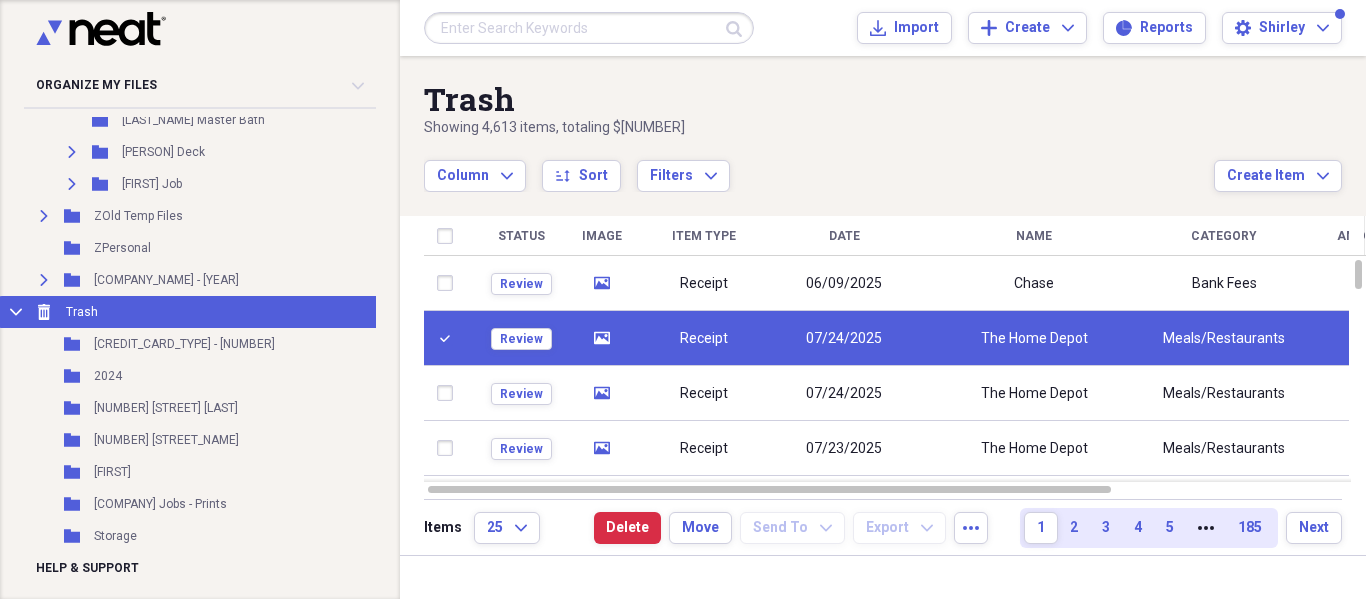 click on "Items [NUMBER] Expand Delete Move Send To Expand Export Expand more [NUMBER] [NUMBER] [NUMBER] [NUMBER] [NUMBER] More [NUMBER] Next" at bounding box center [883, 527] 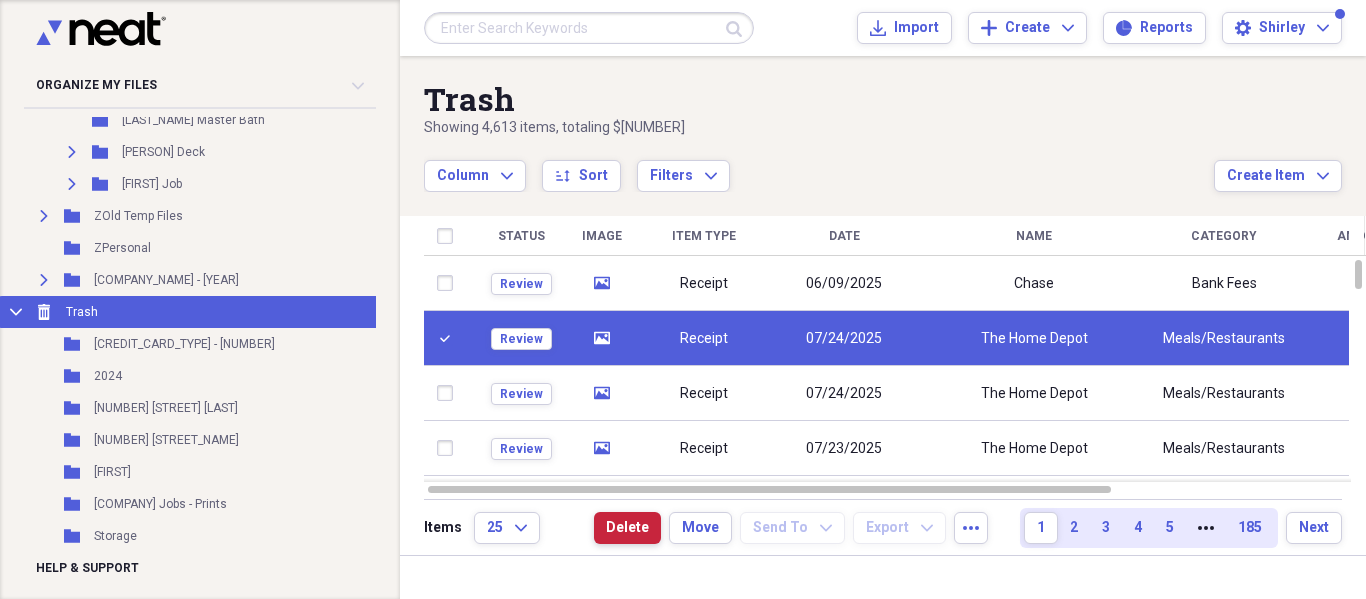click on "Delete" at bounding box center [627, 528] 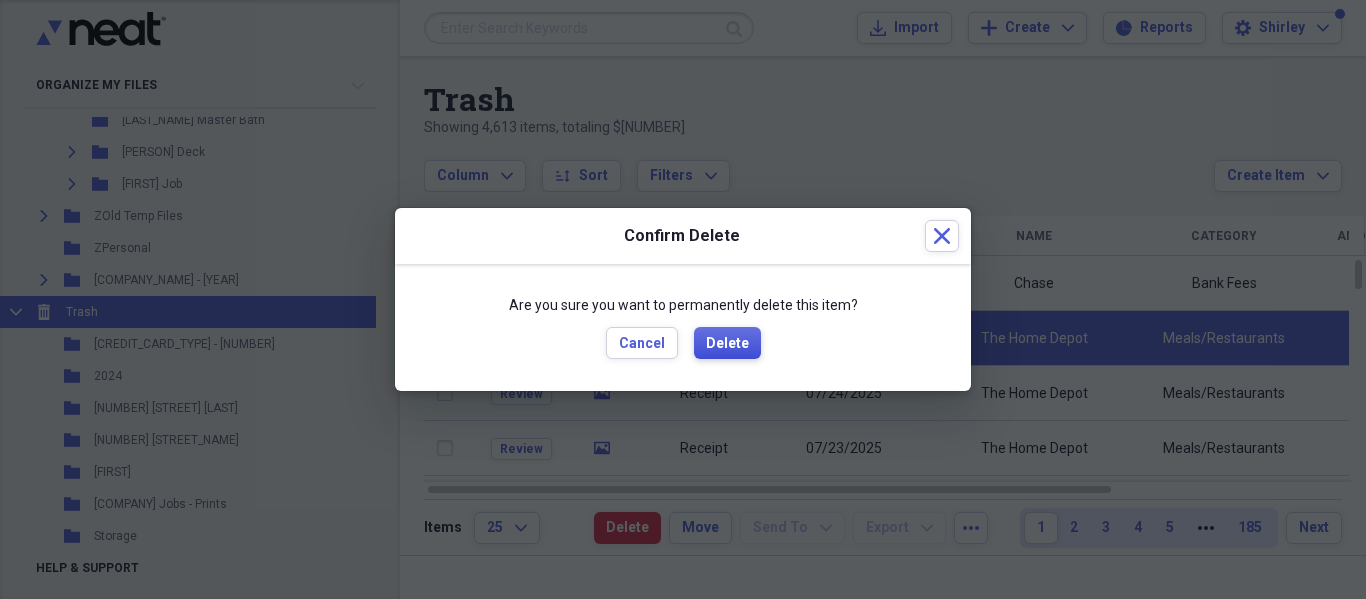 click on "Are you sure you want to permanently delete this item? Cancel Delete" at bounding box center [683, 328] 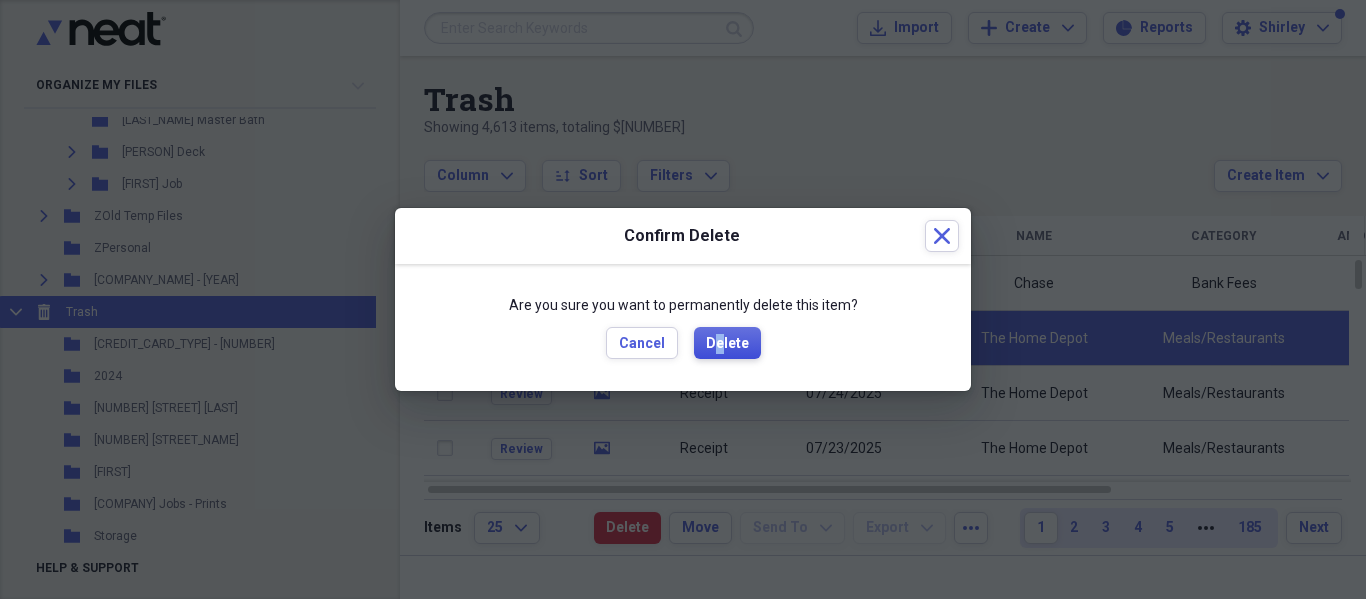 click on "Delete" at bounding box center [727, 343] 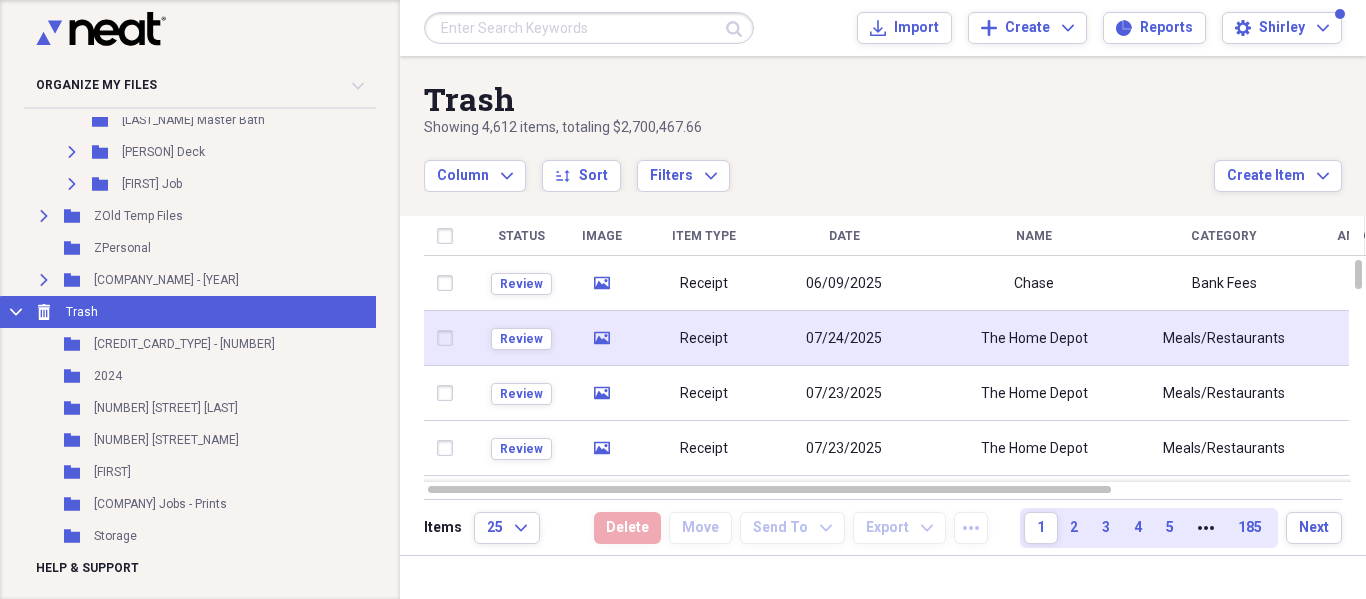 click 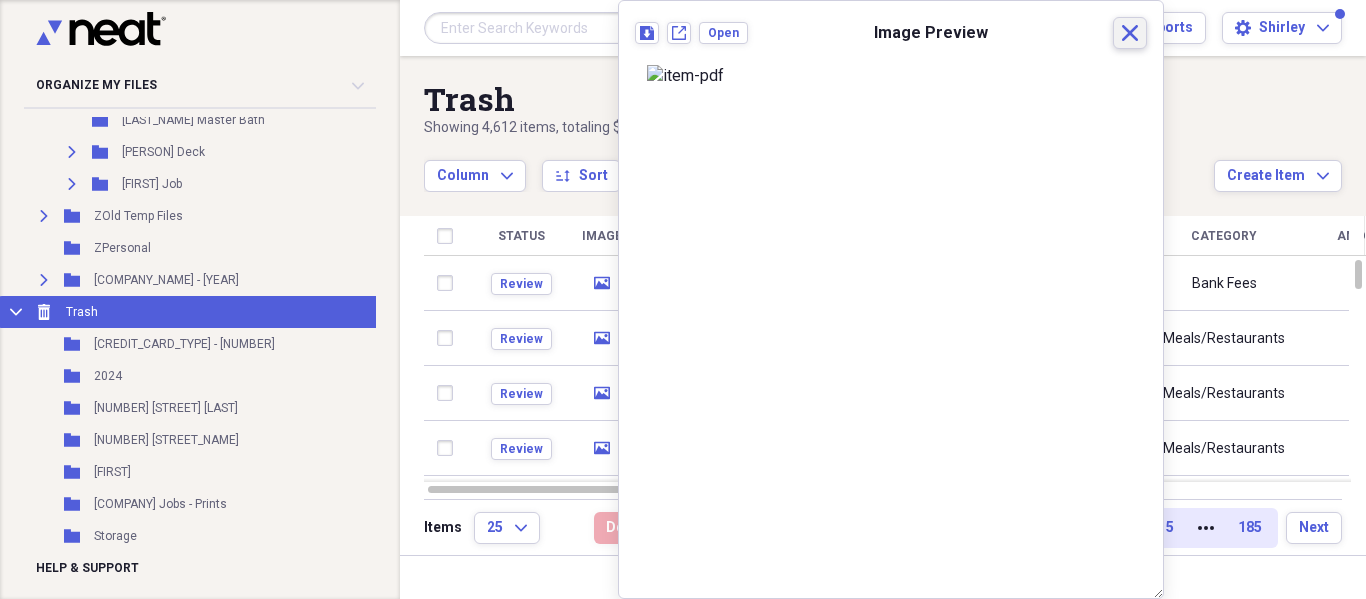 click on "Close" at bounding box center [1130, 33] 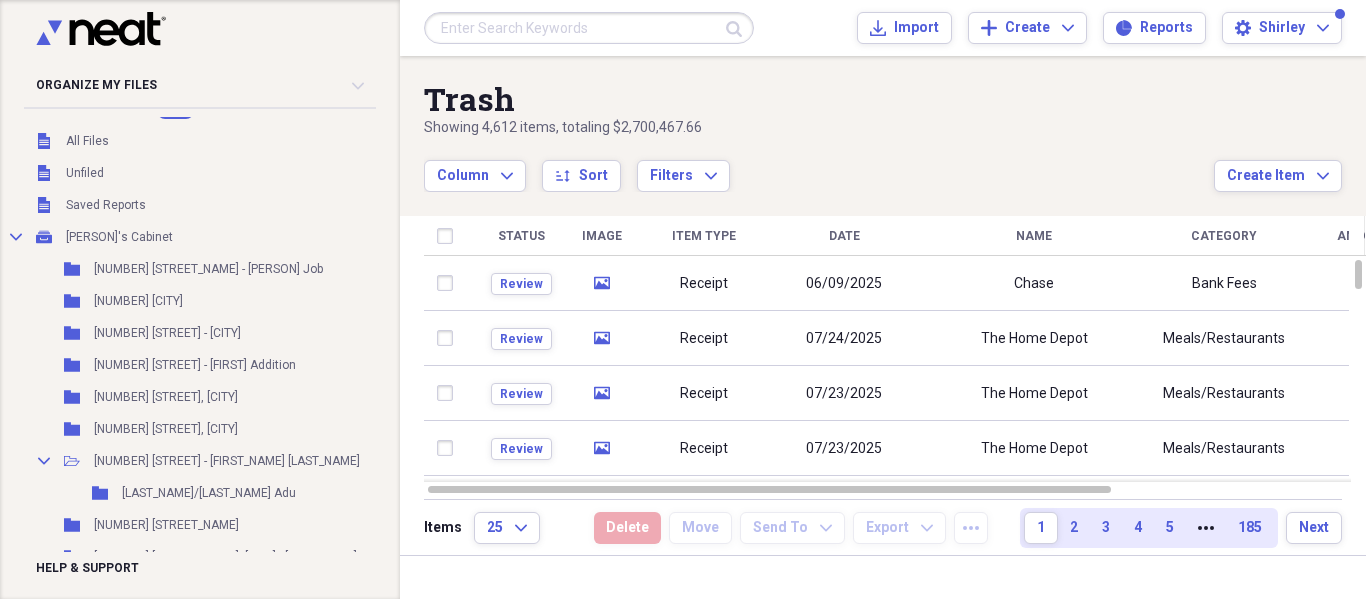scroll, scrollTop: 0, scrollLeft: 0, axis: both 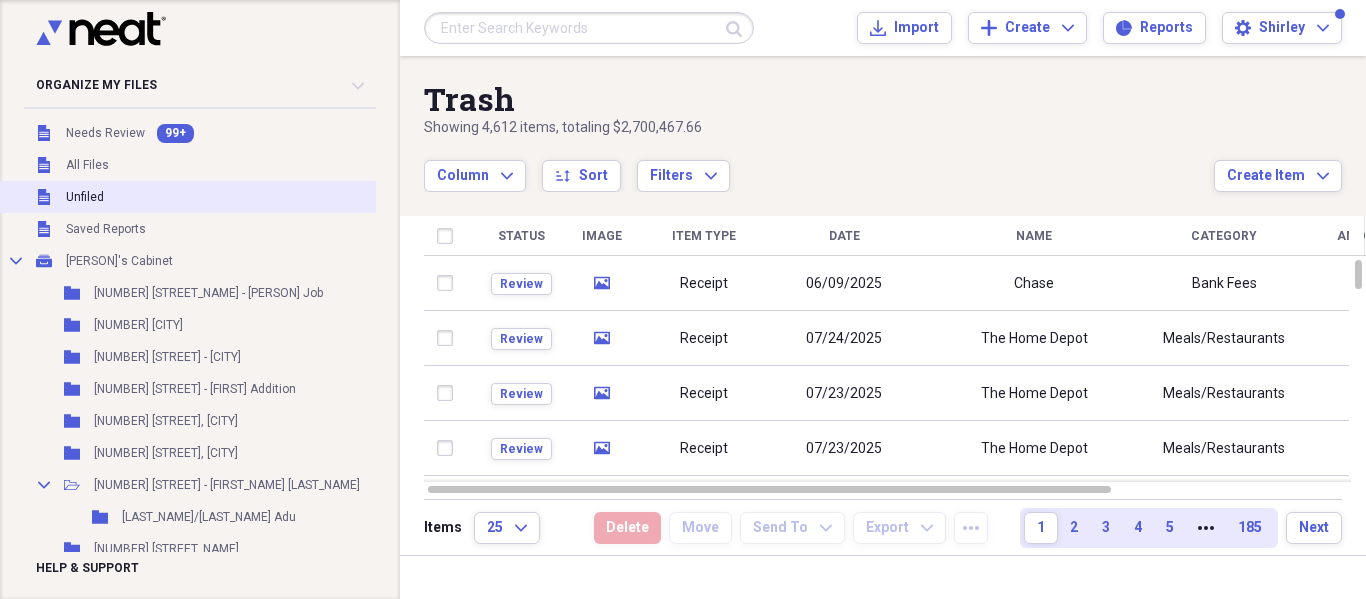 click on "Unfiled Unfiled" at bounding box center [245, 197] 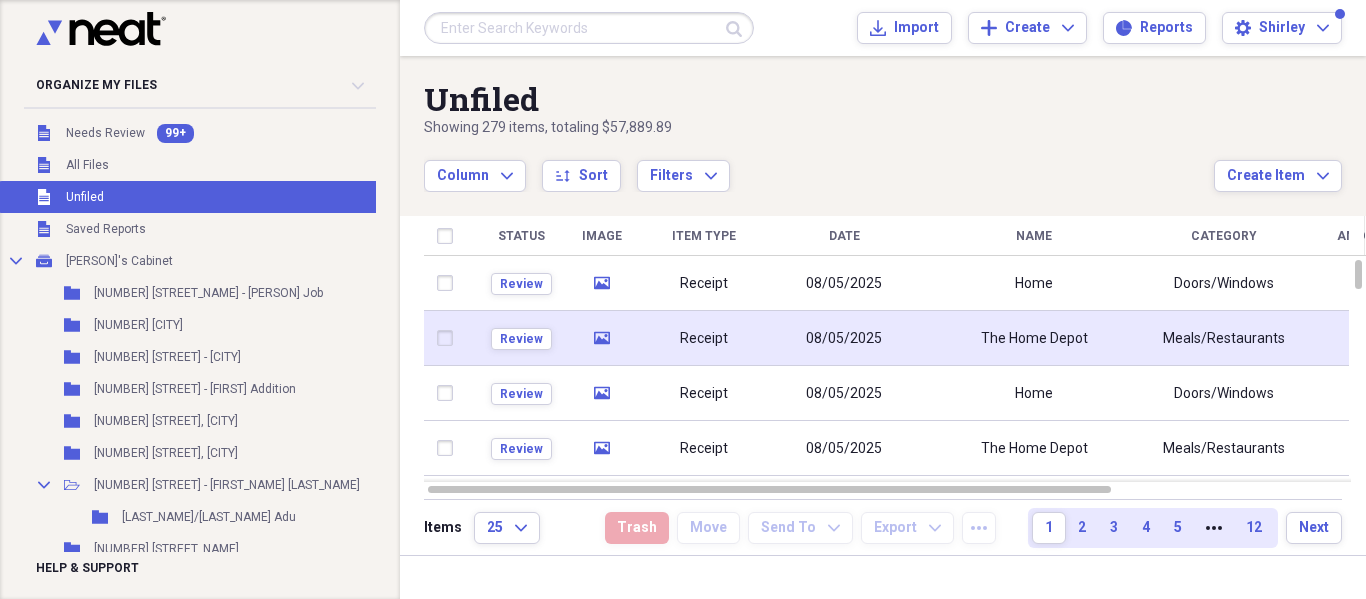 click on "media" 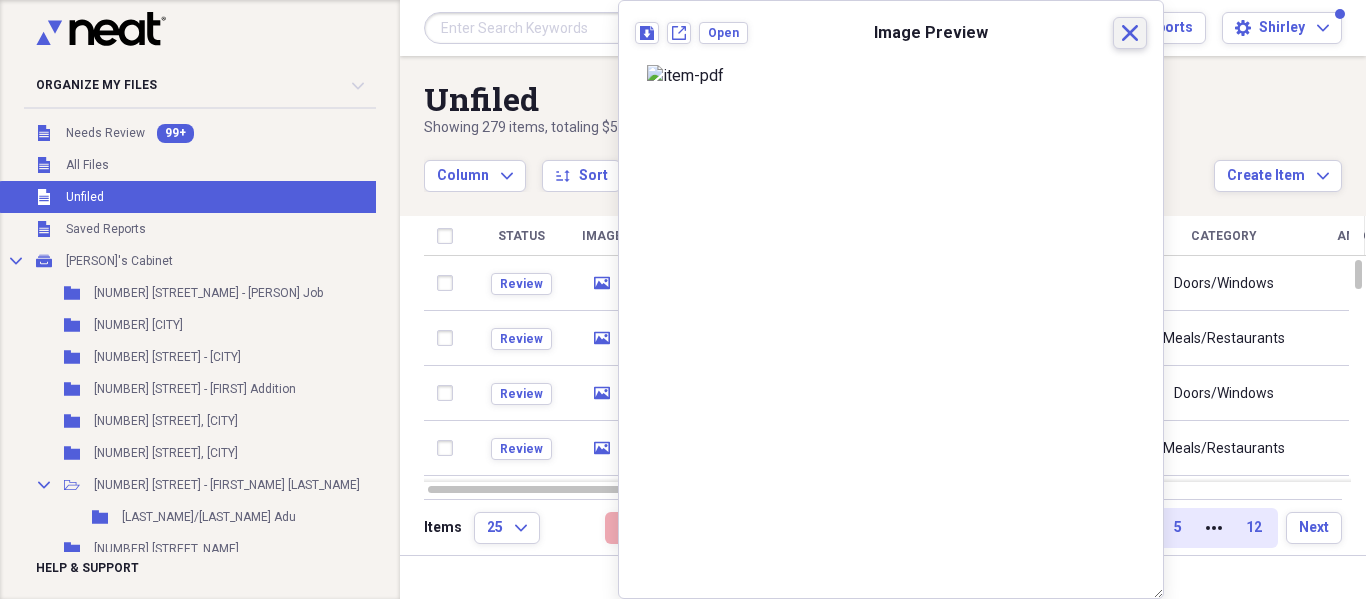 click 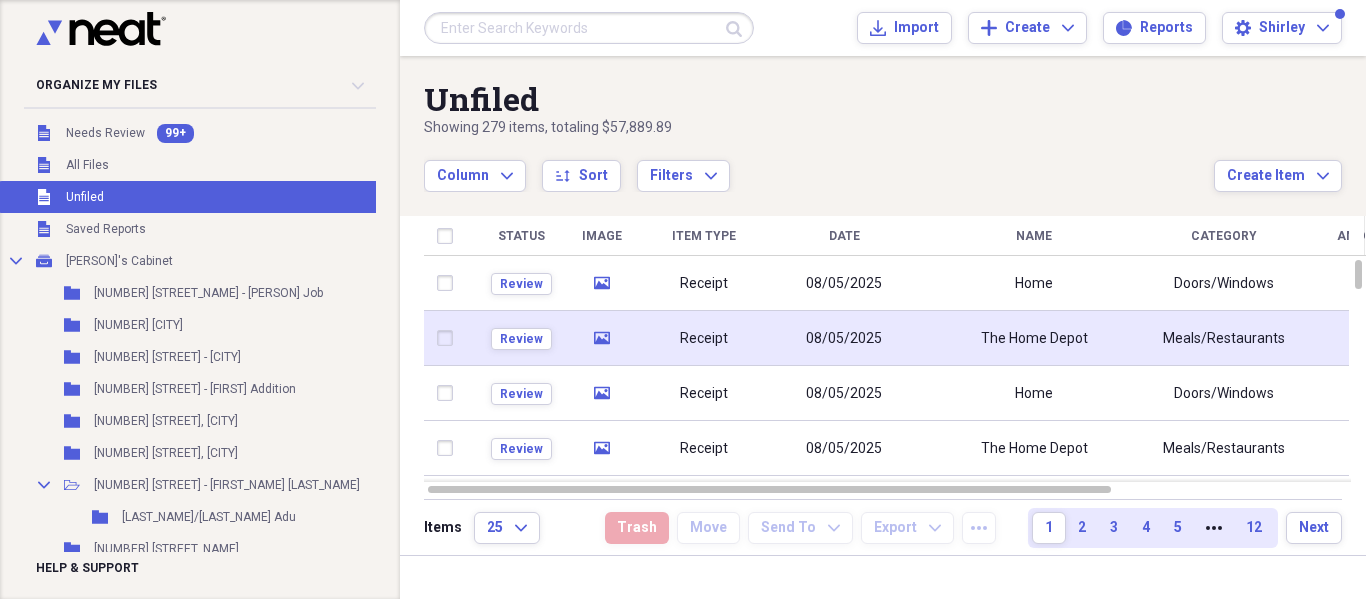 click at bounding box center (449, 338) 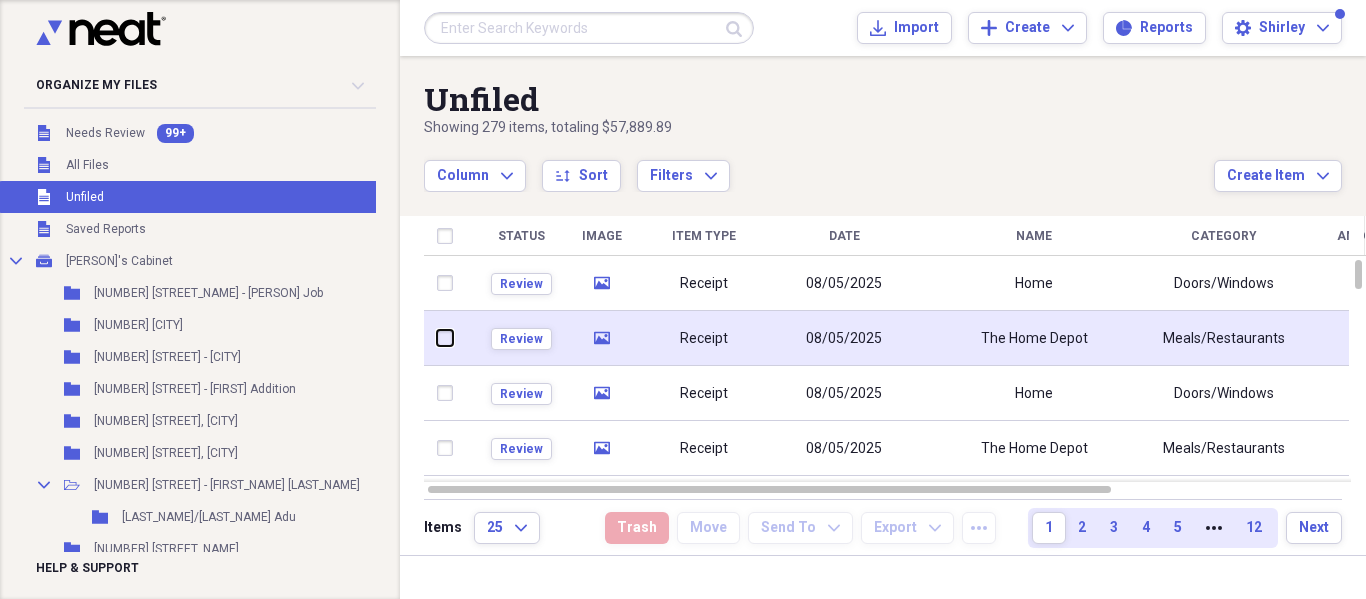 click at bounding box center (437, 338) 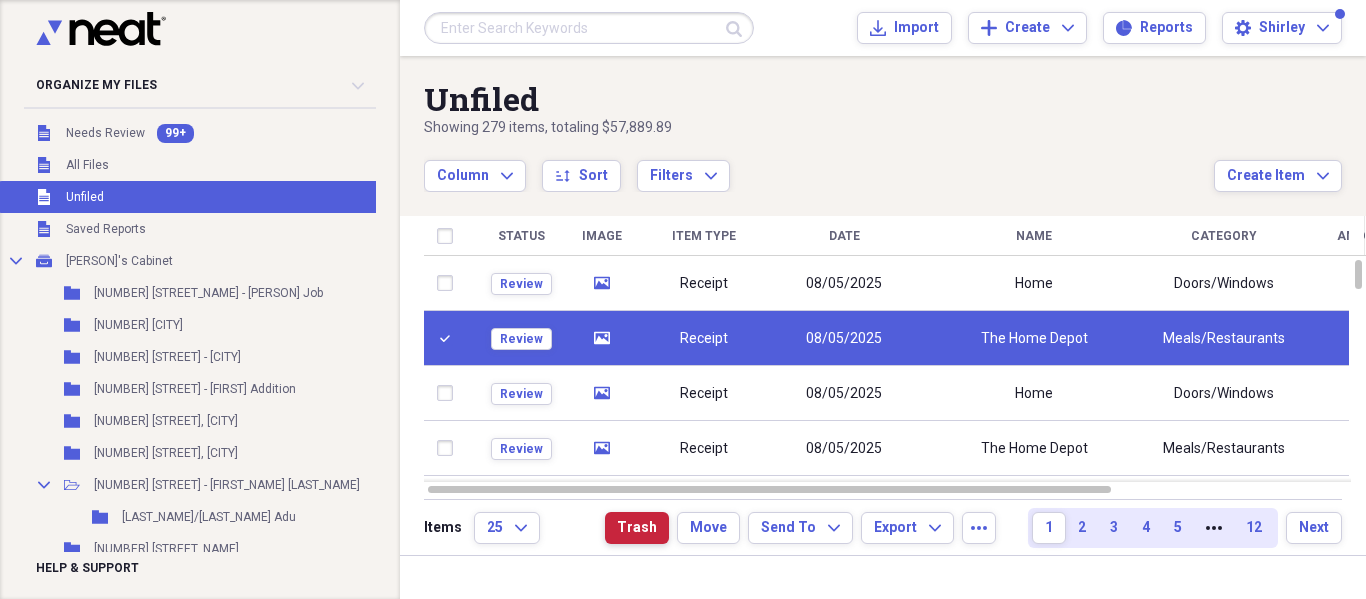 click on "Trash" at bounding box center (637, 528) 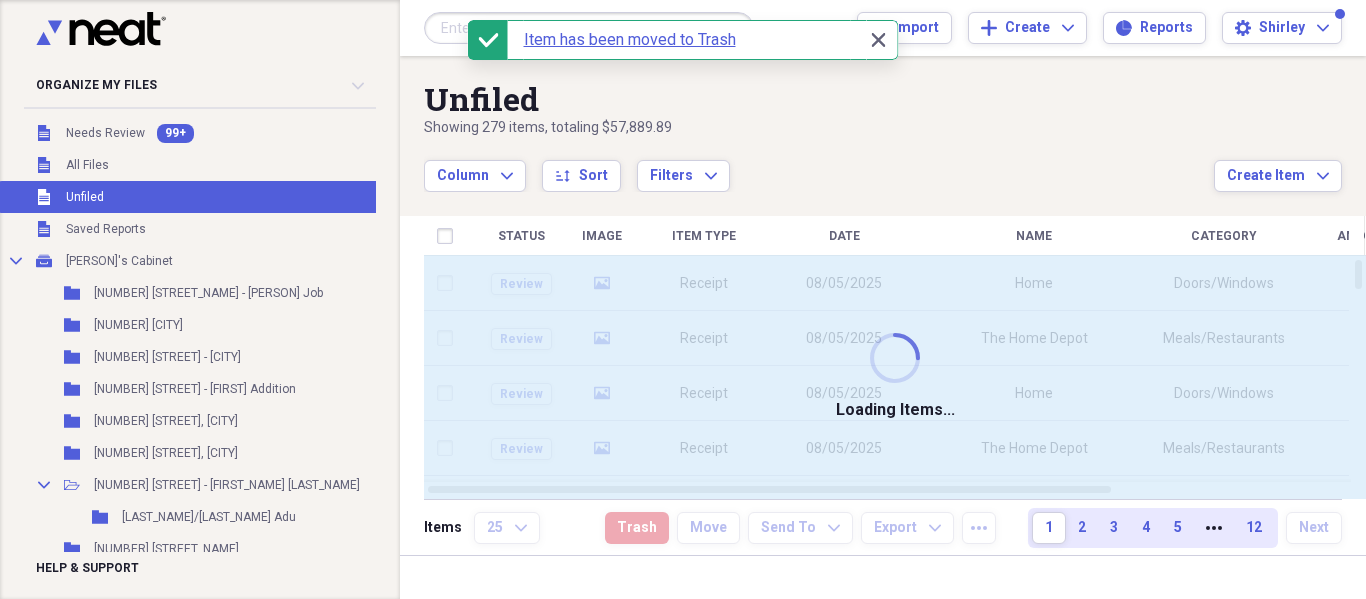 checkbox on "false" 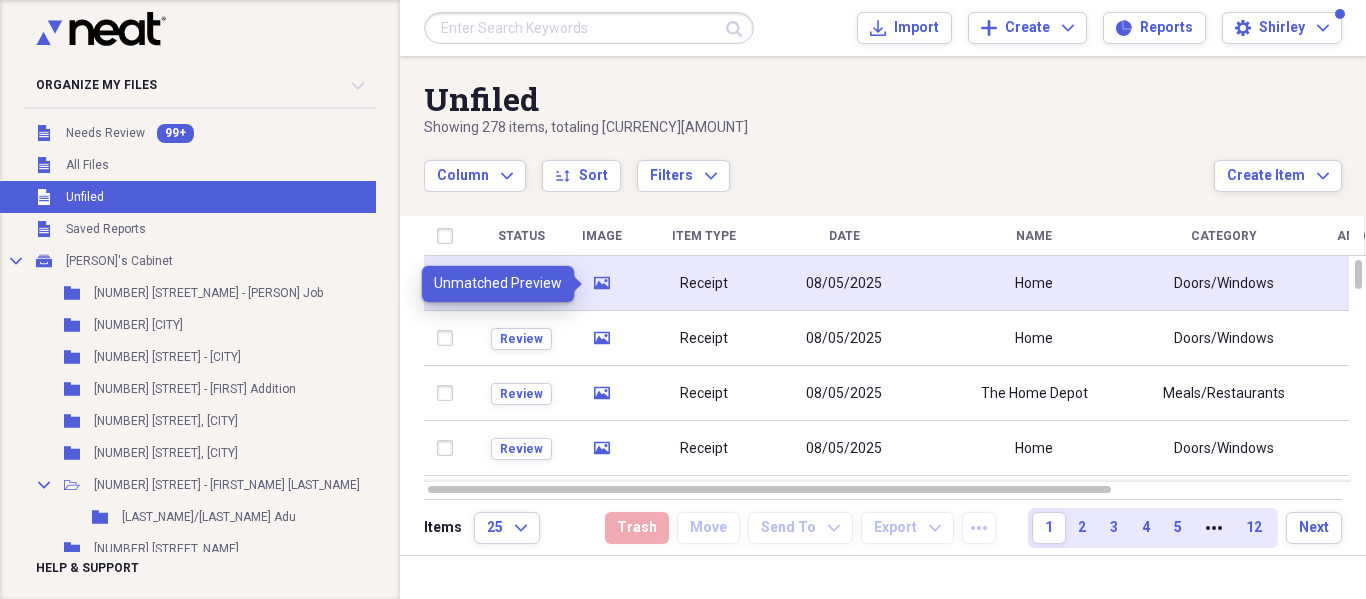 click on "media" at bounding box center [602, 283] 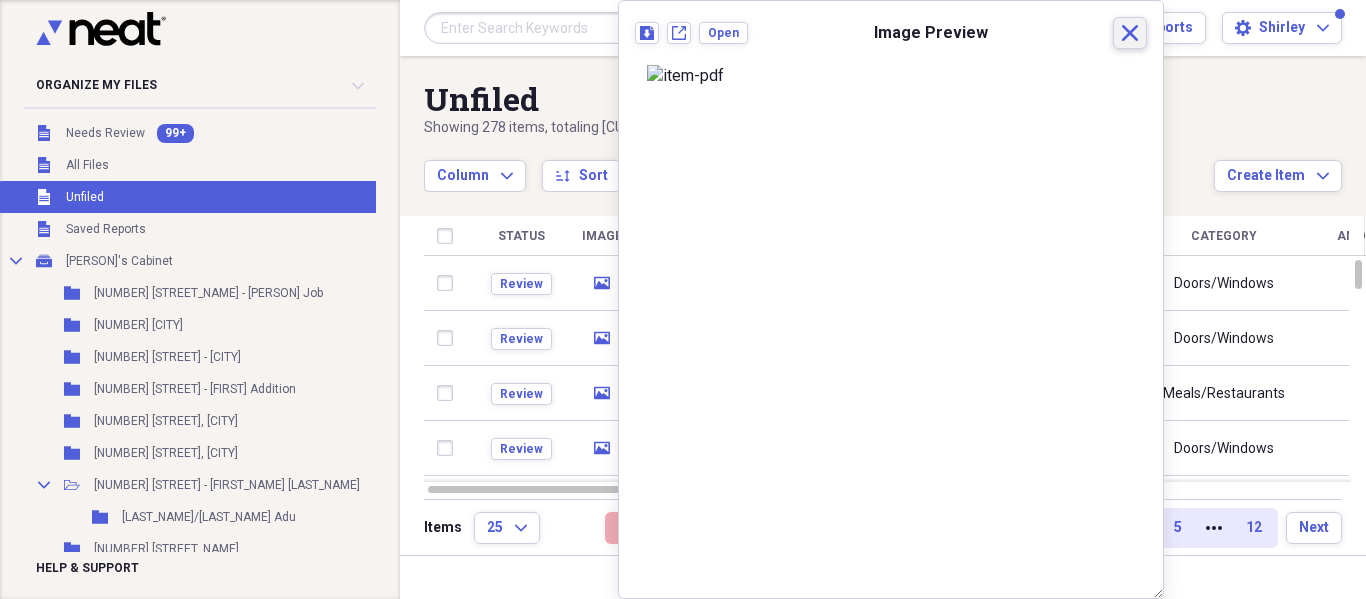 drag, startPoint x: 1139, startPoint y: 30, endPoint x: 914, endPoint y: 166, distance: 262.90872 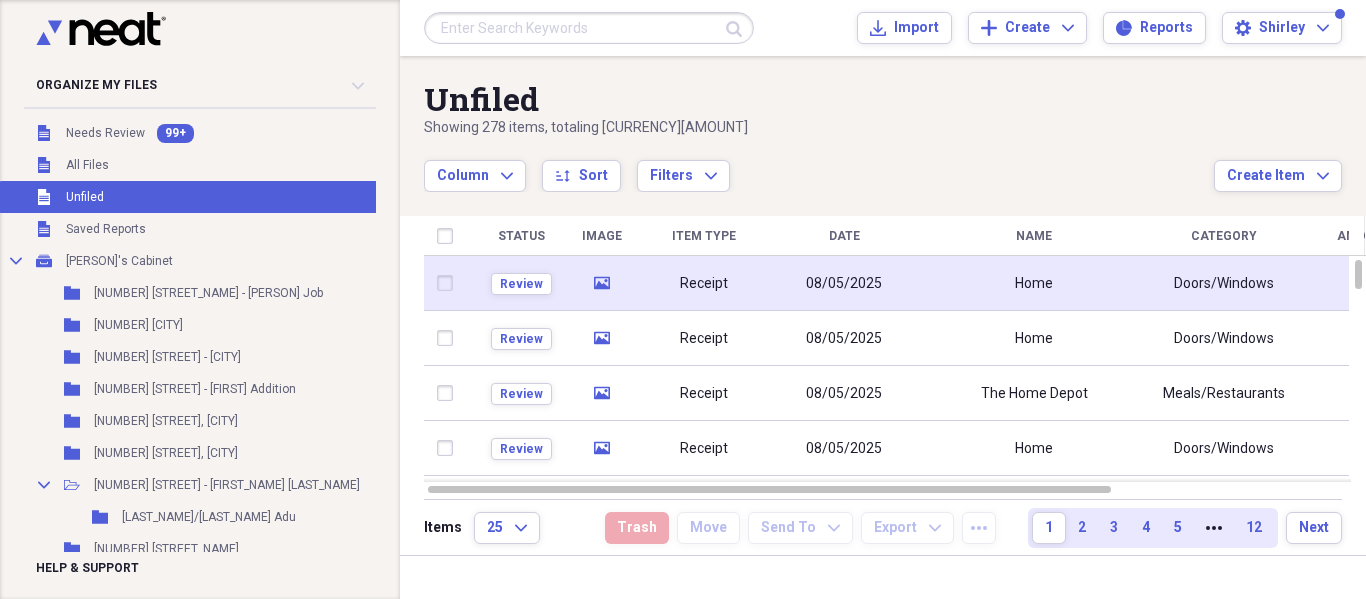 click at bounding box center (449, 283) 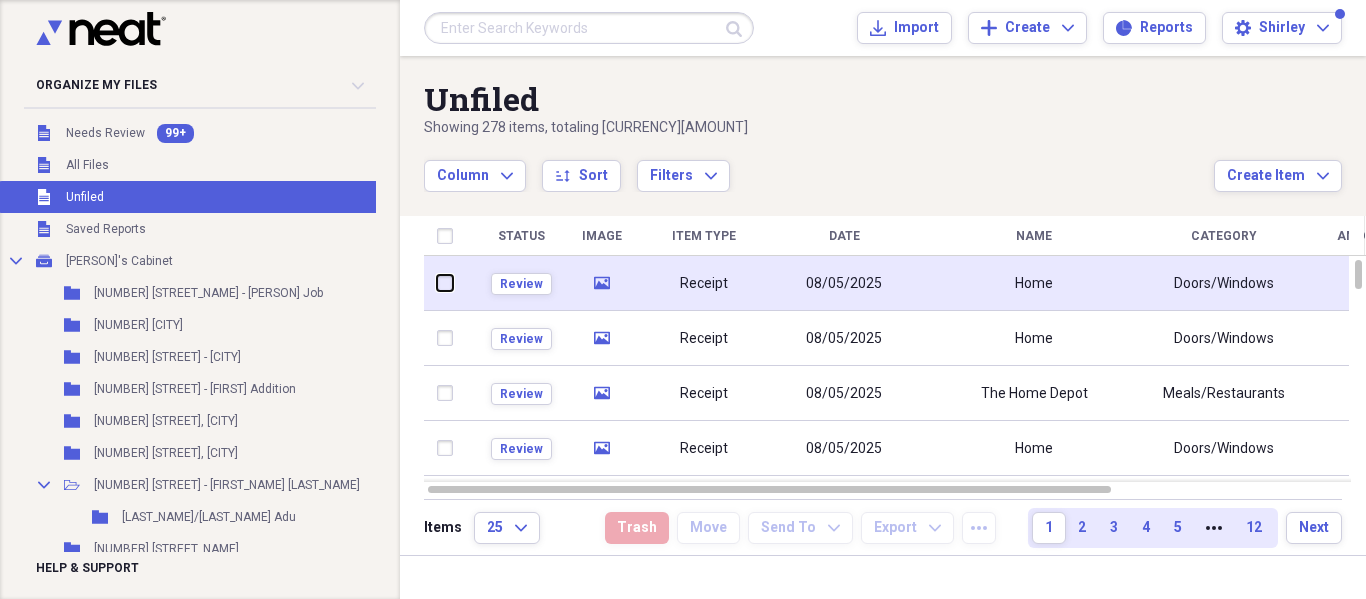 click at bounding box center (437, 283) 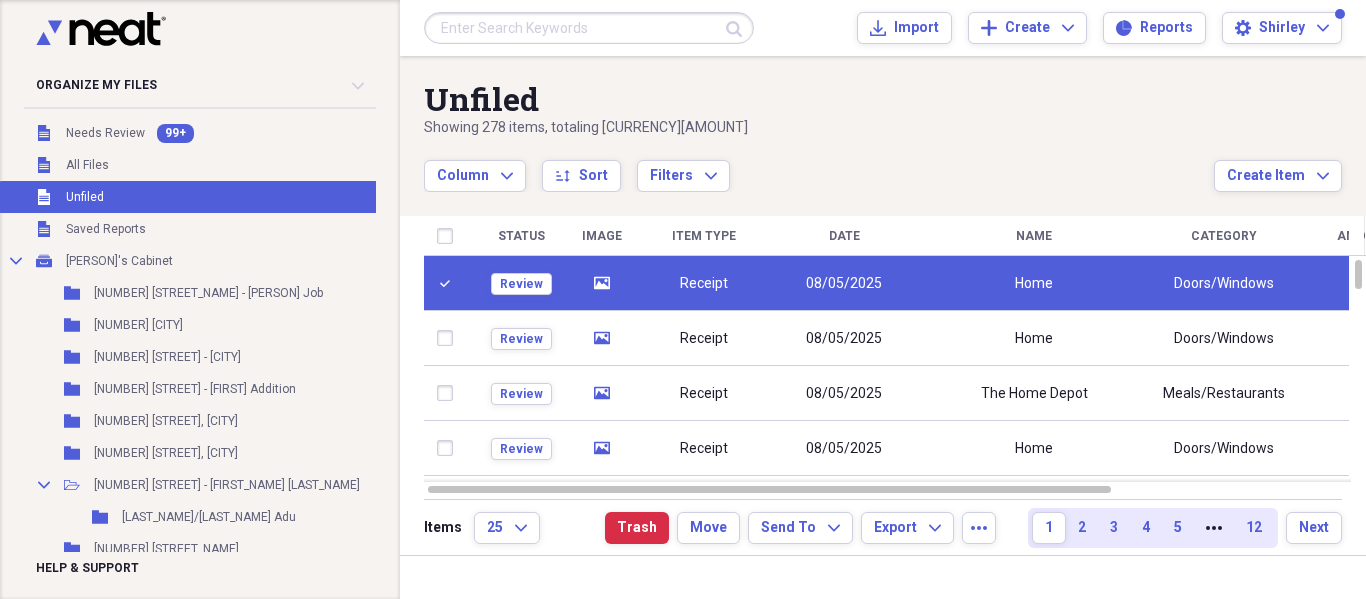 click at bounding box center [449, 283] 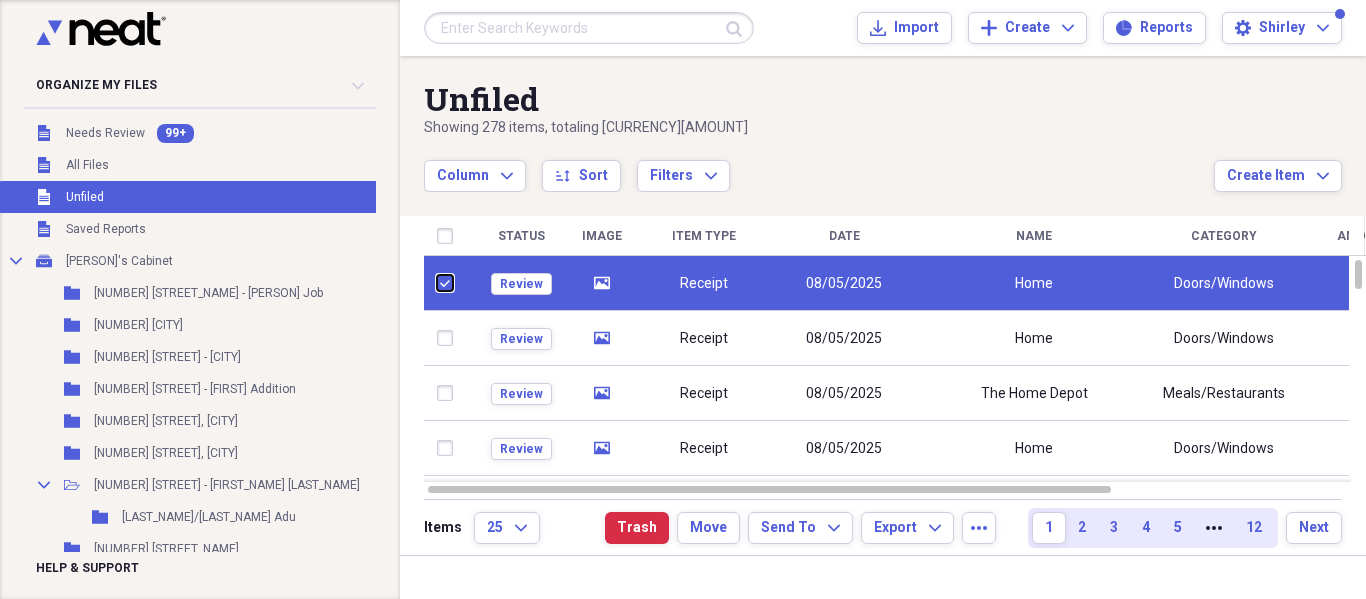 click at bounding box center (437, 283) 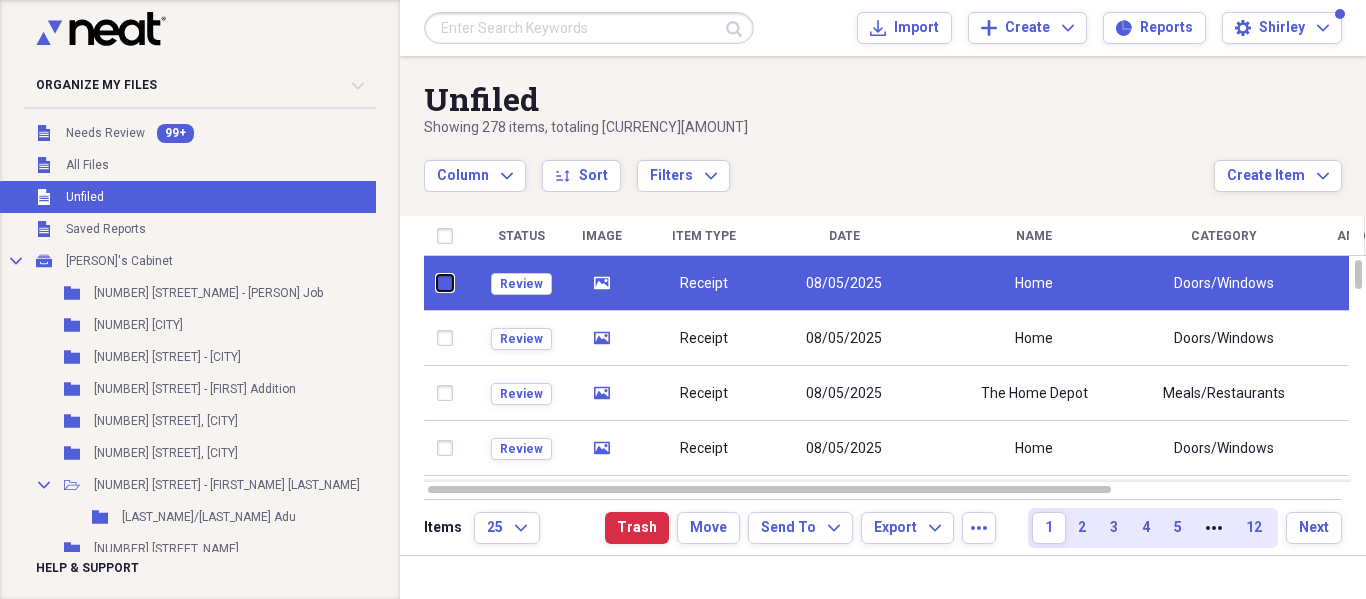 checkbox on "false" 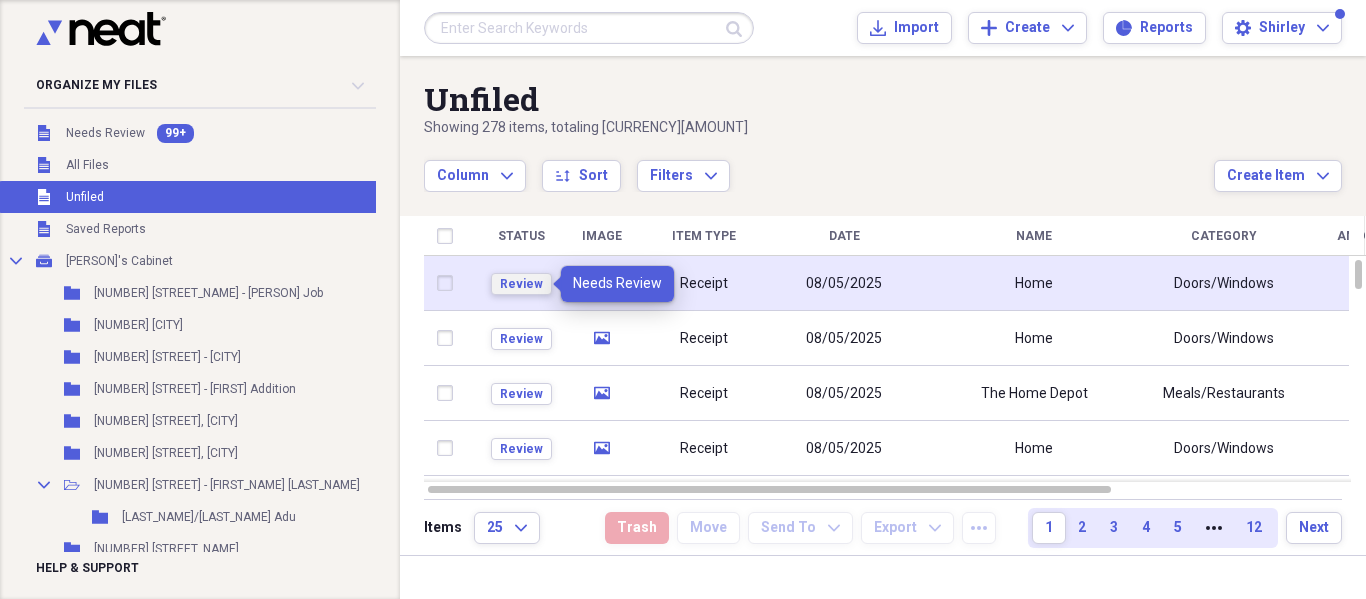 click on "Review" at bounding box center [521, 284] 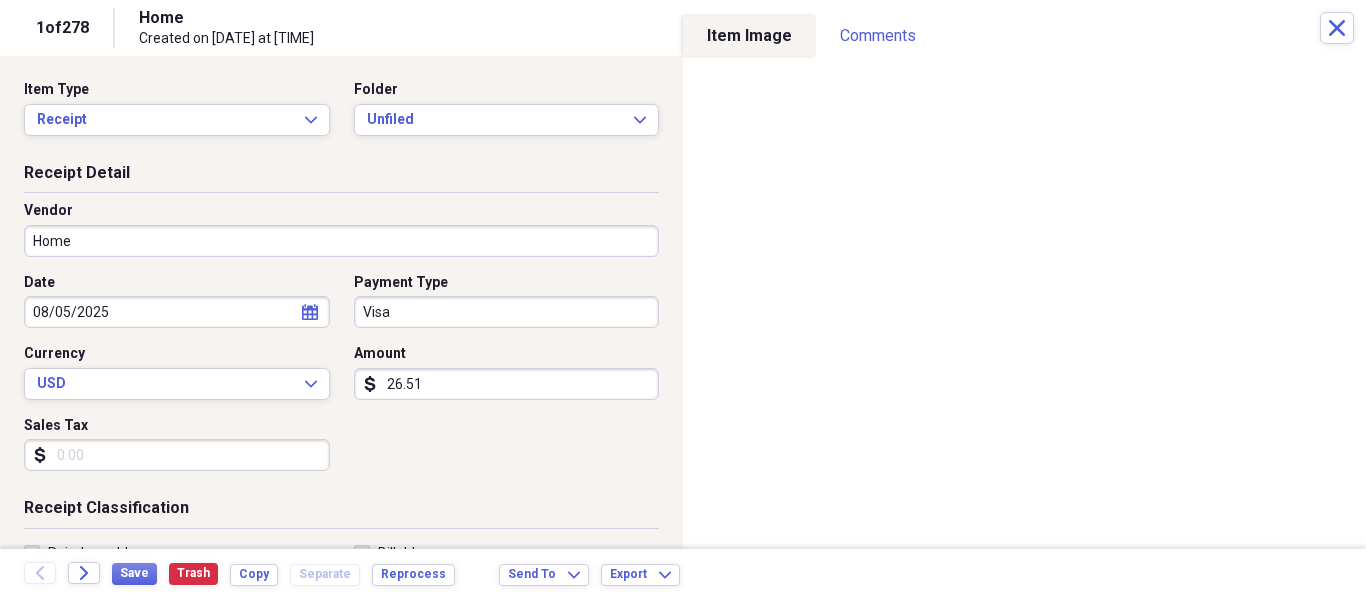 click on "Sales Tax" at bounding box center (177, 455) 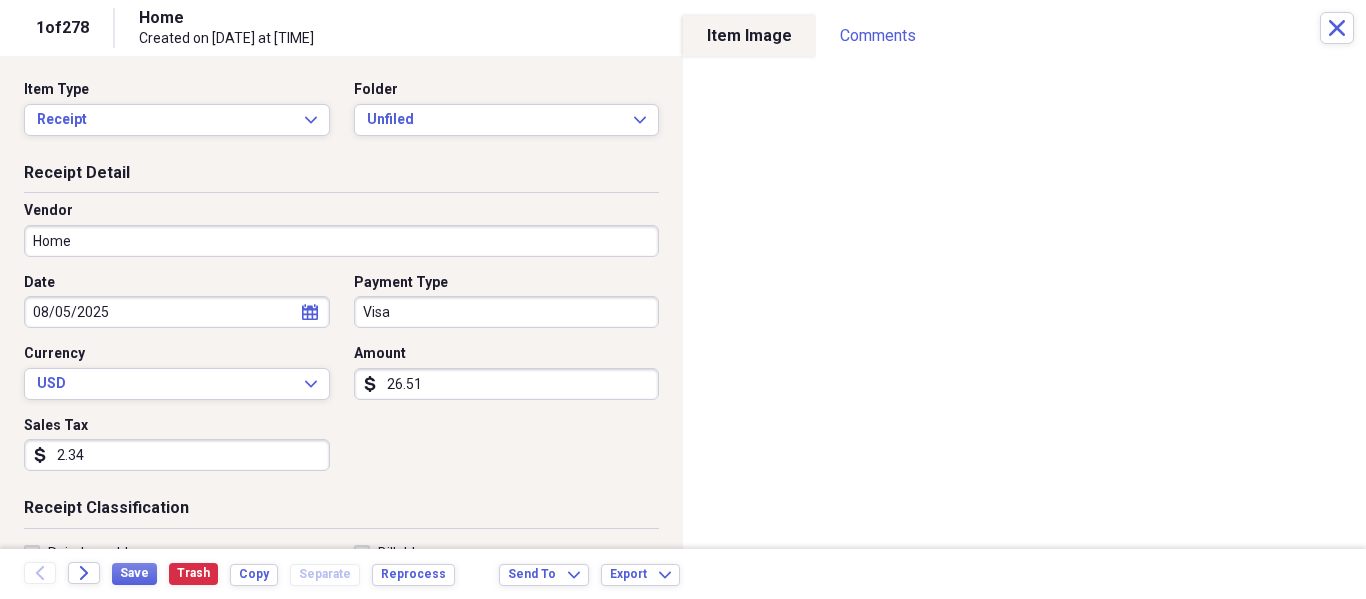 type on "2.34" 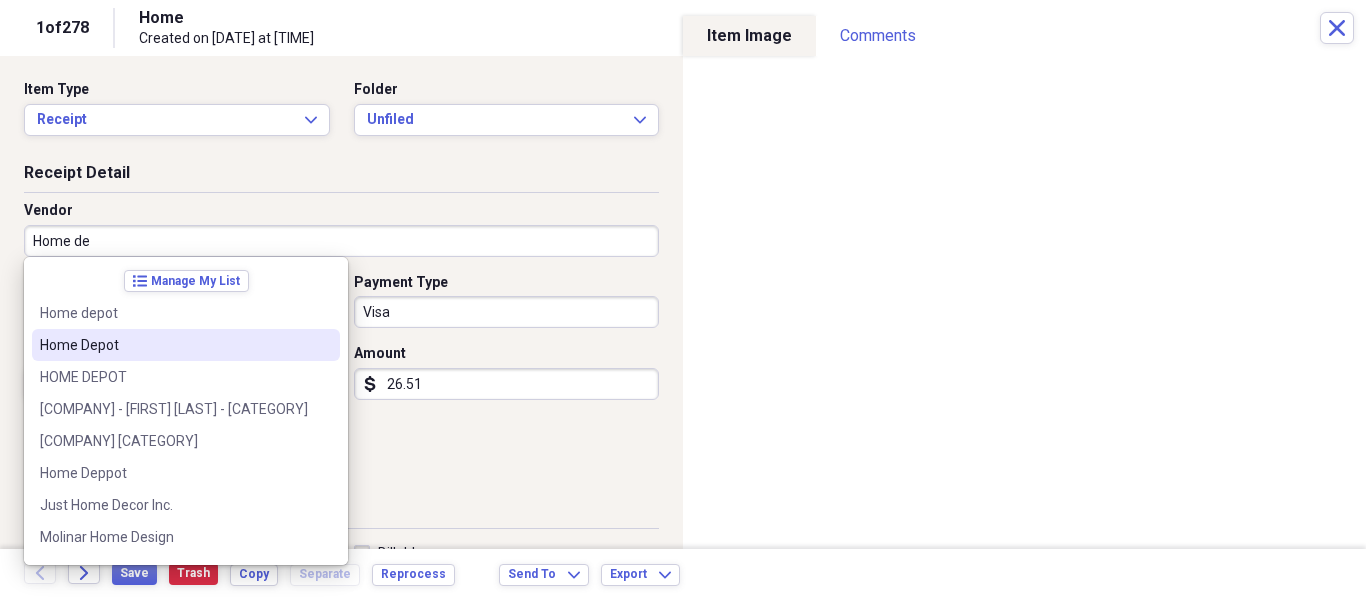 click on "Home Depot" at bounding box center (174, 345) 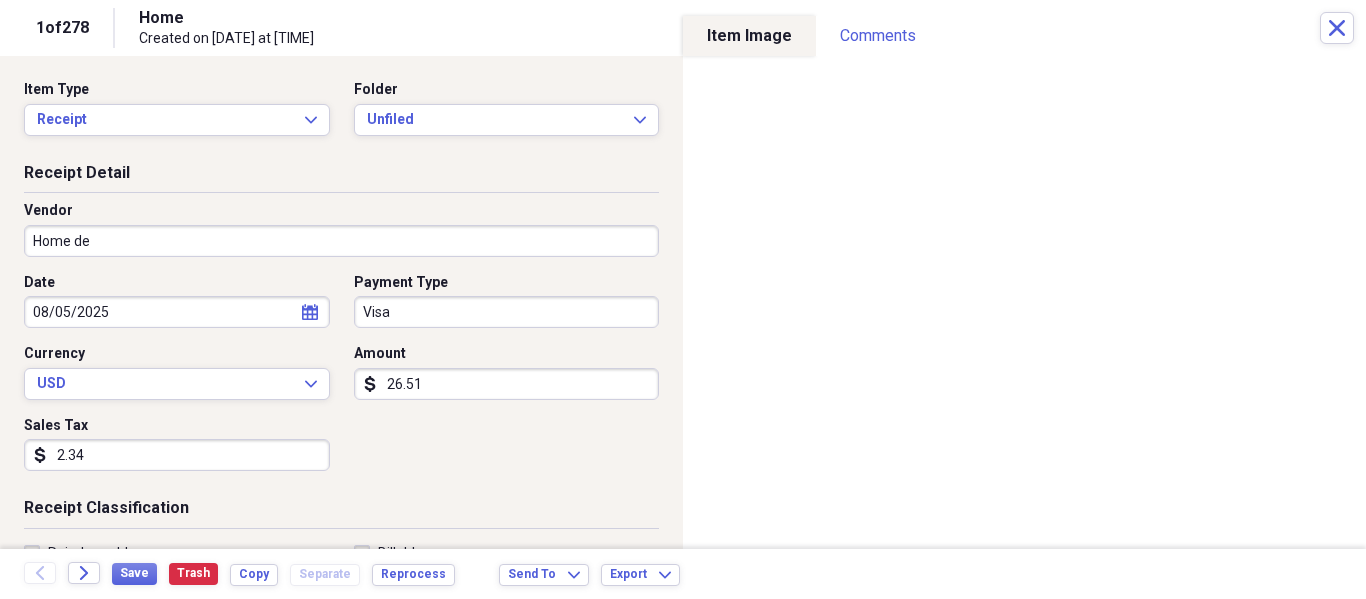 type on "Home Depot" 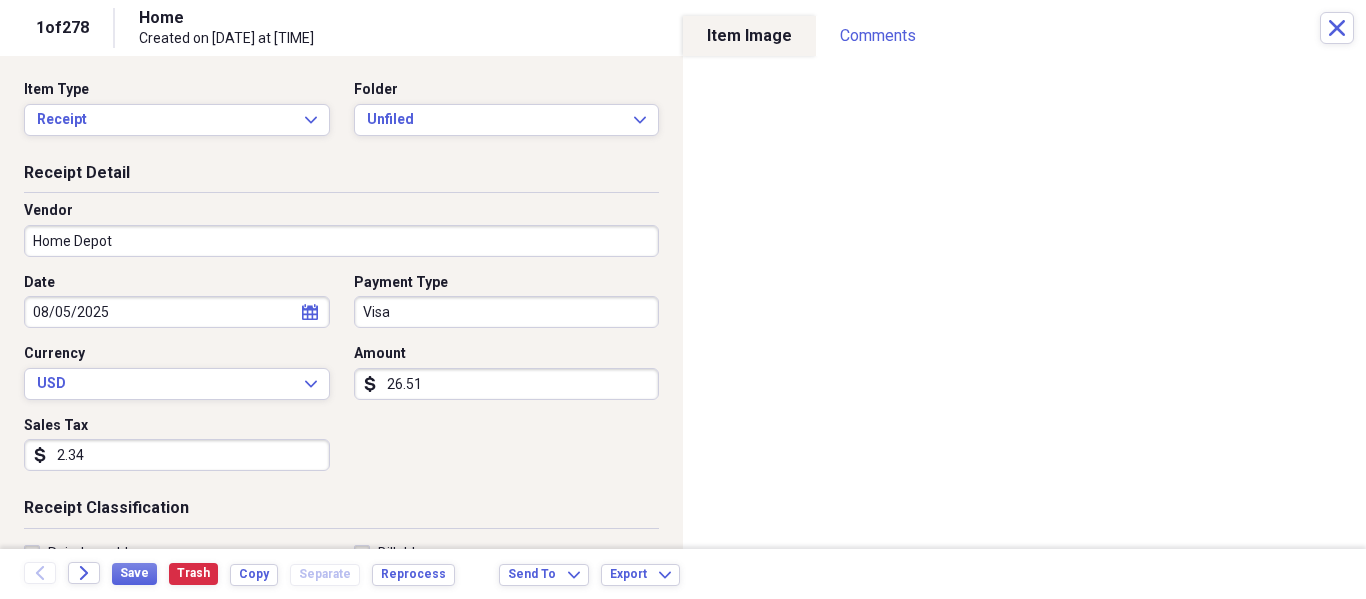 type on "Tools" 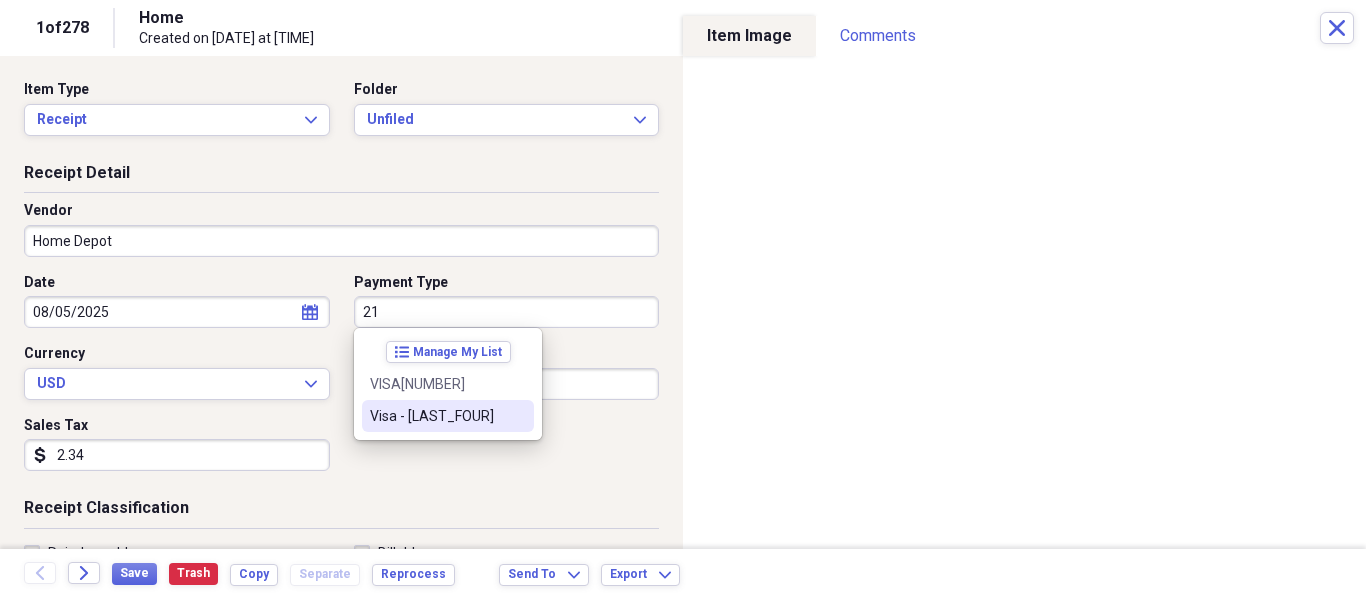 click on "Visa - [LAST_FOUR]" at bounding box center [436, 416] 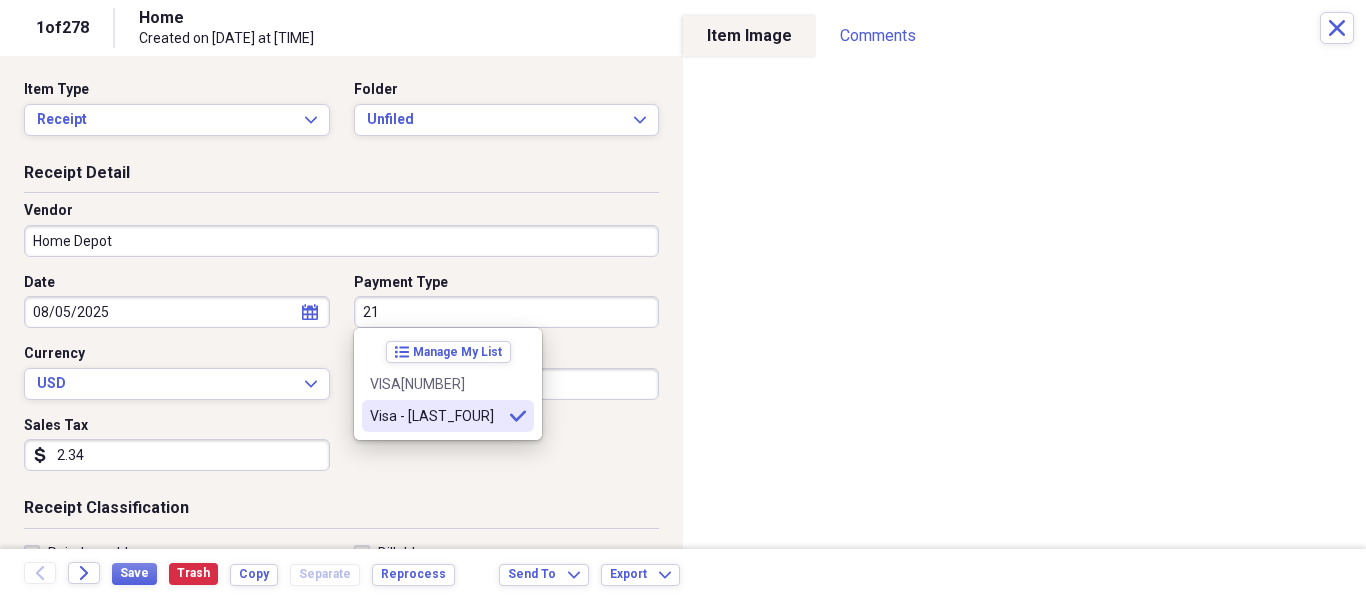 type on "Visa - [LAST_FOUR]" 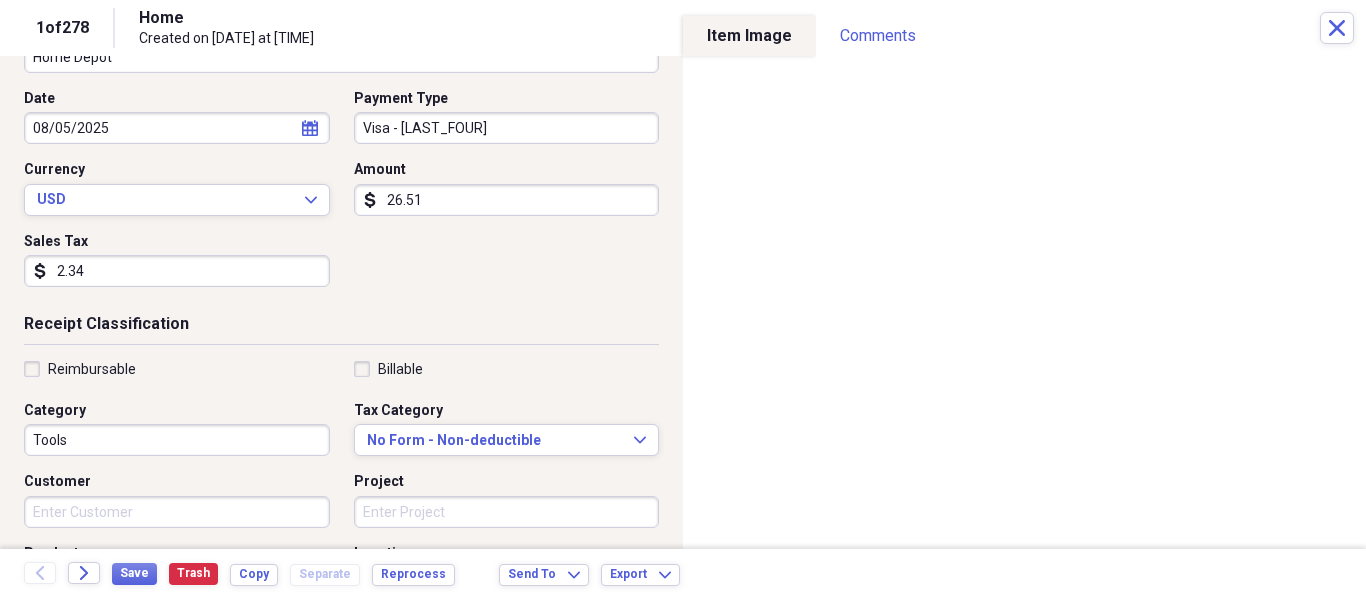 scroll, scrollTop: 301, scrollLeft: 0, axis: vertical 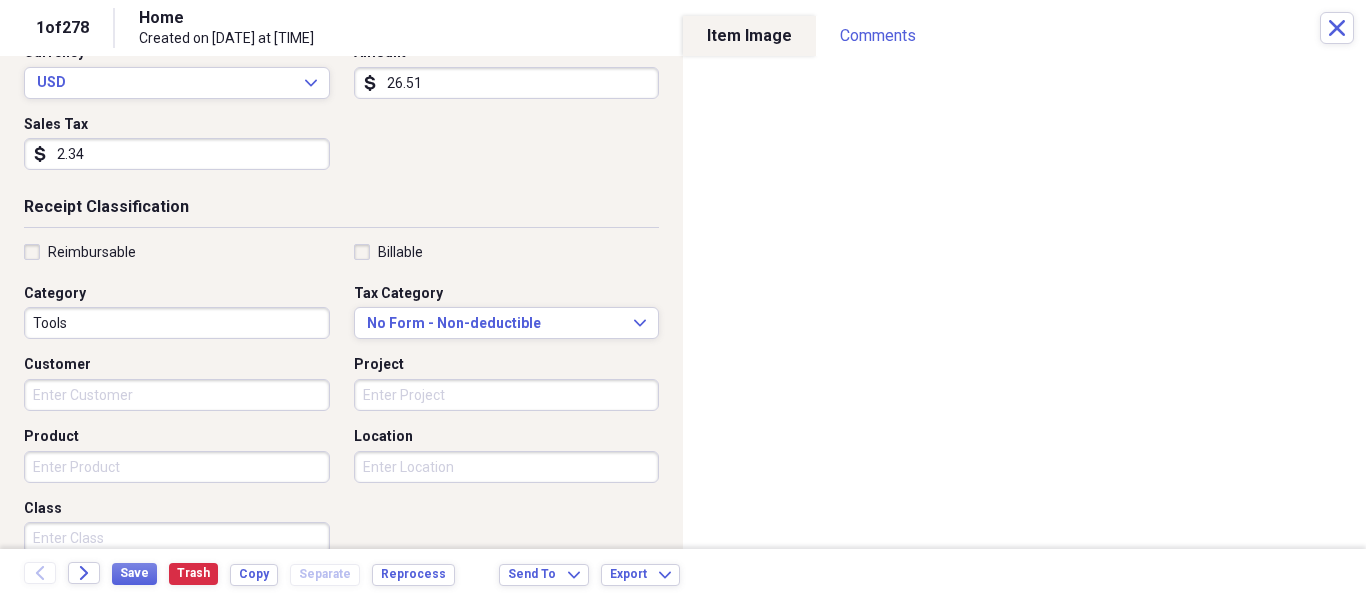 click on "Organize My Files [NUMBER] Collapse Unfiled Needs Review [NUMBER] Unfiled All Files Unfiled Unfiled Unfiled Saved Reports Collapse My Cabinet [PERSON]'s Cabinet Add Folder Folder [NUMBER] [STREET_NAME] - [PERSON] Job Add Folder Folder [NUMBER] [CITY] Add Folder Folder [NUMBER] [STREET_NAME] - [CITY] Add Folder Folder [NUMBER] [STREET_NAME] - [PERSON] Addition Add Folder Folder [NUMBER] [STREET_NAME], [CITY] Add Folder Folder [NUMBER] [STREET_NAME], [CITY] Add Folder Collapse Open Folder [NUMBER] [STREET_NAME] - [PERSON] [LAST_NAME] Add Folder Folder [LAST_NAME]/[LAST_NAME] Adu Add Folder Folder [NUMBER] [STREET_NAME] Add Folder Folder [NUMBER] [STREET_NAME] Add Folder Expand Folder [NUMBER] [STREET_NAME], [CITY] - [PERSON] & [PERSON] [LAST_NAME] Add Folder Folder [NUMBER] [STREET_NAME] - [PERSON] Add Folder Folder Folder Folder" at bounding box center [683, 299] 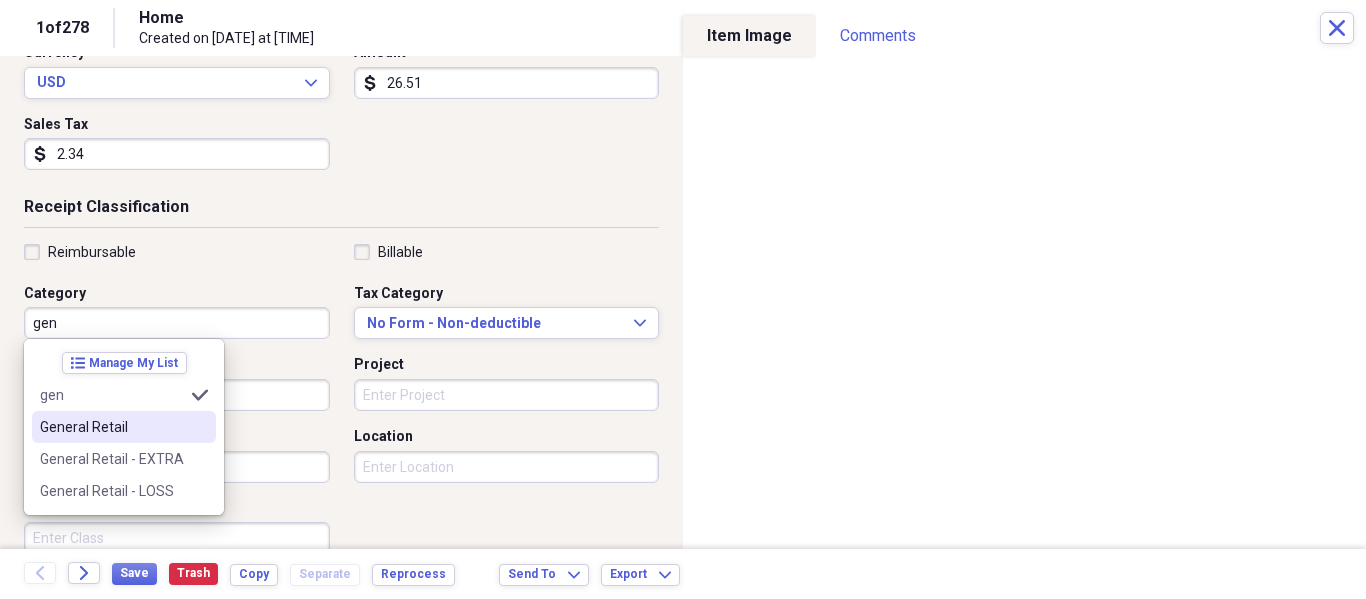 click on "General Retail" at bounding box center [124, 427] 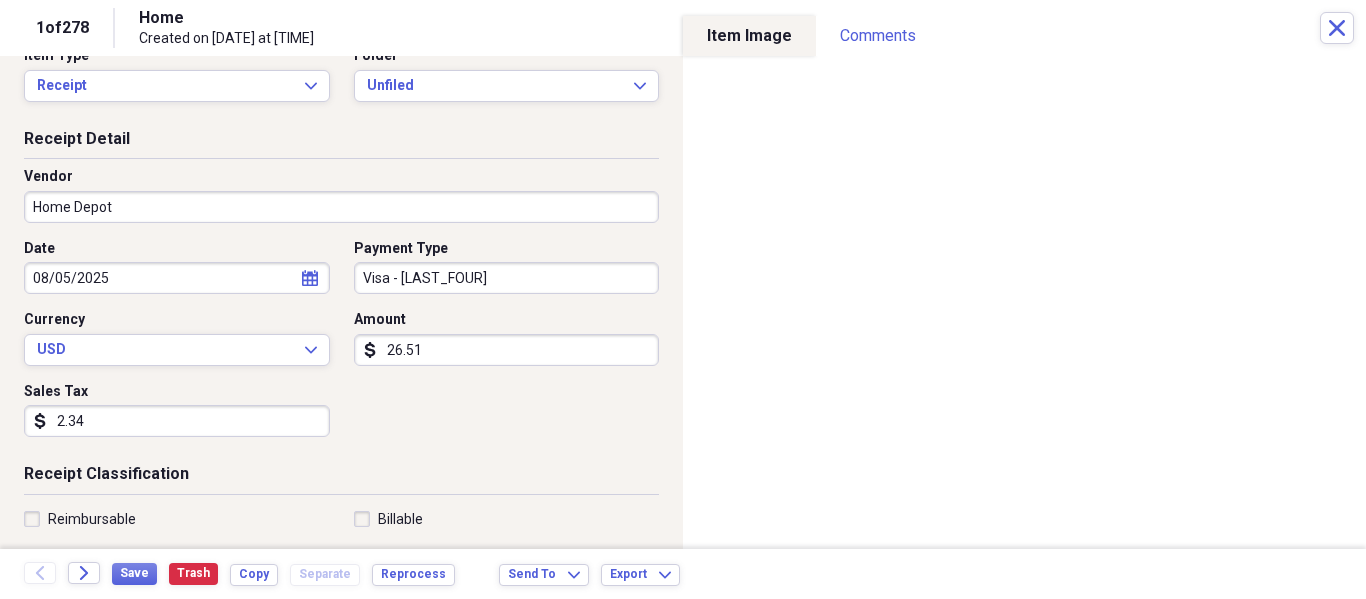 scroll, scrollTop: 0, scrollLeft: 0, axis: both 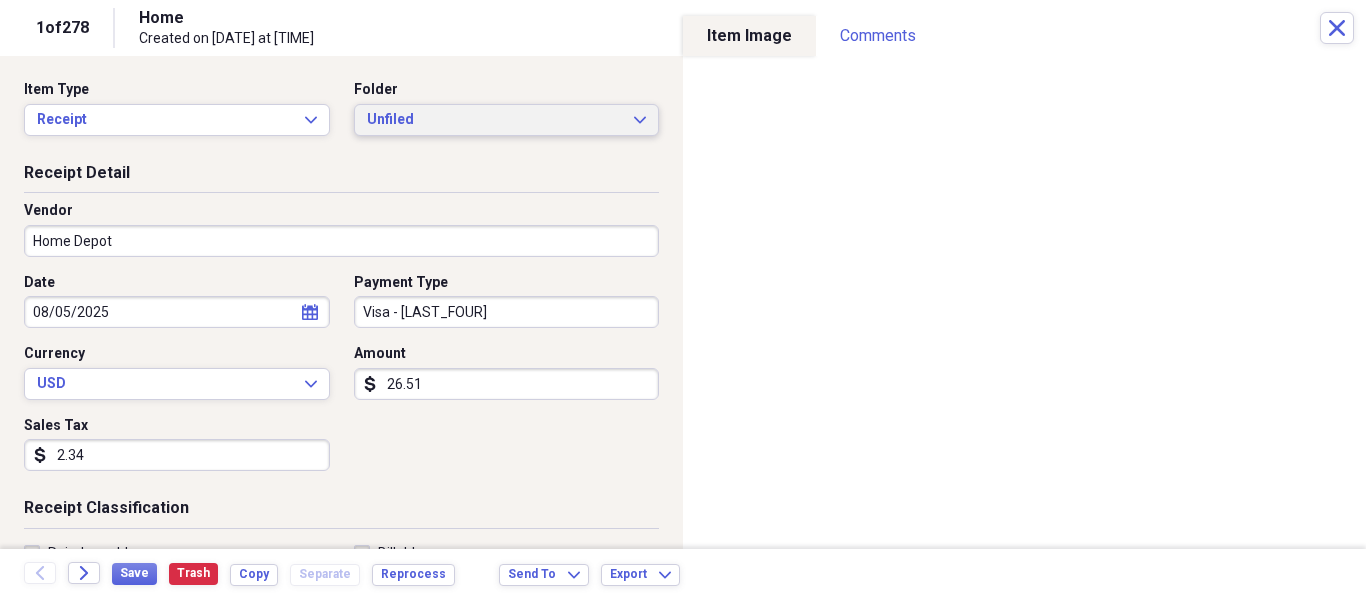 click on "Unfiled" at bounding box center (495, 120) 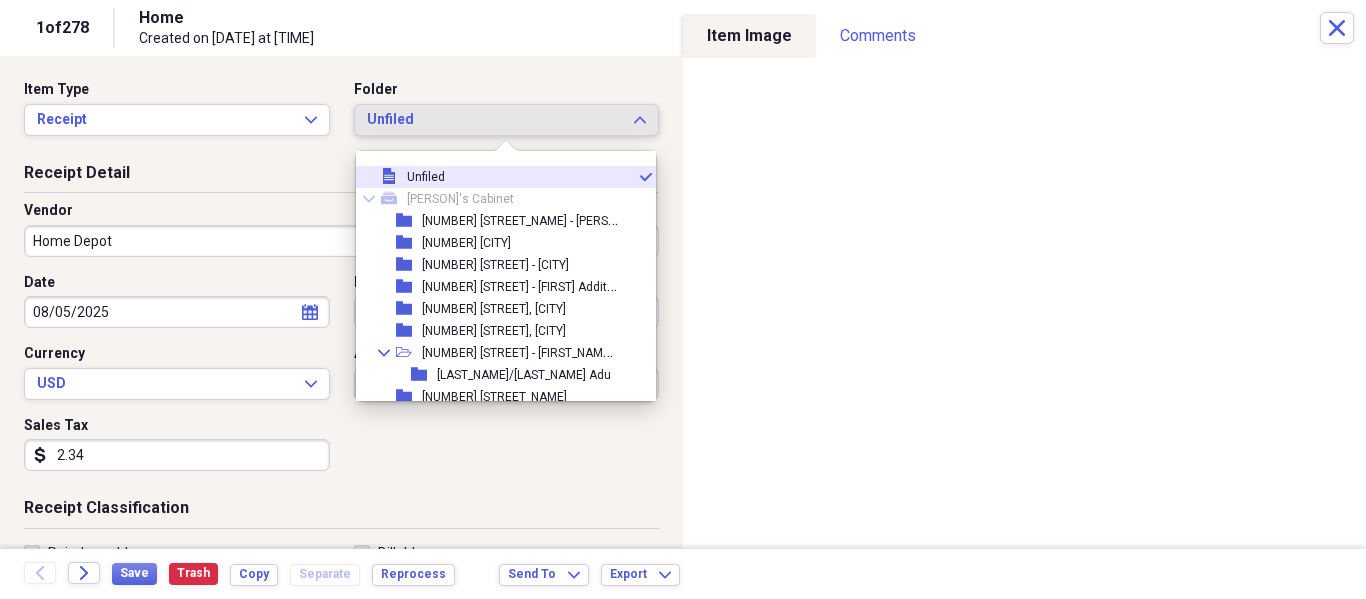 type 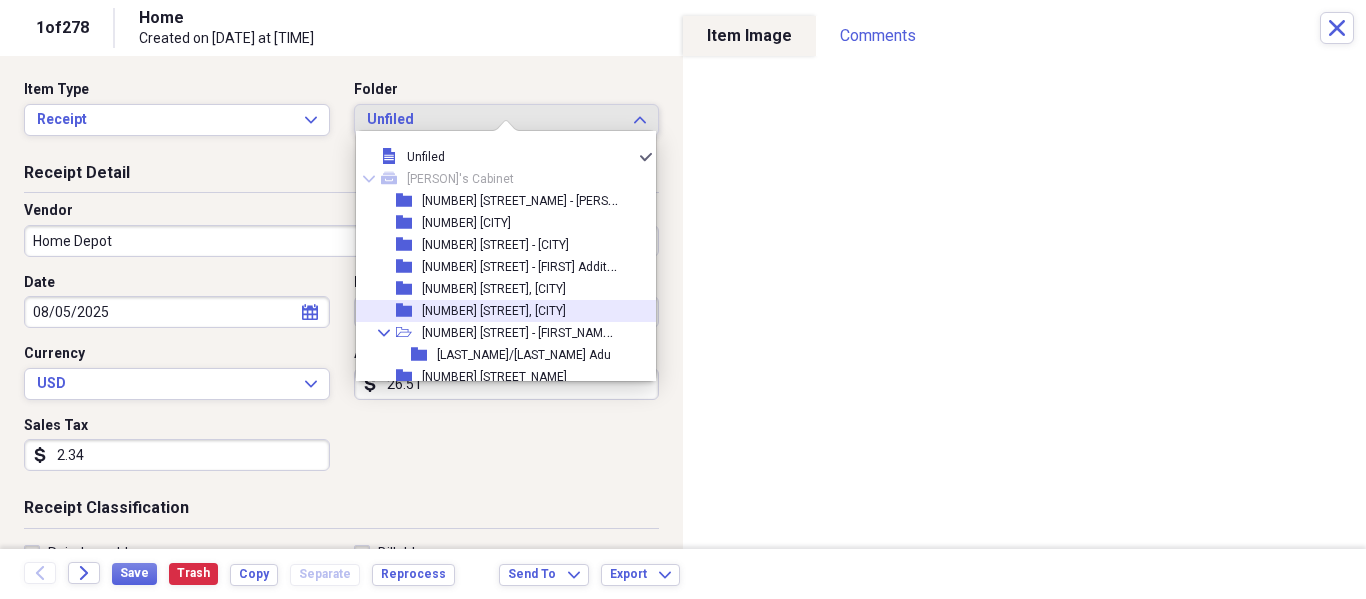 scroll, scrollTop: 20, scrollLeft: 0, axis: vertical 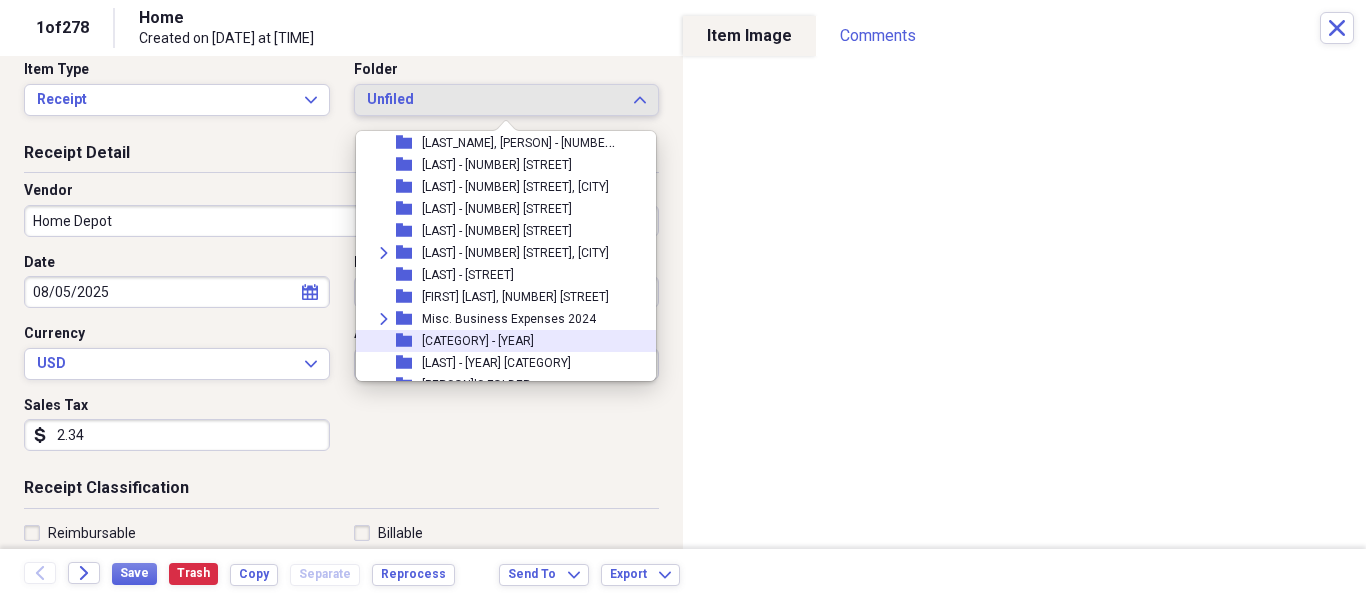 click on "[CATEGORY] - [YEAR]" at bounding box center [478, 341] 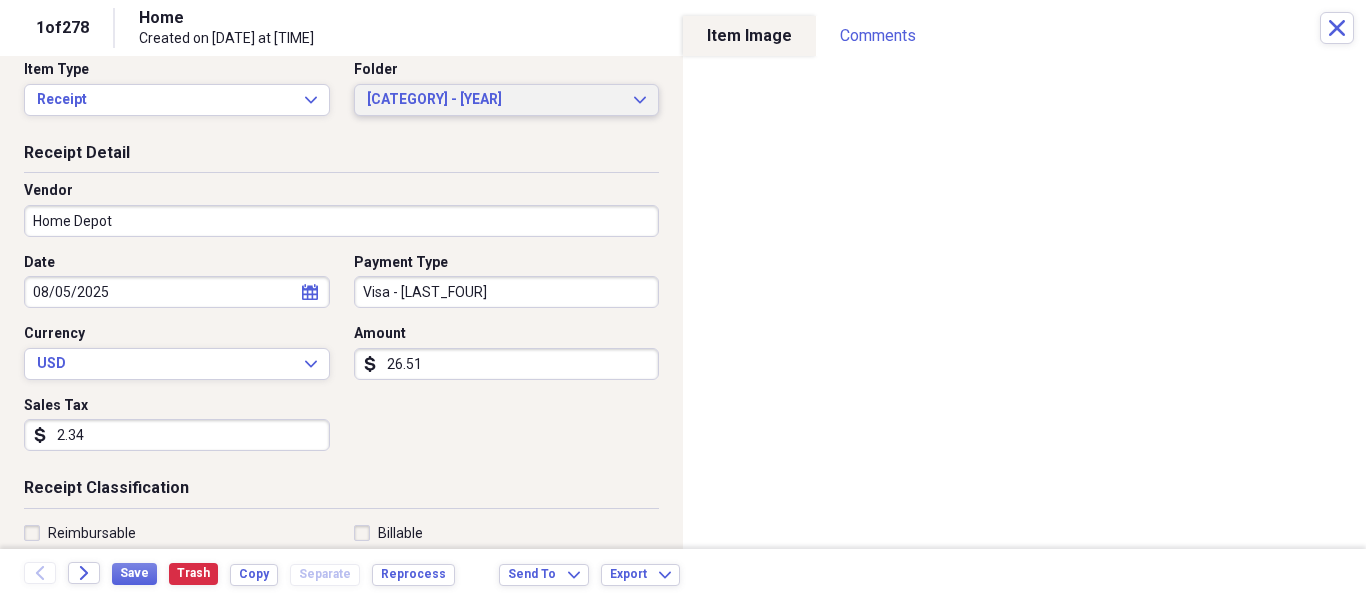 scroll, scrollTop: 110, scrollLeft: 0, axis: vertical 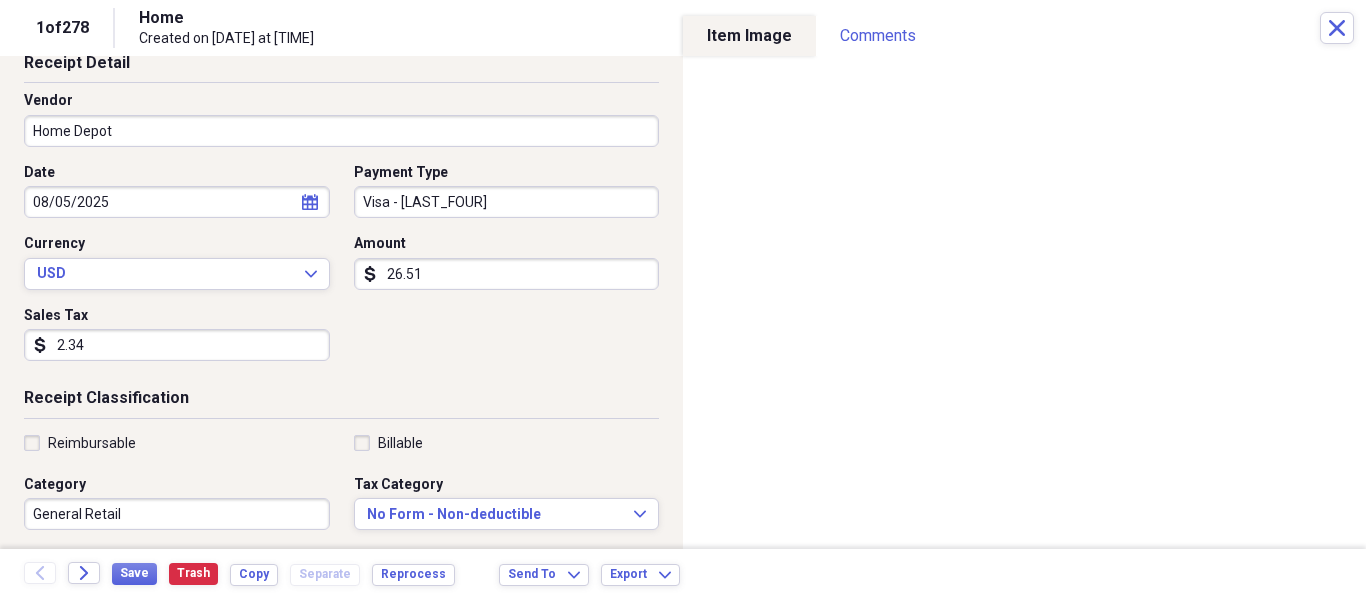 click on "General Retail" at bounding box center (177, 514) 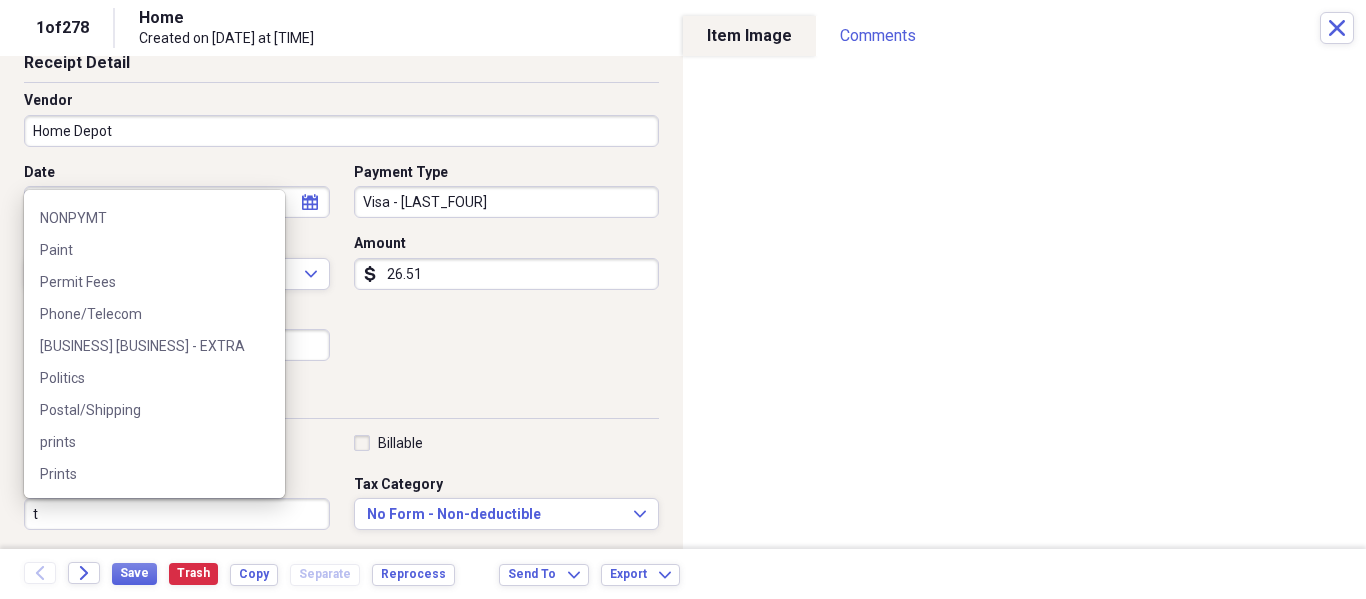 scroll, scrollTop: 0, scrollLeft: 0, axis: both 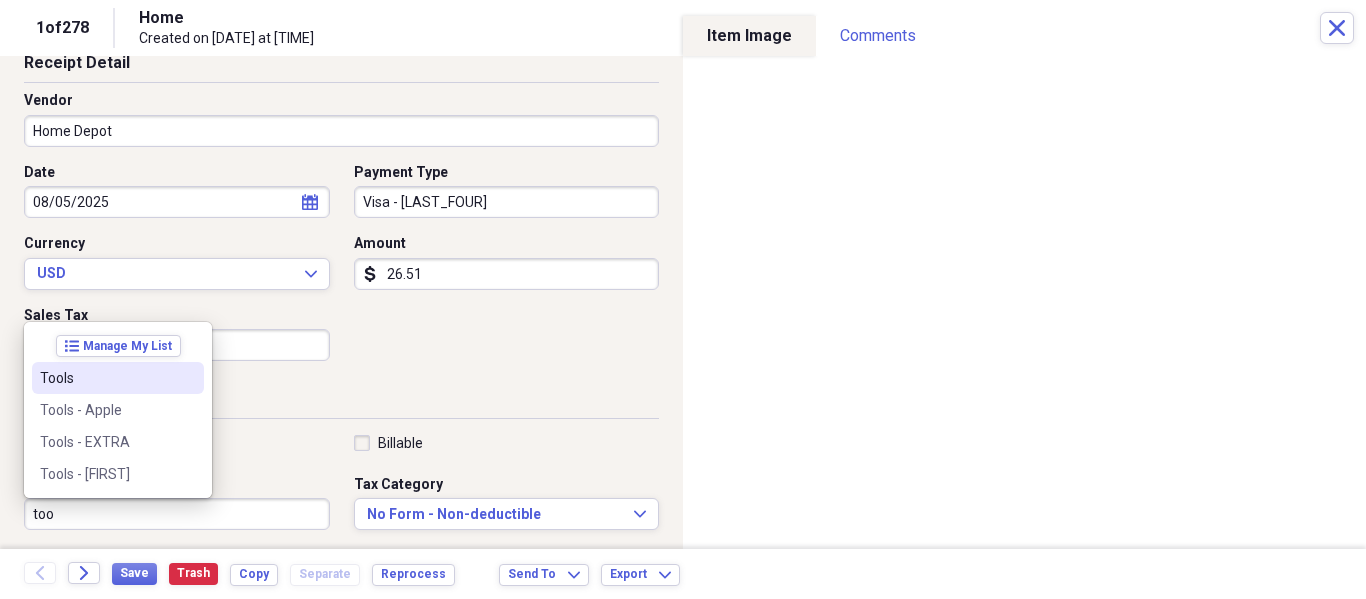 click on "Tools" at bounding box center [118, 378] 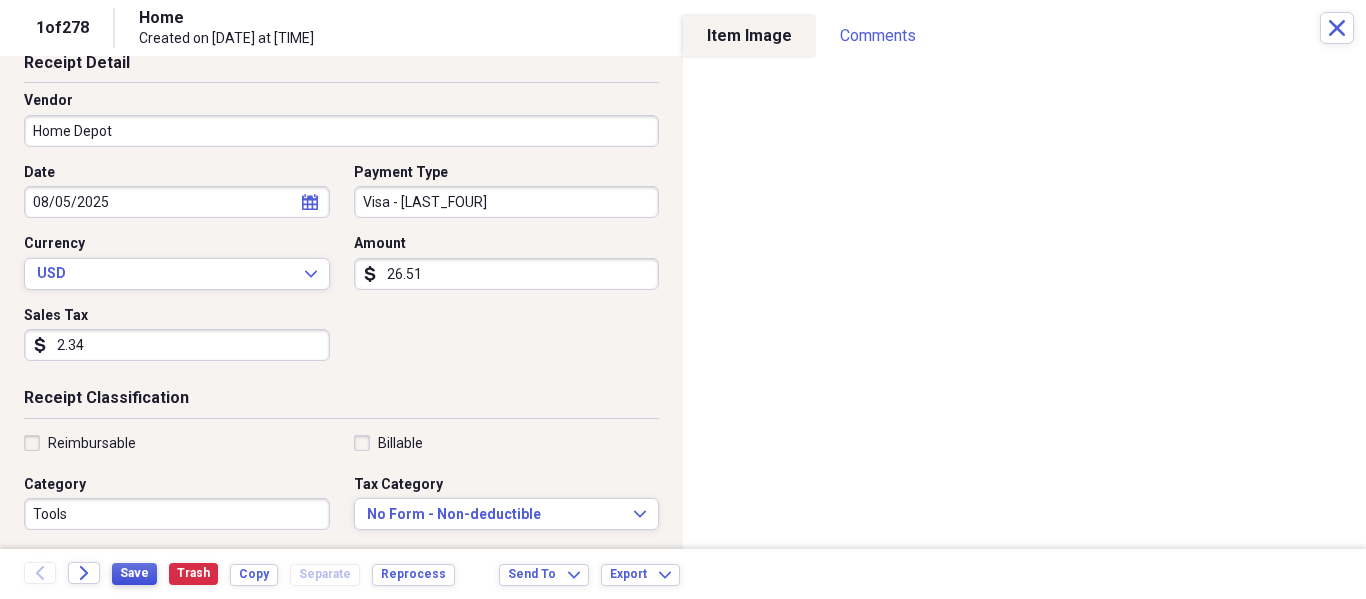 click on "Save" at bounding box center [134, 573] 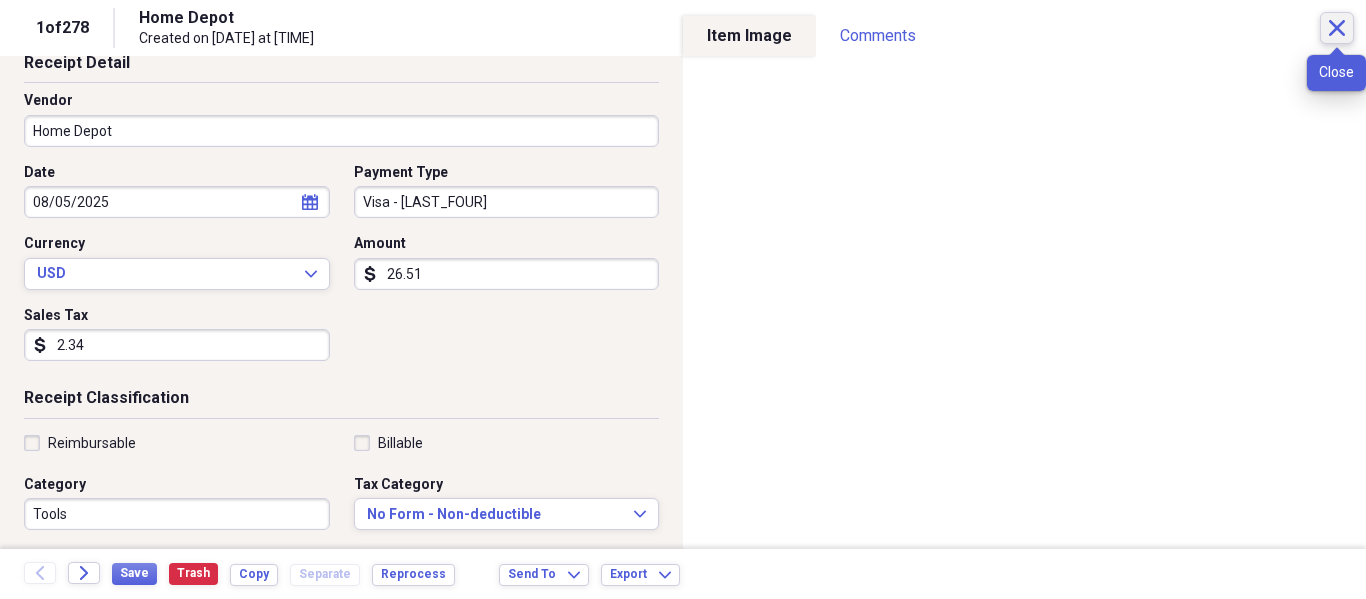 click on "Close" 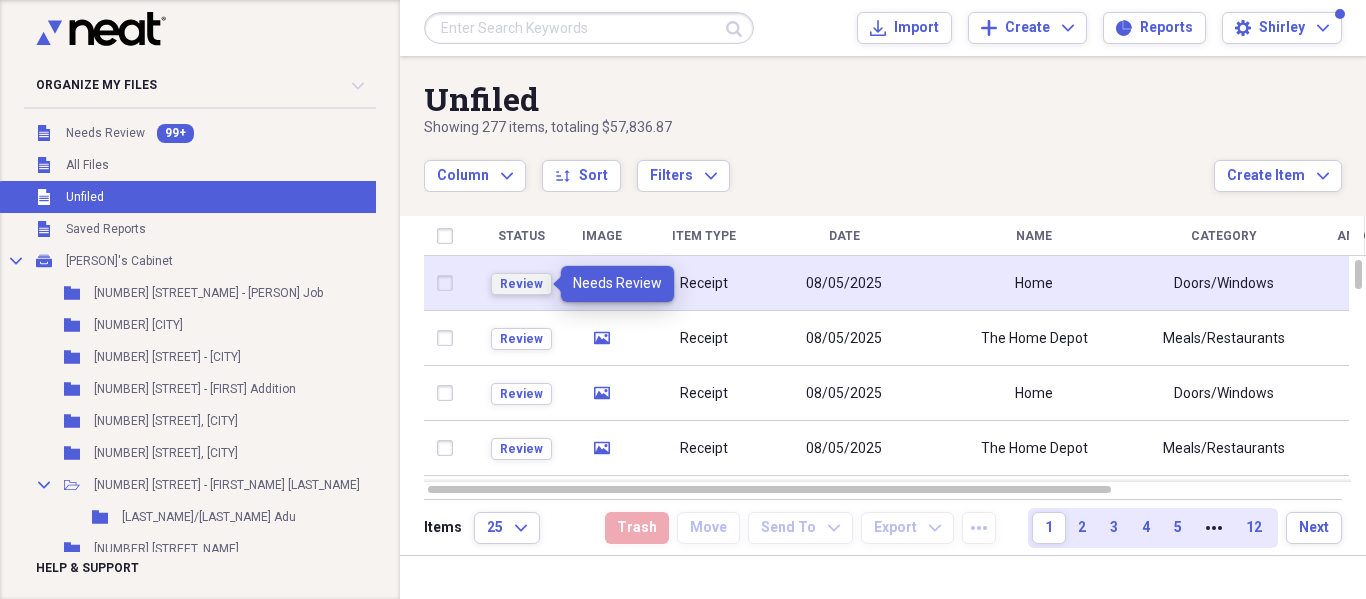 click on "Review" at bounding box center (521, 284) 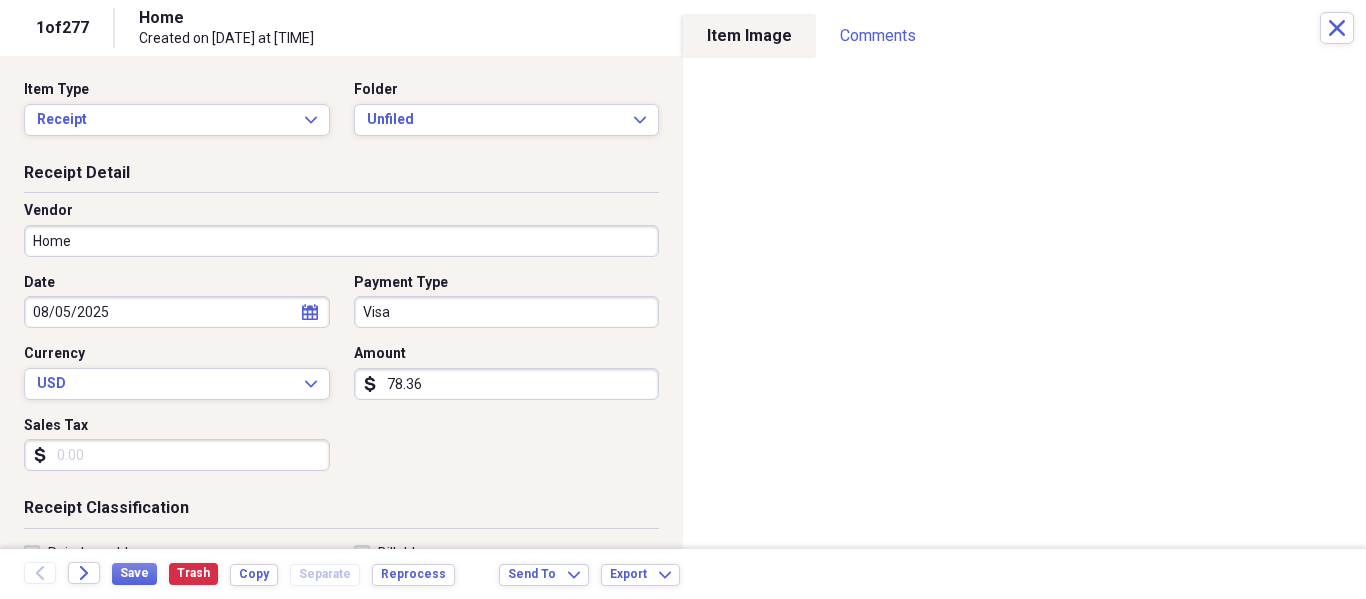 click on "Organize My Files [NUMBER] Collapse Unfiled Needs Review [NUMBER] Unfiled All Files Unfiled Unfiled Unfiled Saved Reports Collapse My Cabinet [PERSON]'s Cabinet Add Folder Folder [NUMBER] [STREET_NAME] - [PERSON] Job Add Folder Folder [NUMBER] [CITY] Add Folder Folder [NUMBER] [STREET_NAME] - [CITY] Add Folder Folder [NUMBER] [STREET_NAME] - [PERSON] Addition Add Folder Folder [NUMBER] [STREET_NAME], [CITY] Add Folder Folder [NUMBER] [STREET_NAME], [CITY] Add Folder Collapse Open Folder [NUMBER] [STREET_NAME] - [PERSON] [LAST_NAME] Add Folder Folder [LAST_NAME]/[LAST_NAME] Adu Add Folder Folder [NUMBER] [STREET_NAME] Add Folder Folder [NUMBER] [STREET_NAME] Add Folder Expand Folder [NUMBER] [STREET_NAME], [CITY] - [PERSON] & [PERSON] [LAST_NAME] Add Folder Folder [NUMBER] [STREET_NAME] - [PERSON] Add Folder Folder Folder Folder" at bounding box center (683, 299) 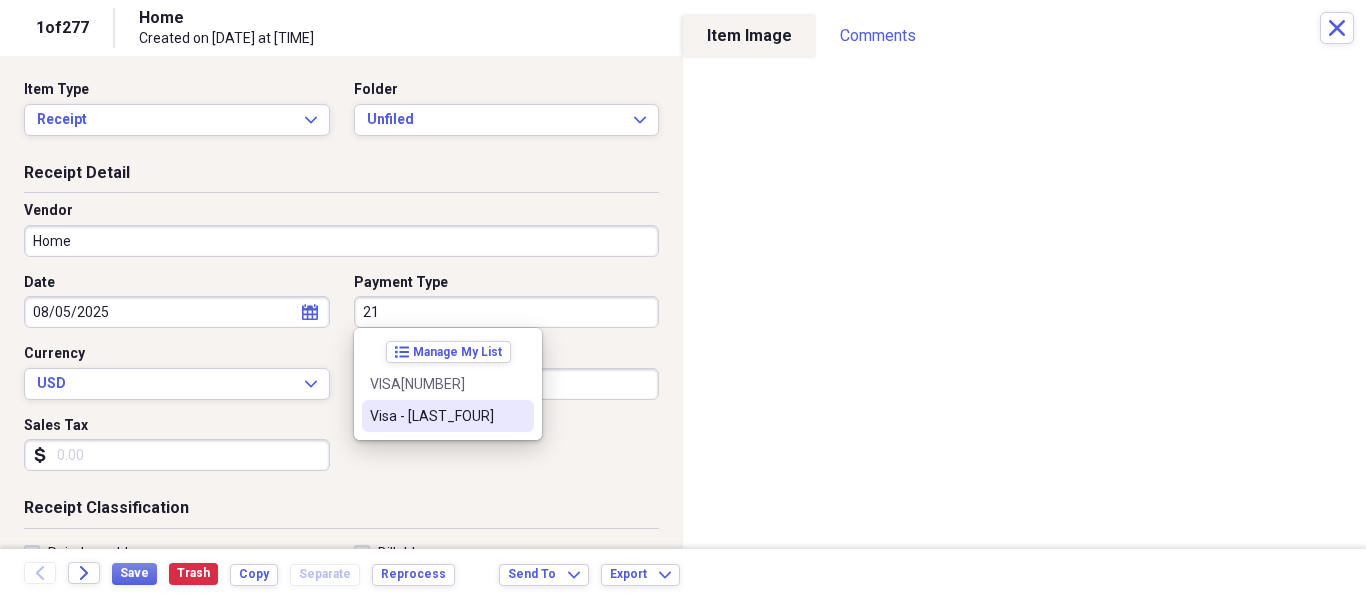 drag, startPoint x: 488, startPoint y: 429, endPoint x: 478, endPoint y: 415, distance: 17.20465 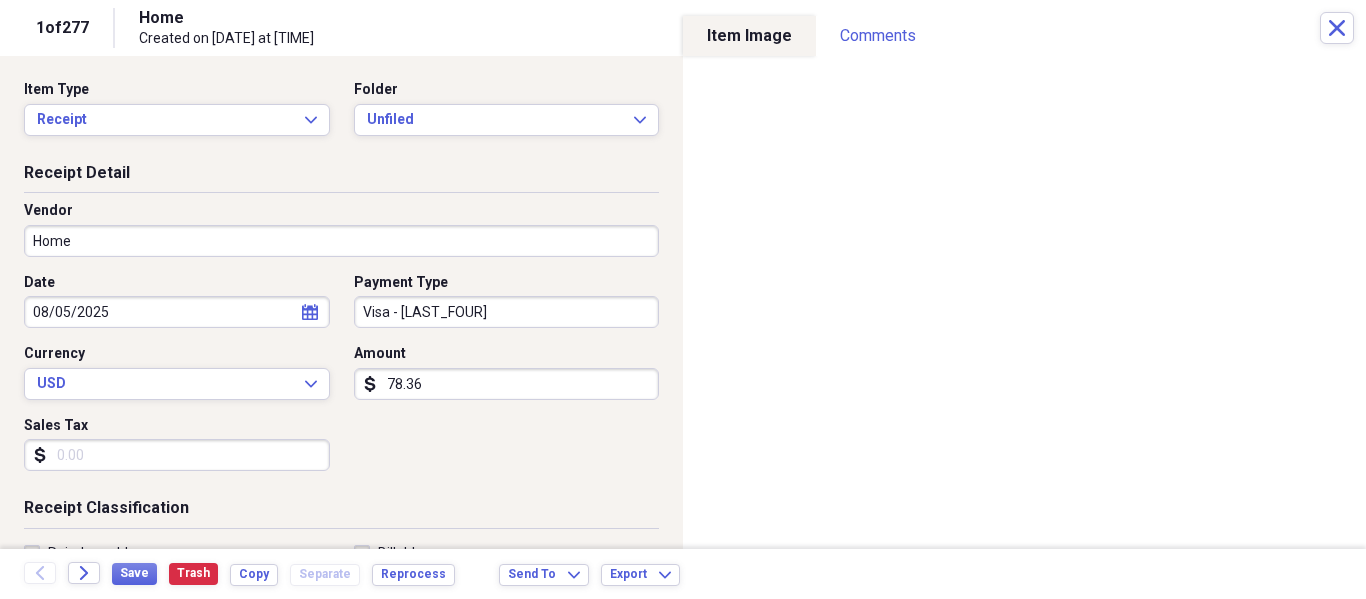 click on "Sales Tax" at bounding box center (177, 455) 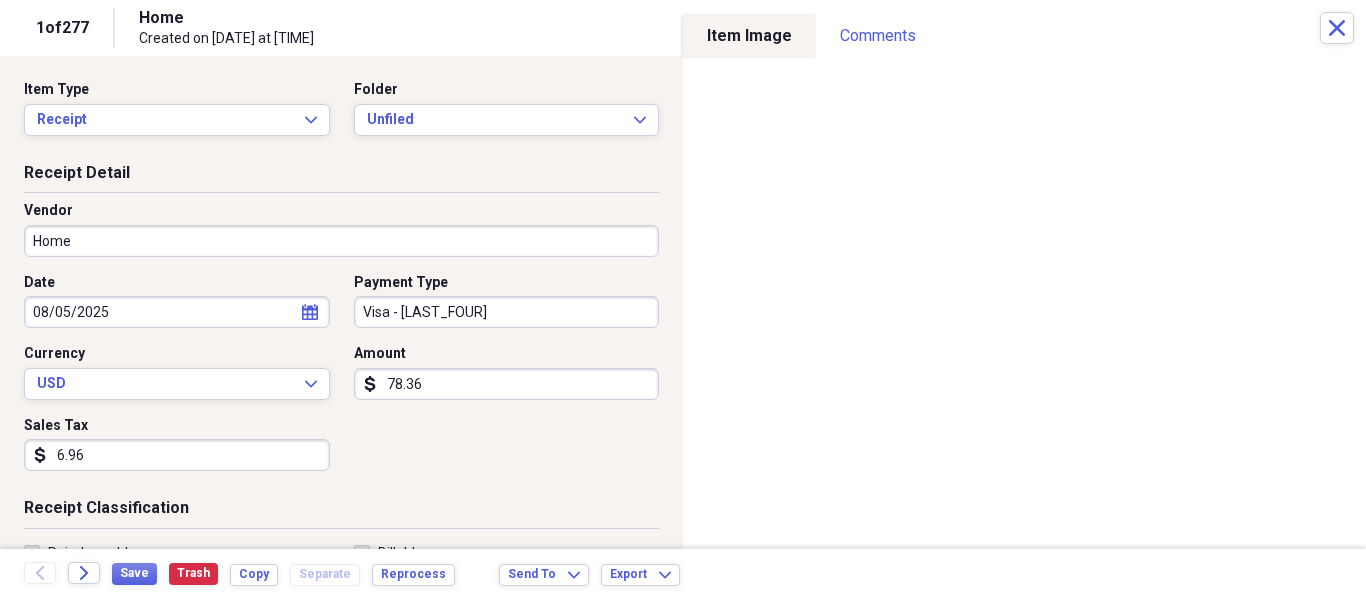 type on "6.96" 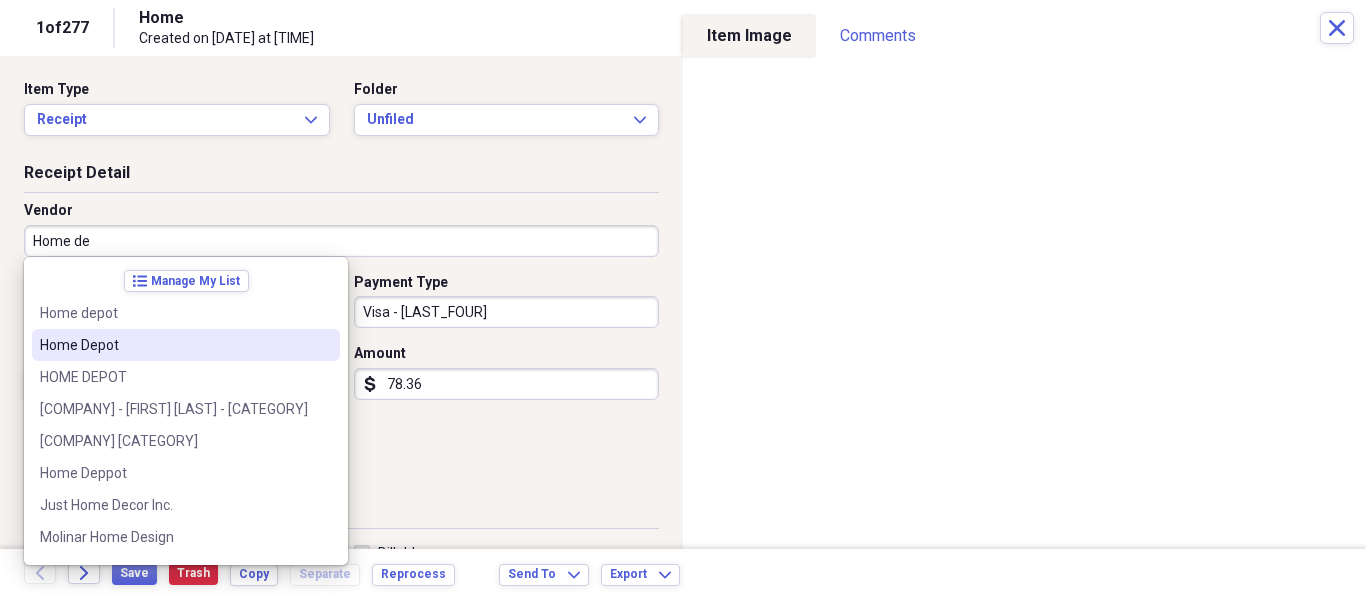 click on "Home Depot" at bounding box center (174, 345) 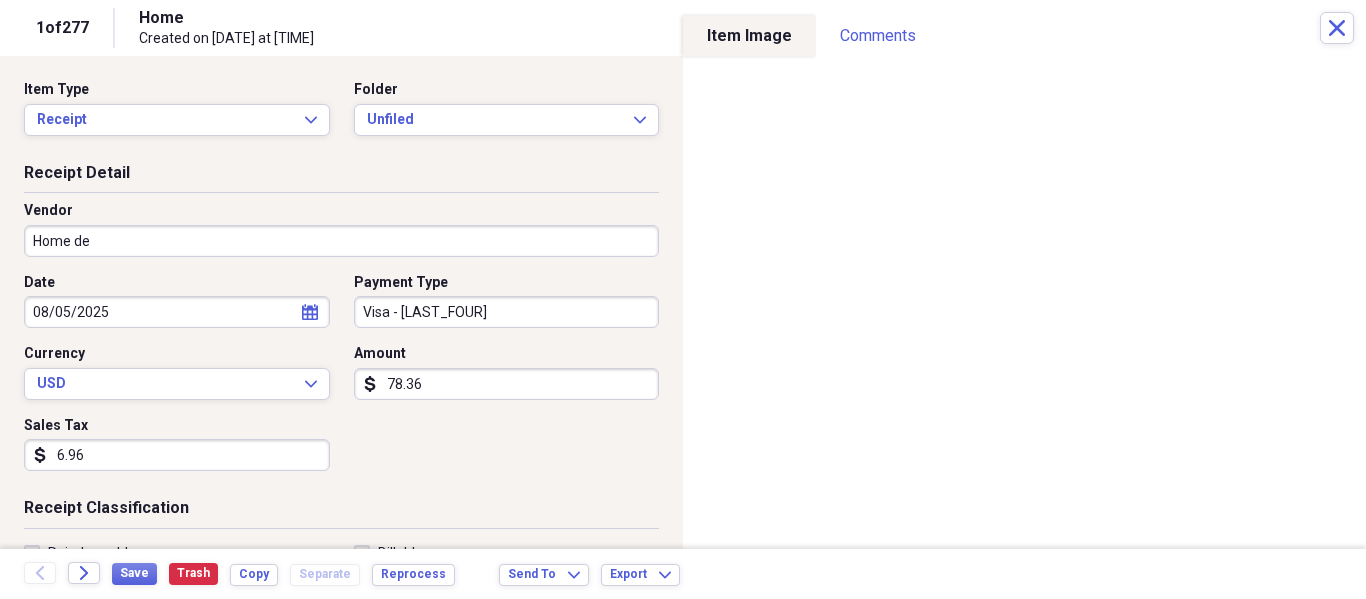 type on "Home Depot" 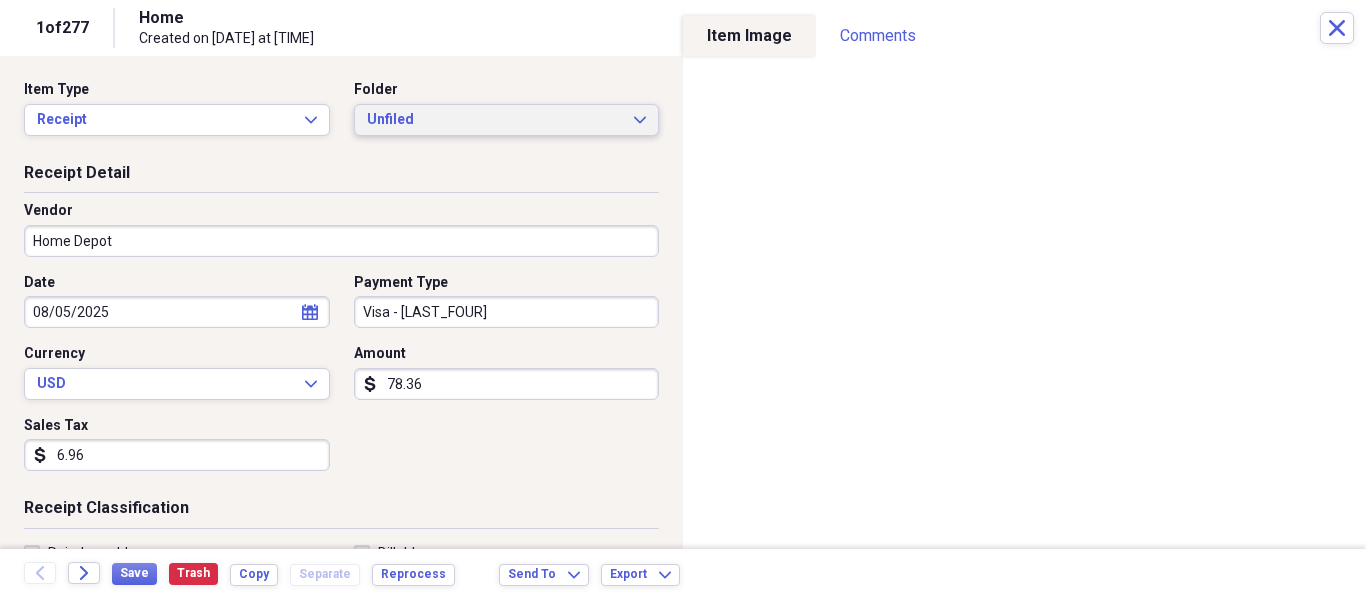 click on "Unfiled Expand" at bounding box center (507, 120) 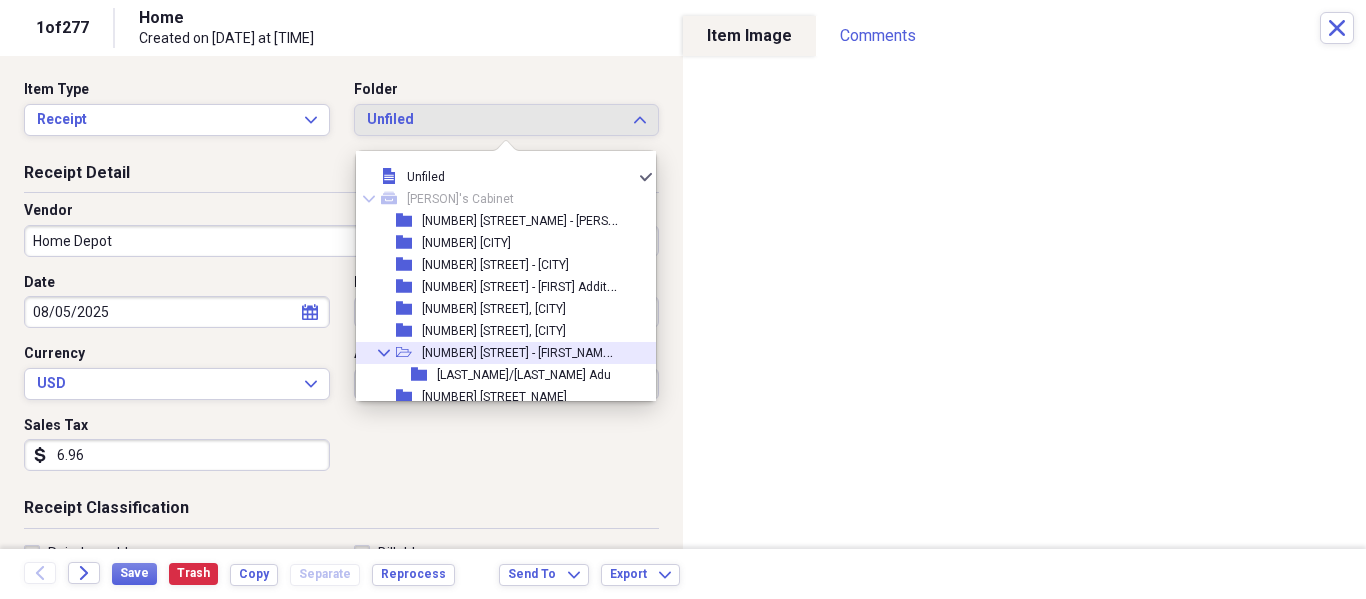 drag, startPoint x: 489, startPoint y: 350, endPoint x: 264, endPoint y: 414, distance: 233.9252 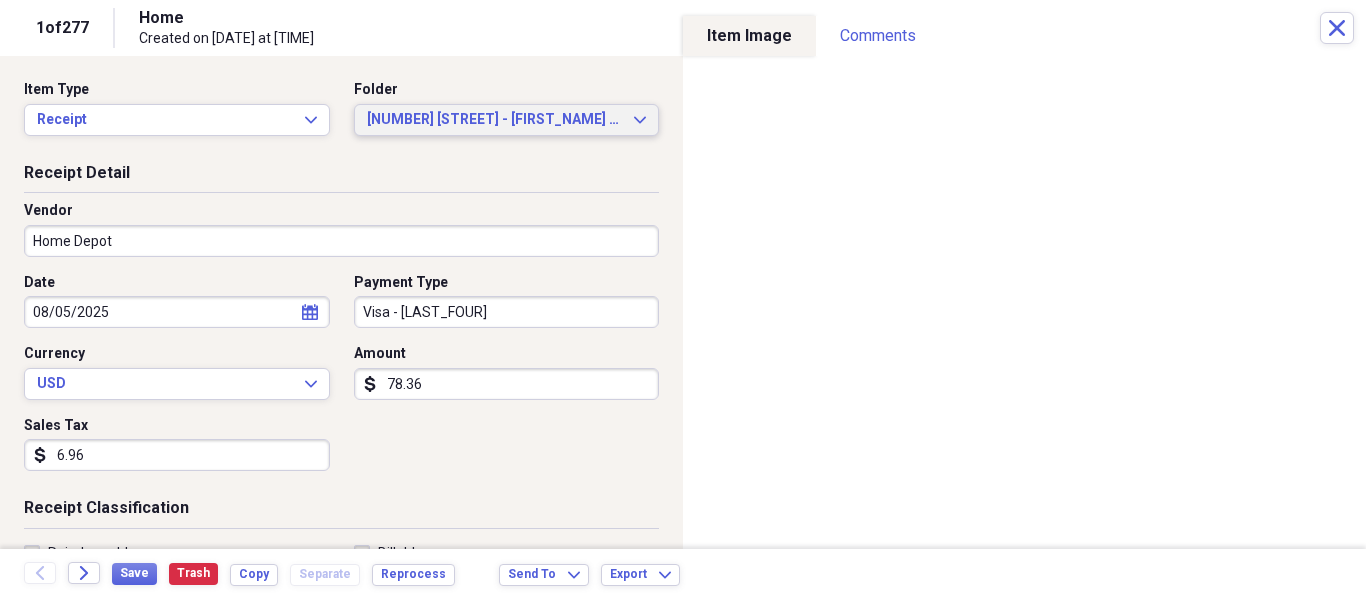 scroll, scrollTop: 131, scrollLeft: 0, axis: vertical 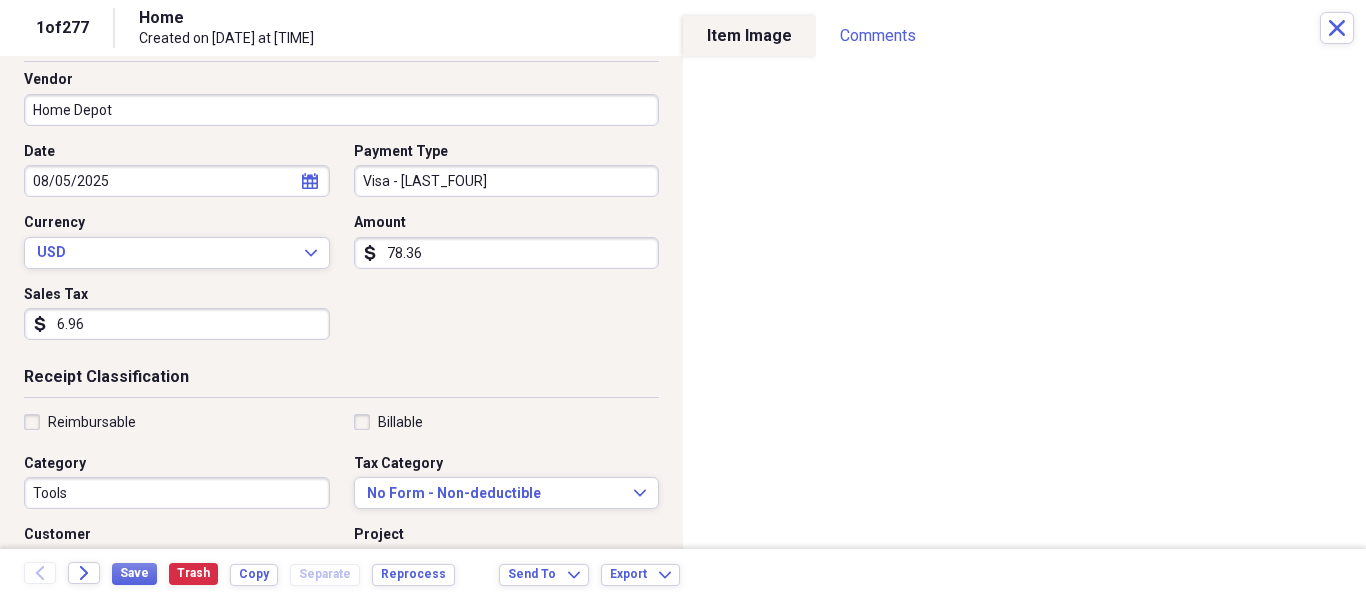 click on "Tools" at bounding box center (177, 493) 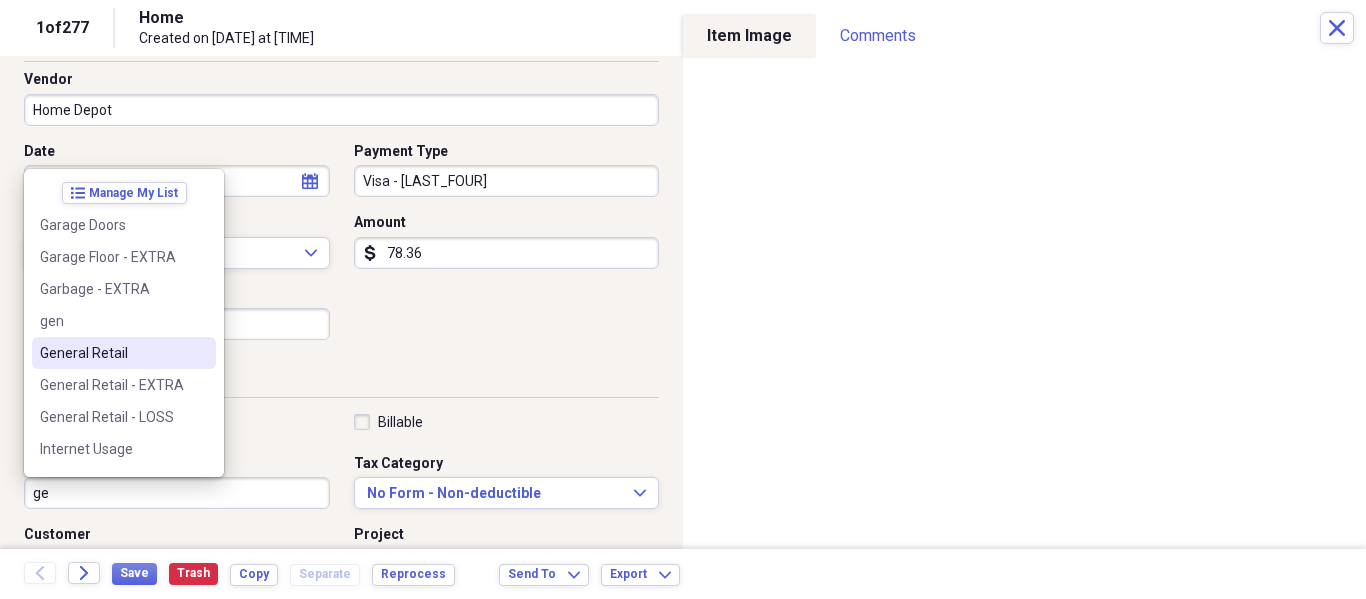 drag, startPoint x: 152, startPoint y: 345, endPoint x: 151, endPoint y: 402, distance: 57.00877 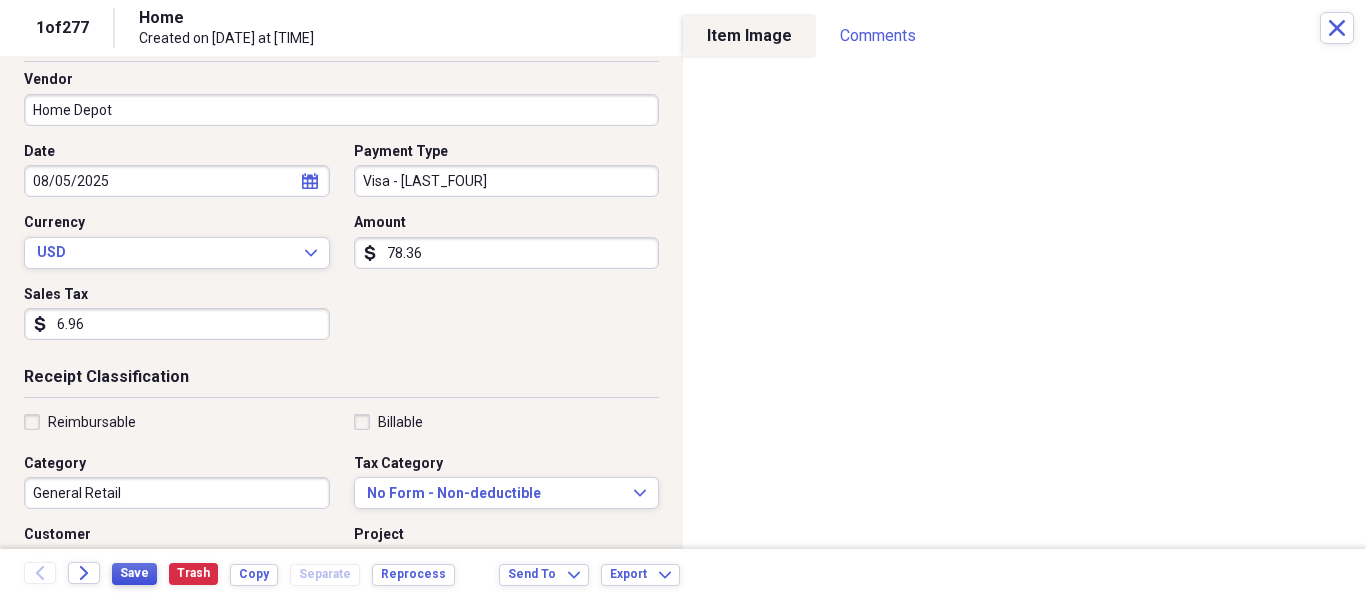 click on "Save" at bounding box center [134, 573] 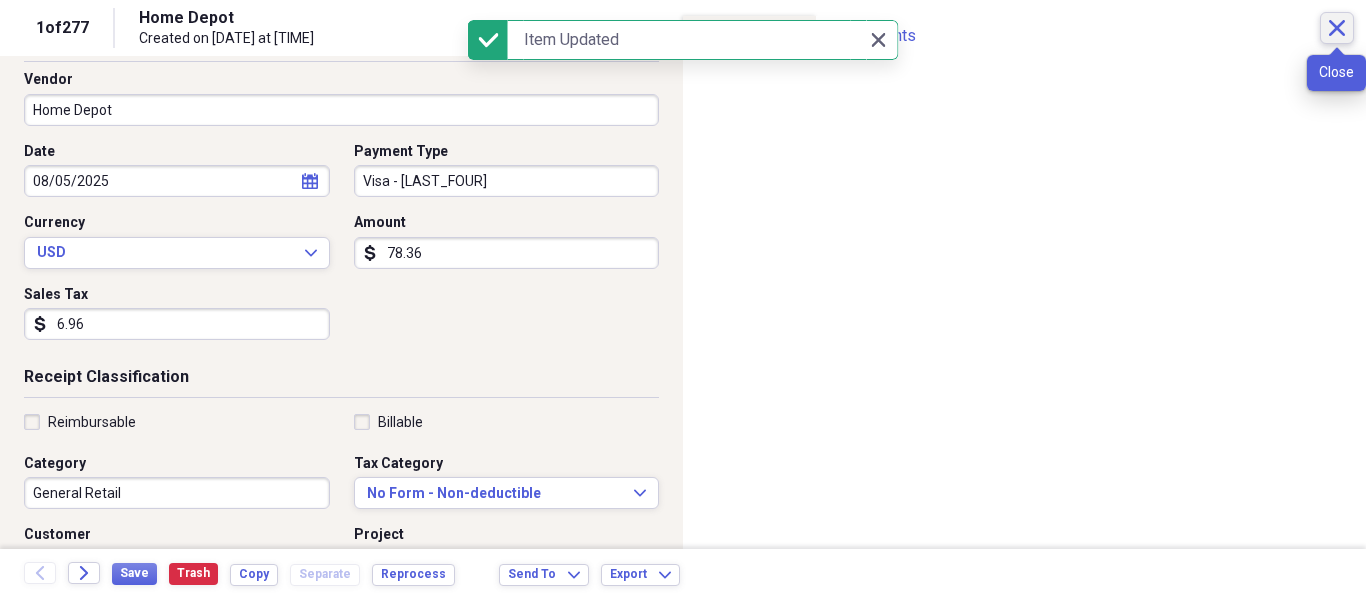 click 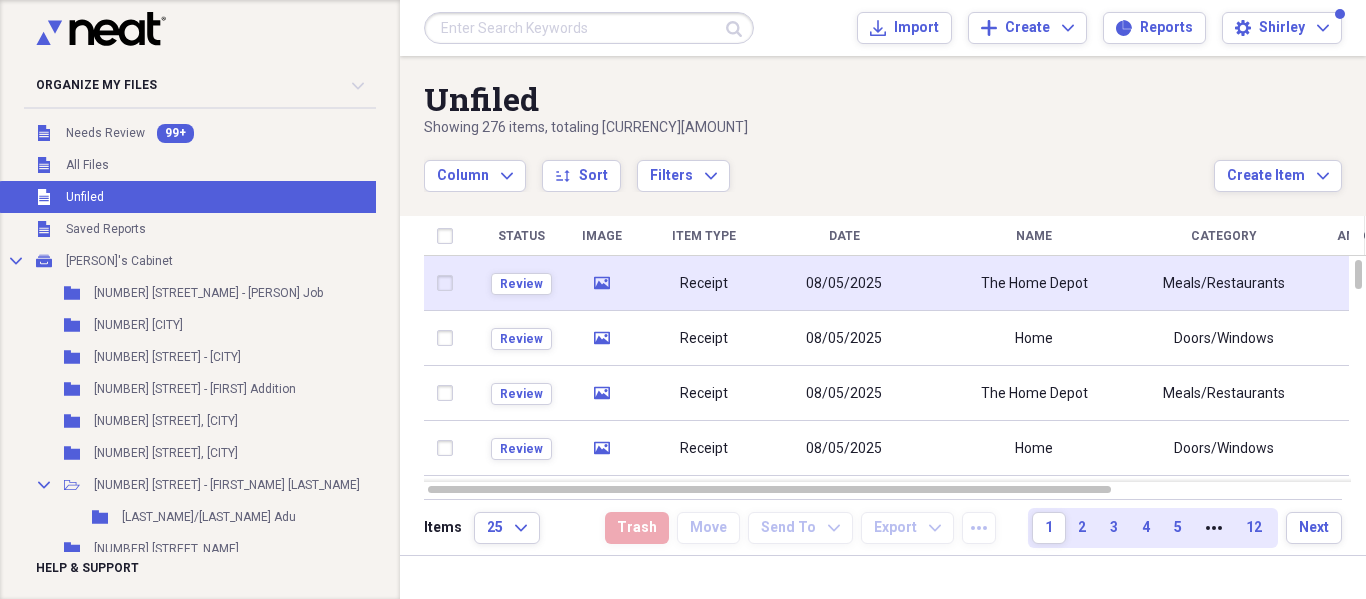 click 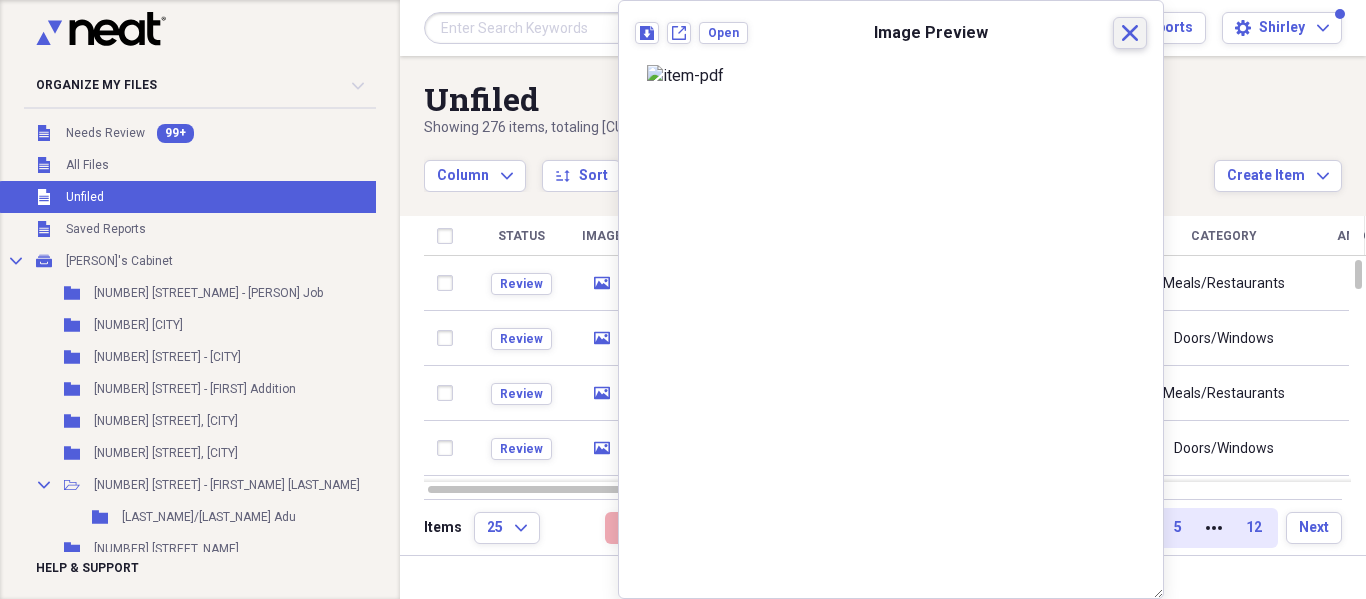 click 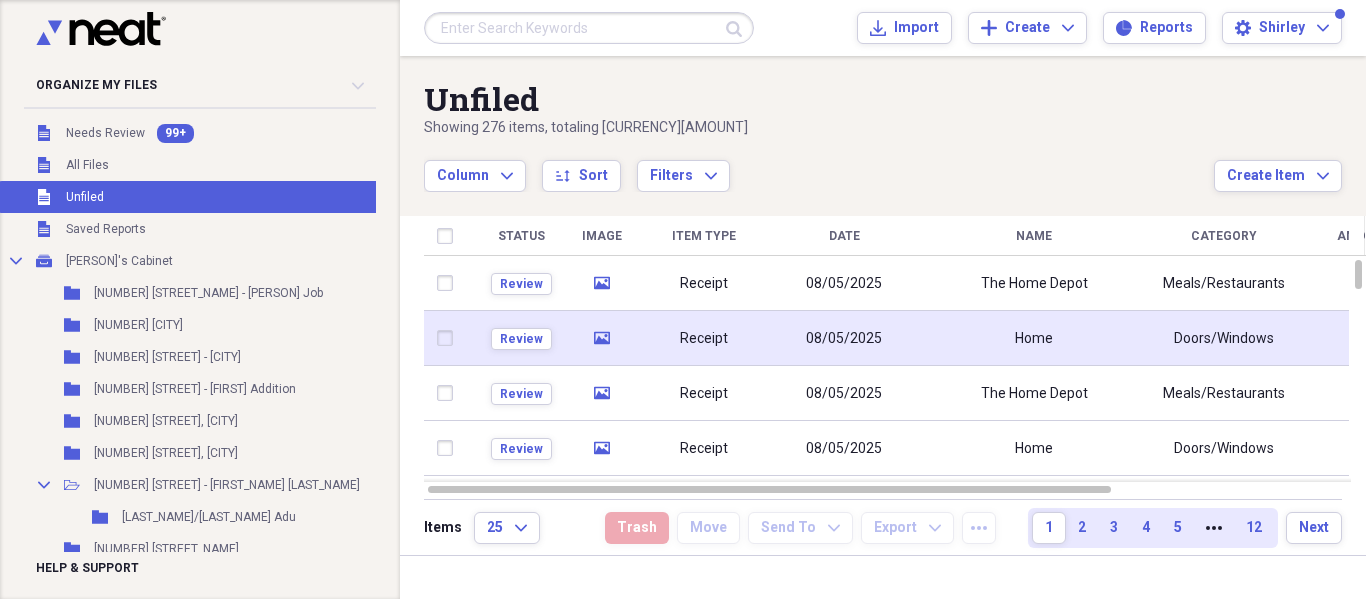 drag, startPoint x: 437, startPoint y: 283, endPoint x: 474, endPoint y: 319, distance: 51.62364 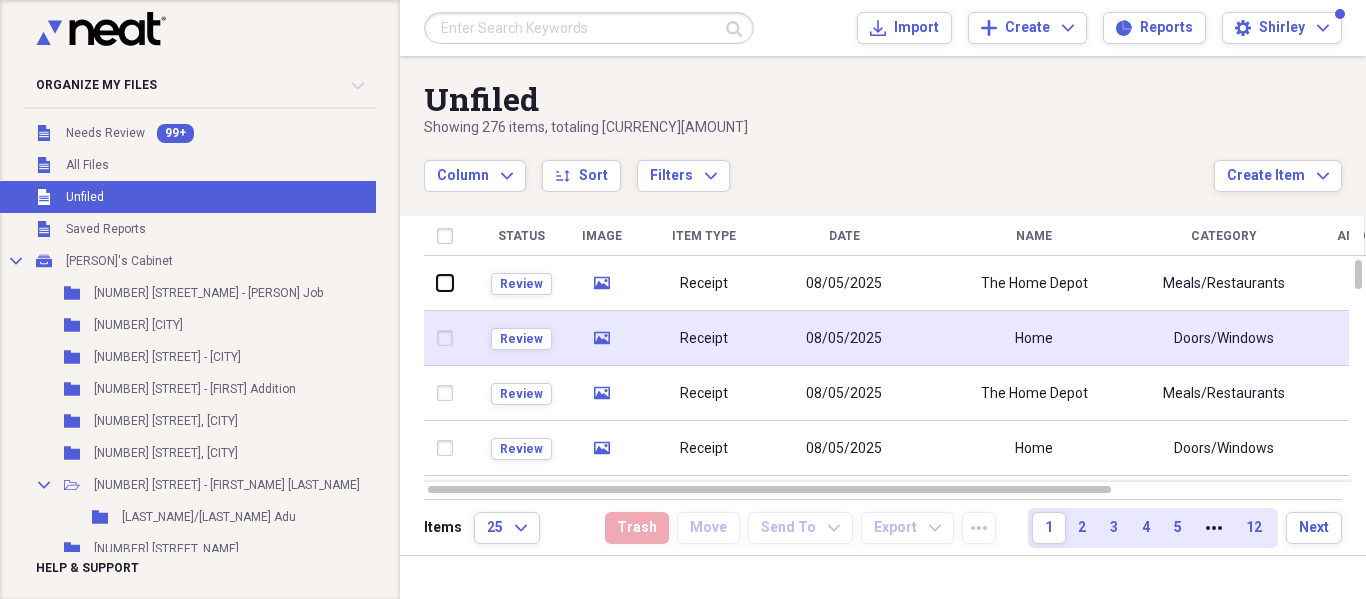 click at bounding box center (437, 283) 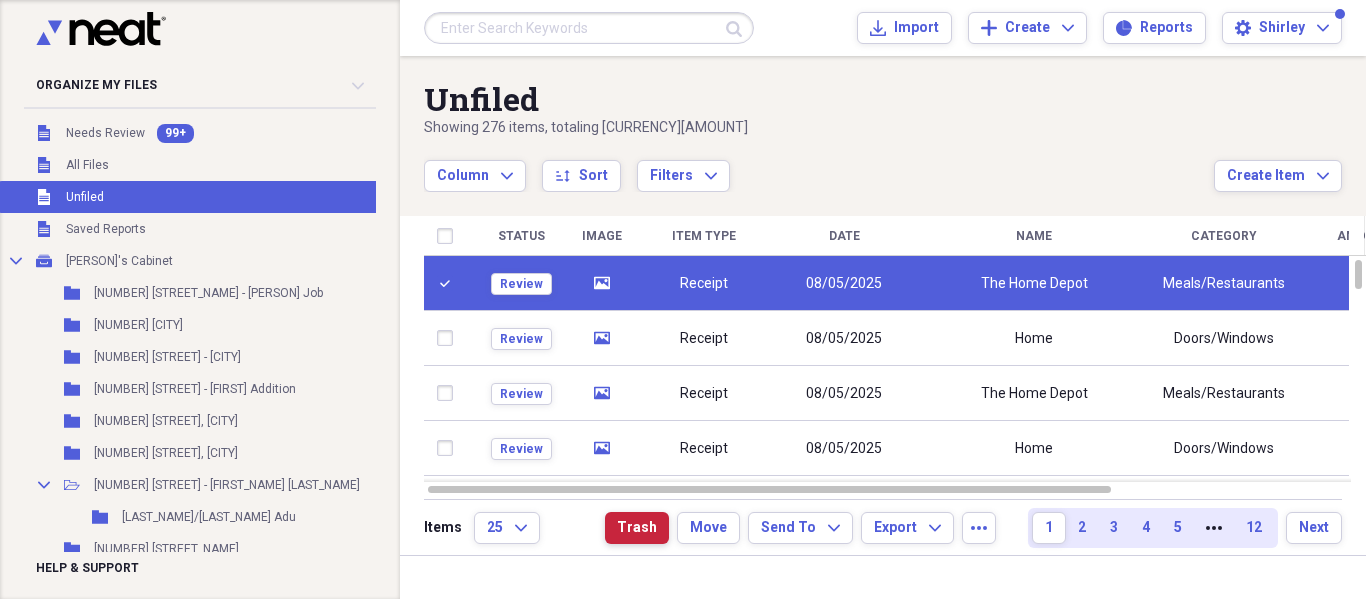 click on "Trash" at bounding box center [637, 528] 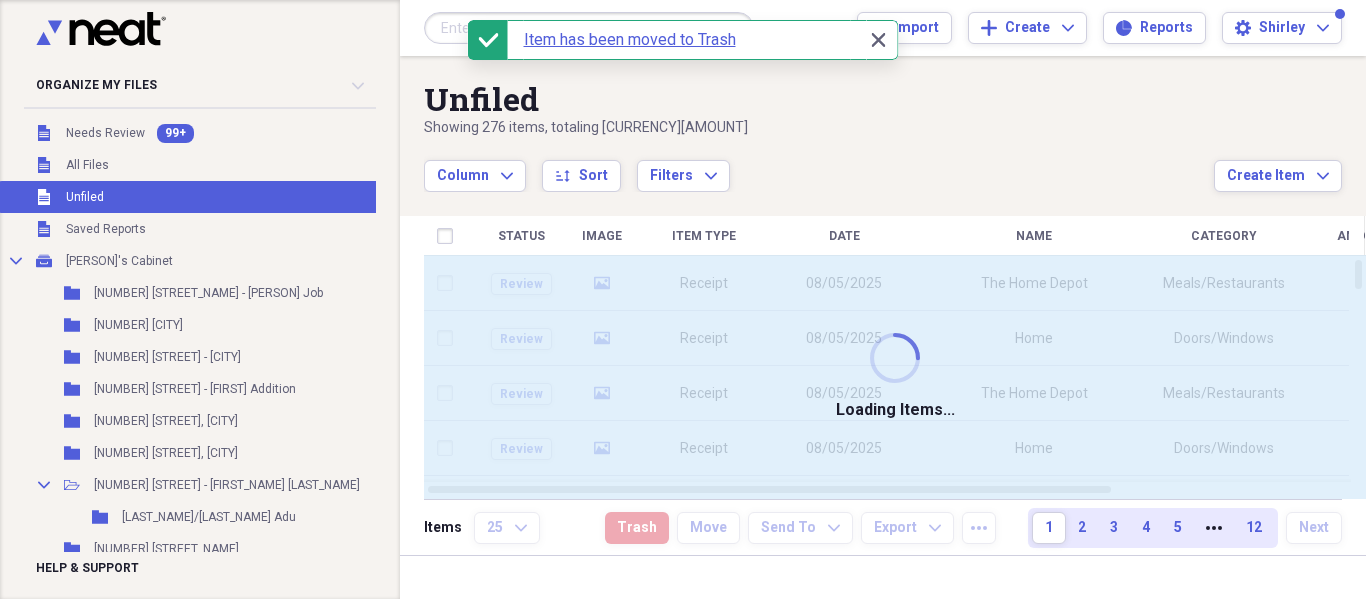 checkbox on "false" 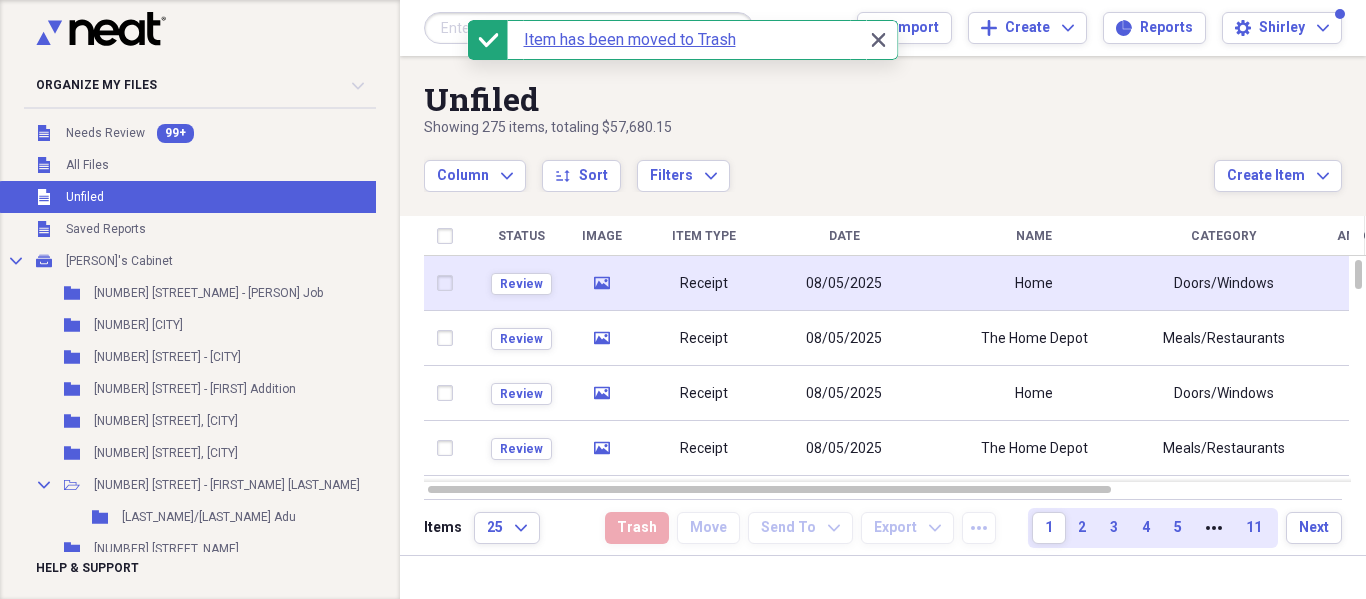 click on "media" 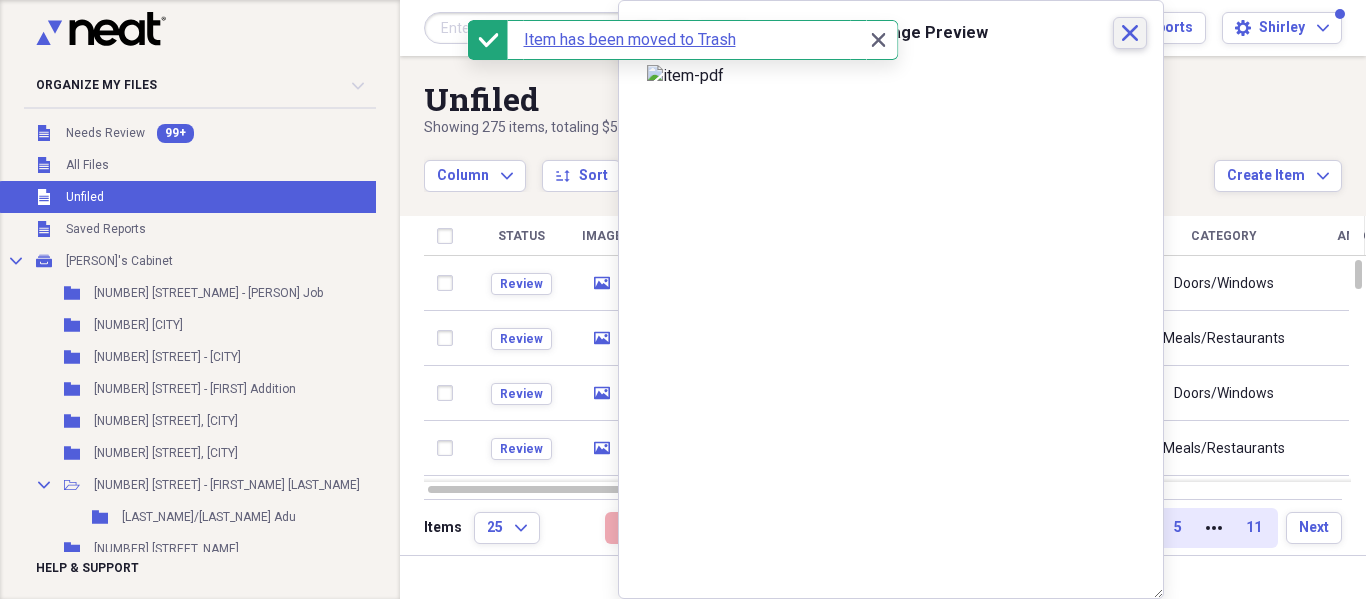 click on "Close" 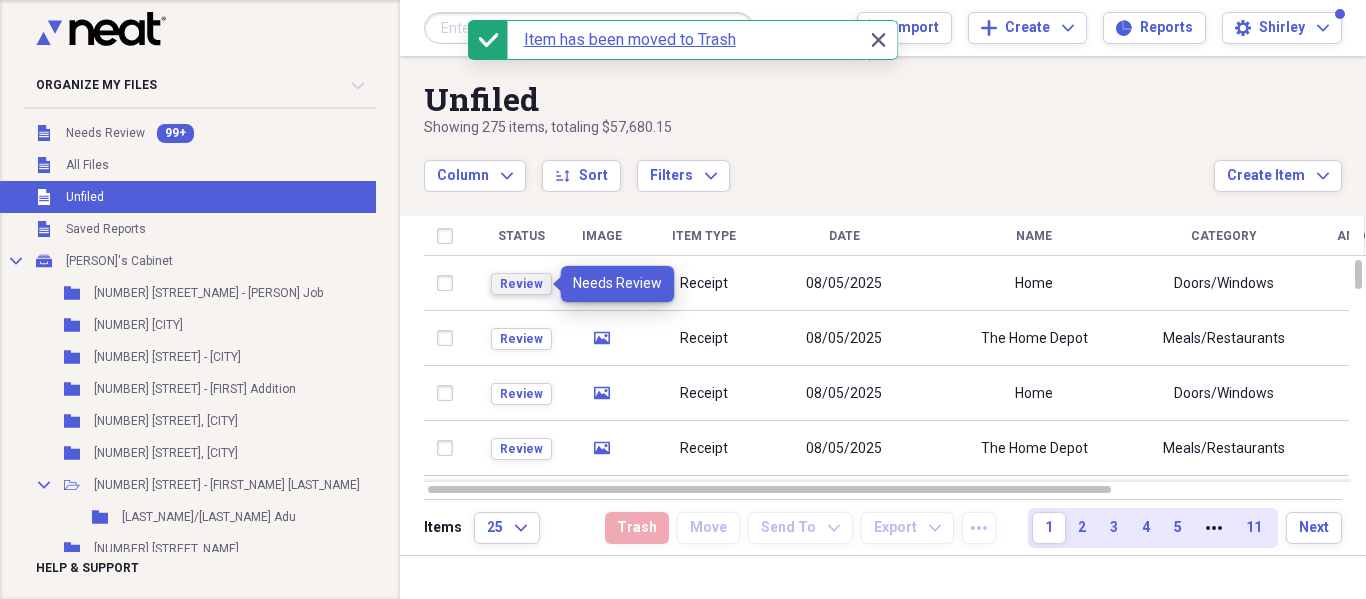click on "Review" at bounding box center [521, 284] 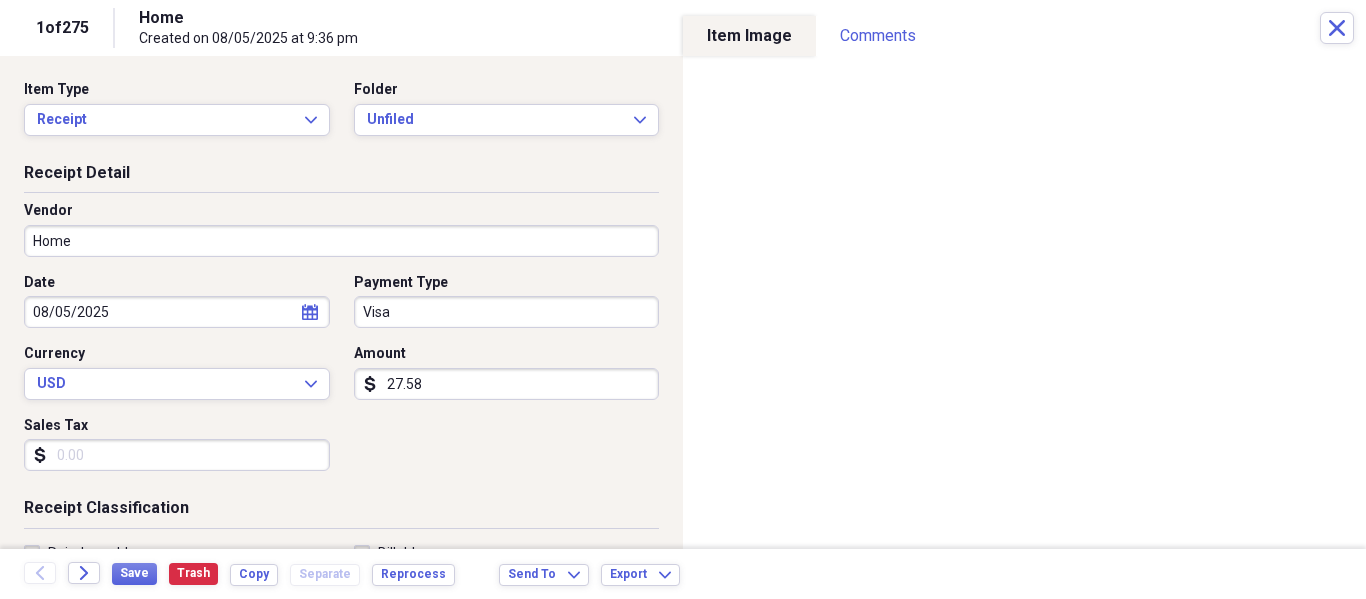click on "Sales Tax" at bounding box center (177, 455) 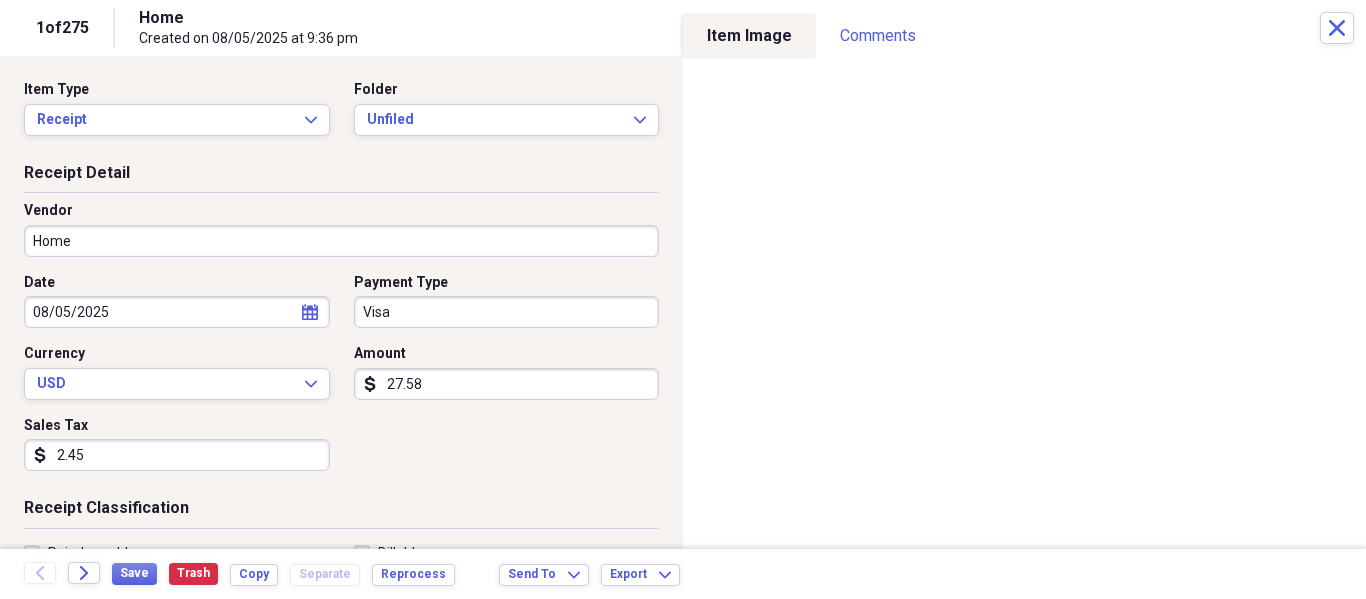 type on "2.45" 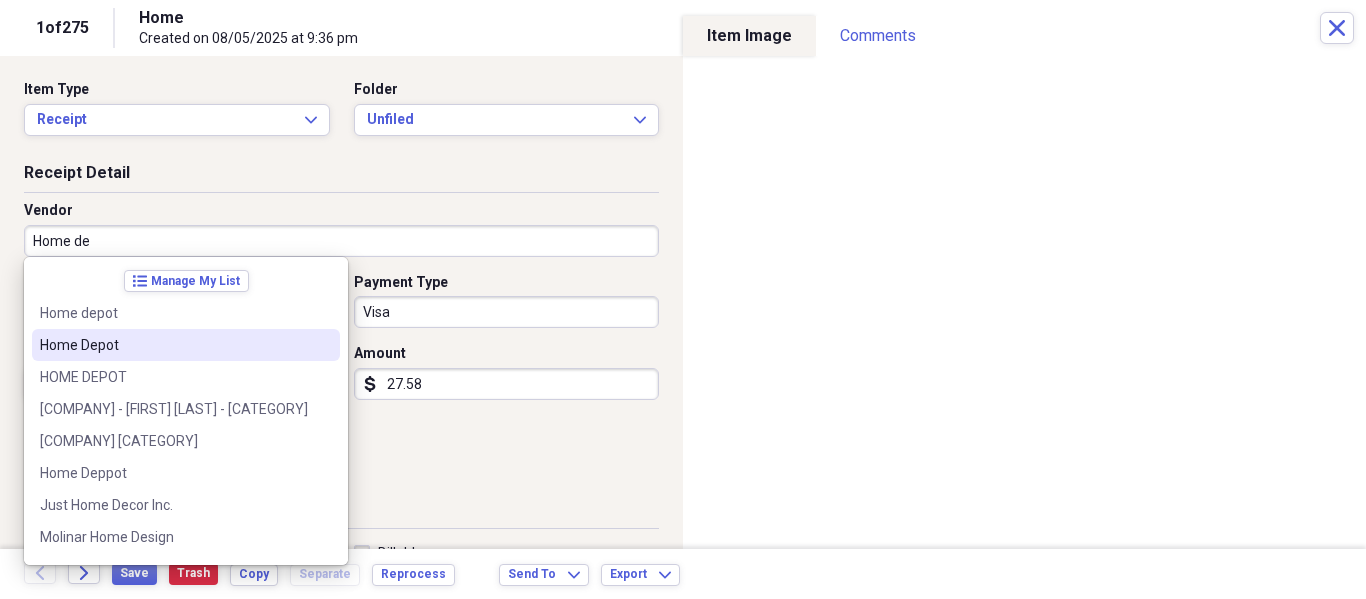 click on "Home Depot" at bounding box center [174, 345] 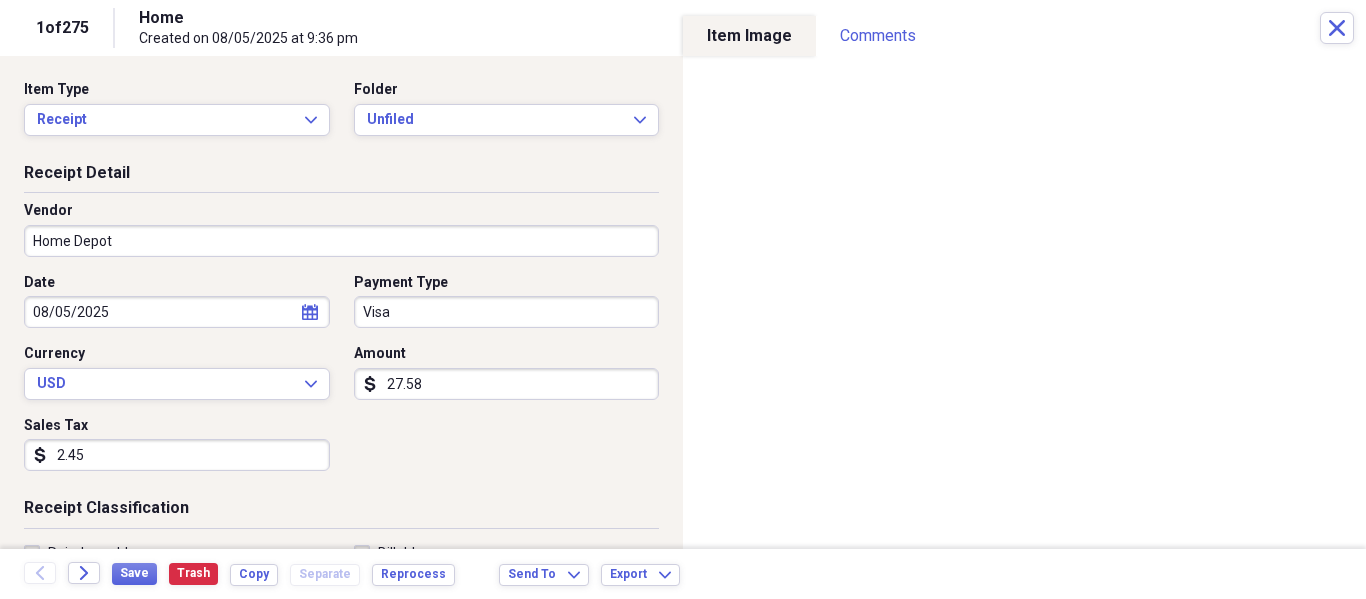 type on "Tools" 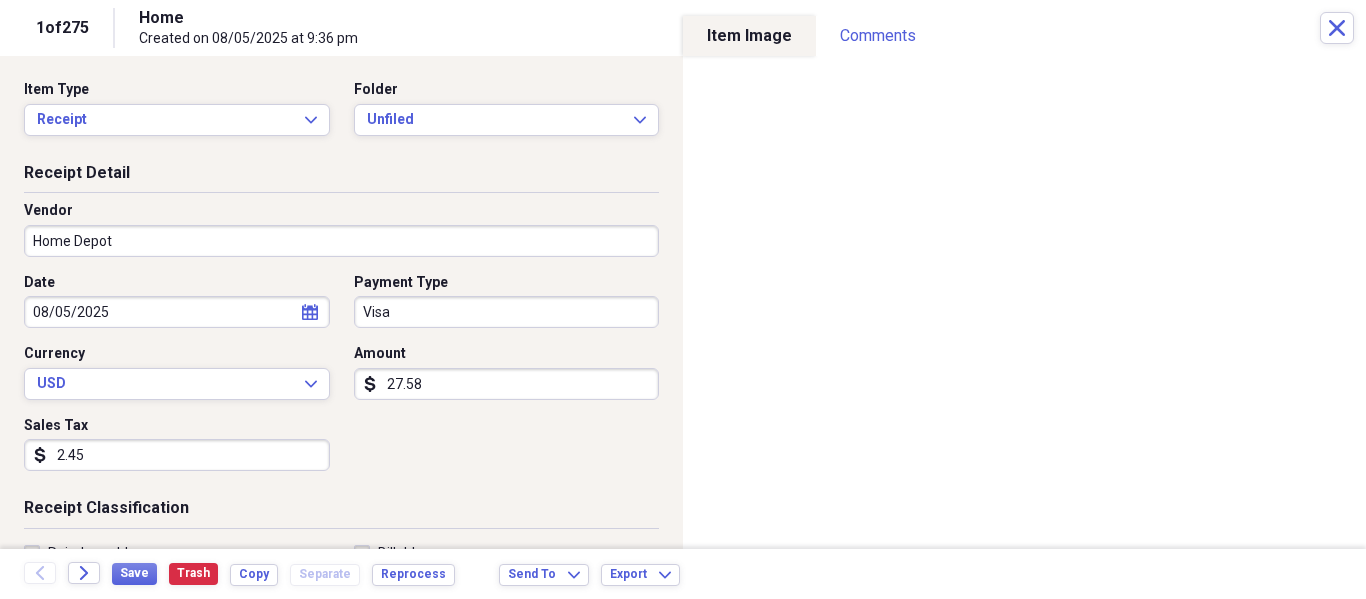 click on "Organize My Files [NUMBER] Collapse Unfiled Needs Review [NUMBER] Unfiled All Files Unfiled Unfiled Unfiled Saved Reports Collapse My Cabinet [PERSON]'s Cabinet Add Folder Folder [NUMBER] [STREET_NAME] - [PERSON] Job Add Folder Folder [NUMBER] [CITY] Add Folder Folder [NUMBER] [STREET_NAME] - [CITY] Add Folder Folder [NUMBER] [STREET_NAME] - [PERSON] Addition Add Folder Folder [NUMBER] [STREET_NAME], [CITY] Add Folder Folder [NUMBER] [STREET_NAME], [CITY] Add Folder Collapse Open Folder [NUMBER] [STREET_NAME] - [PERSON] [LAST_NAME] Add Folder Folder [LAST_NAME]/[LAST_NAME] Adu Add Folder Folder [NUMBER] [STREET_NAME] Add Folder Folder [NUMBER] [STREET_NAME] Add Folder Expand Folder [NUMBER] [STREET_NAME], [CITY] - [PERSON] & [PERSON] [LAST_NAME] Add Folder Folder [NUMBER] [STREET_NAME] - [PERSON] Add Folder Folder Folder Folder" at bounding box center [683, 299] 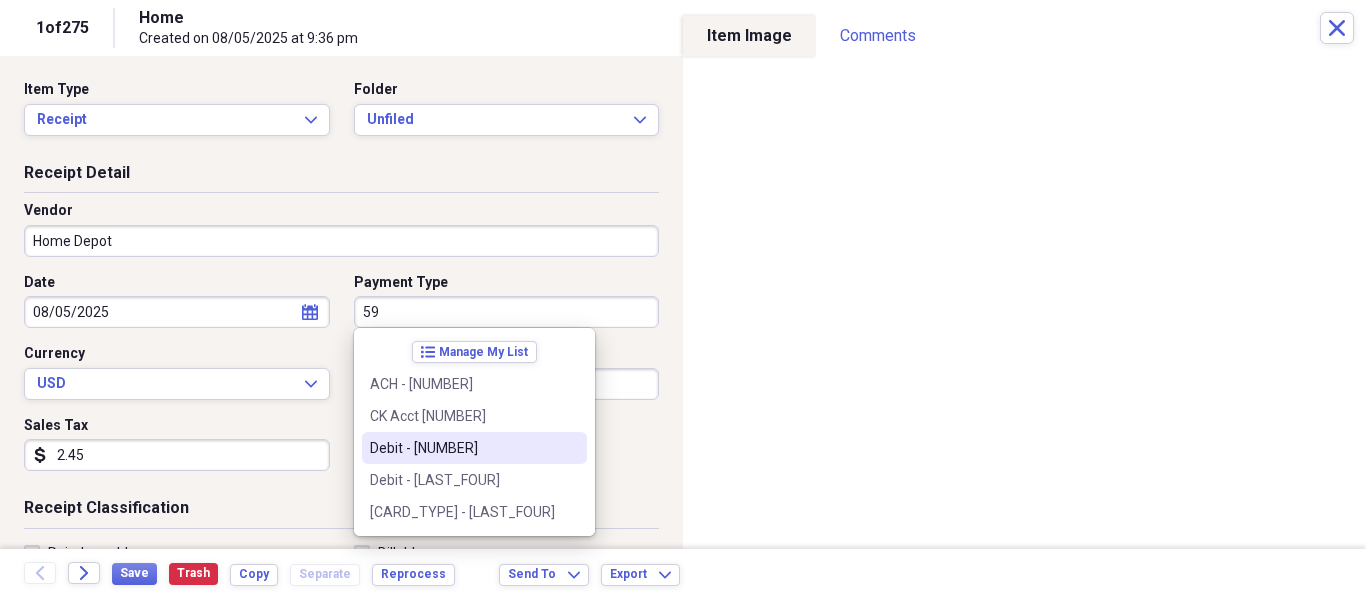 click on "Debit - [NUMBER]" at bounding box center [462, 448] 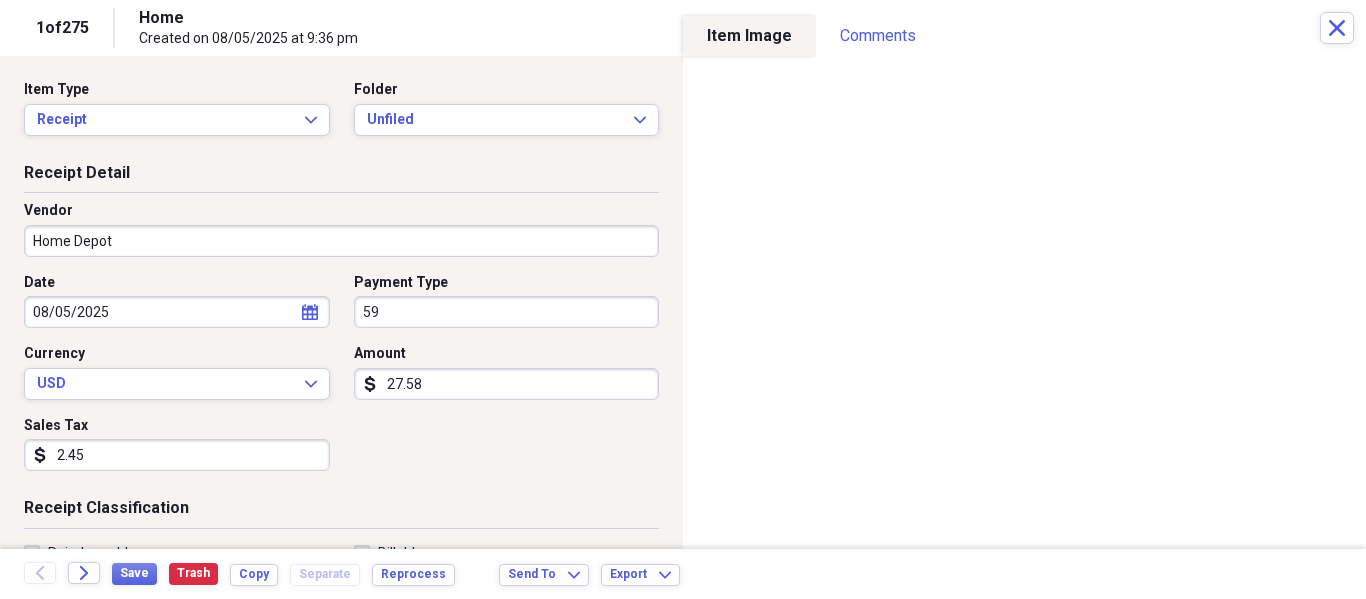 type on "Debit - [NUMBER]" 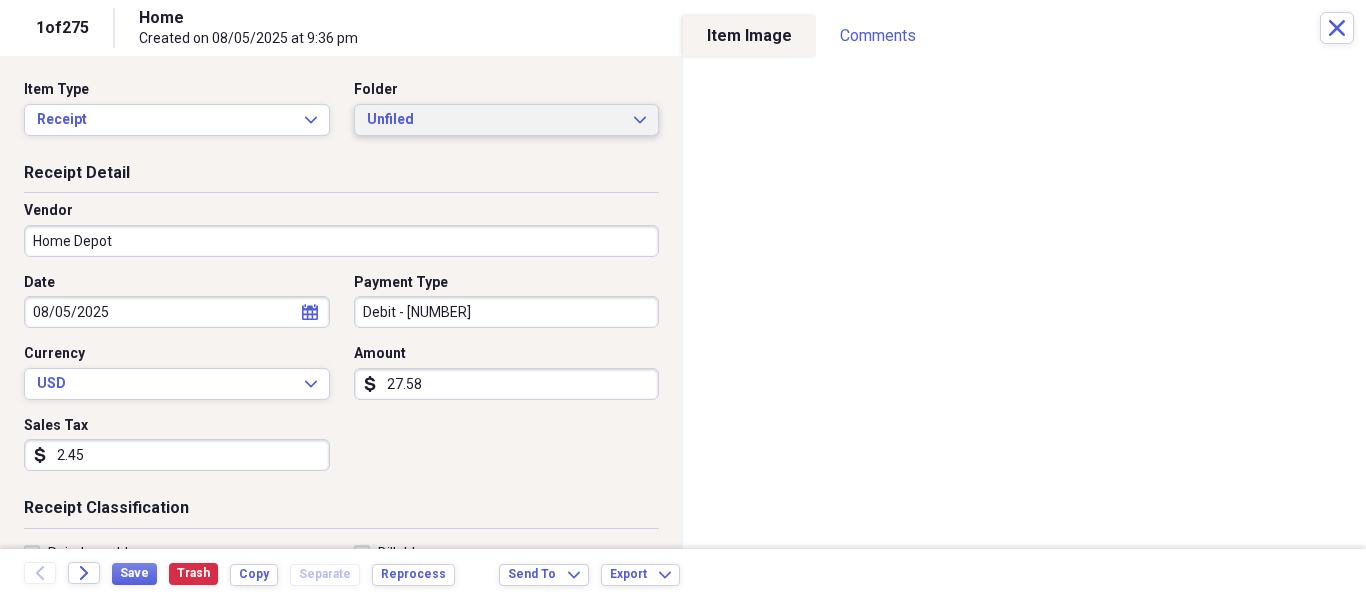 click on "Unfiled" at bounding box center (495, 120) 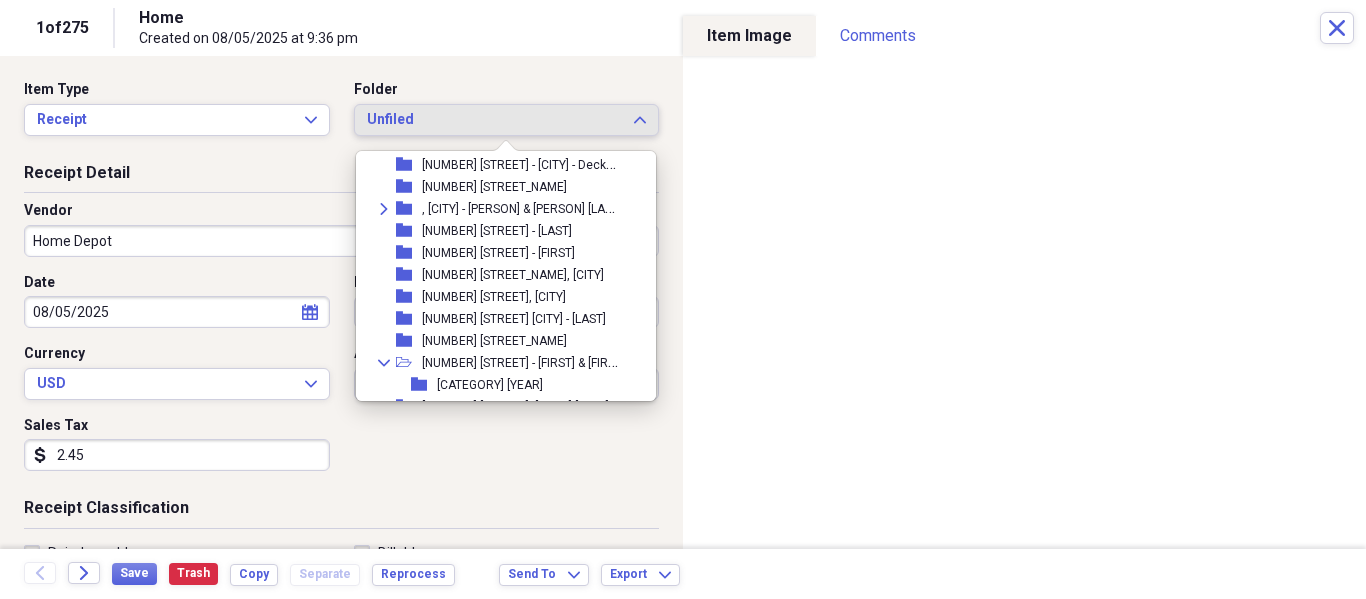 scroll, scrollTop: 300, scrollLeft: 0, axis: vertical 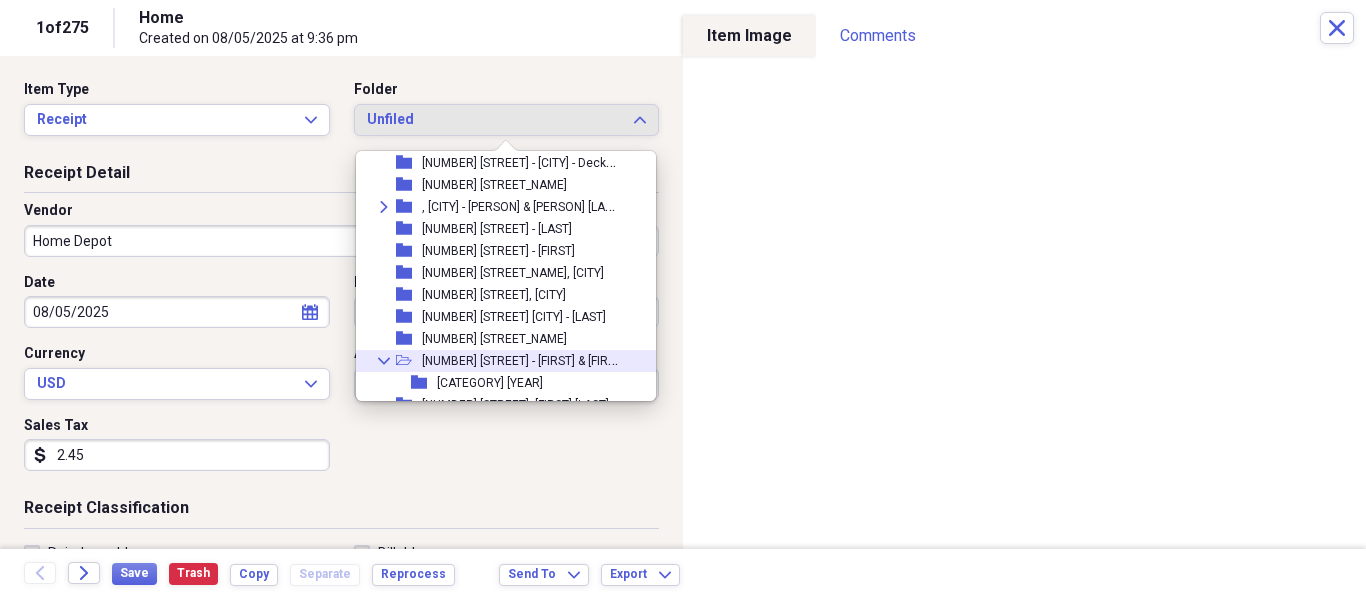 click on "[NUMBER] [STREET] - [FIRST] & [FIRST] [LAST]" at bounding box center (542, 359) 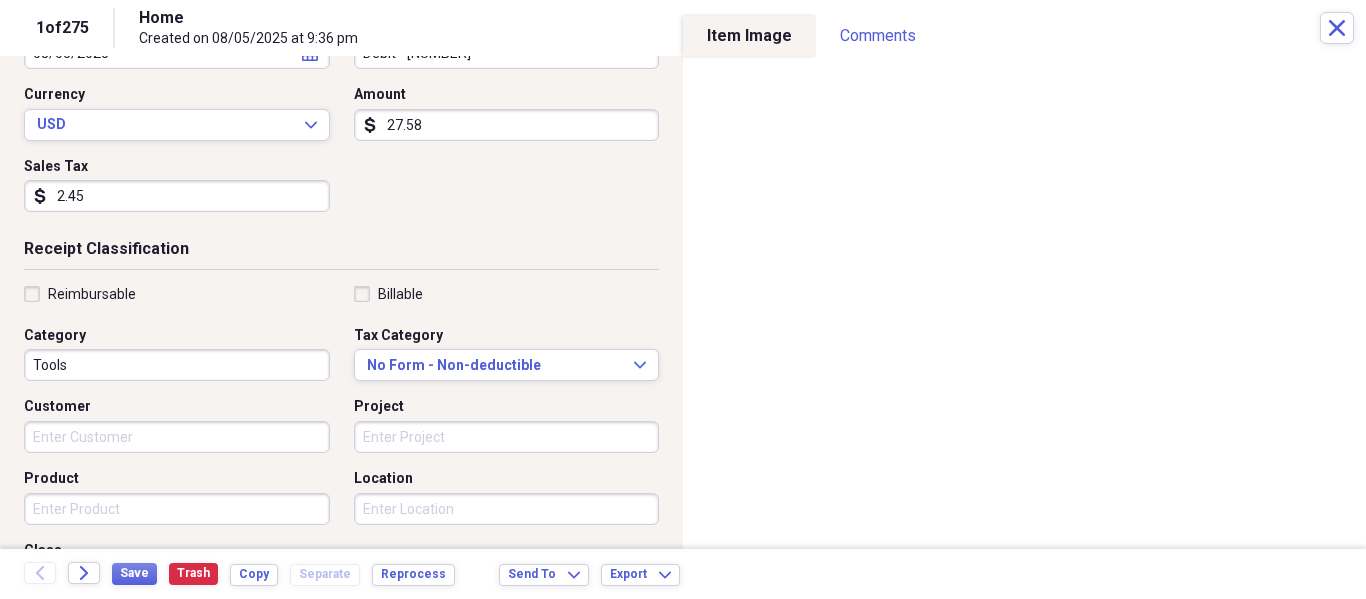 scroll, scrollTop: 297, scrollLeft: 0, axis: vertical 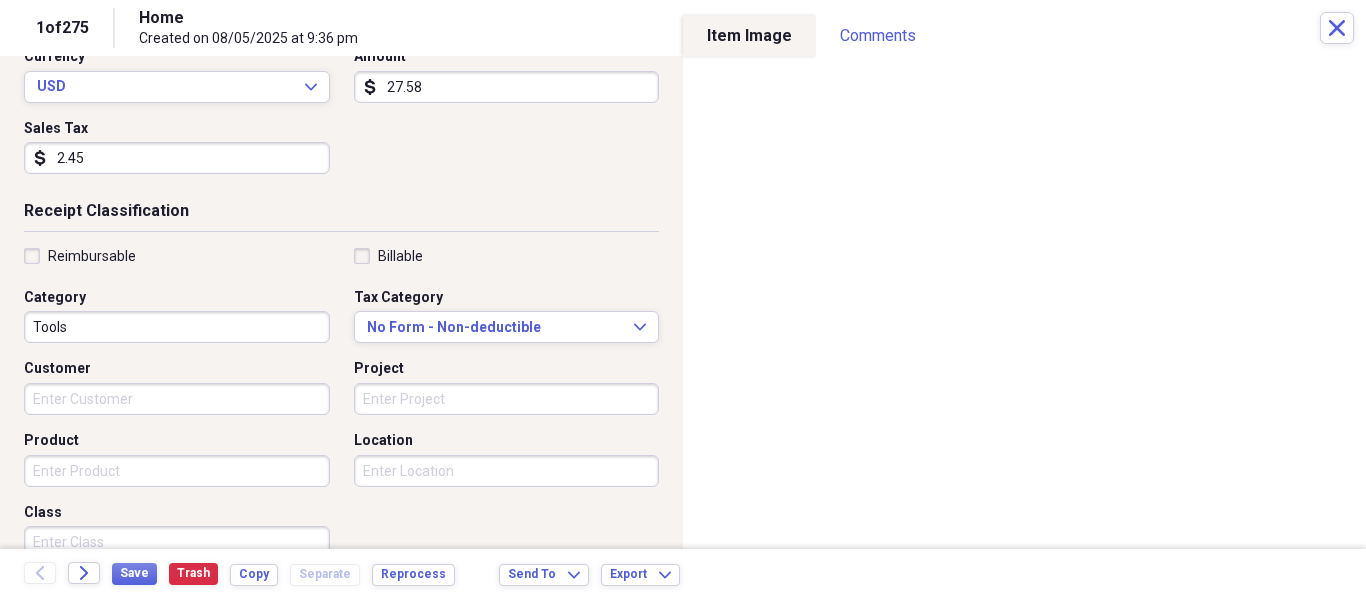 click on "Tools" at bounding box center [177, 327] 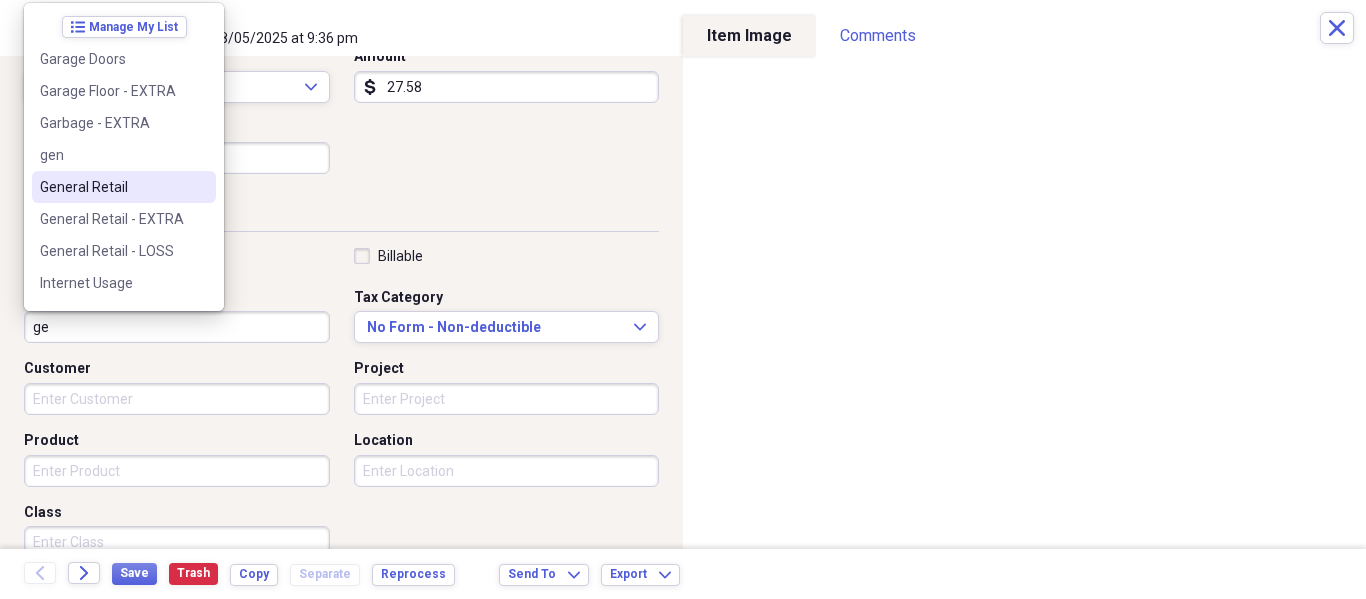 click on "General Retail" at bounding box center [112, 187] 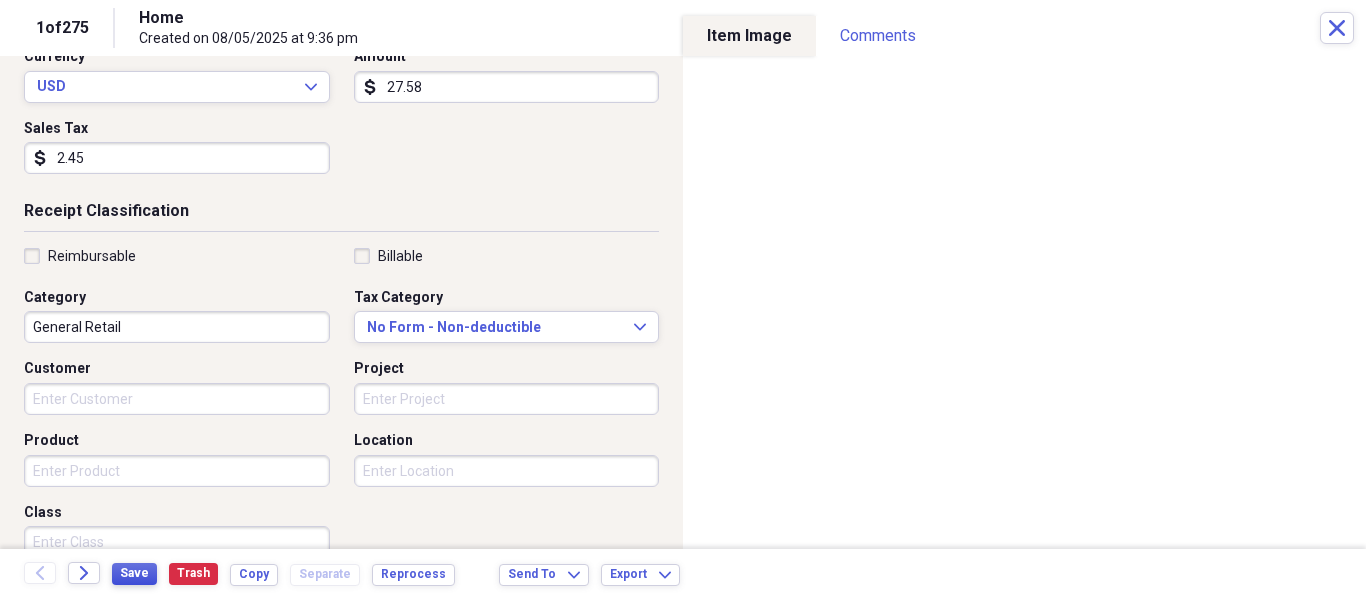 click on "Save" at bounding box center [134, 573] 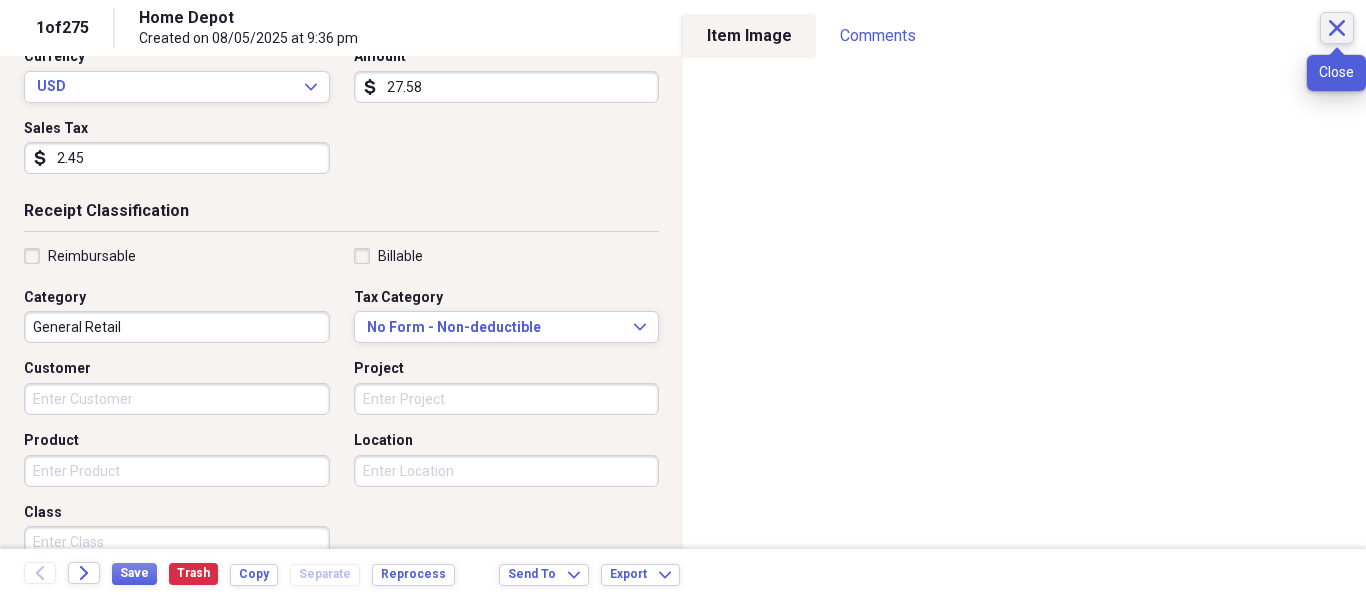 click on "Close" at bounding box center [1337, 28] 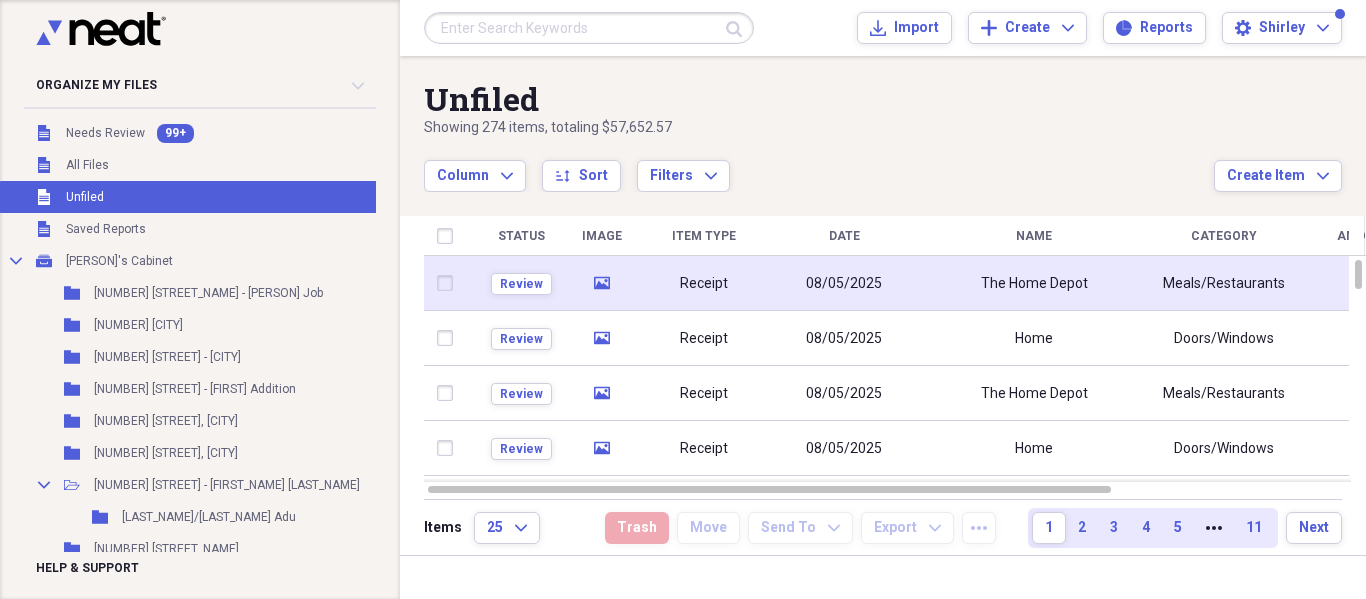 click 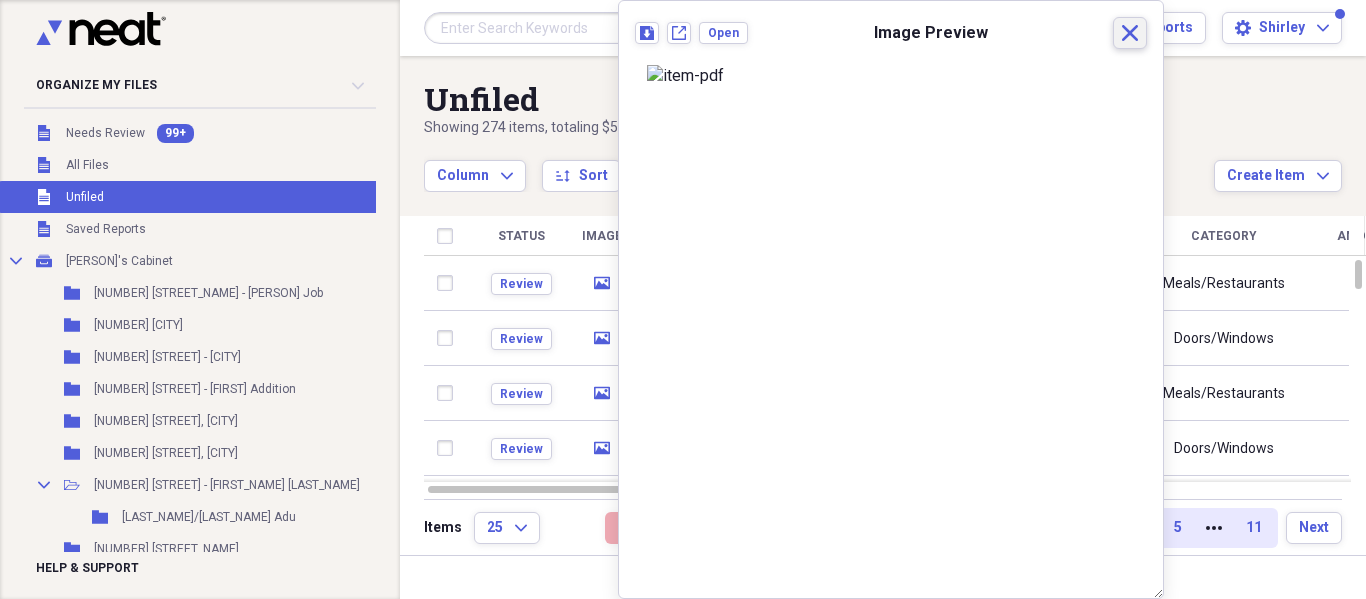 click on "Close" 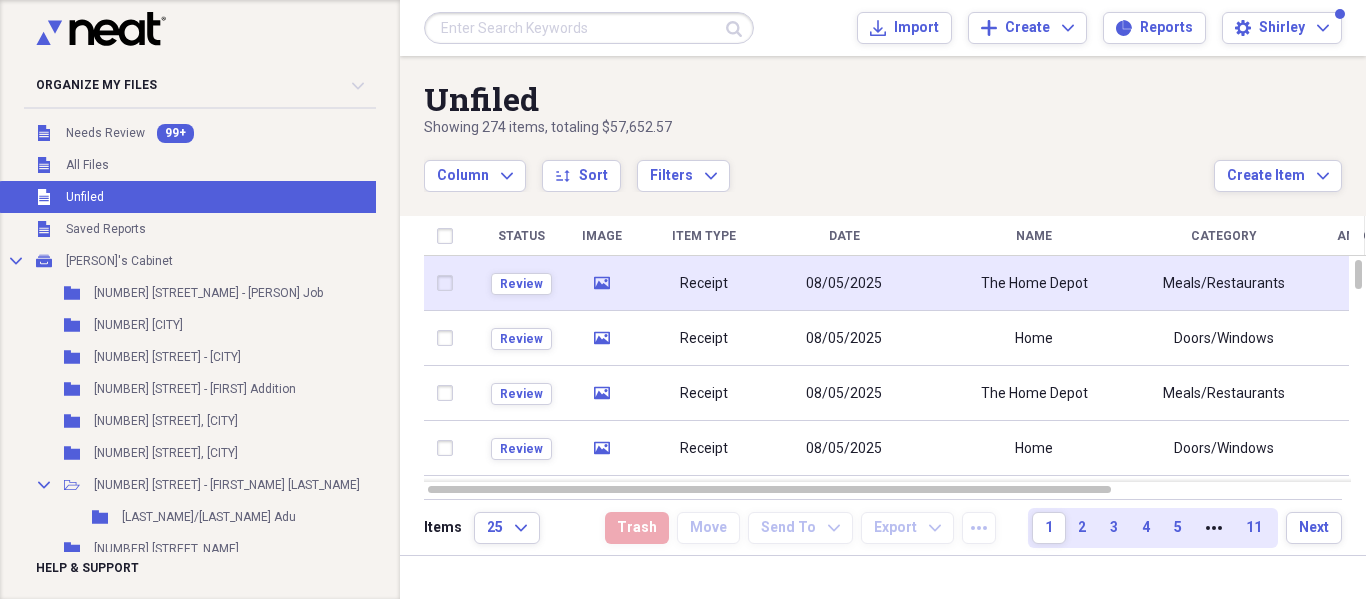 click at bounding box center (449, 283) 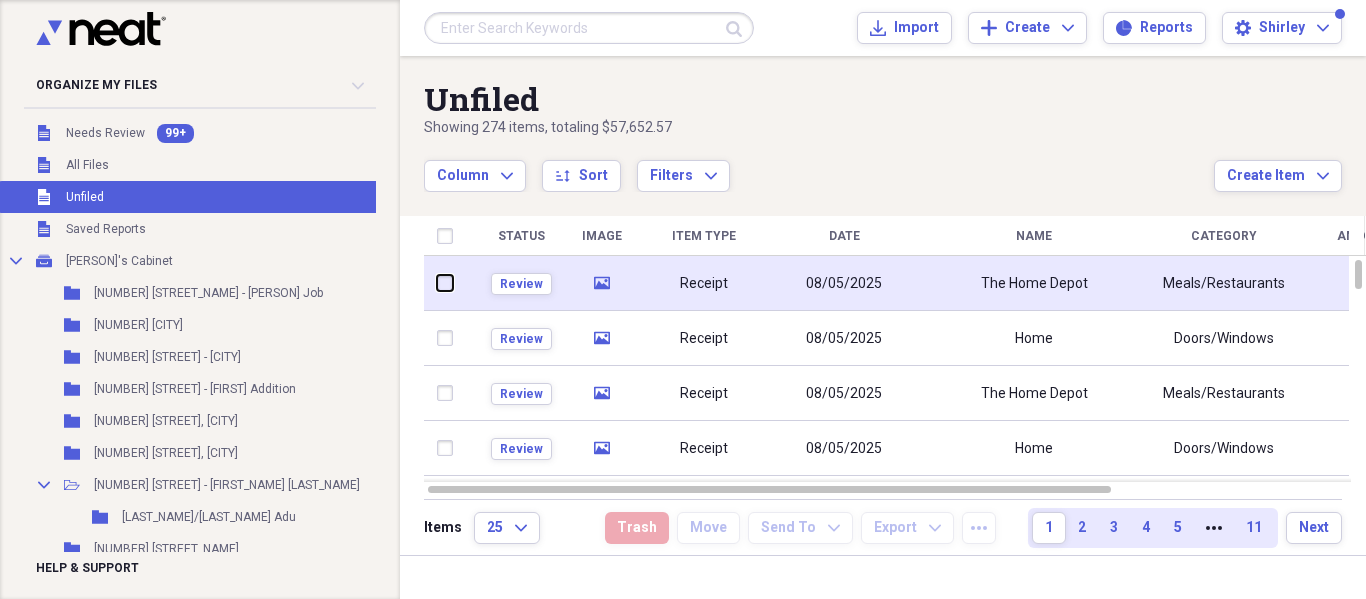 click at bounding box center (437, 283) 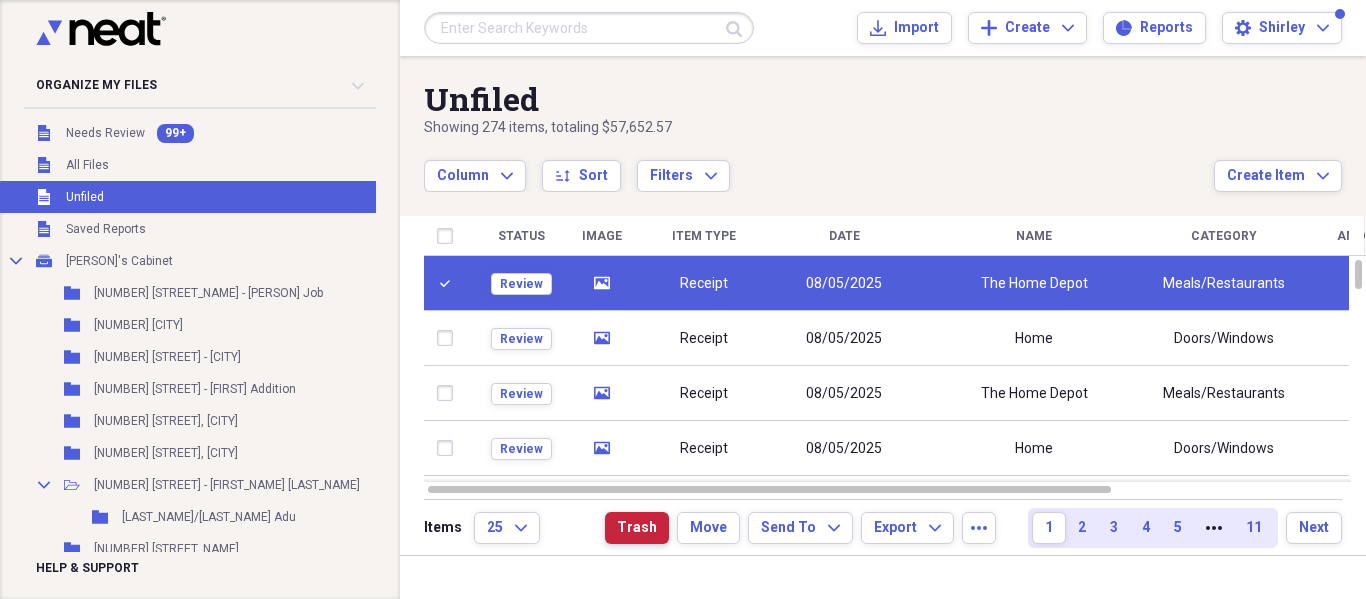 click on "Trash" at bounding box center [637, 528] 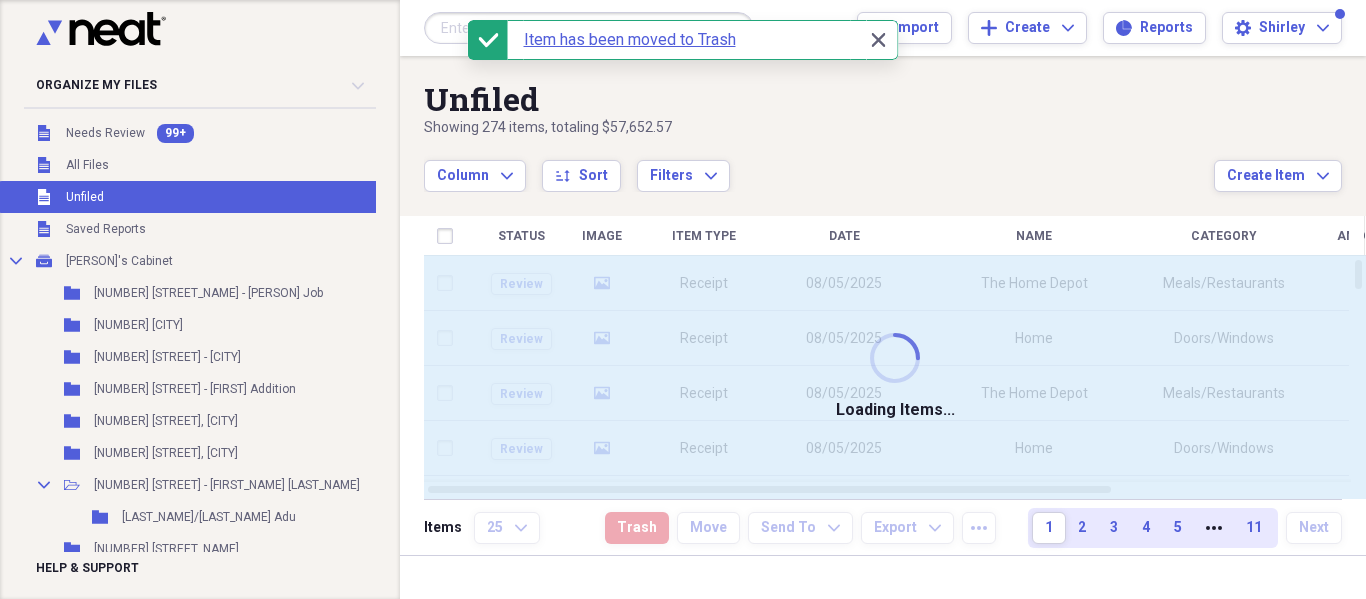 checkbox on "false" 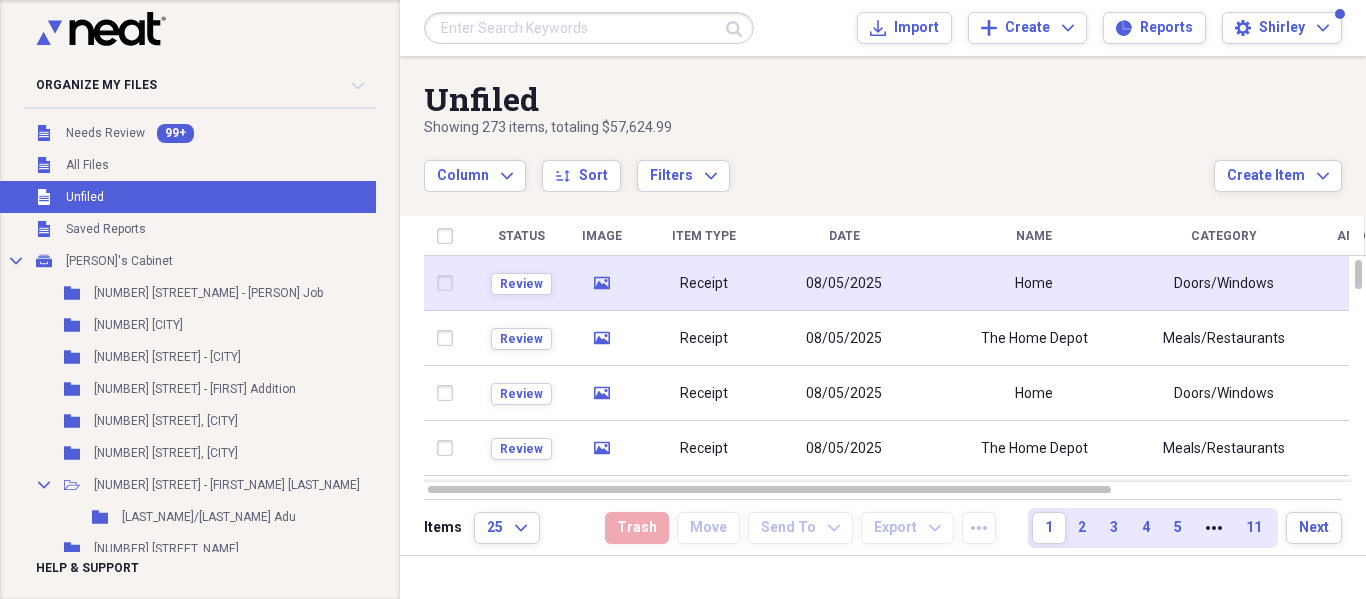 click 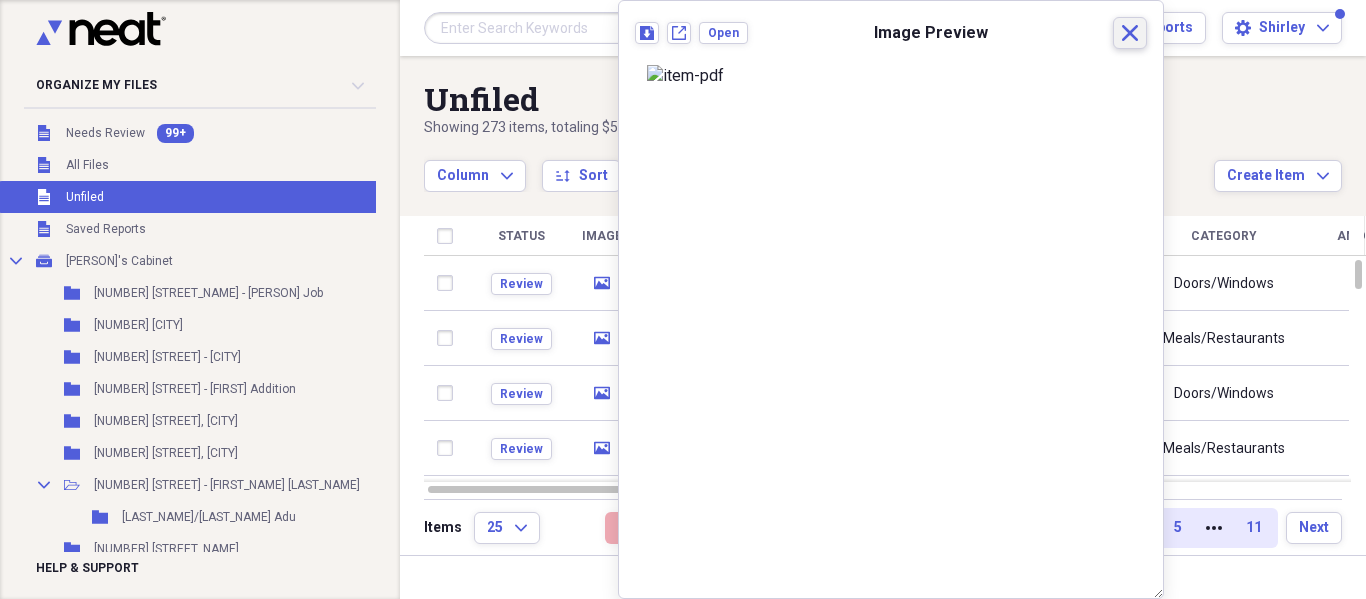 click 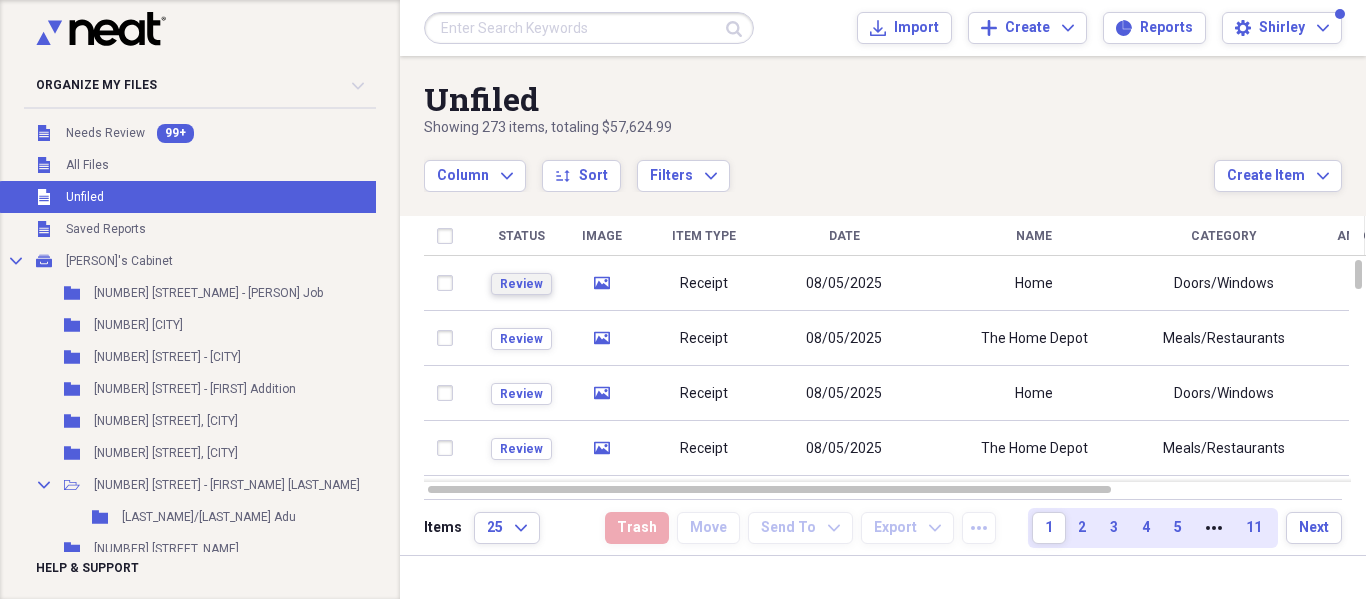 click on "Review" at bounding box center [521, 284] 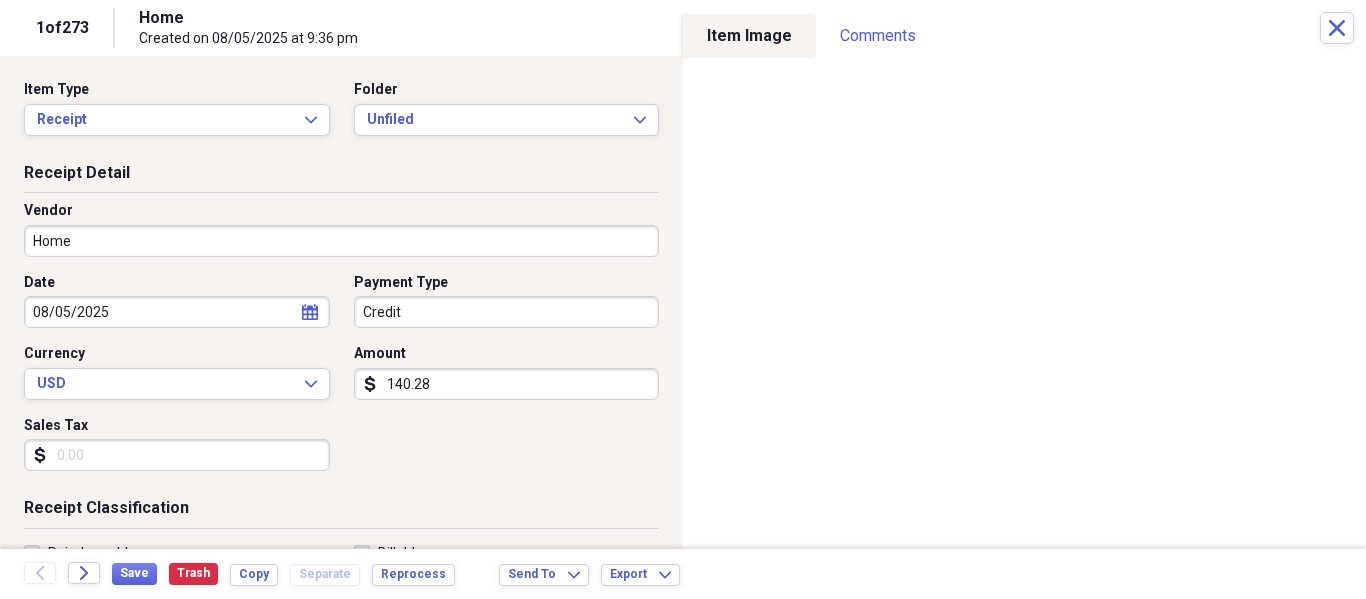 click on "Sales Tax" at bounding box center (177, 455) 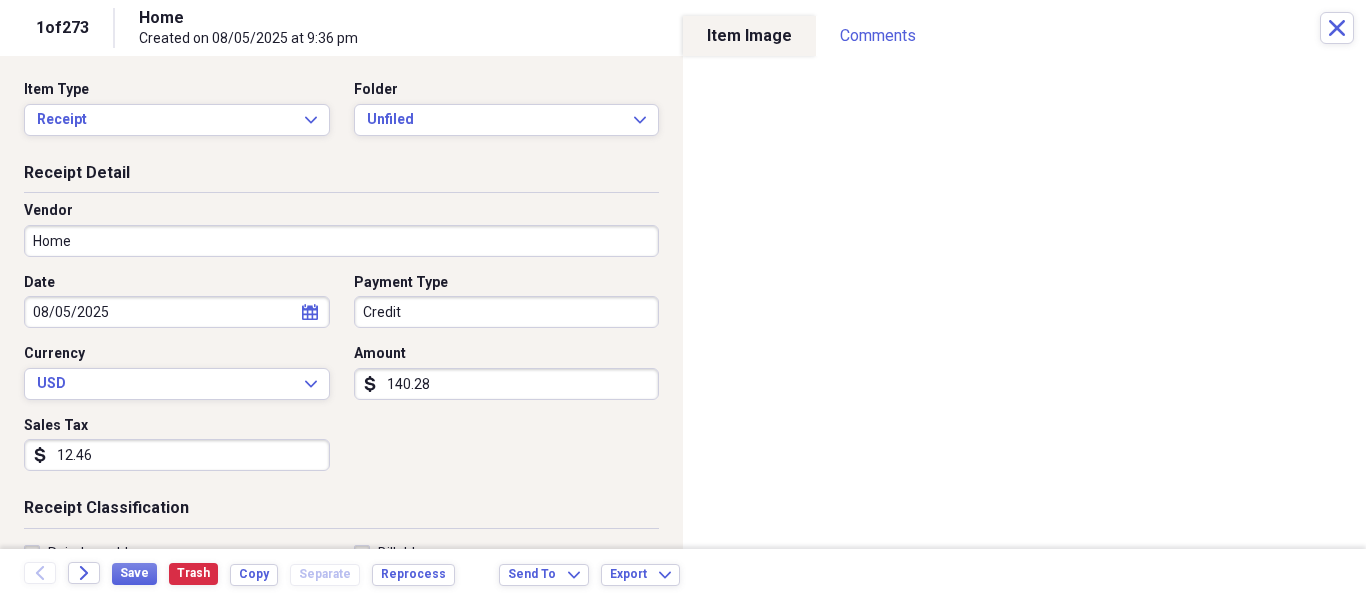 type on "12.46" 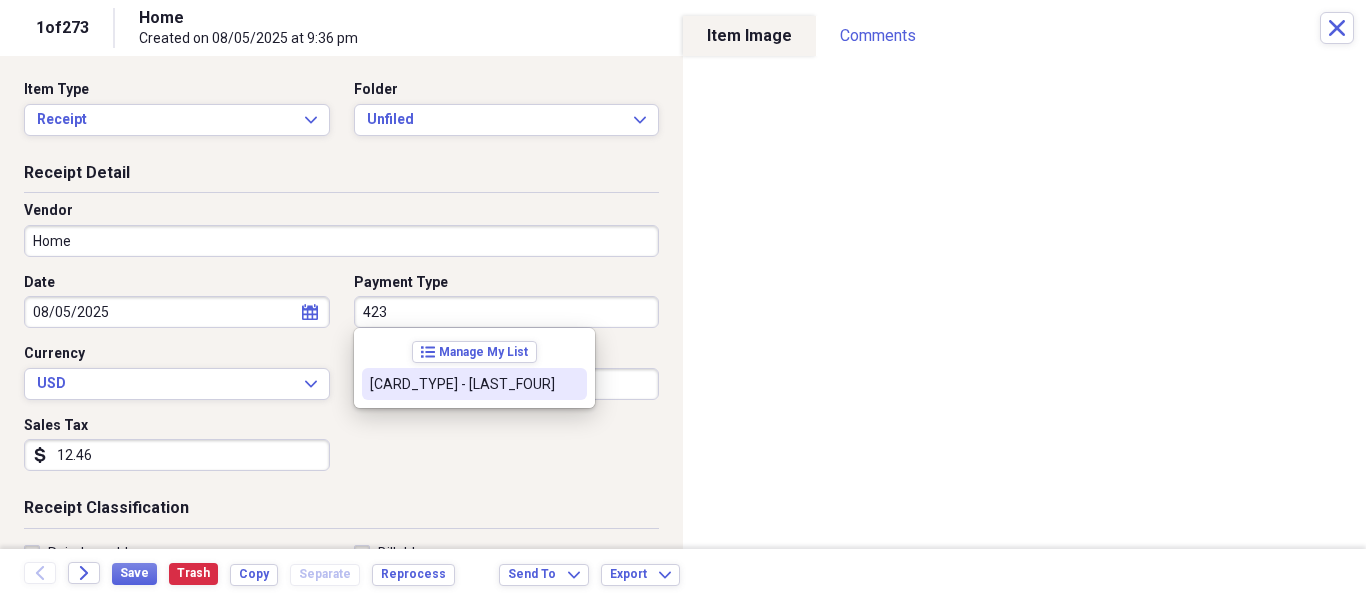 click on "[CARD_TYPE] - [LAST_FOUR]" at bounding box center [474, 384] 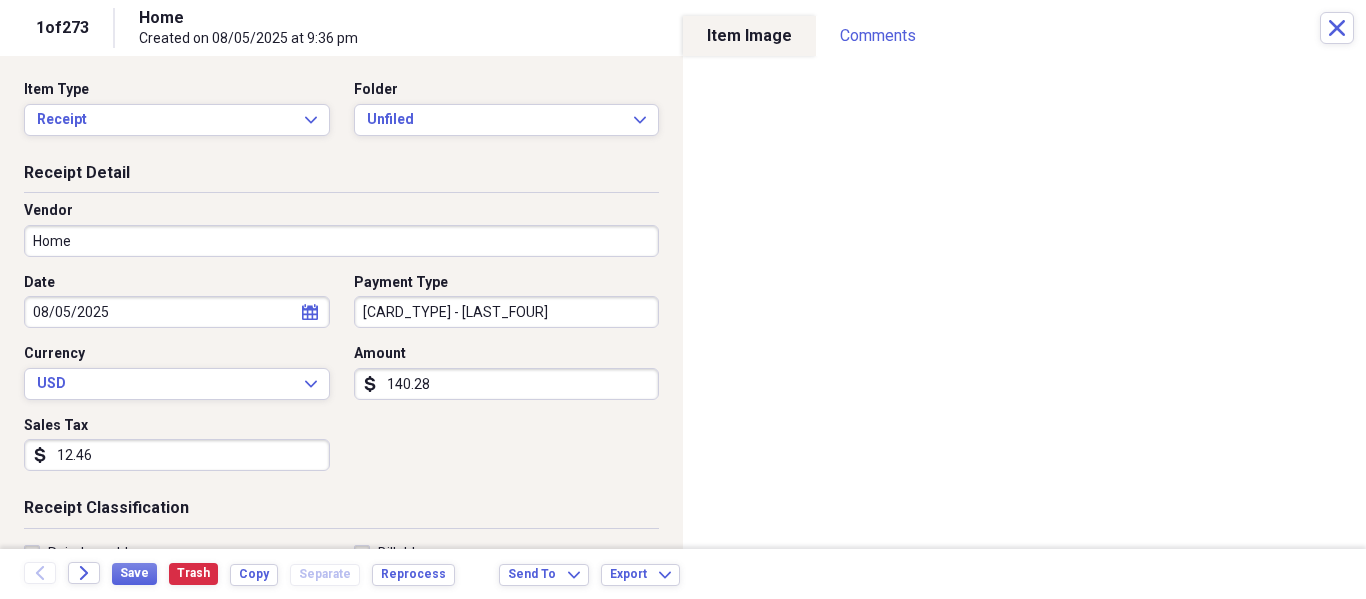 click on "Home" at bounding box center (341, 241) 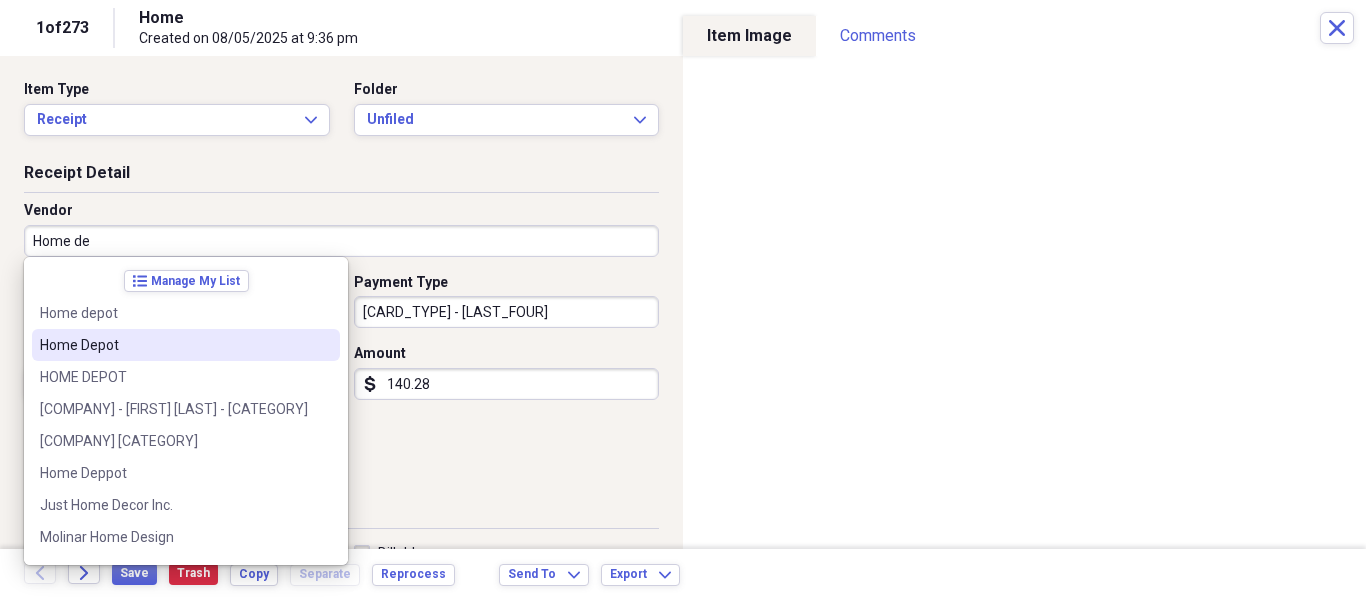 click on "Home Depot" at bounding box center (174, 345) 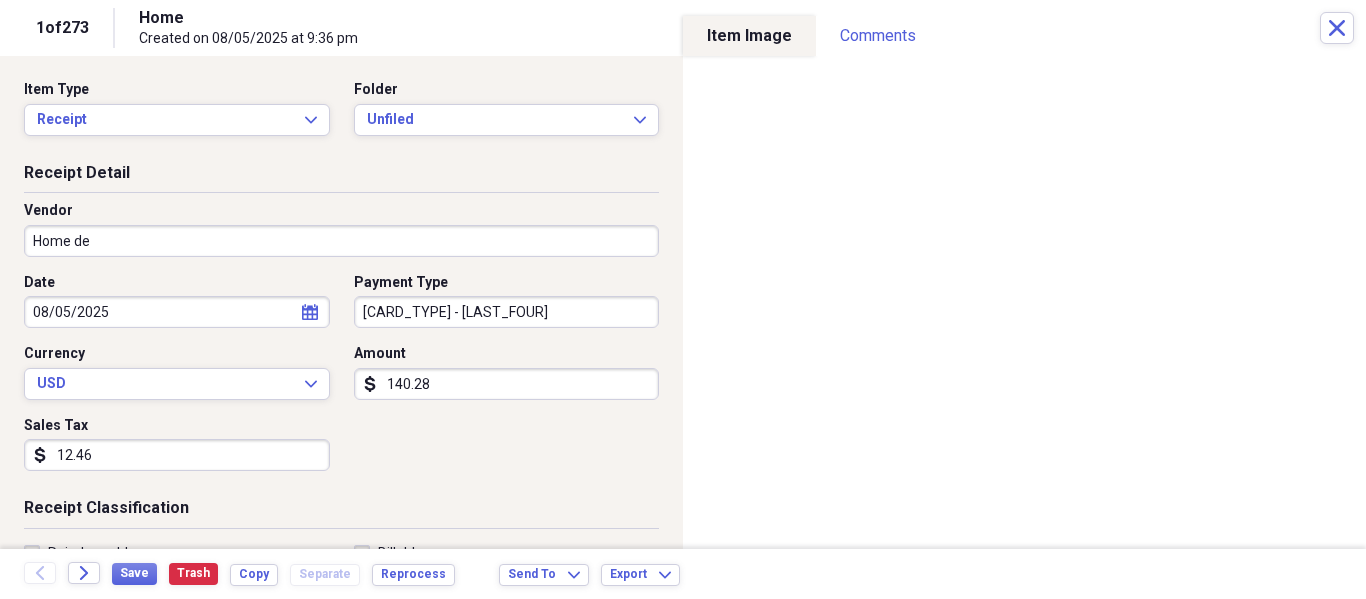 type on "Home Depot" 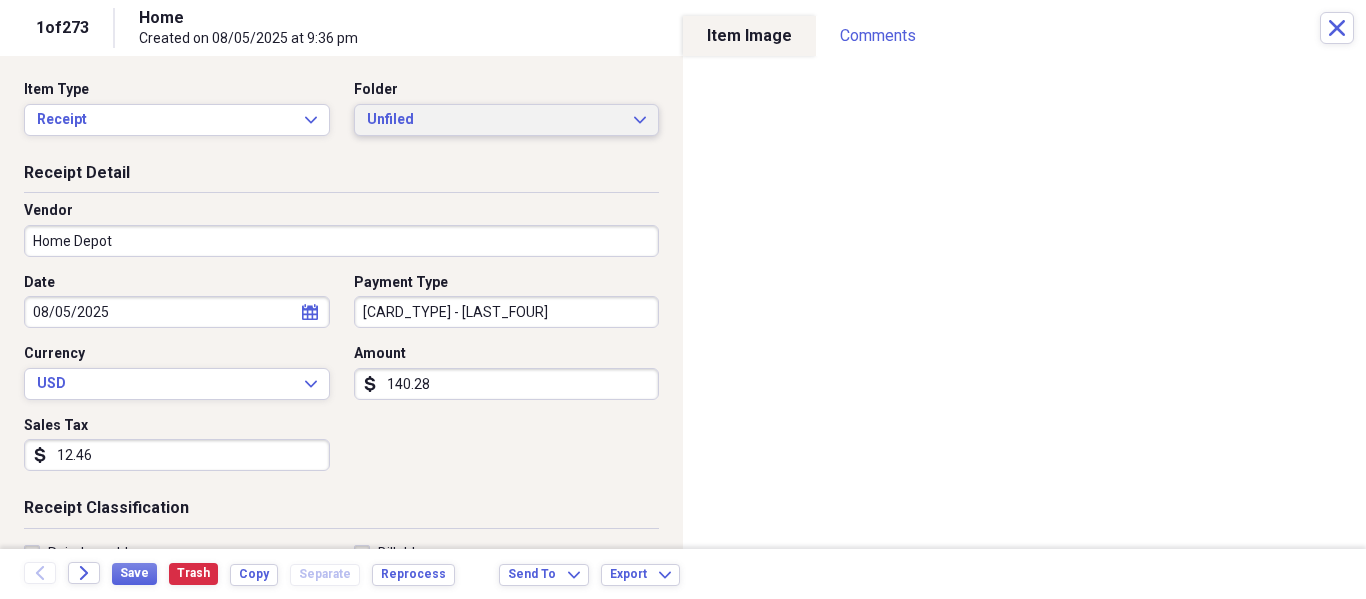 click on "Unfiled" at bounding box center [495, 120] 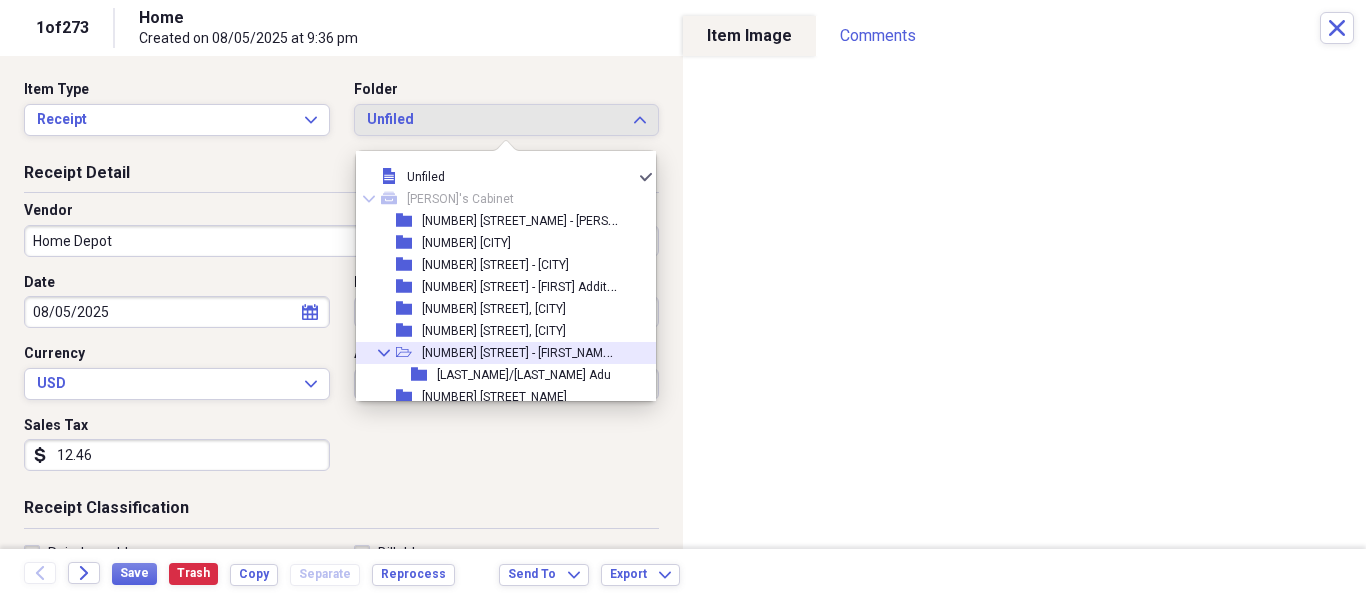 click on "[NUMBER] [STREET] - [FIRST_NAME] [LAST_NAME]" at bounding box center [555, 351] 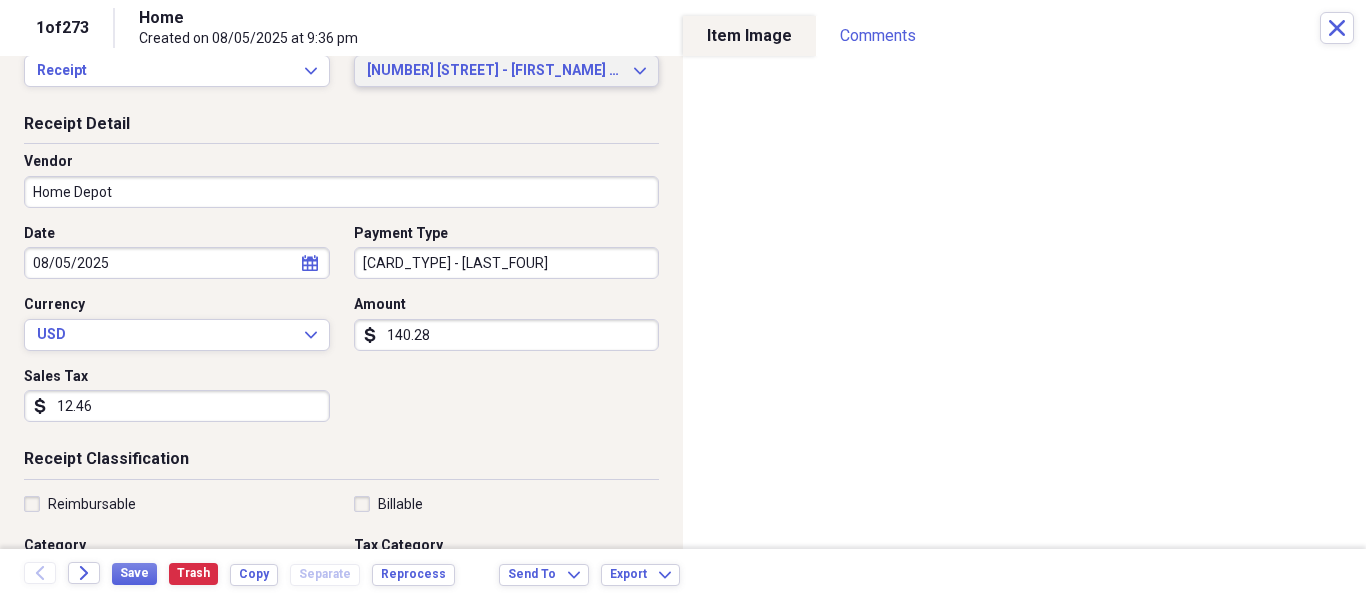 scroll, scrollTop: 123, scrollLeft: 0, axis: vertical 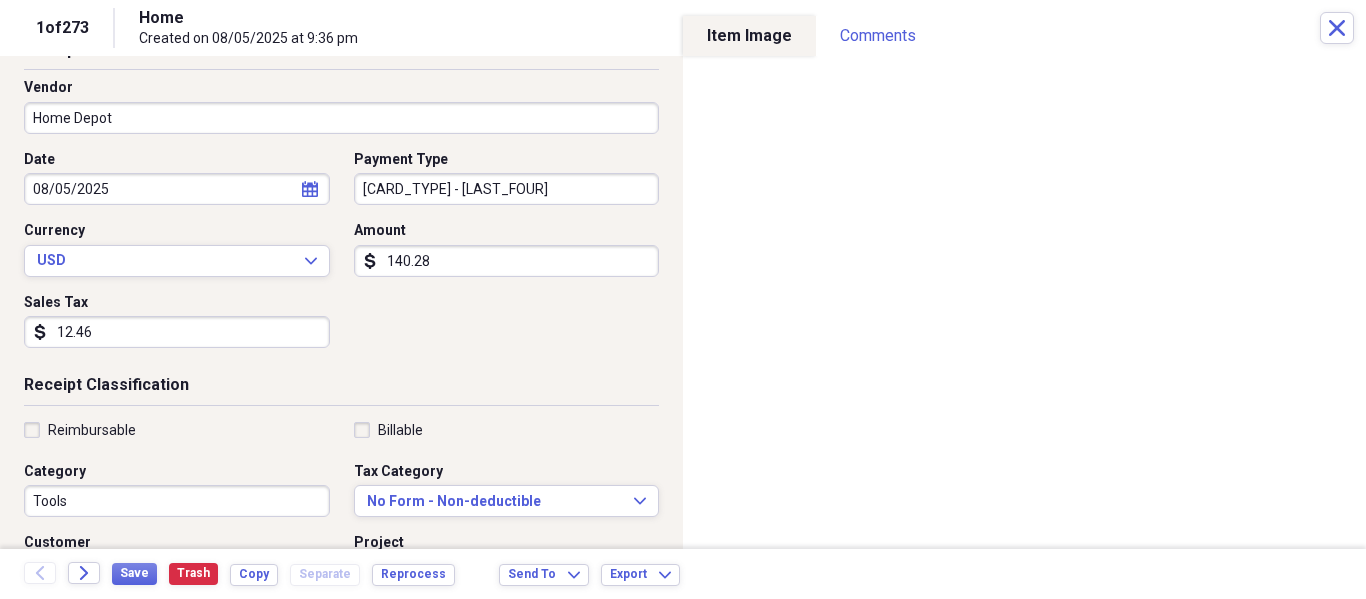 click on "Tools" at bounding box center [177, 501] 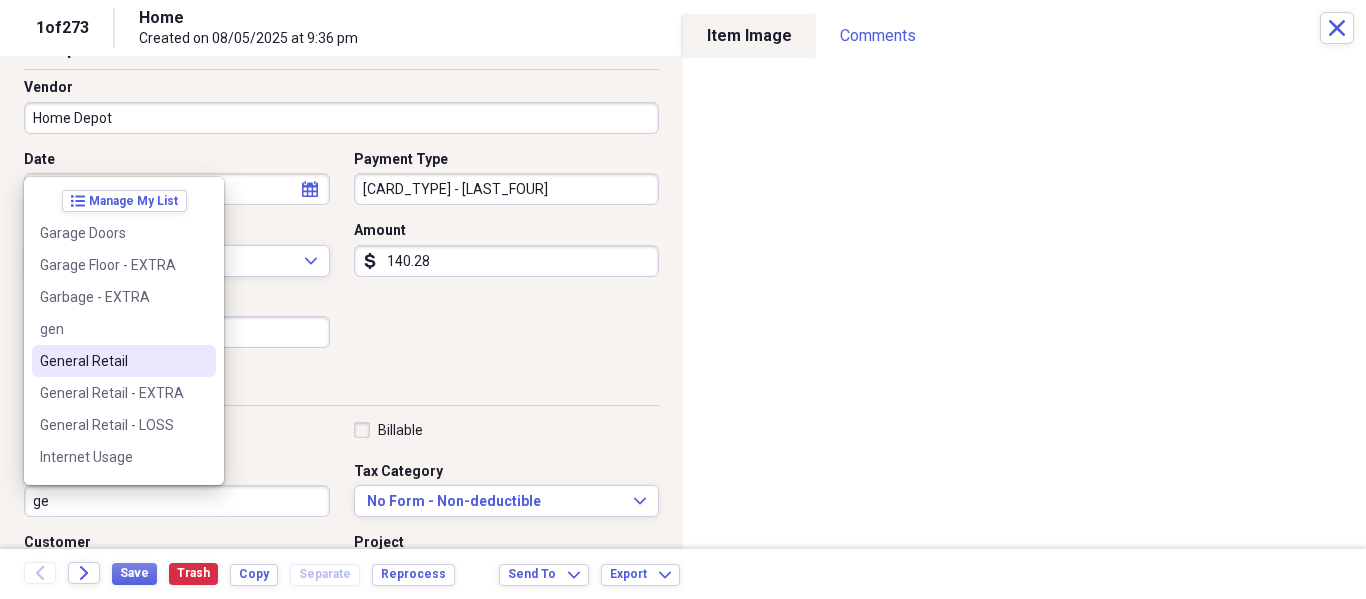 click on "General Retail" at bounding box center (112, 361) 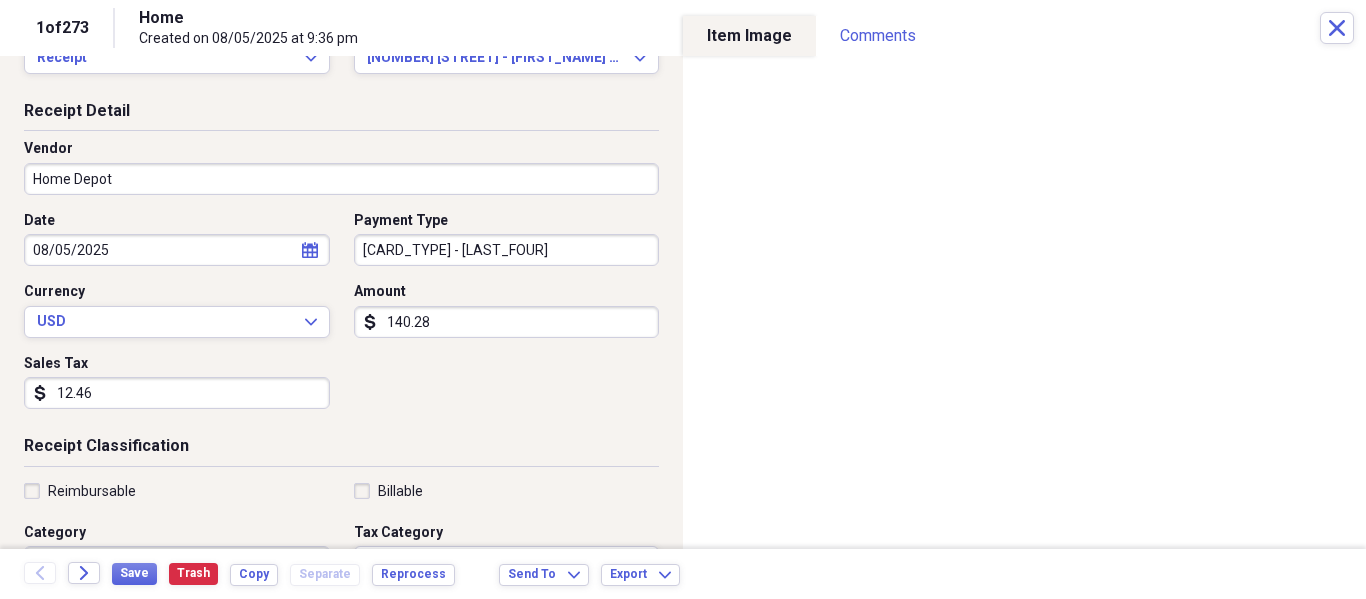 scroll, scrollTop: 0, scrollLeft: 0, axis: both 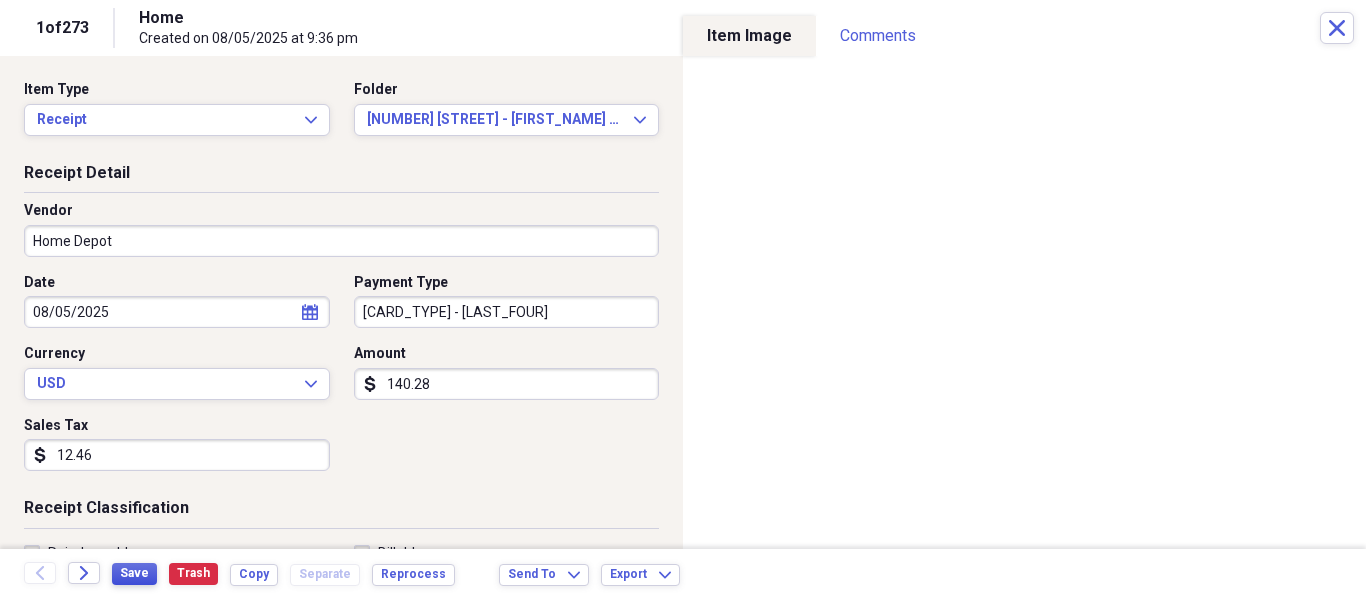 click on "Save" at bounding box center [134, 573] 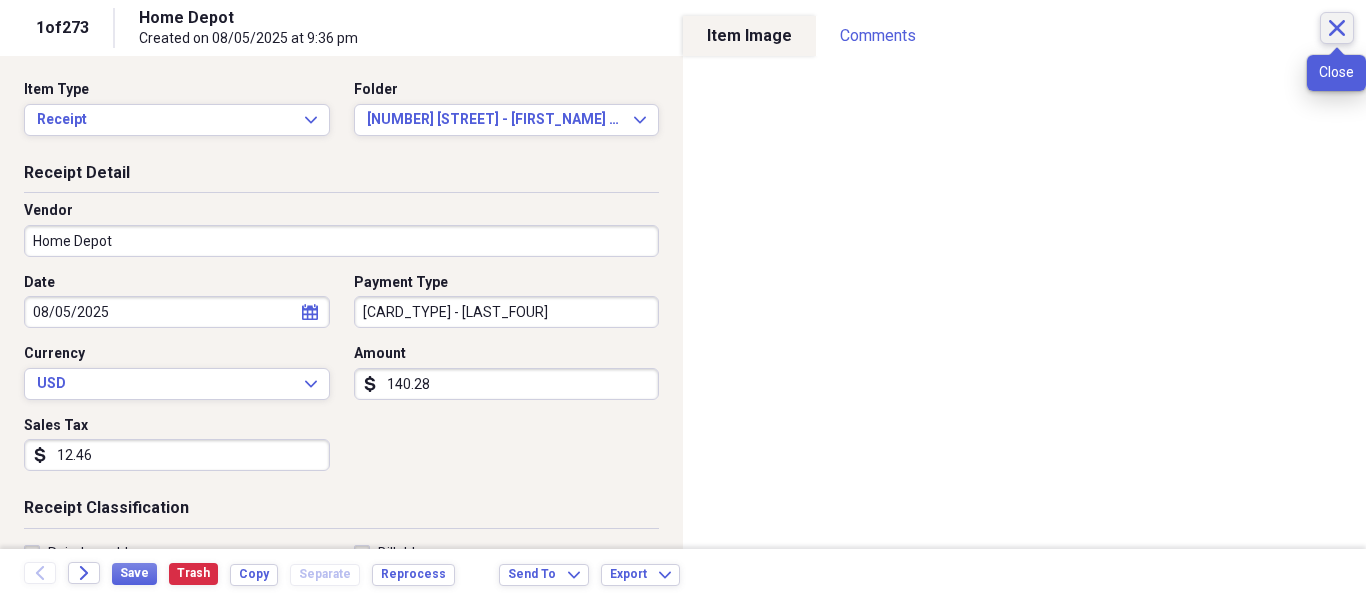 click on "Close" 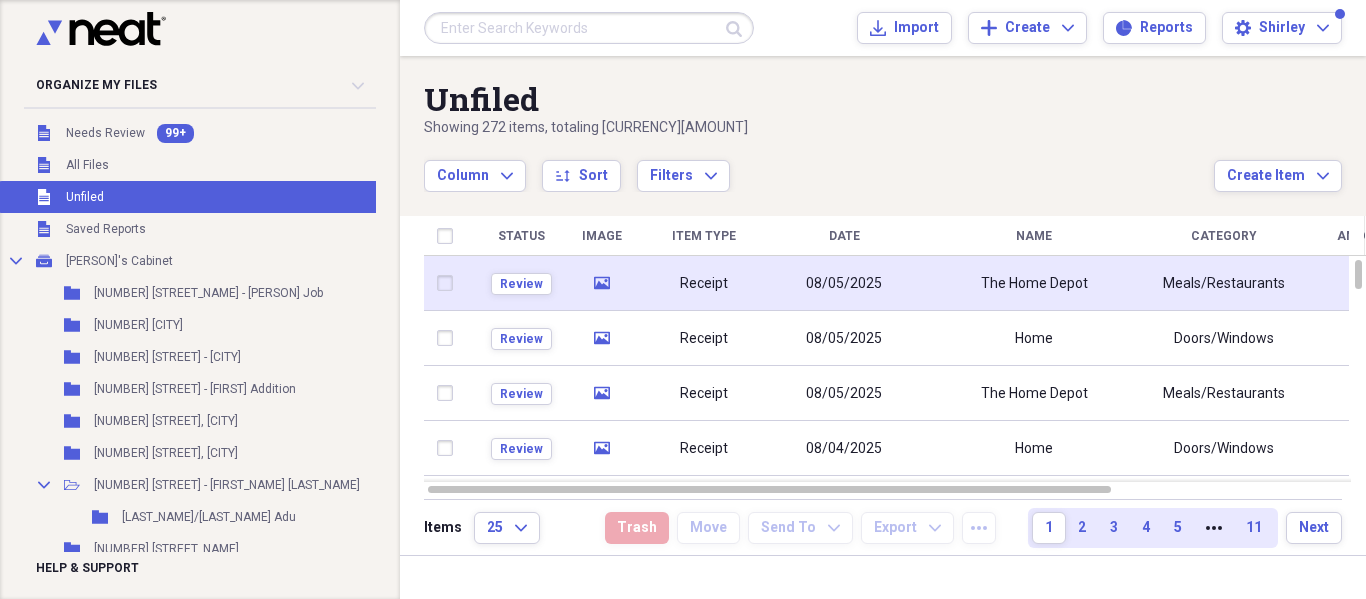 click on "media" 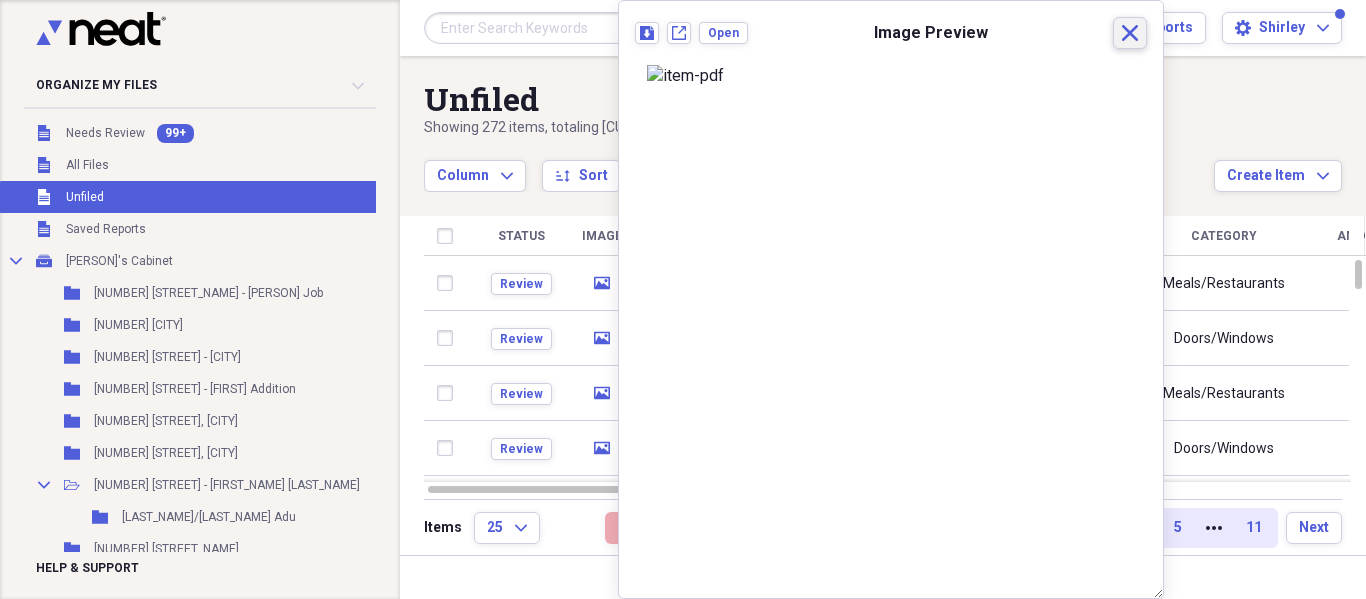 click on "Close" at bounding box center [1130, 33] 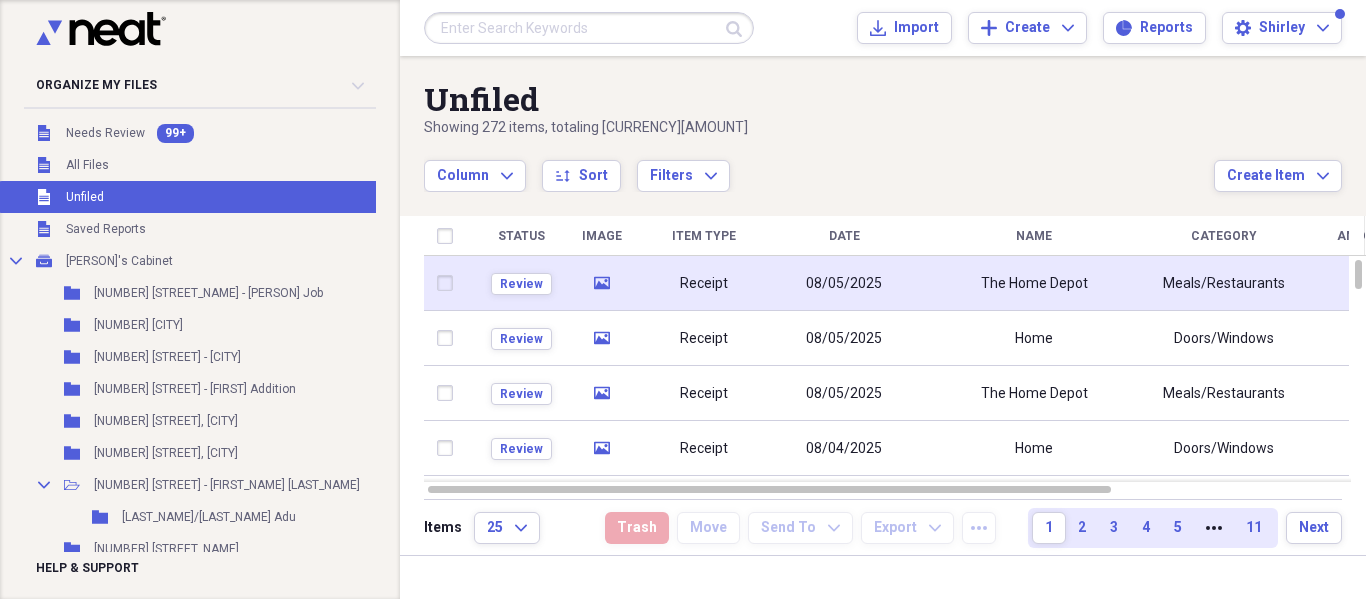 click at bounding box center (449, 283) 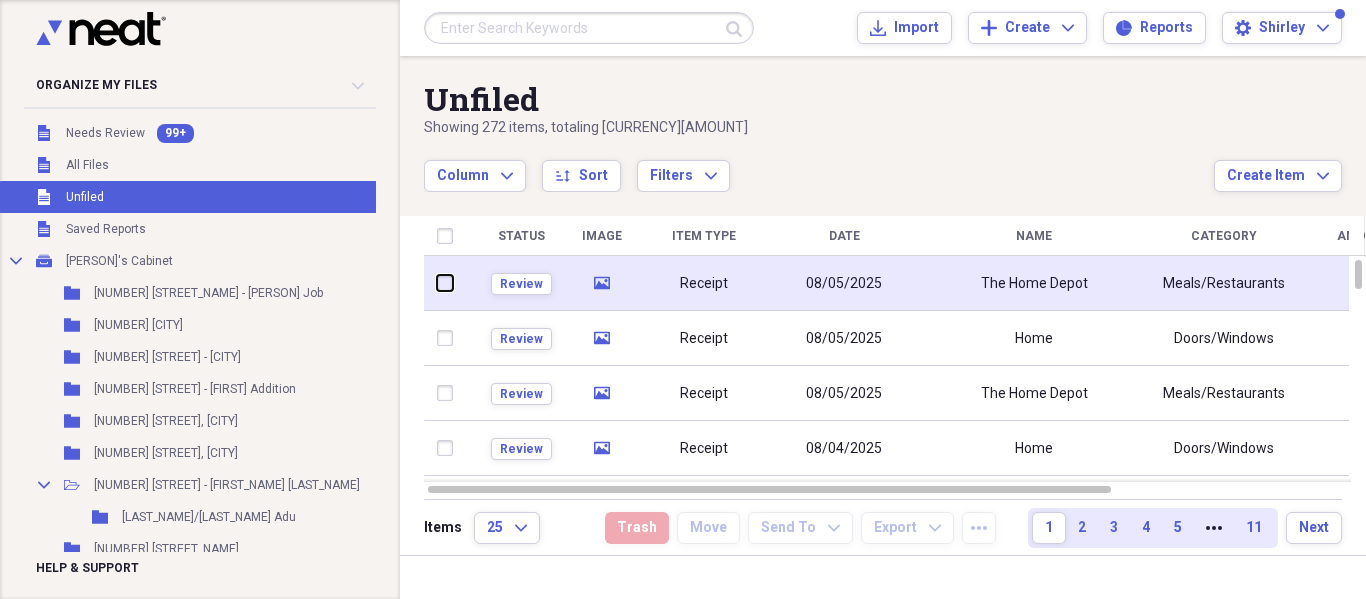 click at bounding box center (437, 283) 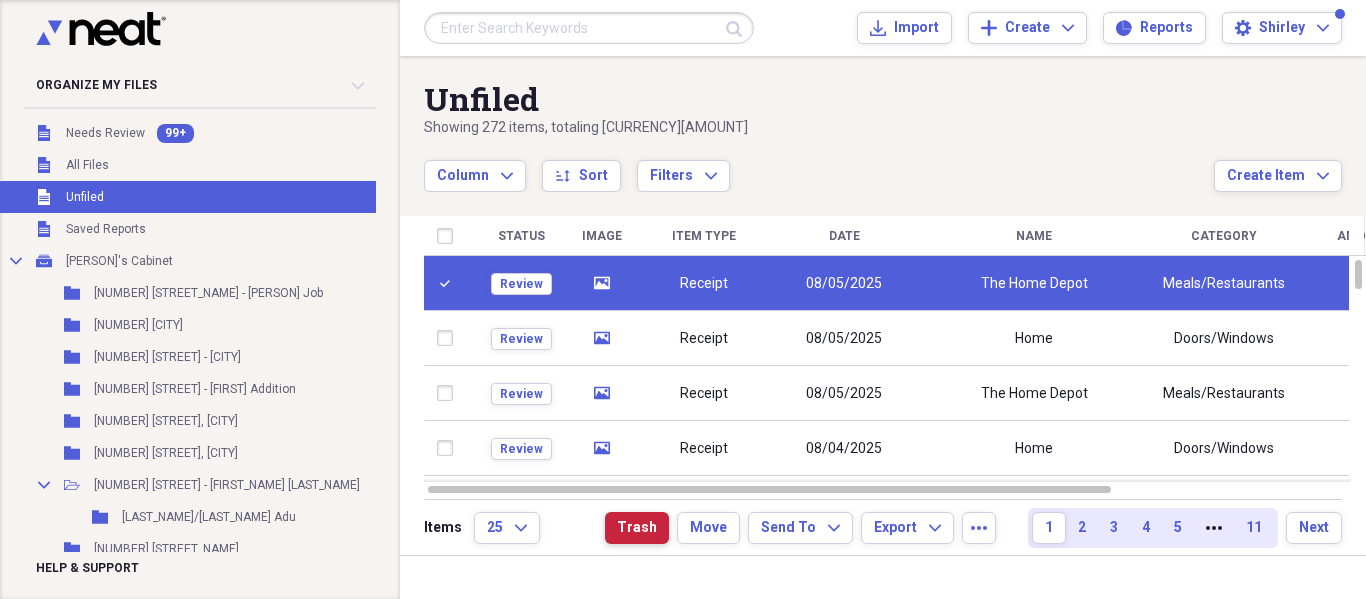 click on "Trash" at bounding box center [637, 528] 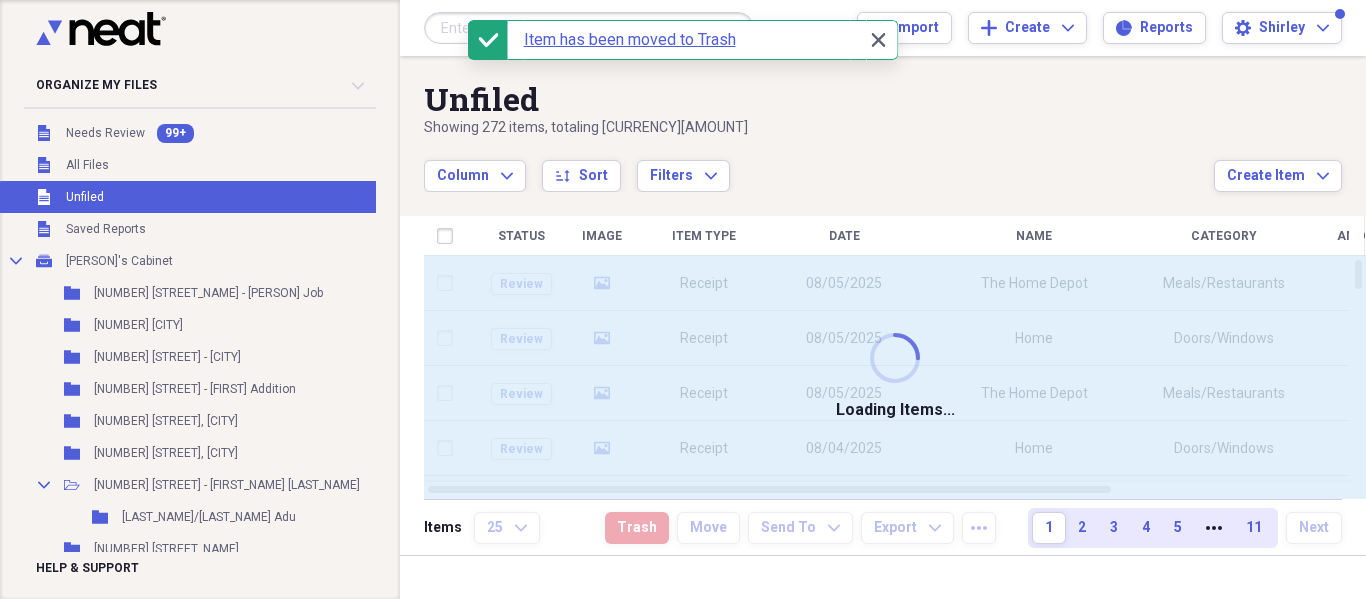 checkbox on "false" 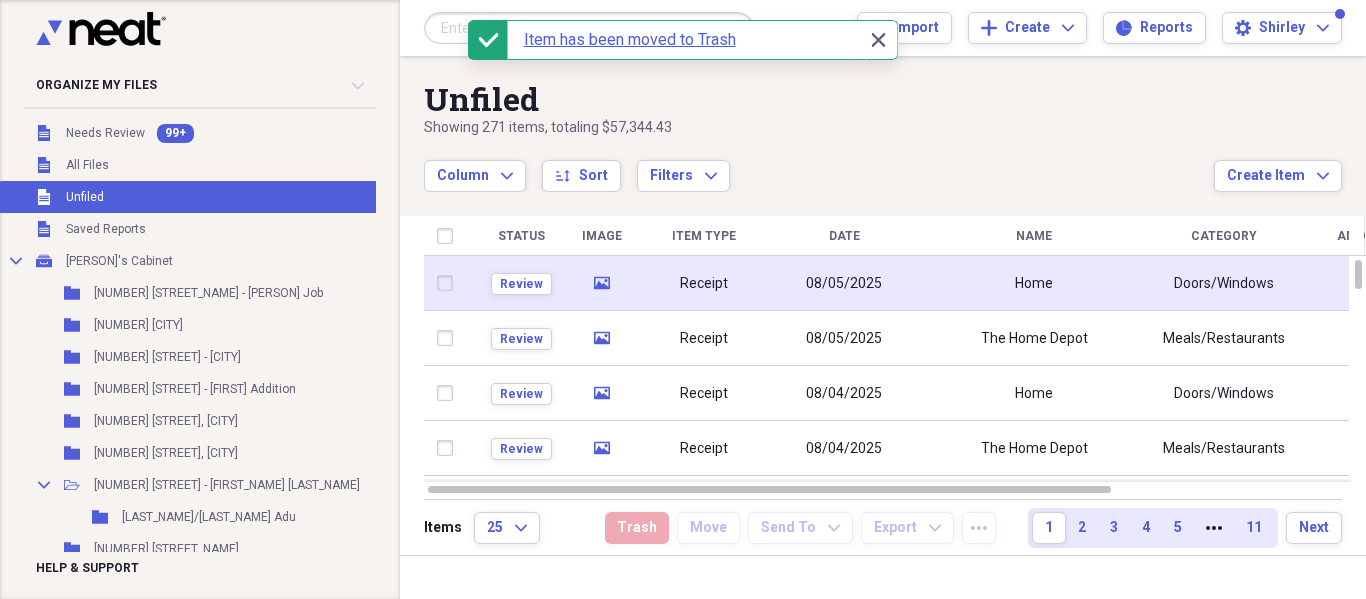click 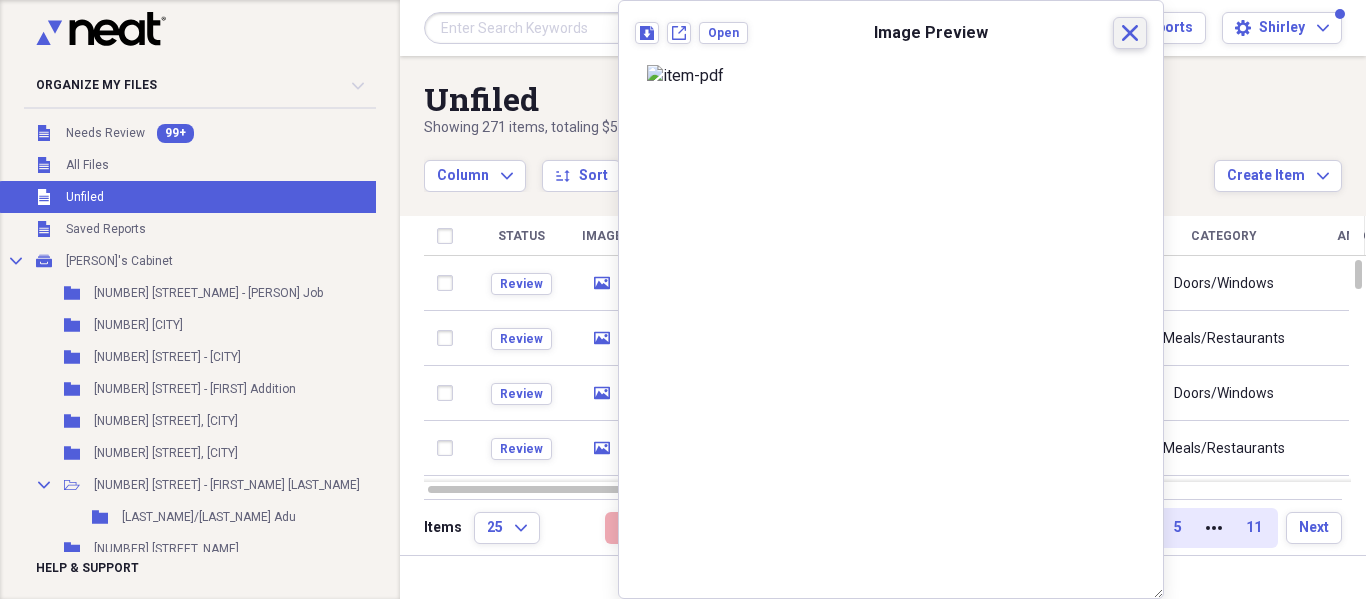 drag, startPoint x: 1140, startPoint y: 33, endPoint x: 985, endPoint y: 152, distance: 195.41238 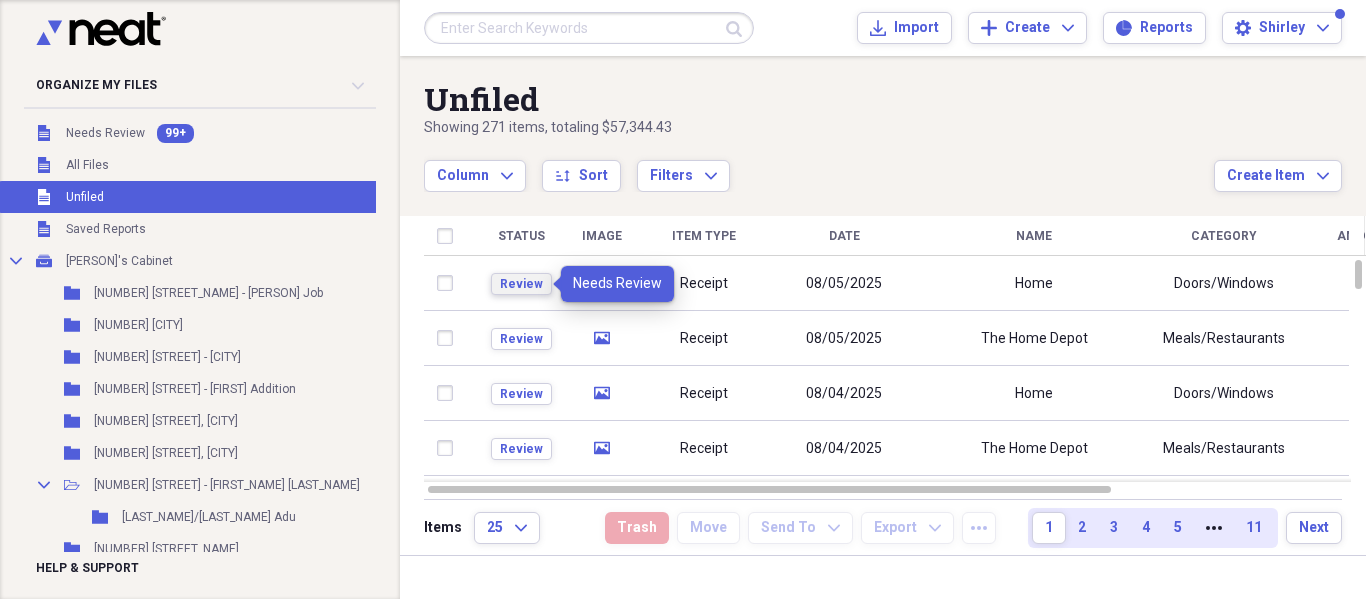 click on "Review" at bounding box center (521, 284) 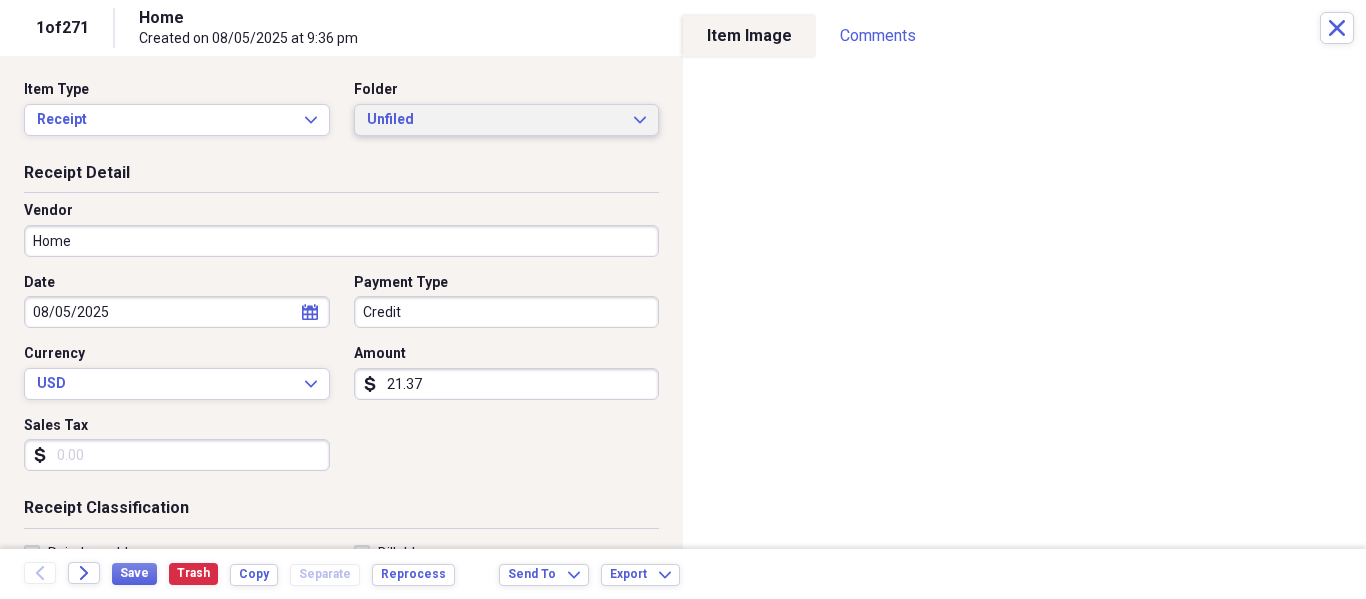click on "Unfiled" at bounding box center (495, 120) 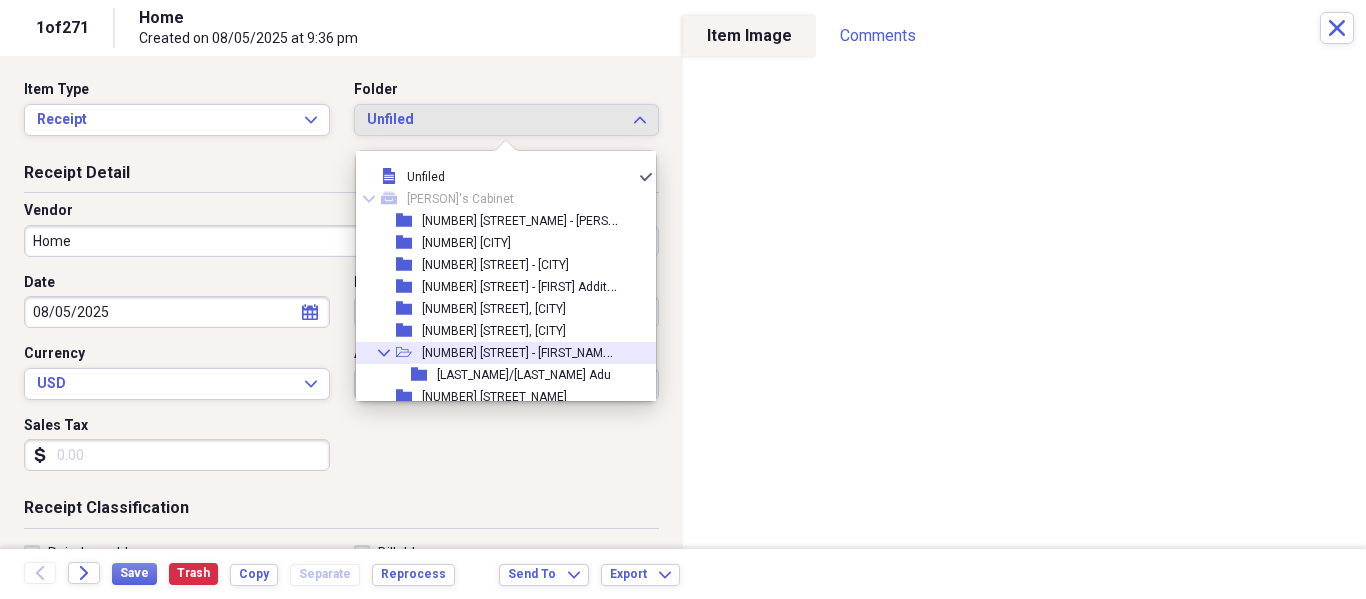 click on "[NUMBER] [STREET] - [FIRST_NAME] [LAST_NAME]" at bounding box center (555, 351) 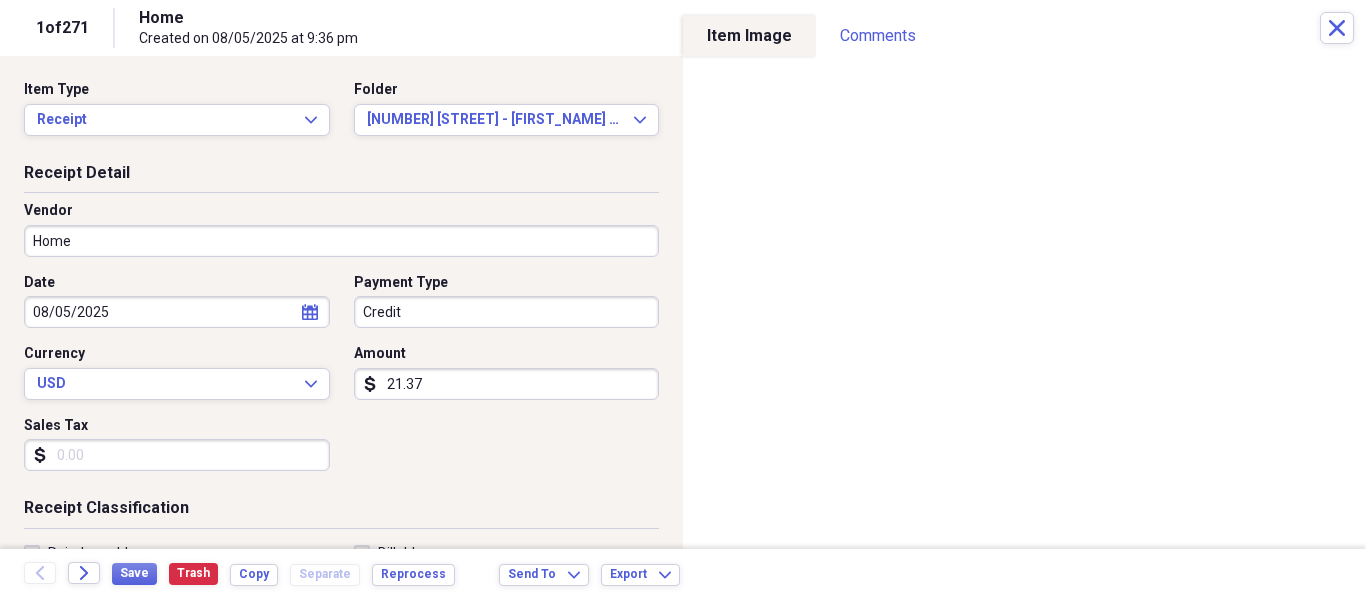 click on "Home" at bounding box center [341, 241] 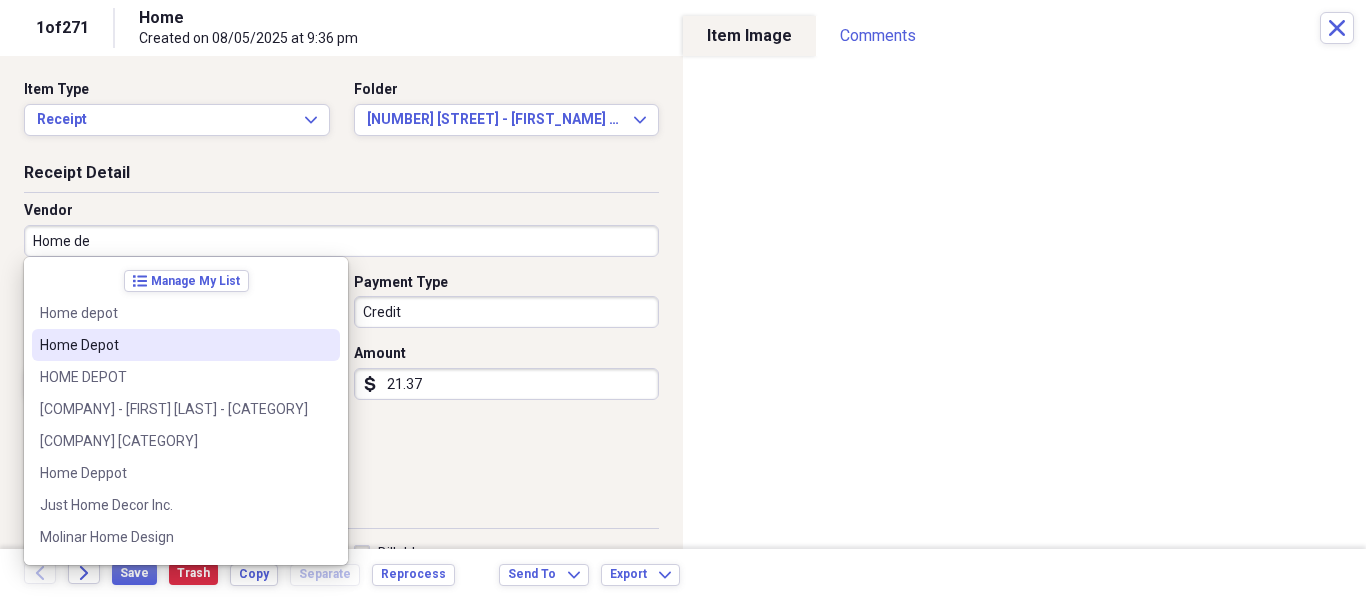 click on "Home Depot" at bounding box center (174, 345) 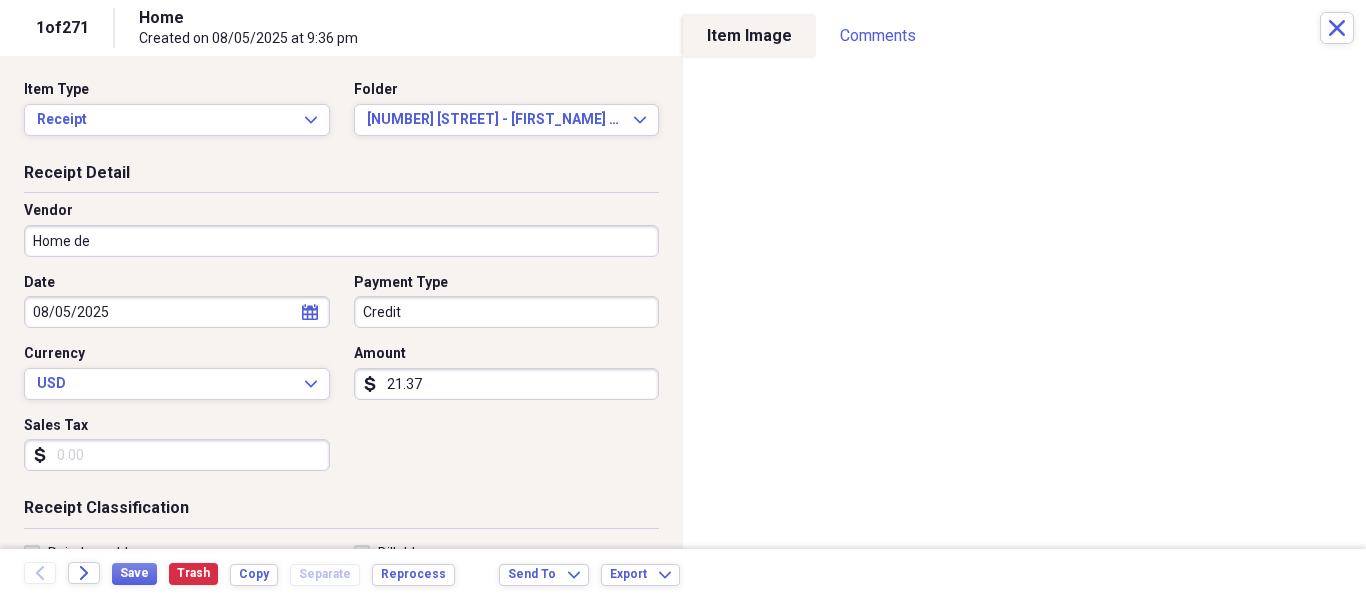 type on "Home Depot" 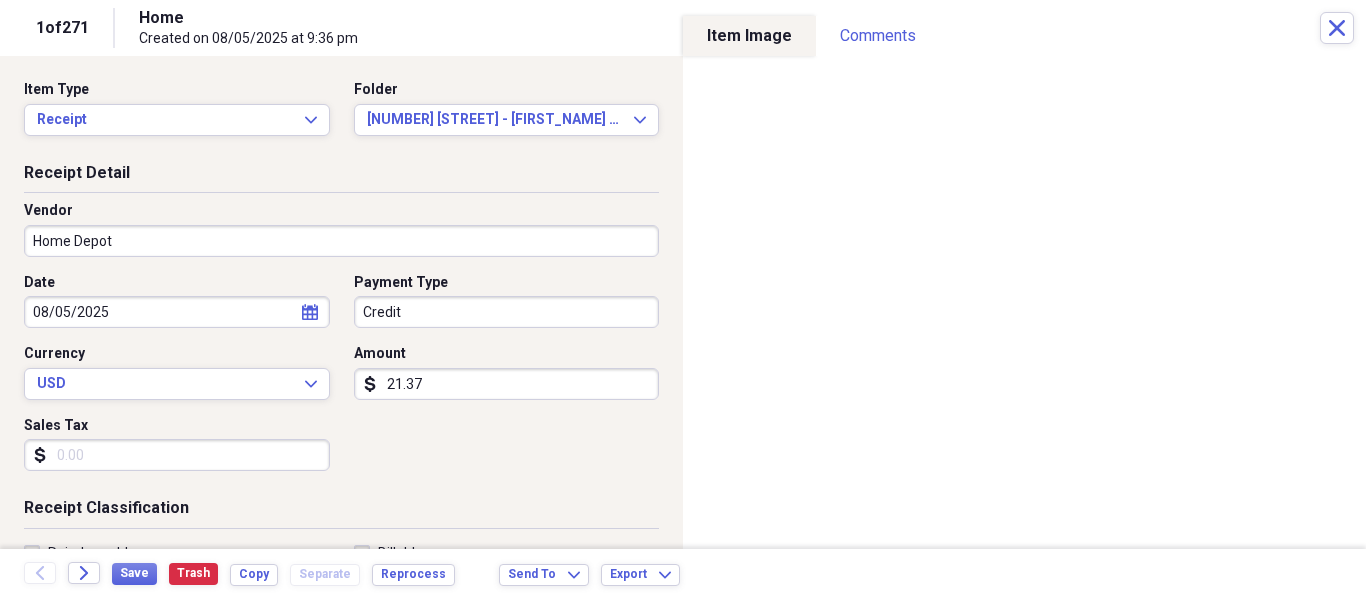 type on "Tools" 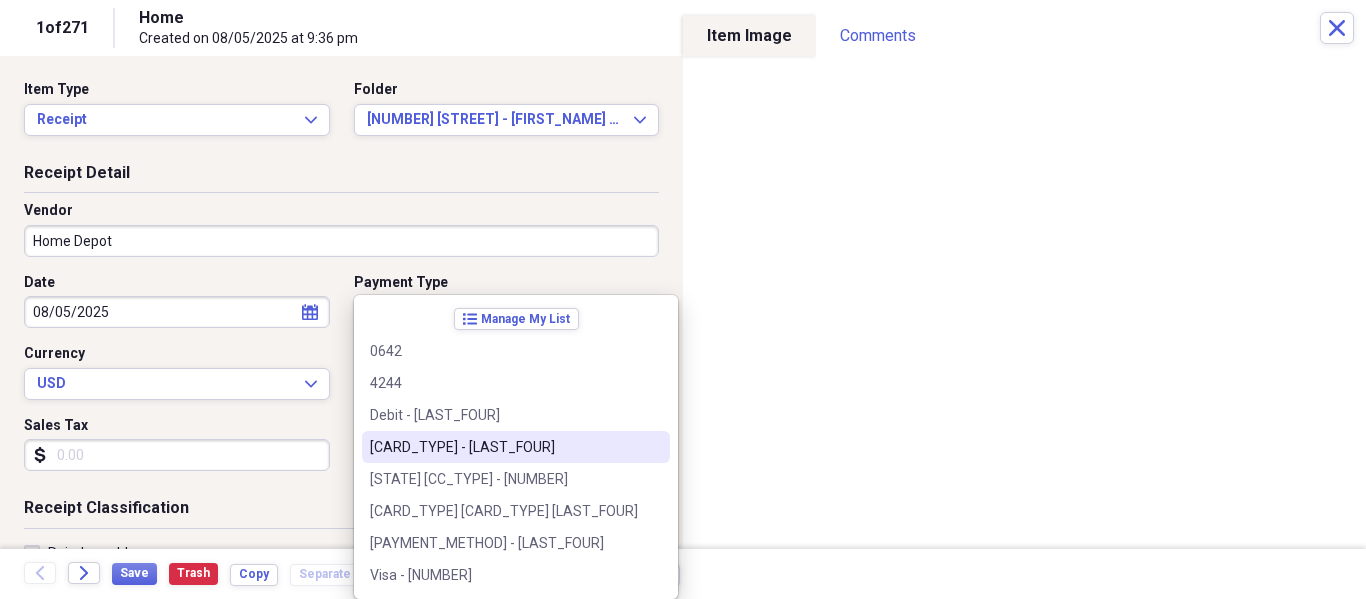 click on "[CARD_TYPE] - [LAST_FOUR]" at bounding box center (516, 447) 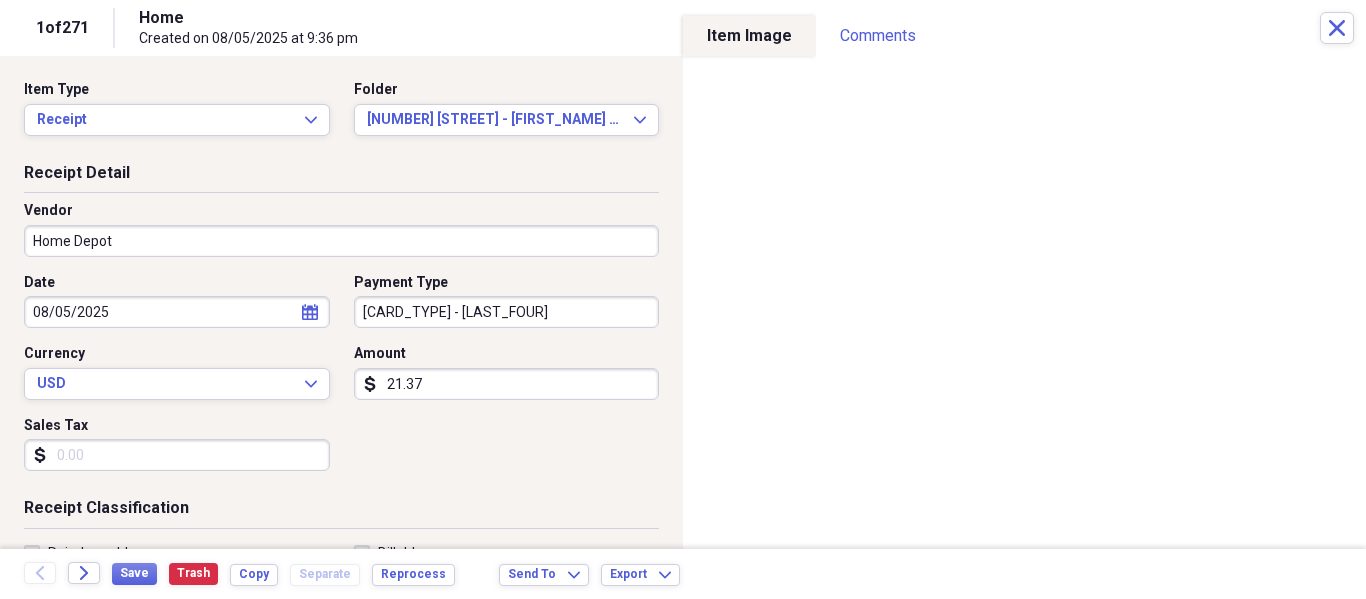 click on "Sales Tax" at bounding box center [177, 455] 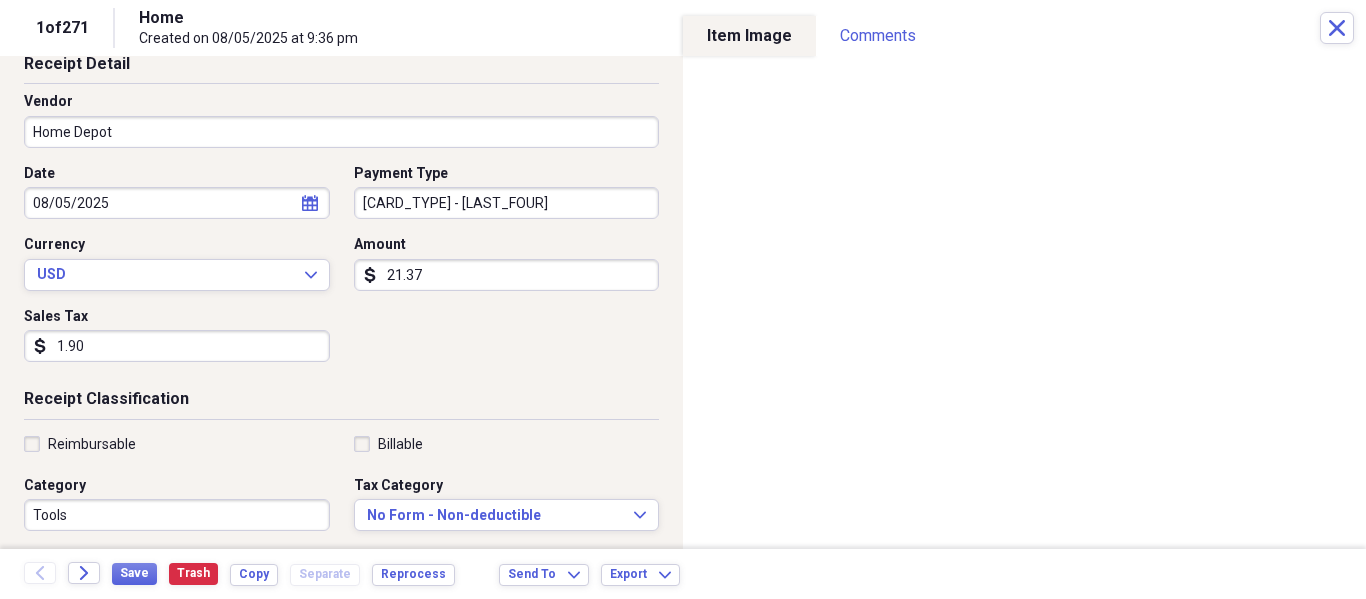 scroll, scrollTop: 110, scrollLeft: 0, axis: vertical 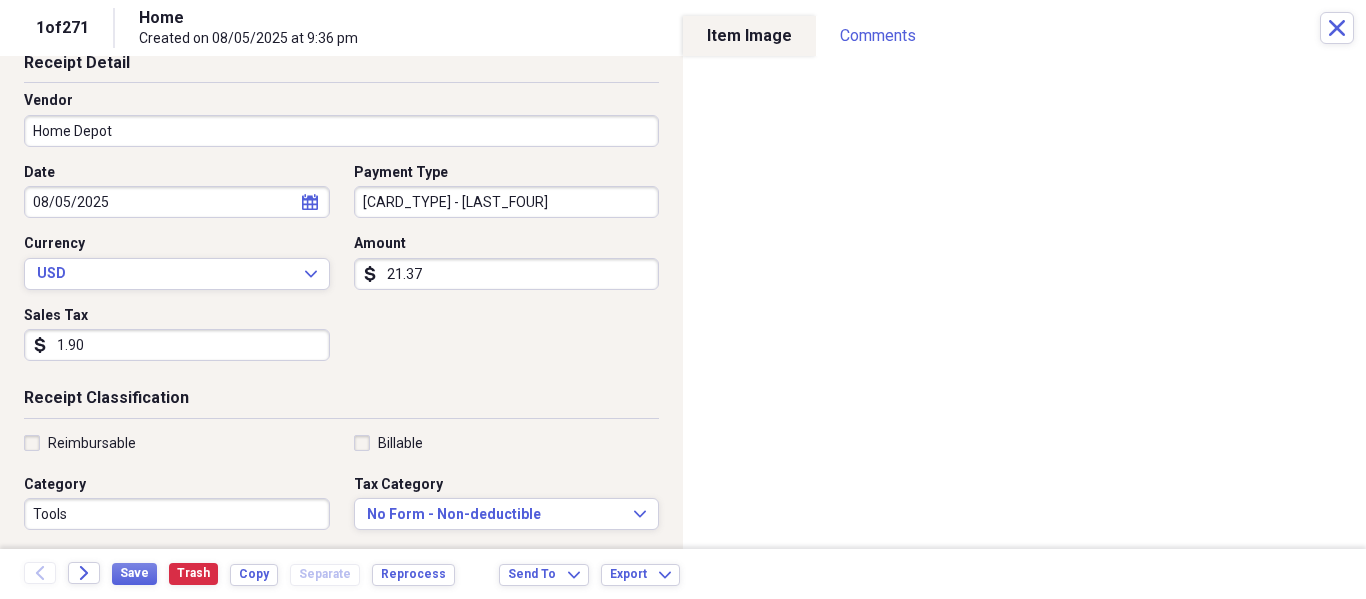 type on "1.90" 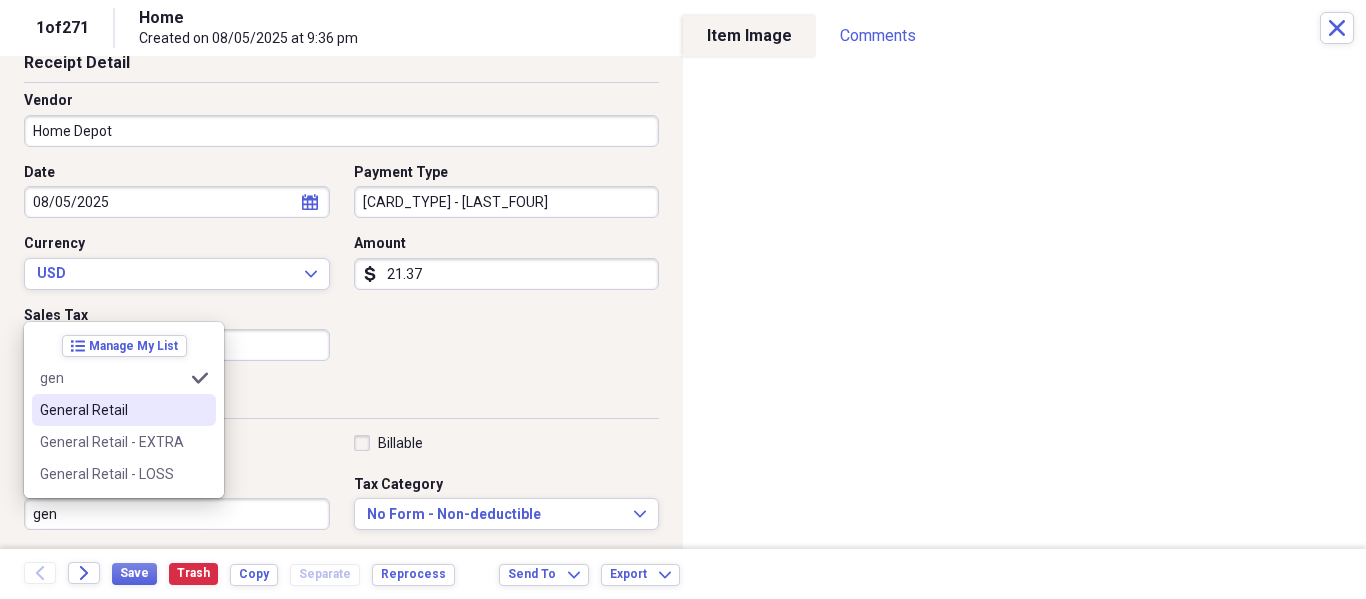 click on "General Retail" at bounding box center [124, 410] 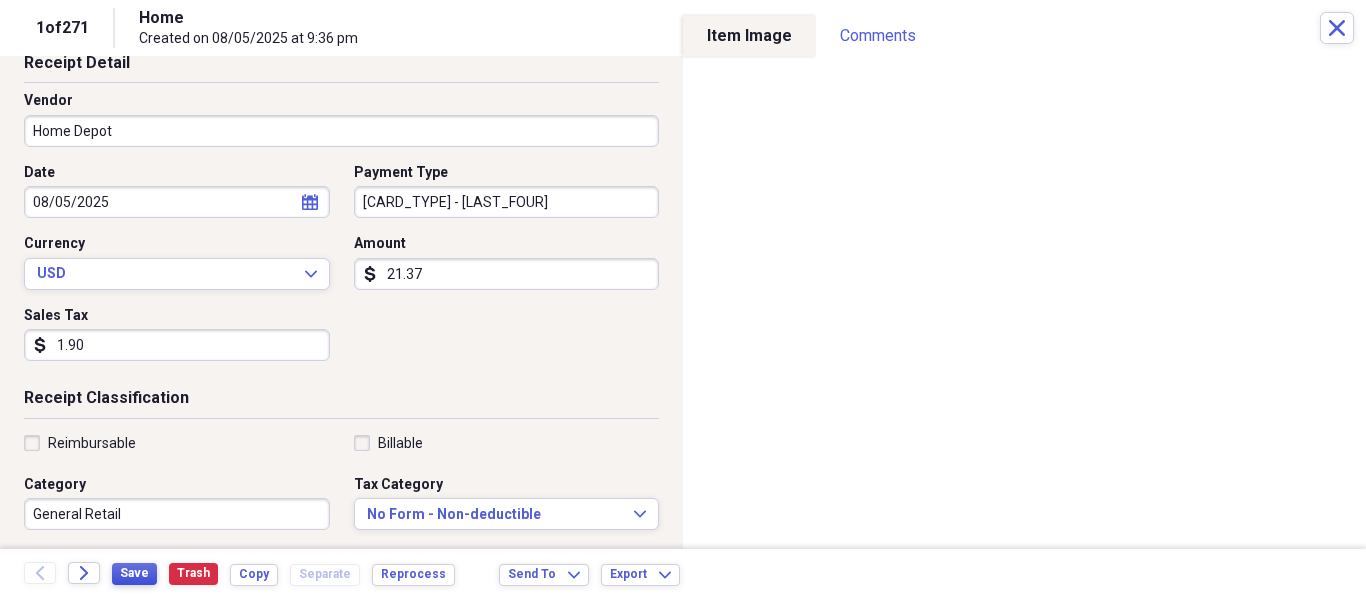 click on "Save" at bounding box center (134, 574) 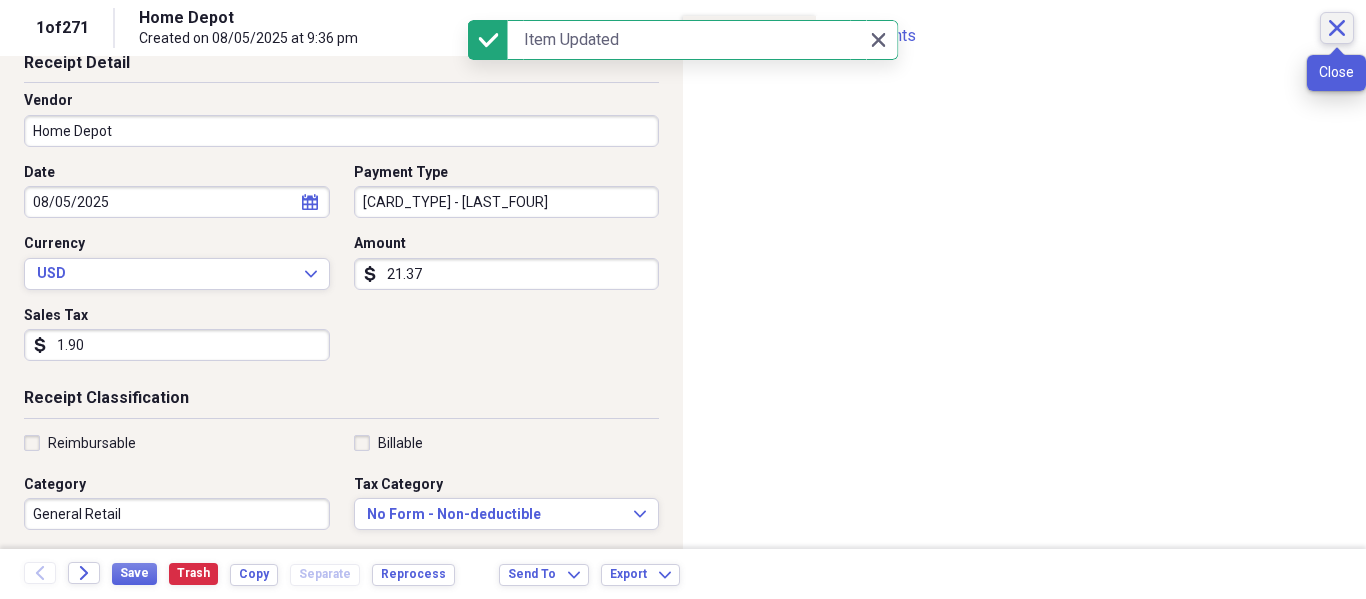 click 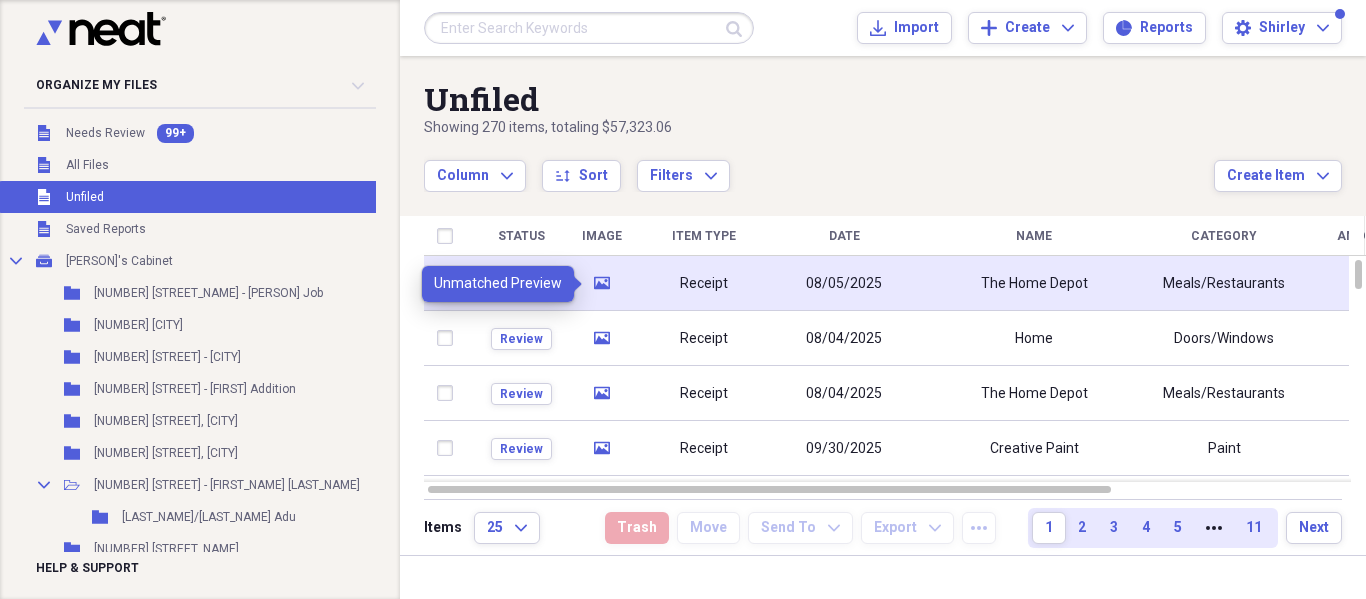 click on "media" 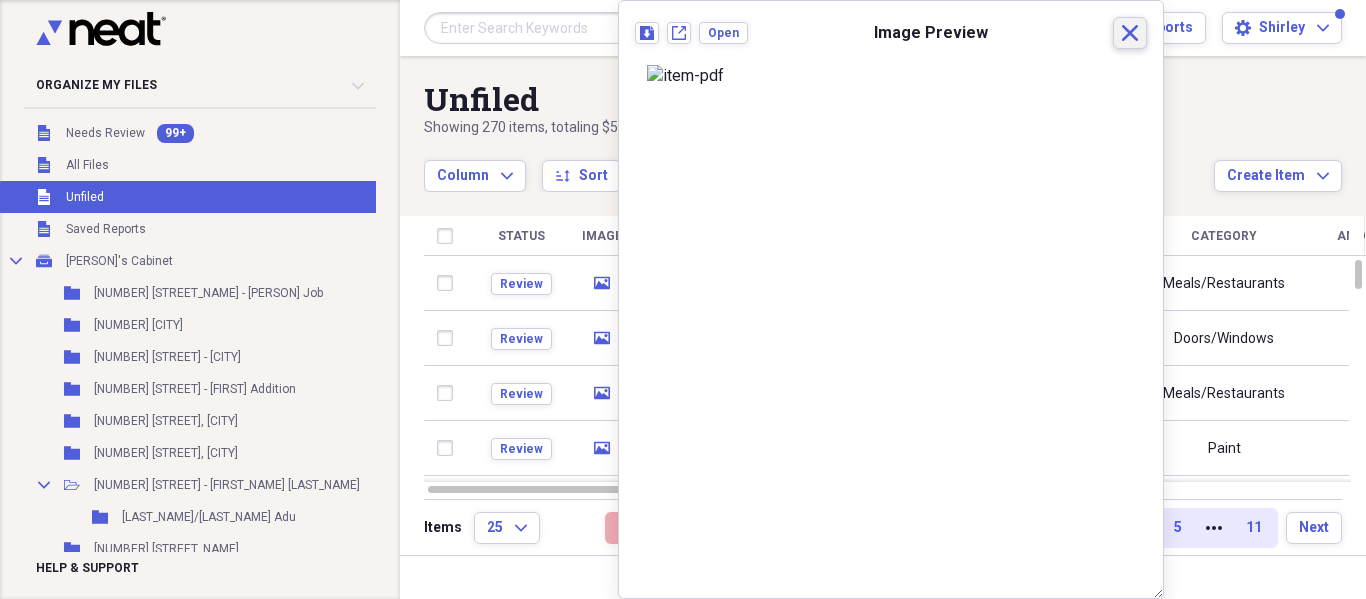 click on "Close" 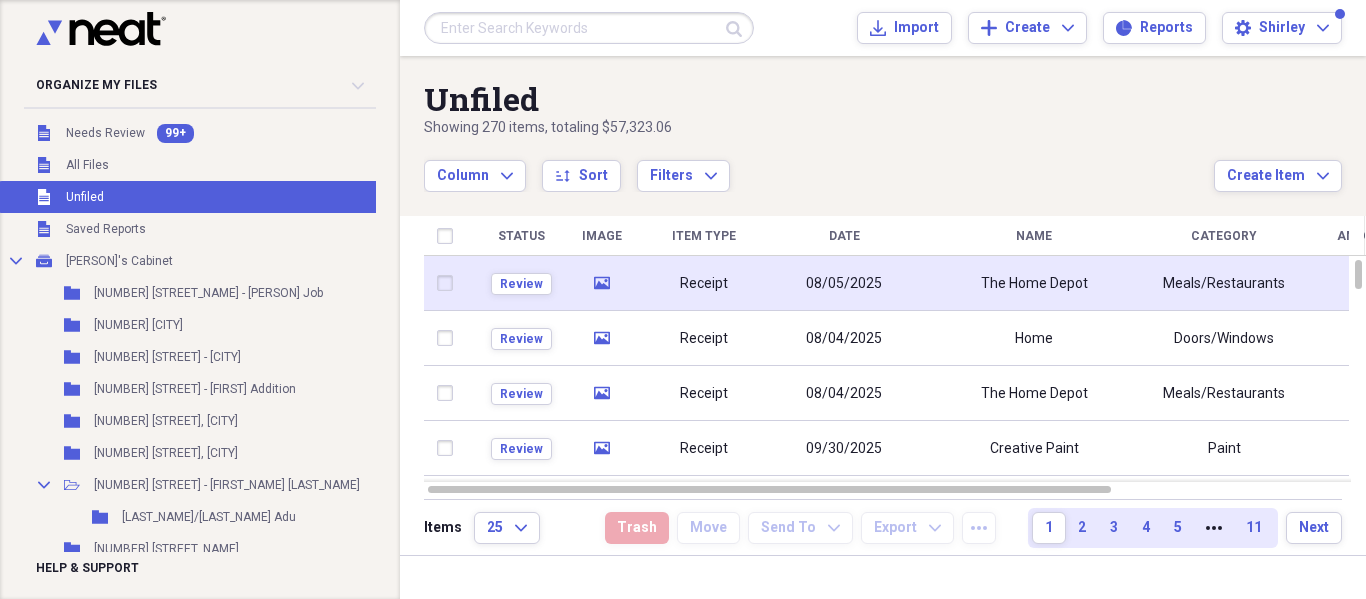 click on "media" 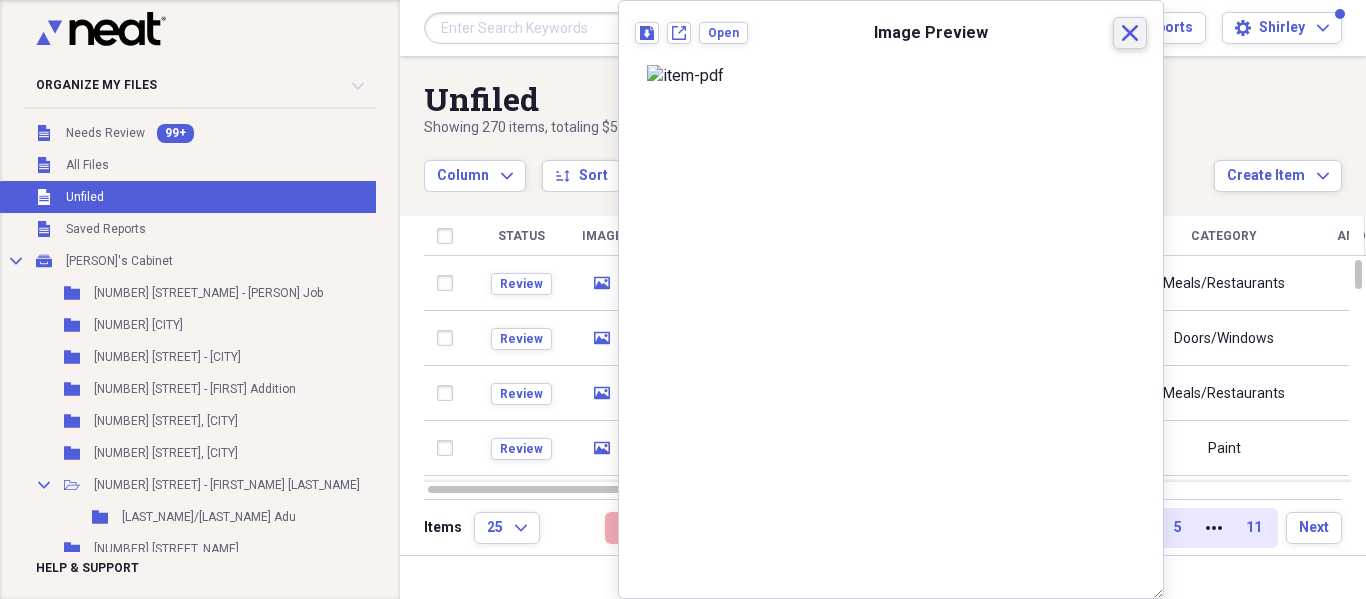 click 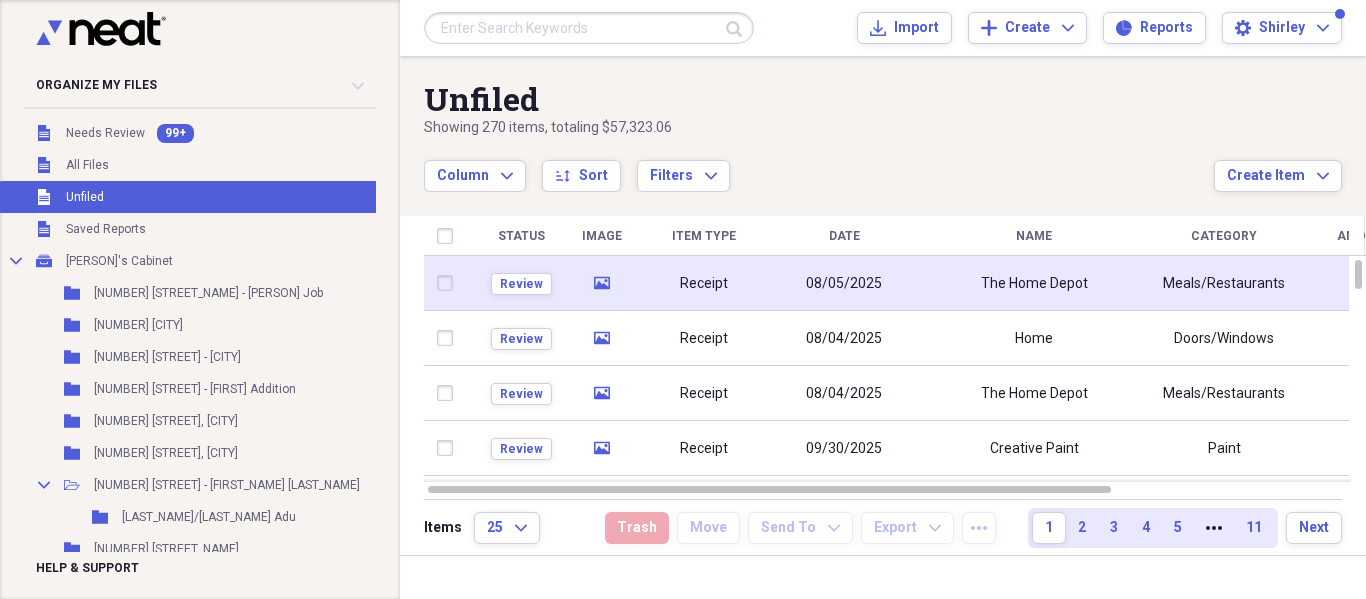 click at bounding box center [449, 283] 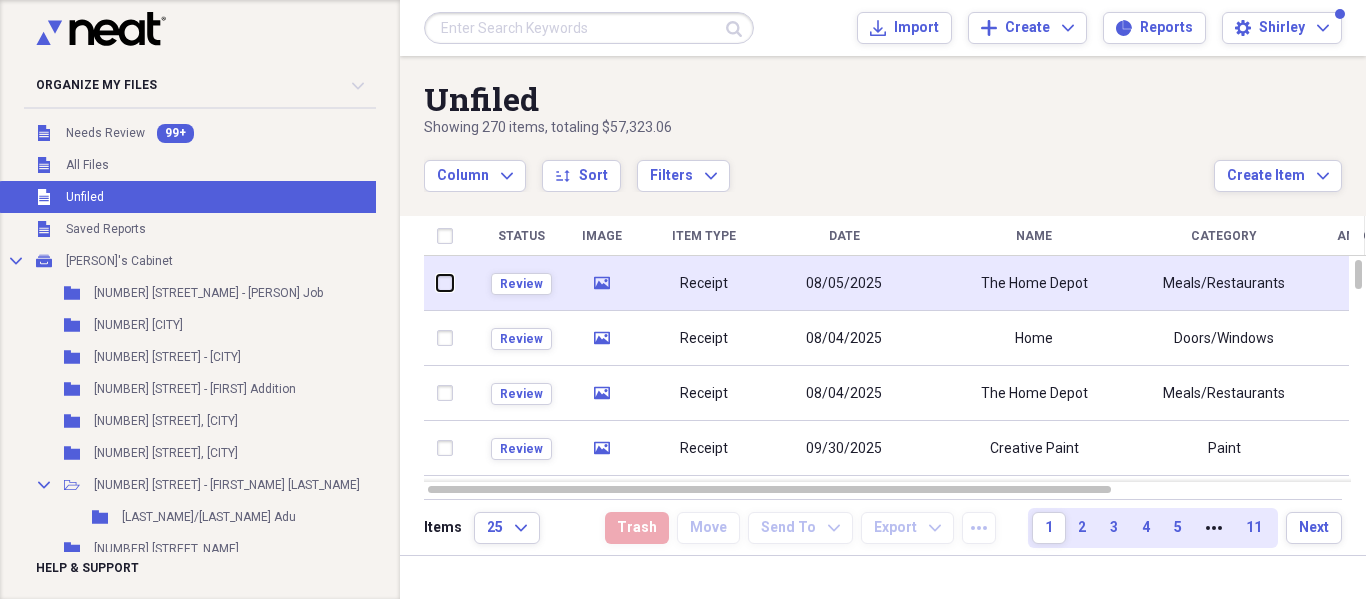 click at bounding box center [437, 283] 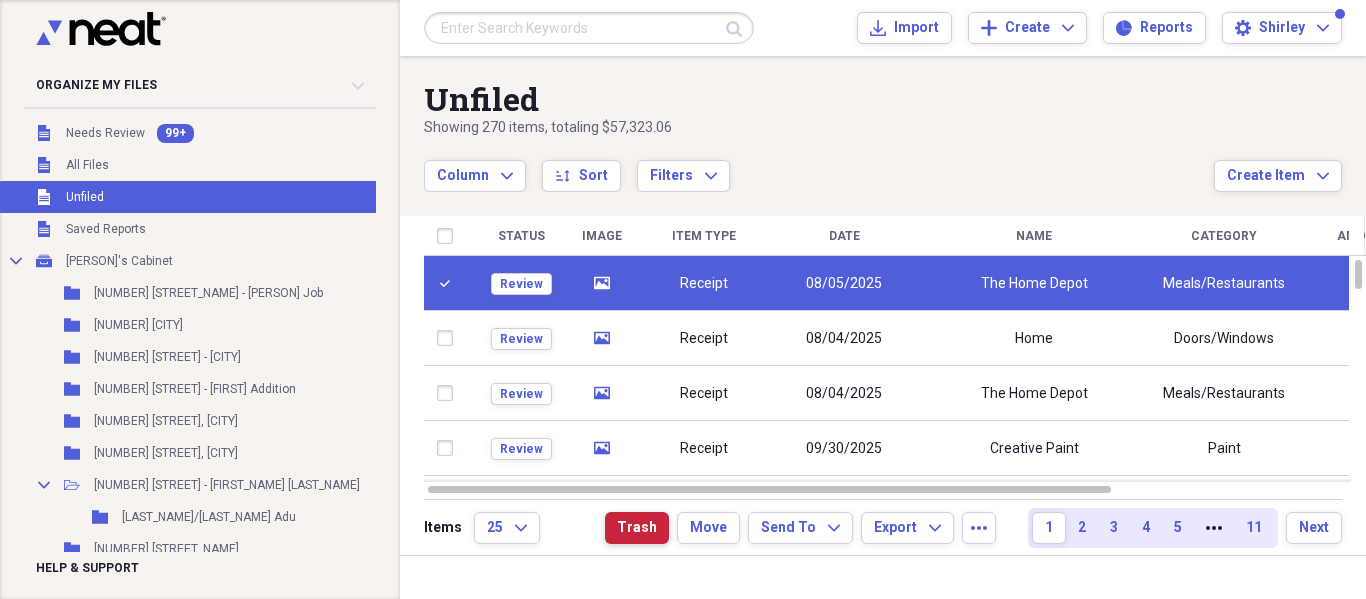 click on "Trash" at bounding box center (637, 528) 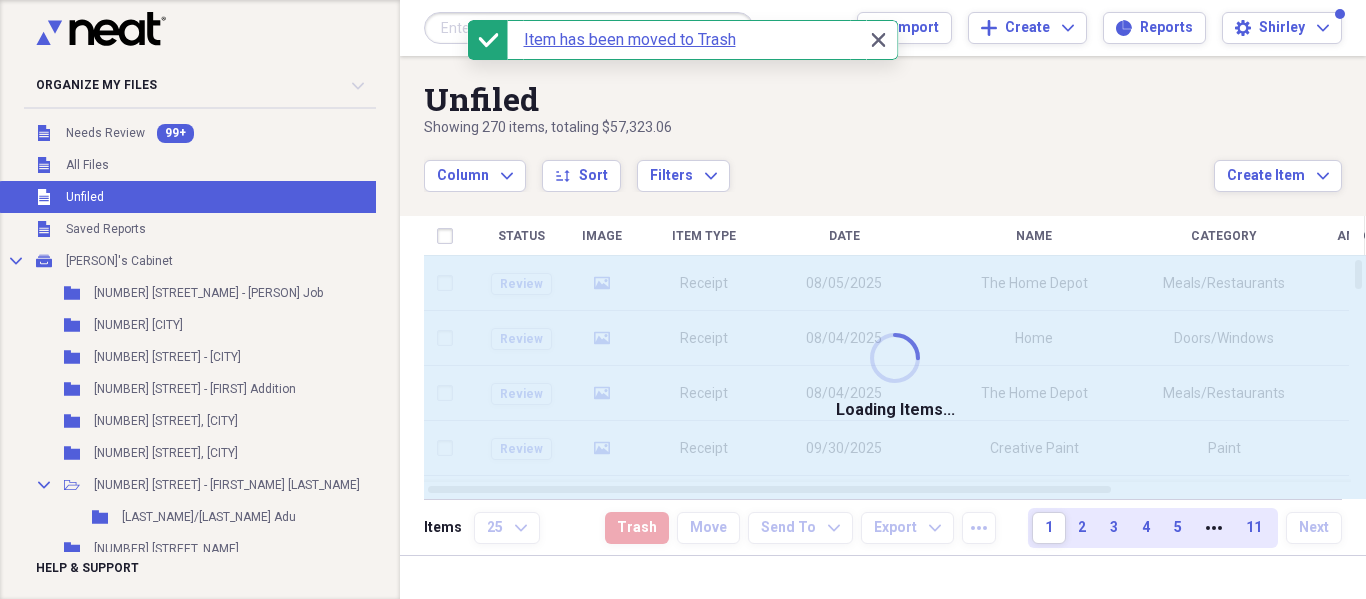 checkbox on "false" 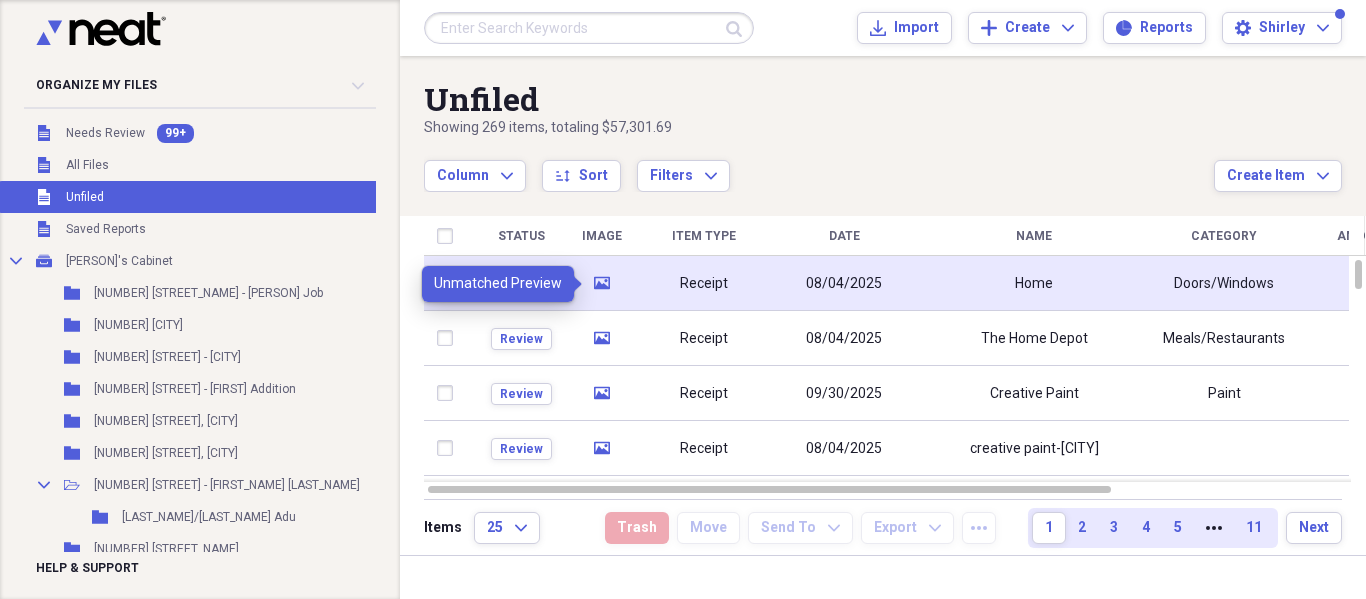 click 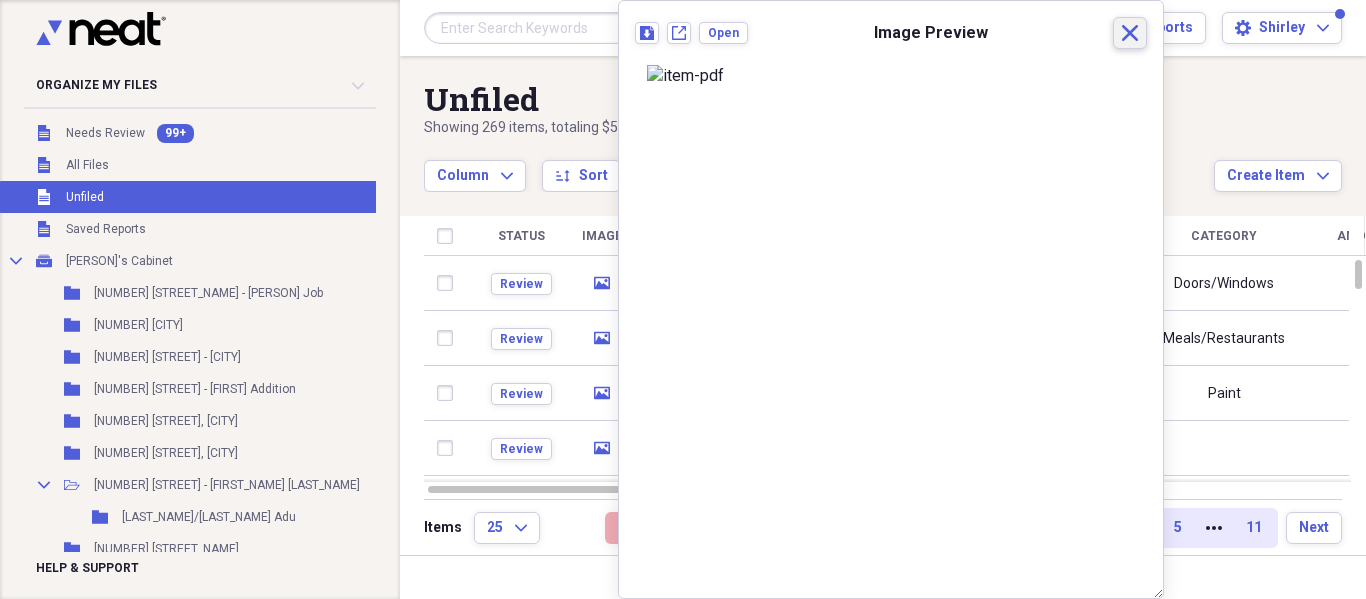 click on "Close" 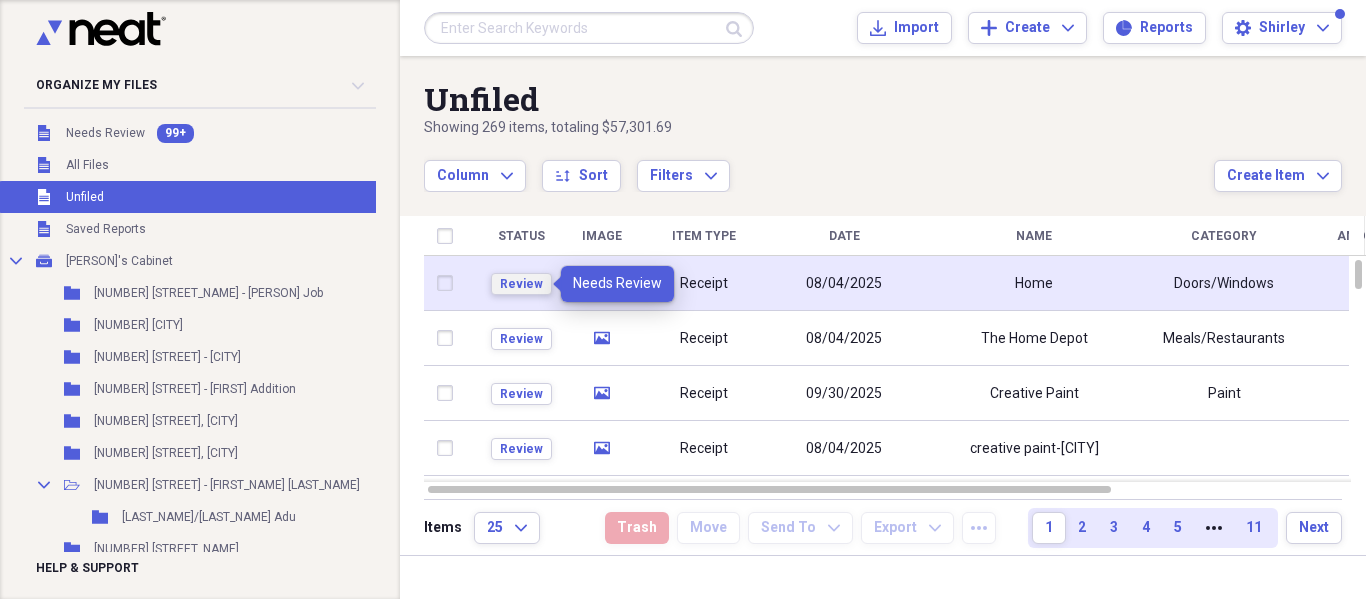 click on "Review" at bounding box center (521, 284) 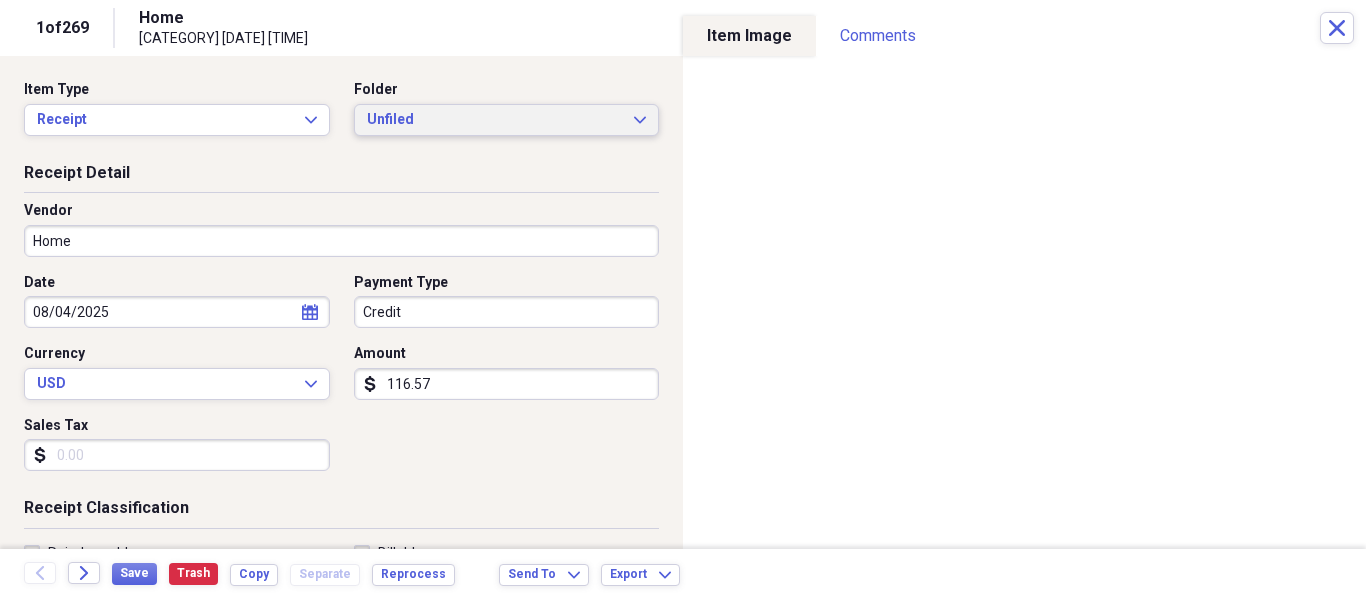 click on "Unfiled Expand" at bounding box center [507, 120] 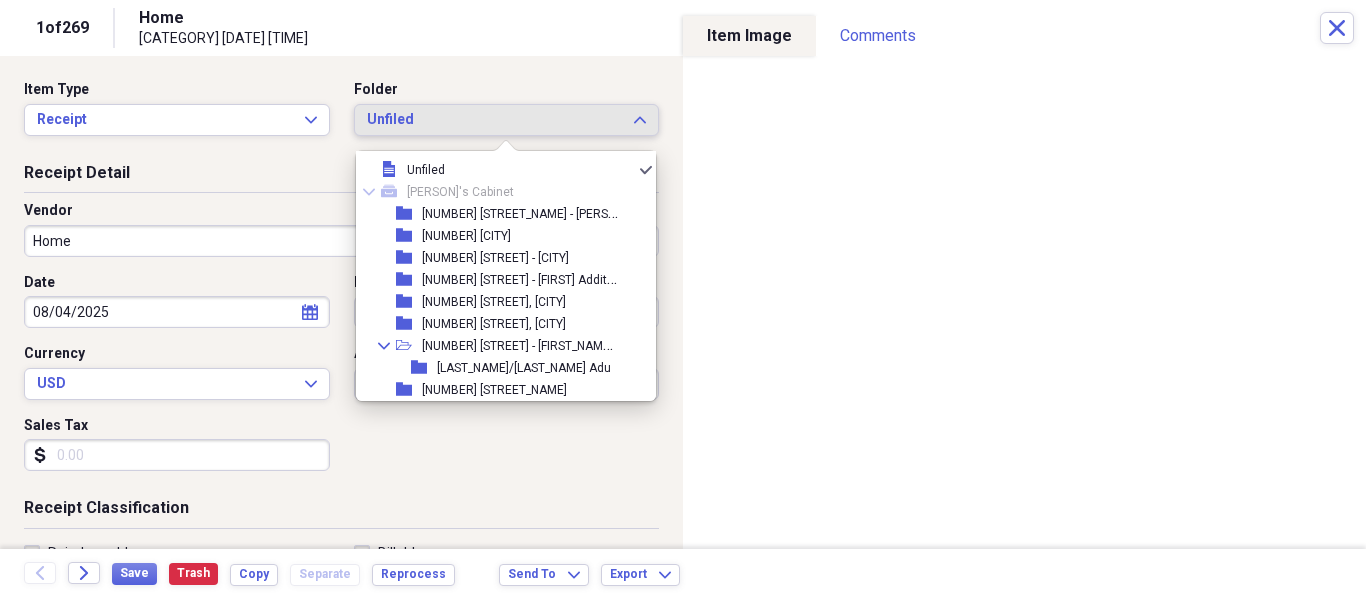 scroll, scrollTop: 151, scrollLeft: 0, axis: vertical 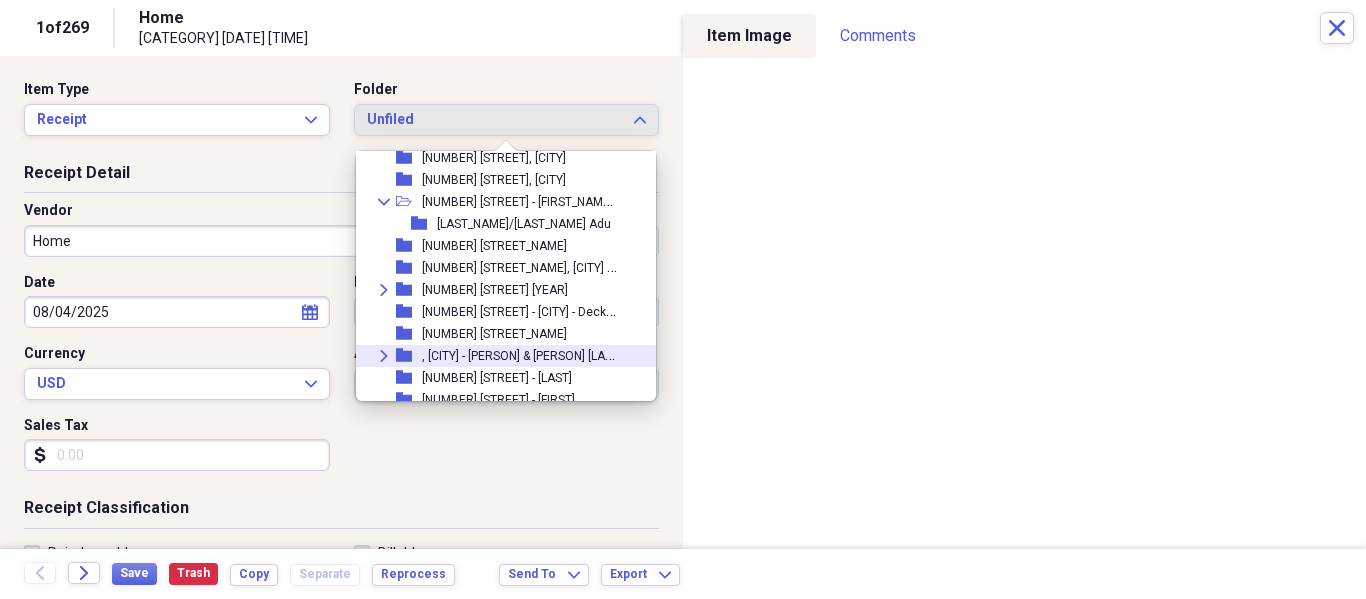 click on ", [CITY] - [PERSON] & [PERSON] [LAST_NAME]" at bounding box center [541, 354] 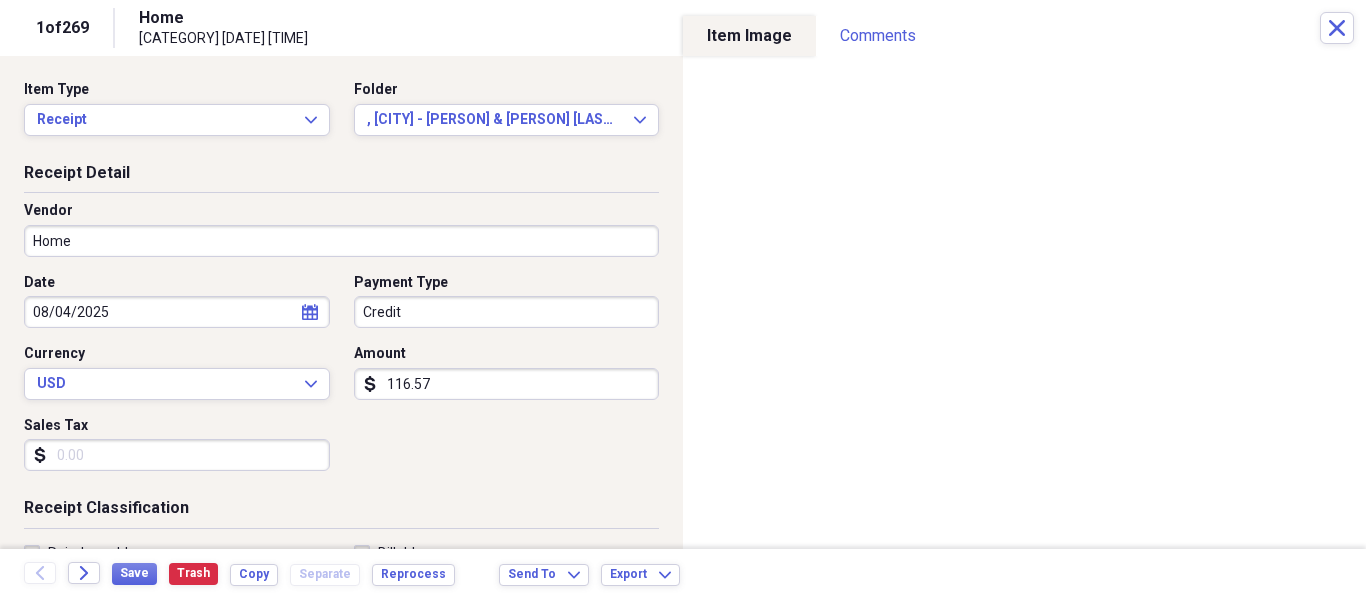 click on "Home" at bounding box center [341, 241] 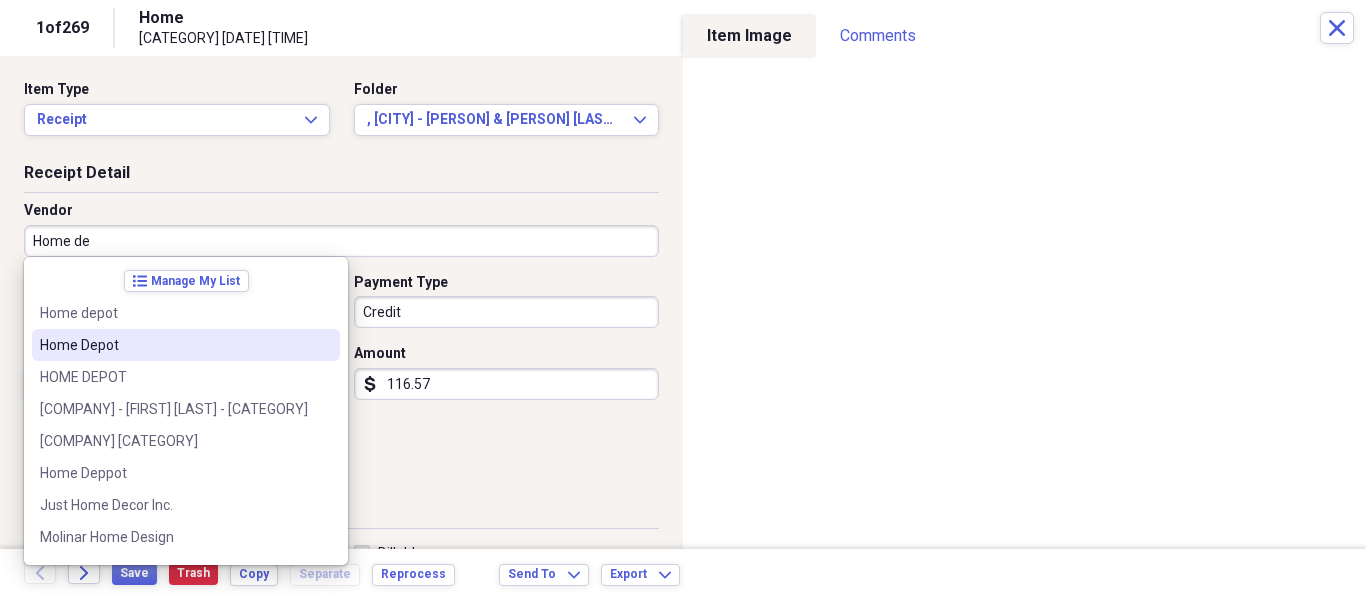click on "Home Depot" at bounding box center [174, 345] 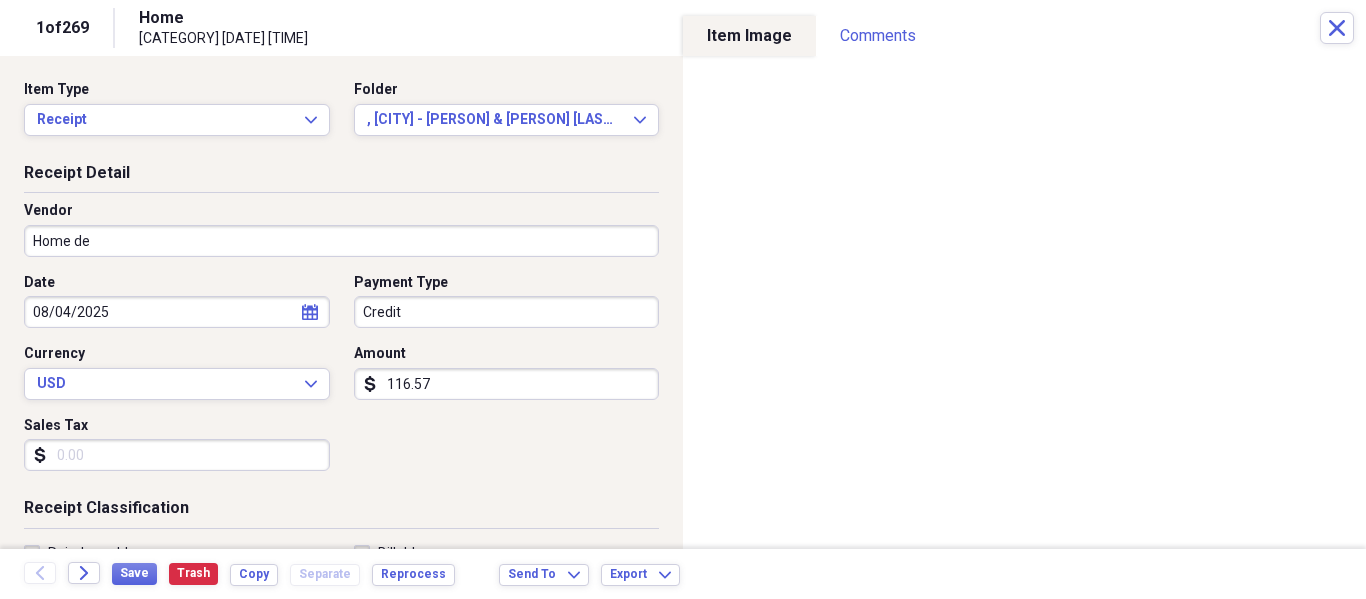 type on "Home Depot" 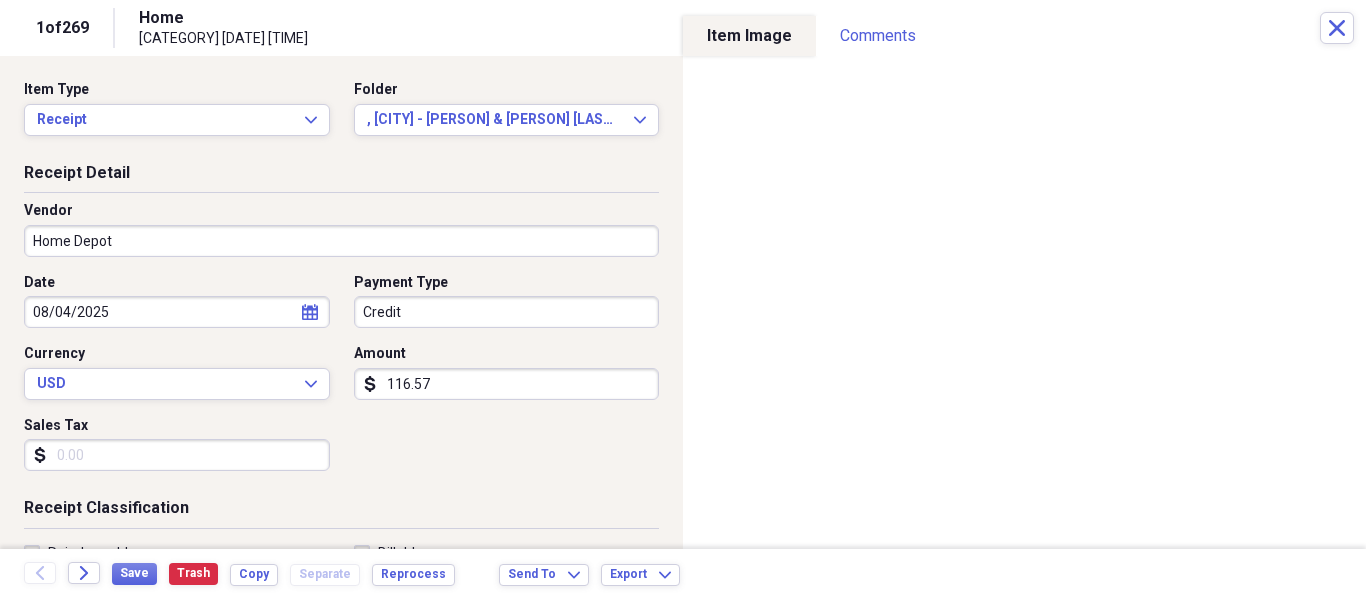 type on "Tools" 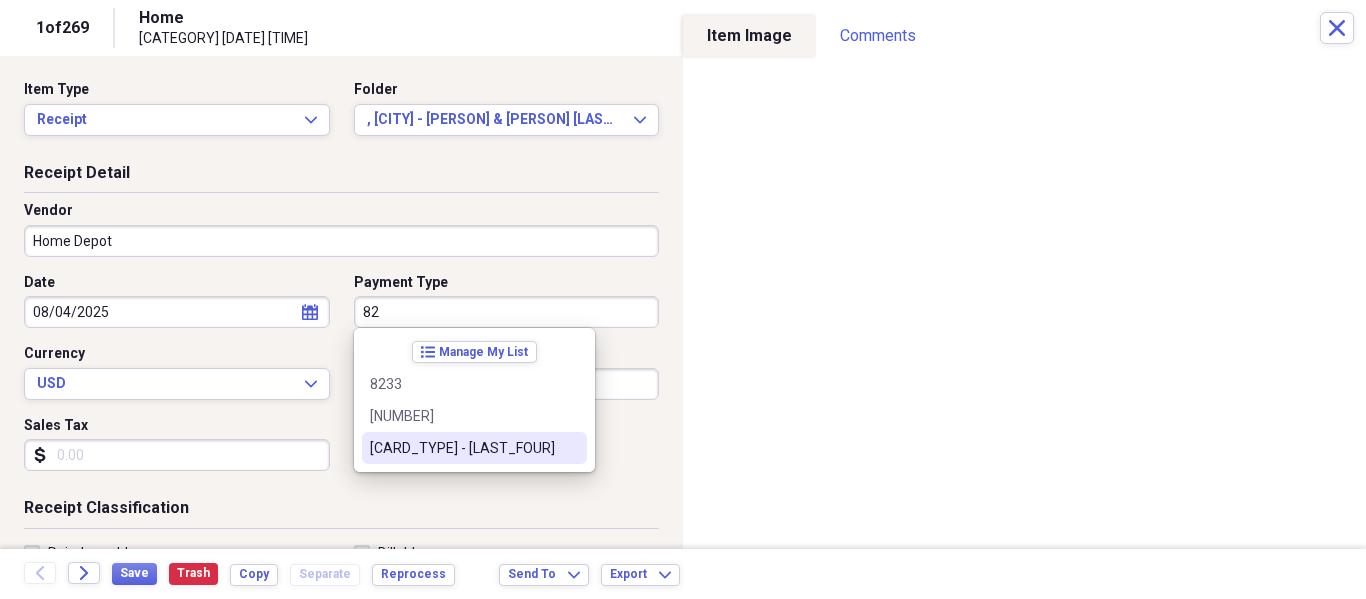 click on "[CARD_TYPE] - [LAST_FOUR]" at bounding box center (462, 448) 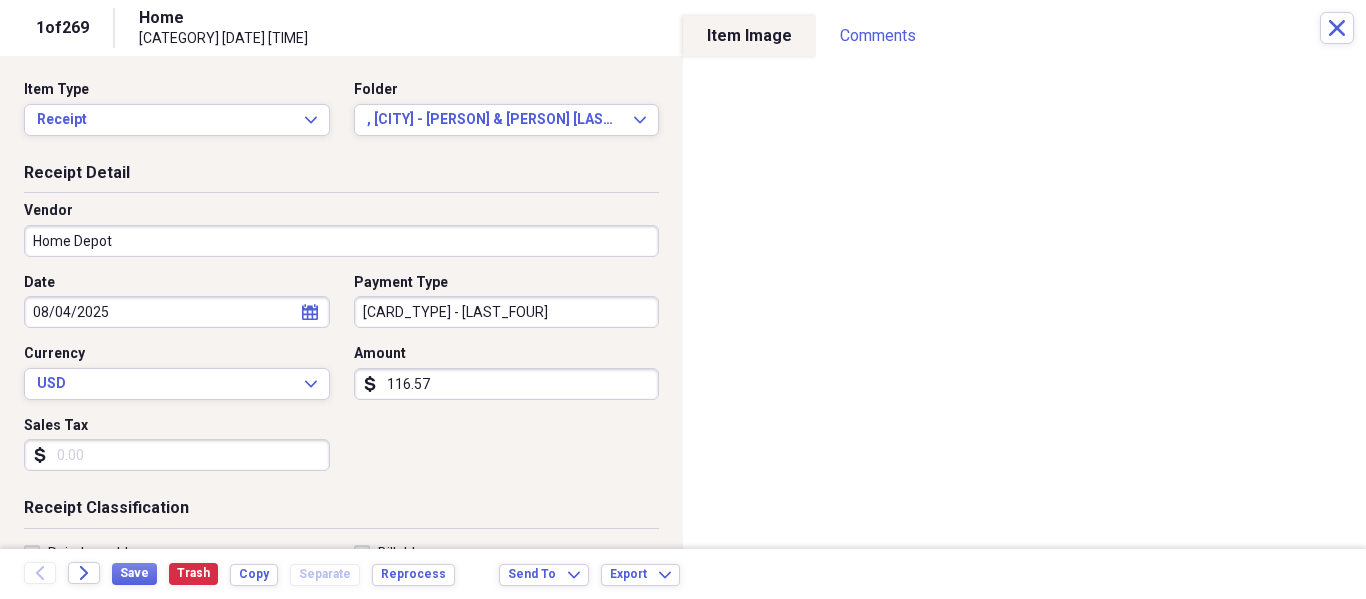 drag, startPoint x: 246, startPoint y: 458, endPoint x: 262, endPoint y: 442, distance: 22.627417 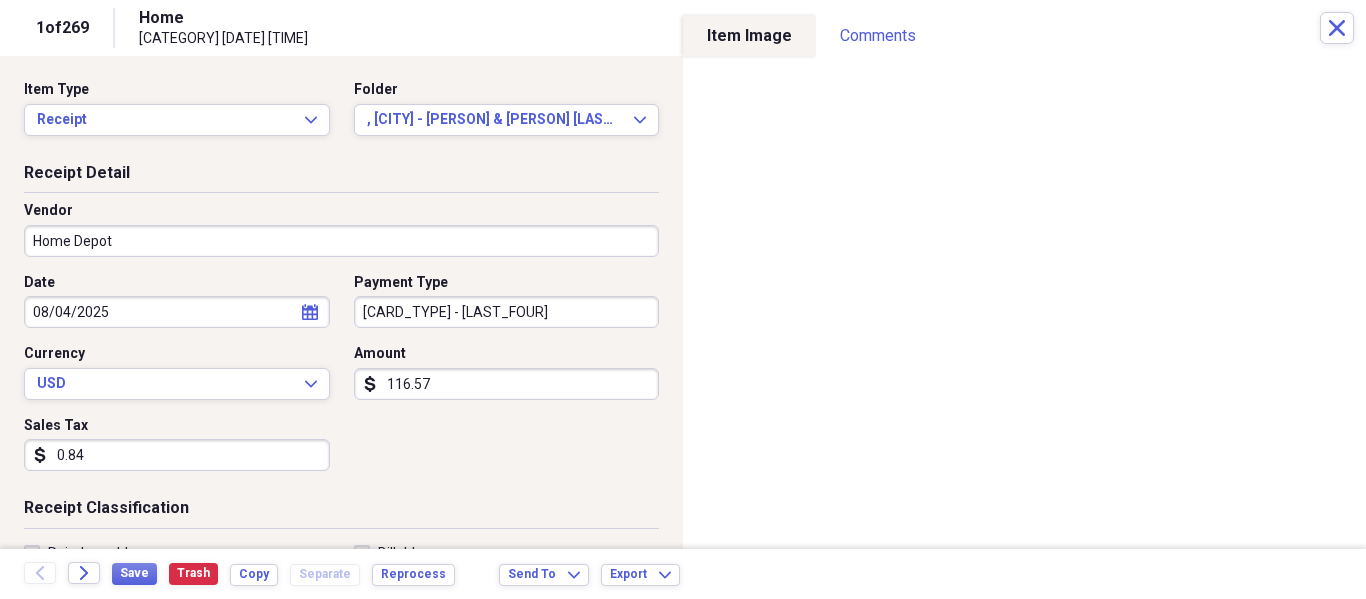 type on "0.08" 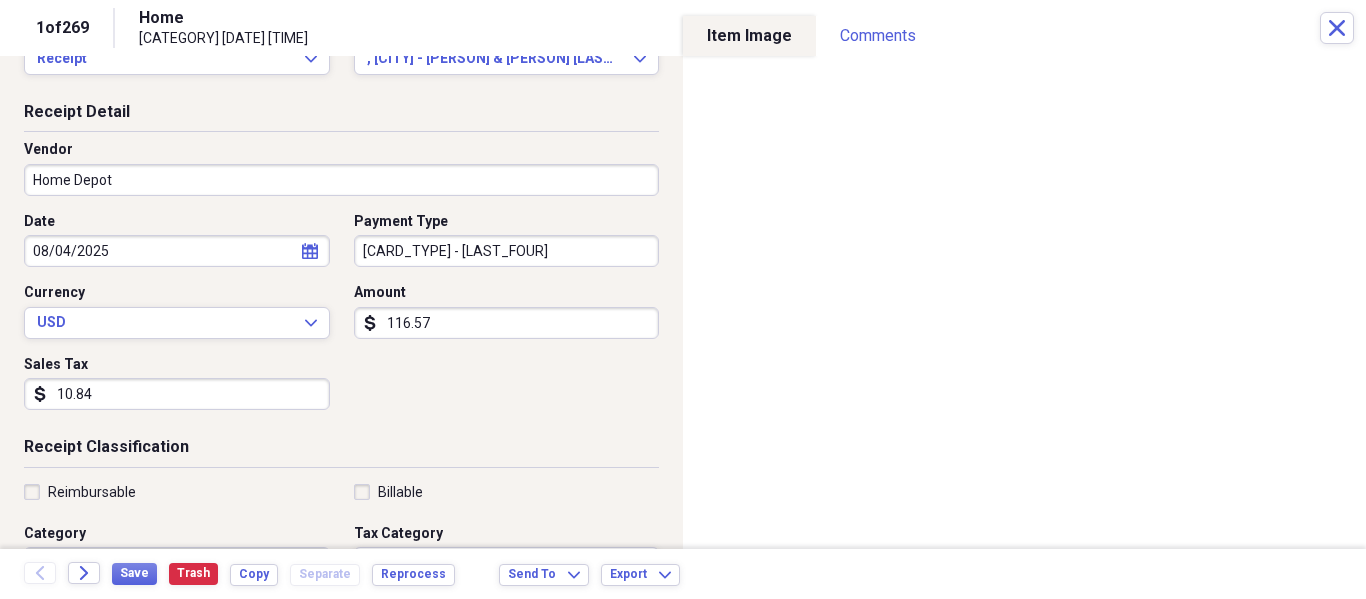 scroll, scrollTop: 78, scrollLeft: 0, axis: vertical 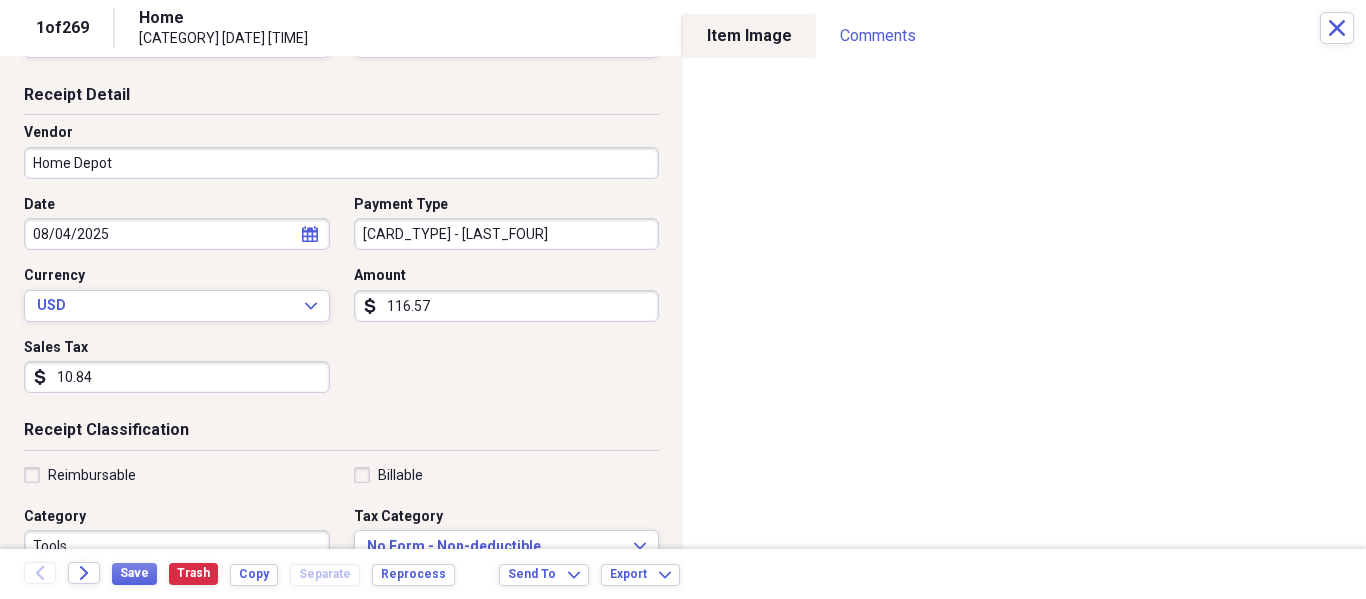 type on "10.84" 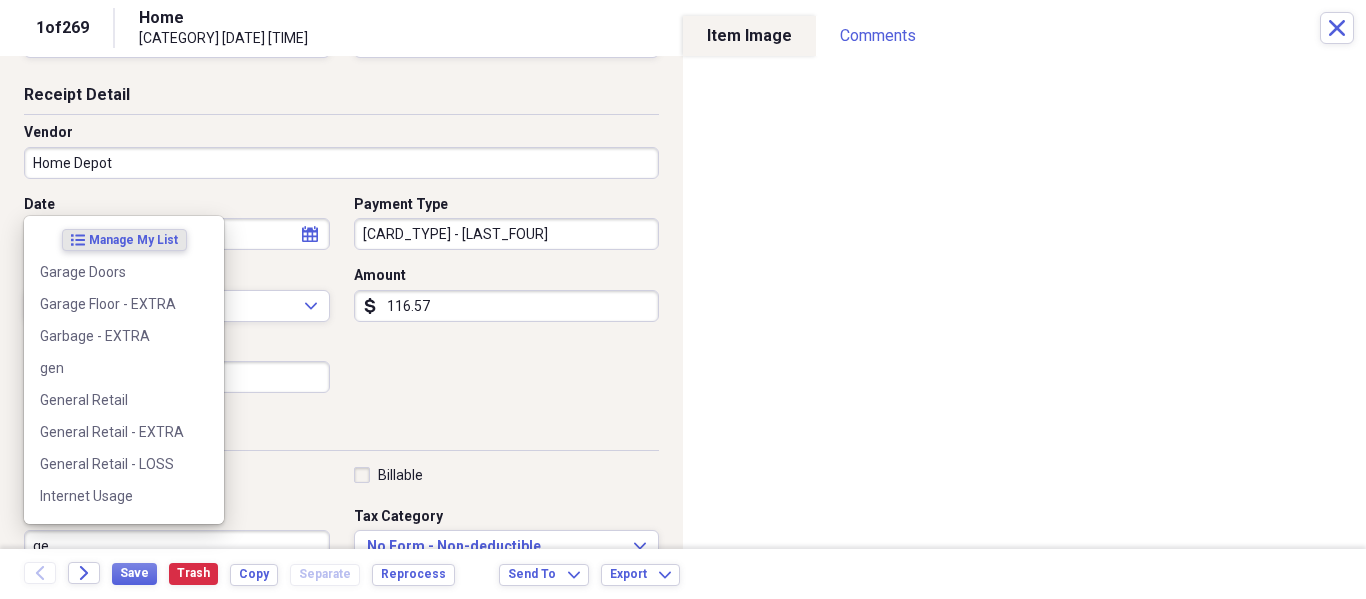 scroll, scrollTop: 84, scrollLeft: 0, axis: vertical 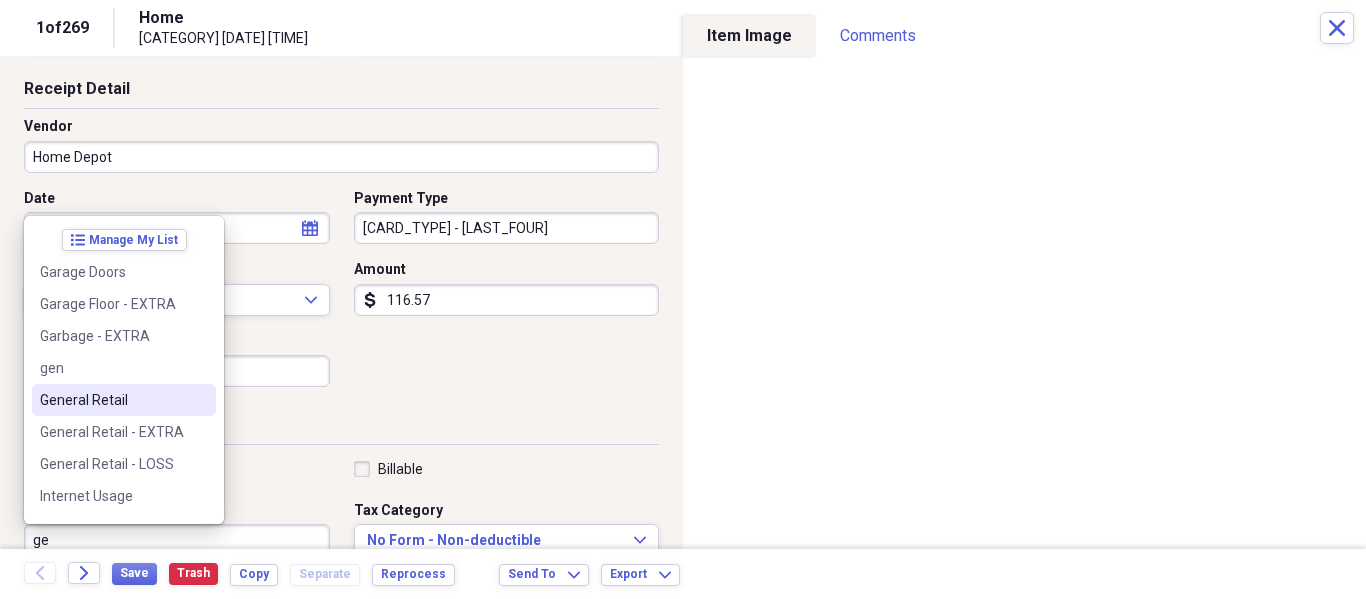 click on "General Retail" at bounding box center [112, 400] 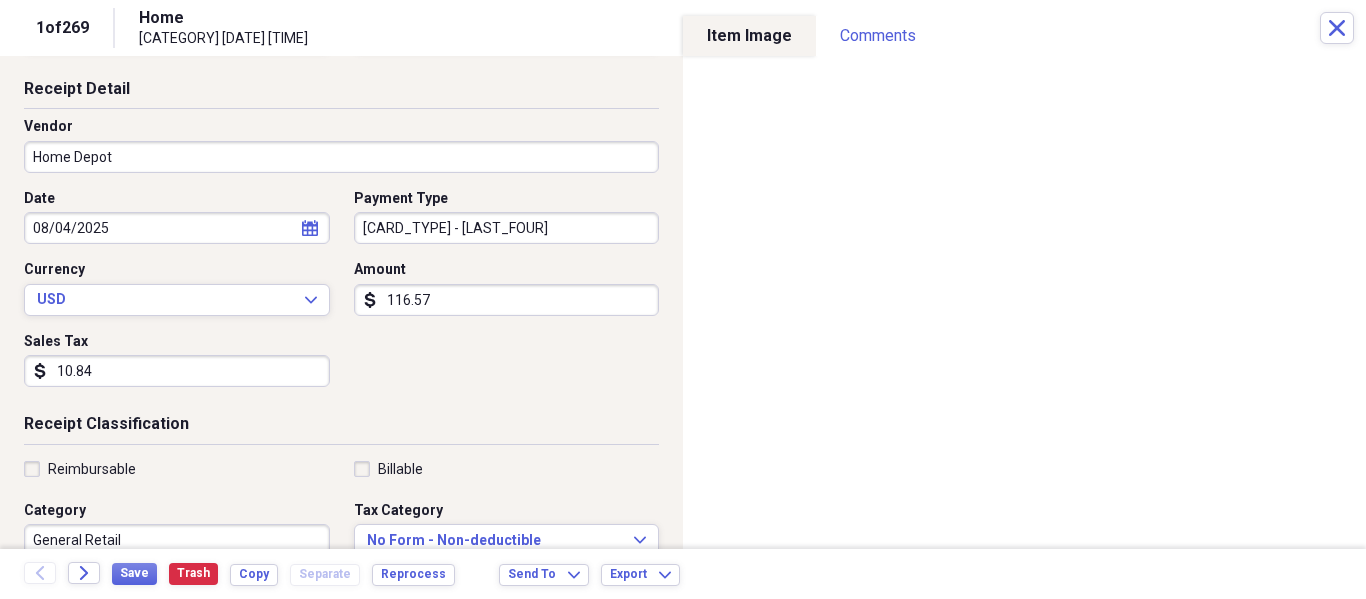 scroll, scrollTop: 92, scrollLeft: 0, axis: vertical 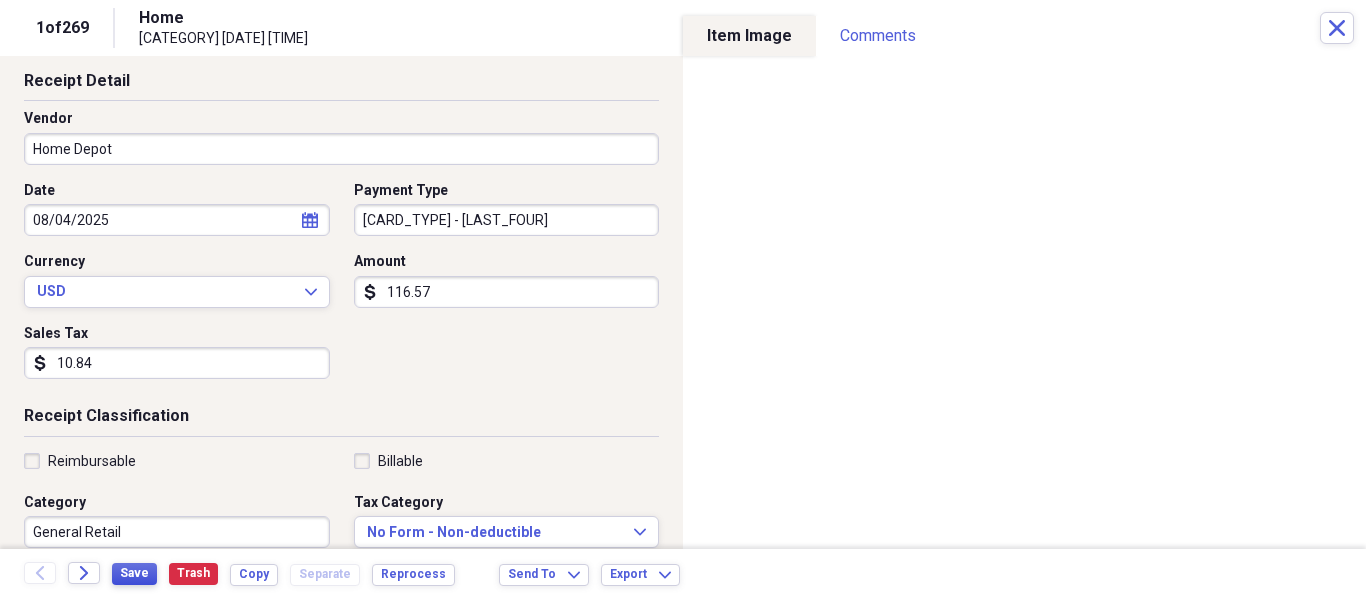 click on "Save" at bounding box center [134, 573] 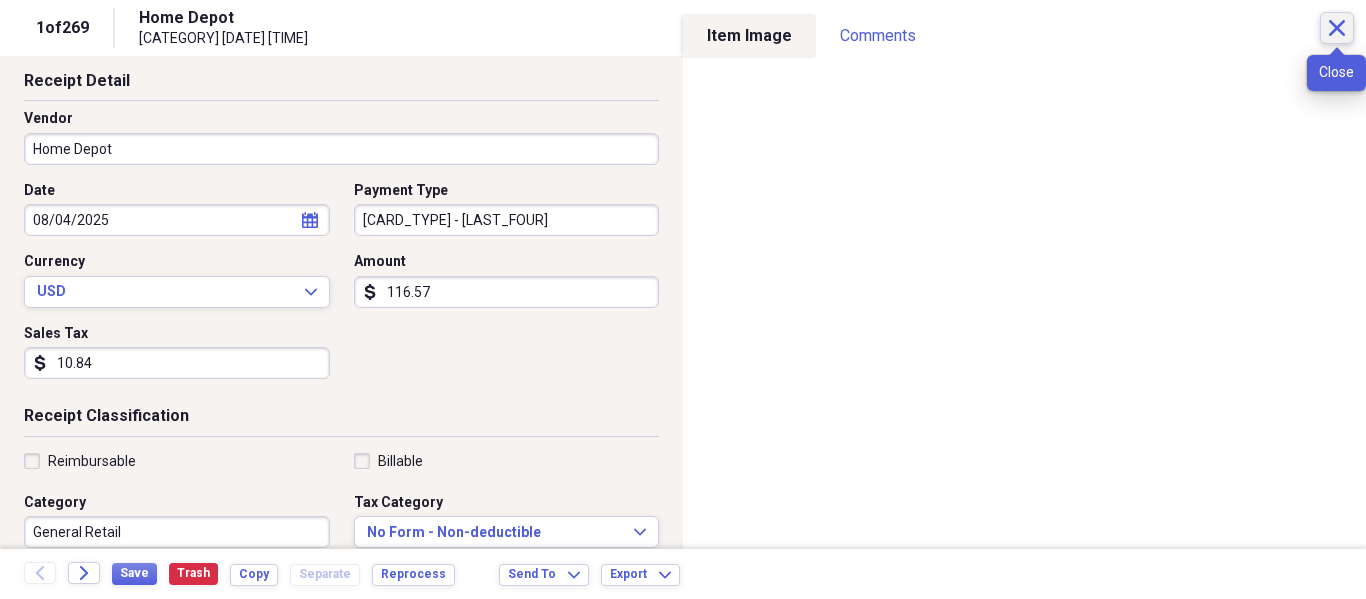 click 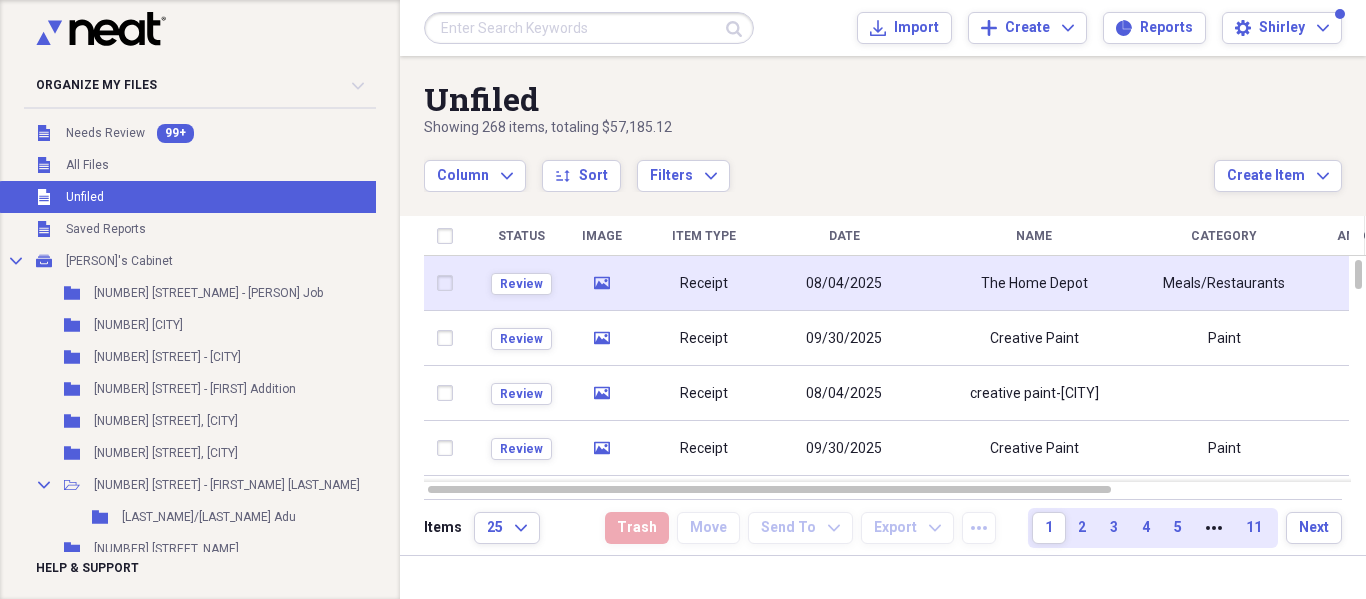click on "media" 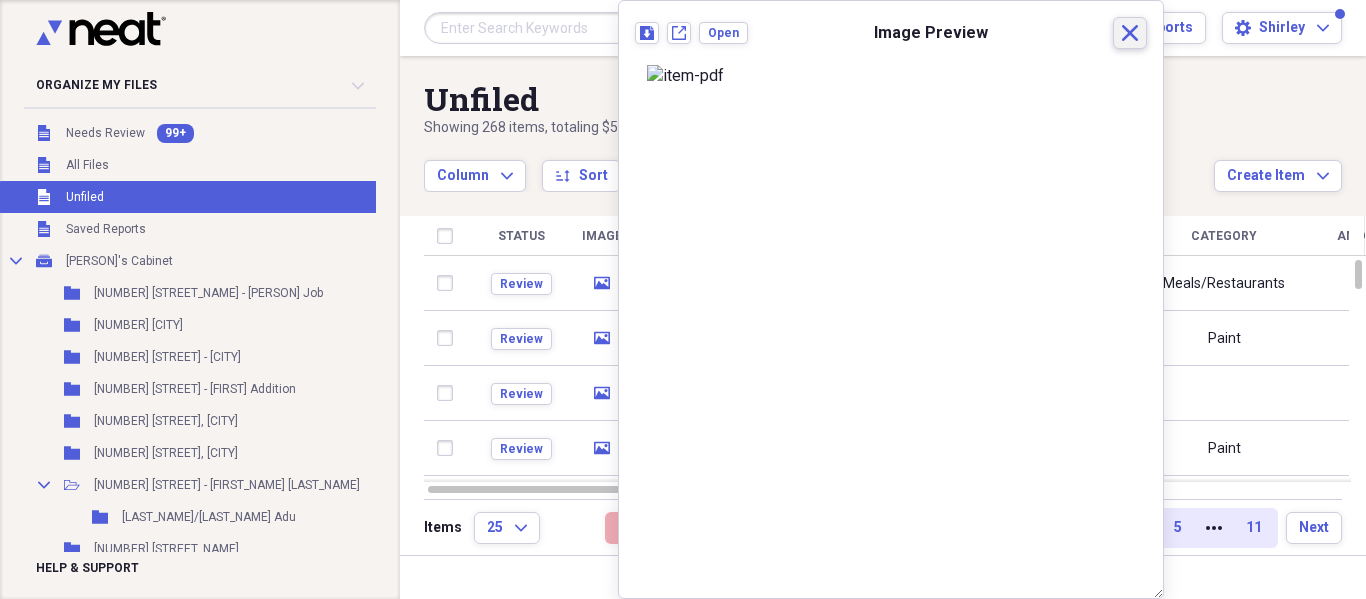 drag, startPoint x: 1124, startPoint y: 26, endPoint x: 990, endPoint y: 89, distance: 148.07092 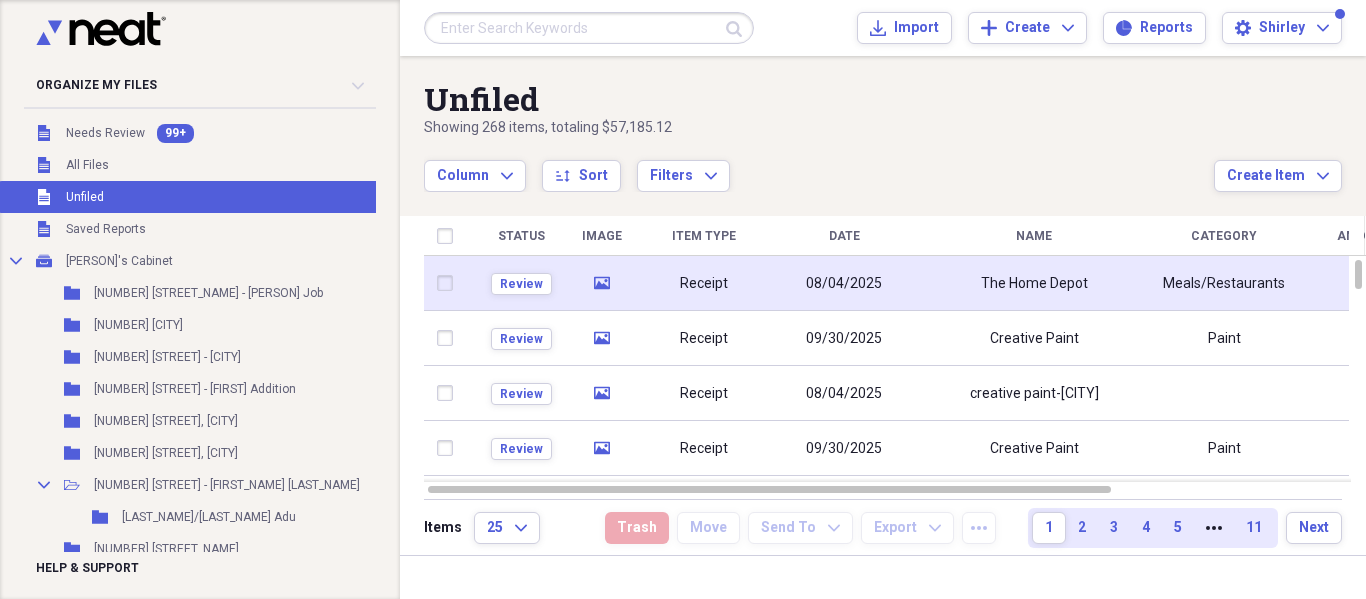 click at bounding box center [449, 283] 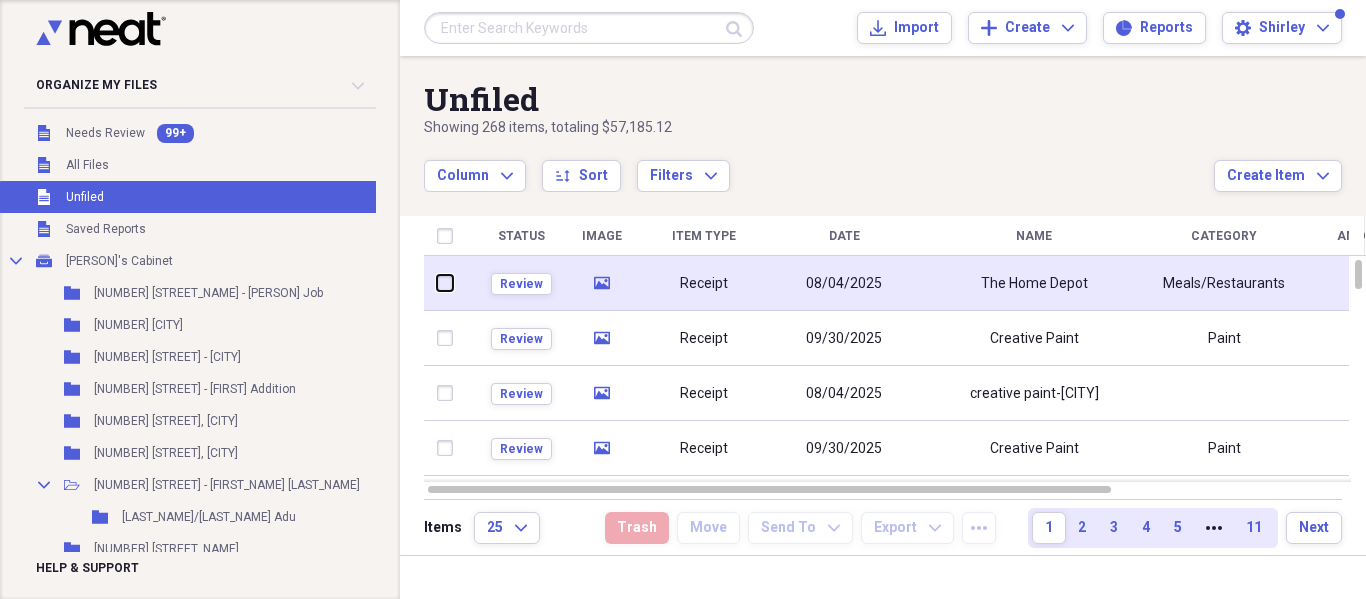 click at bounding box center [437, 283] 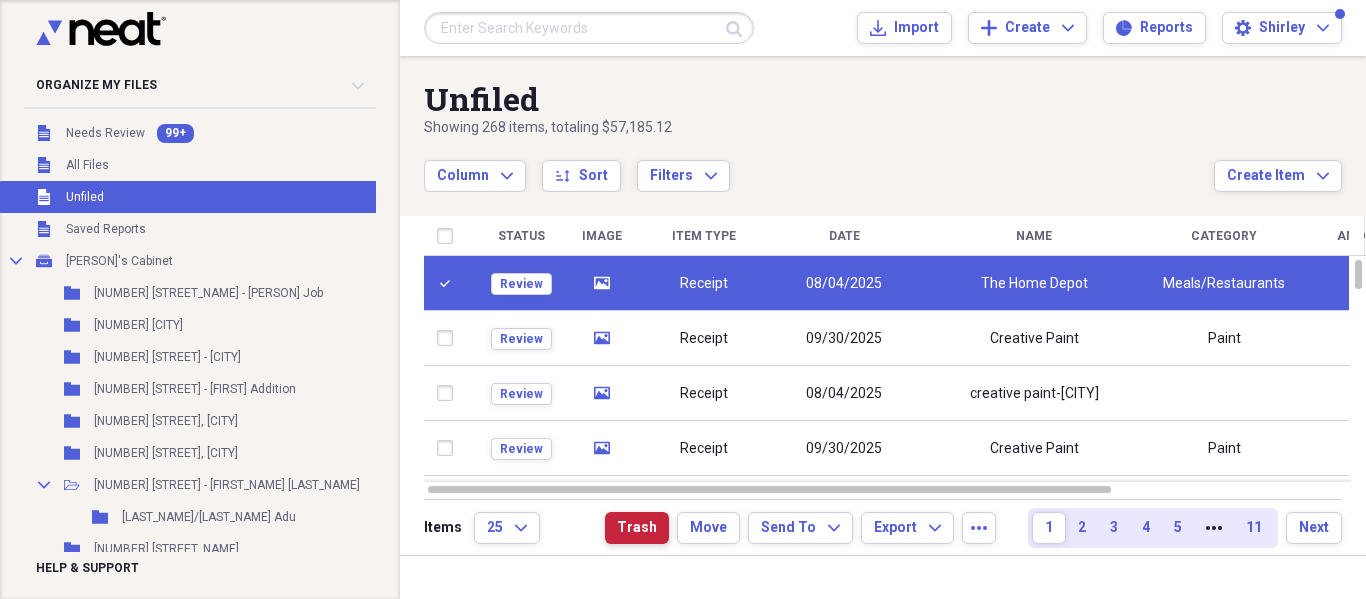 click on "Trash" at bounding box center (637, 528) 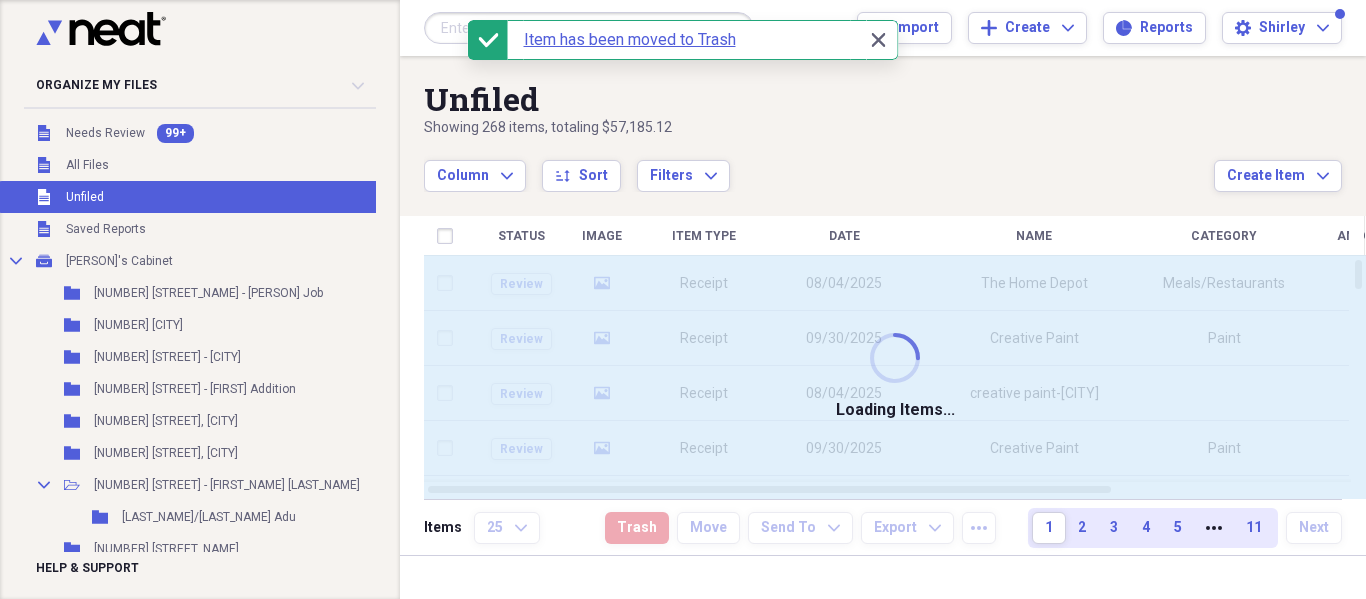 checkbox on "false" 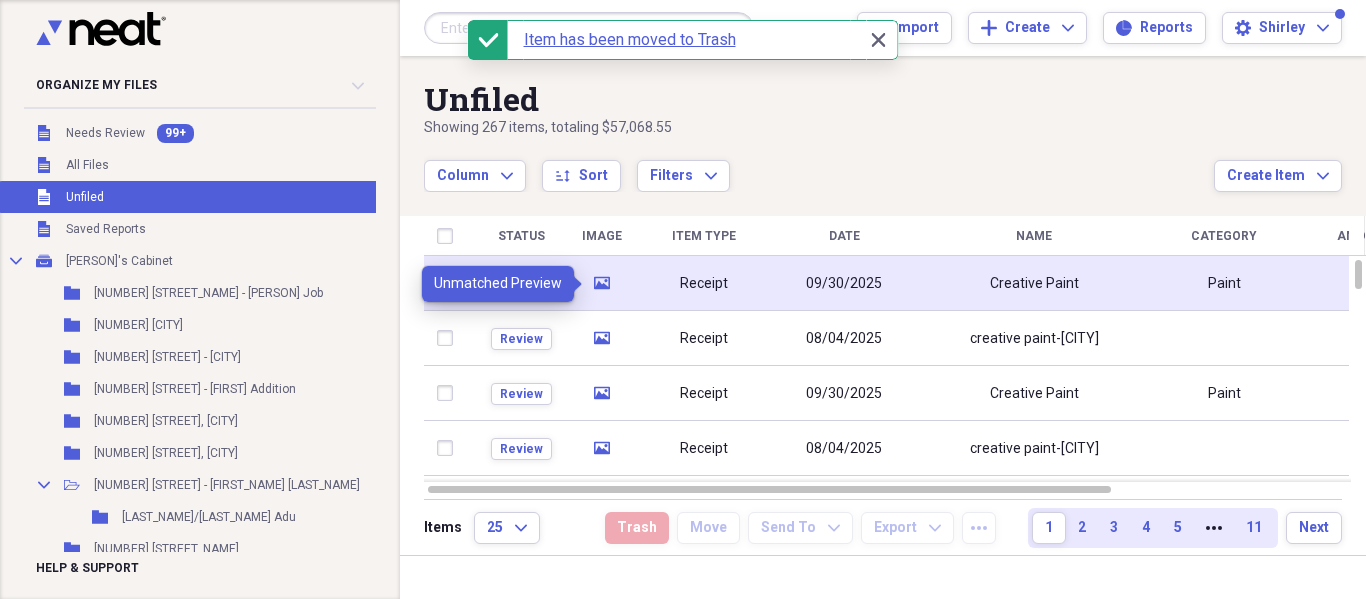 click 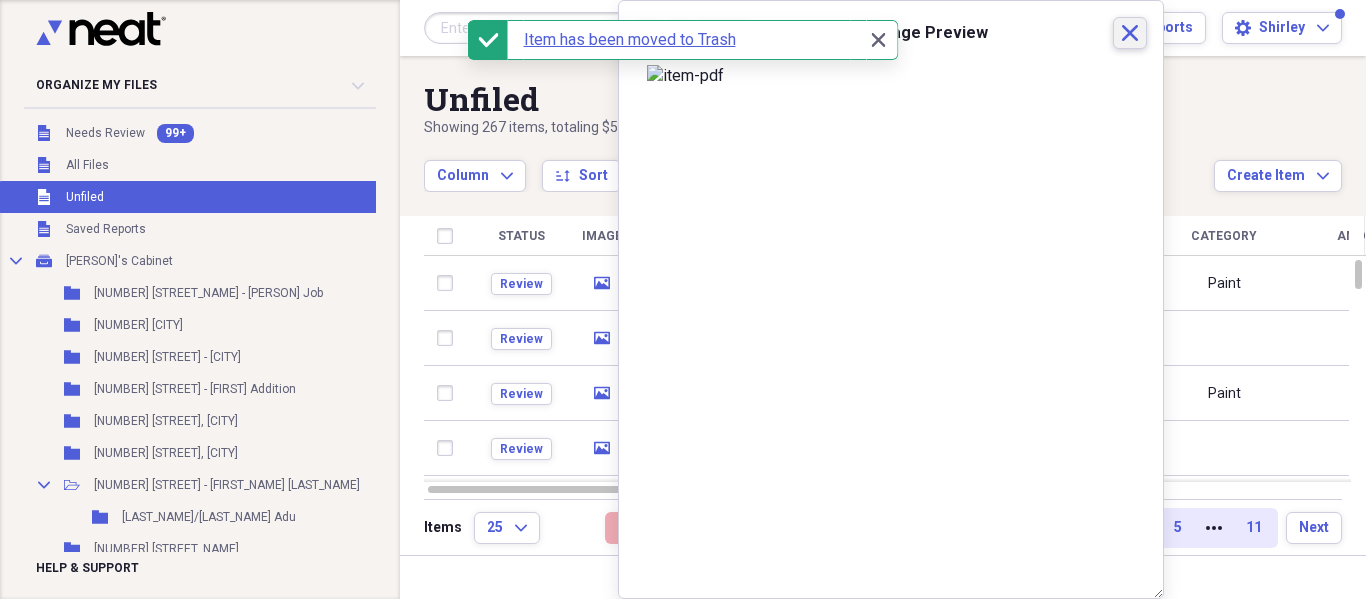 drag, startPoint x: 1140, startPoint y: 32, endPoint x: 1061, endPoint y: 55, distance: 82.28001 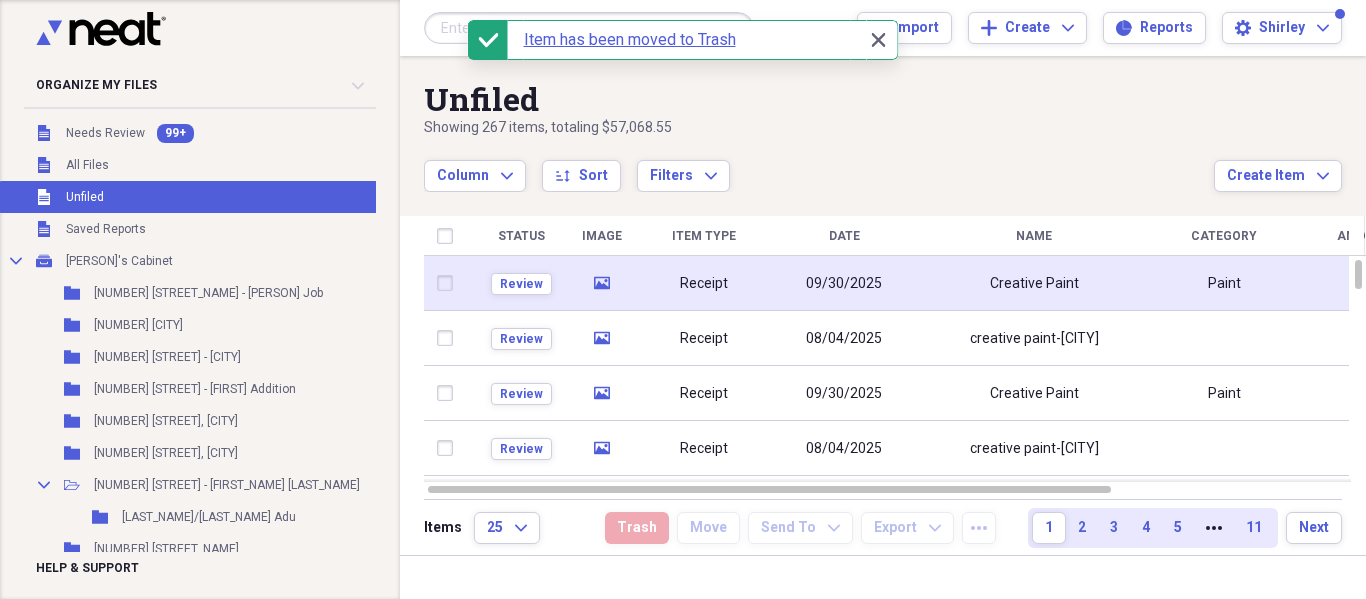 click on "Receipt" at bounding box center (704, 283) 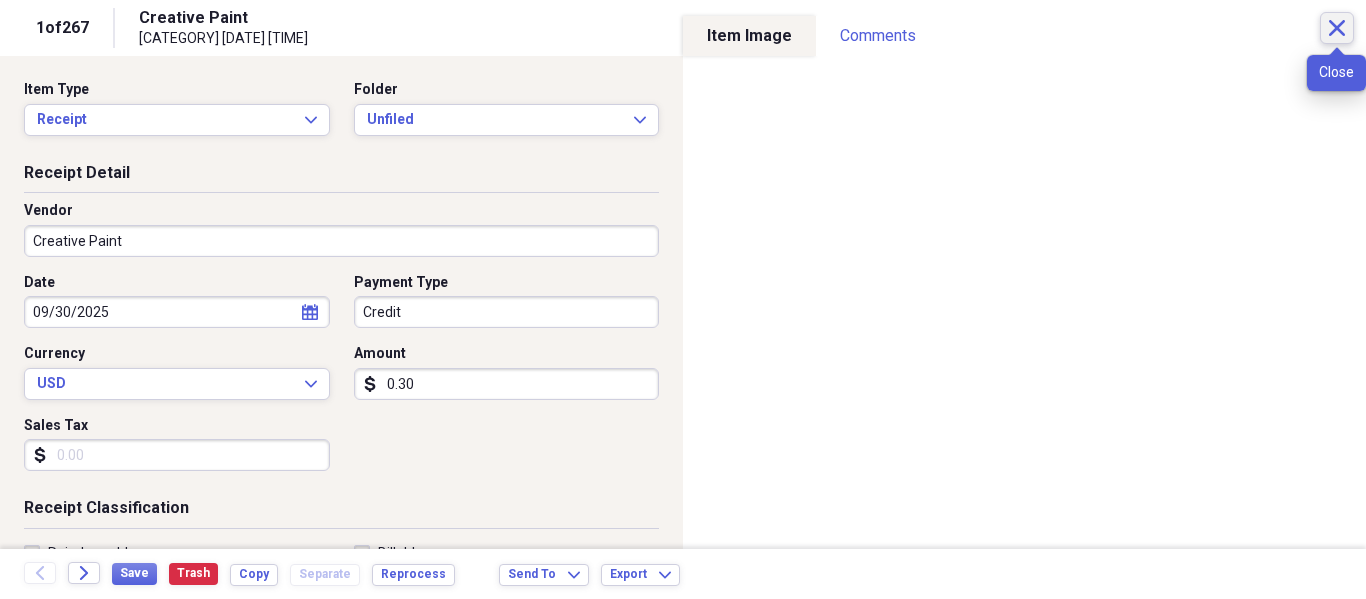 click on "Close" 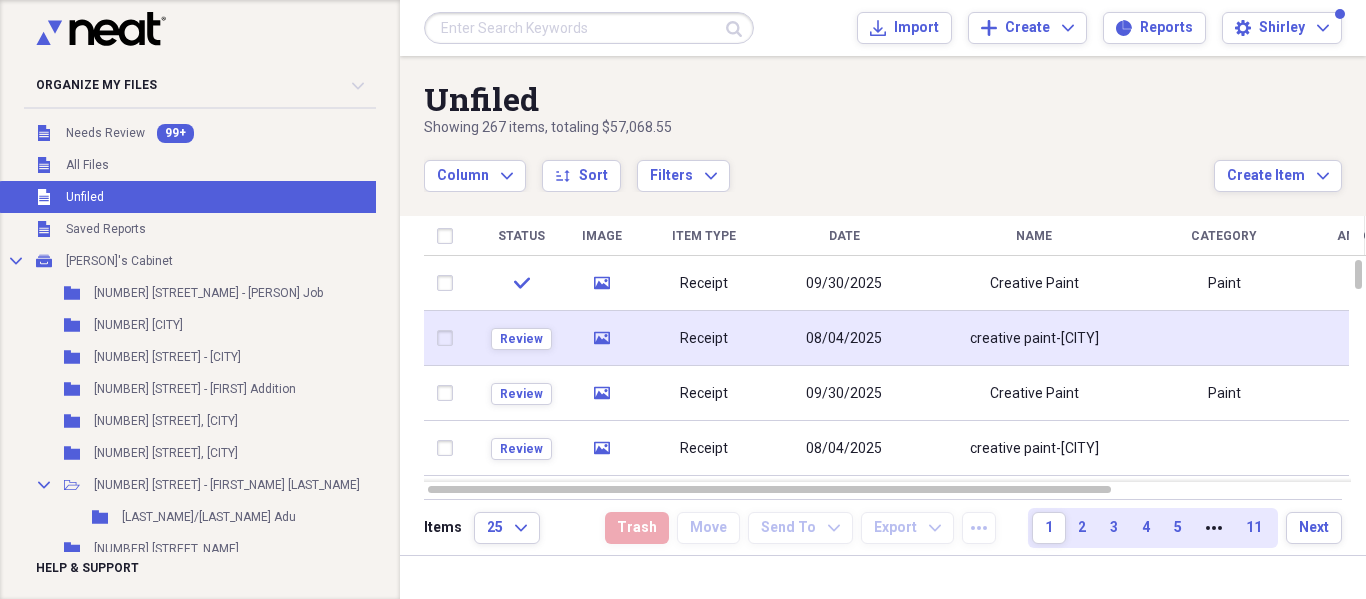 click on "Receipt" at bounding box center [704, 339] 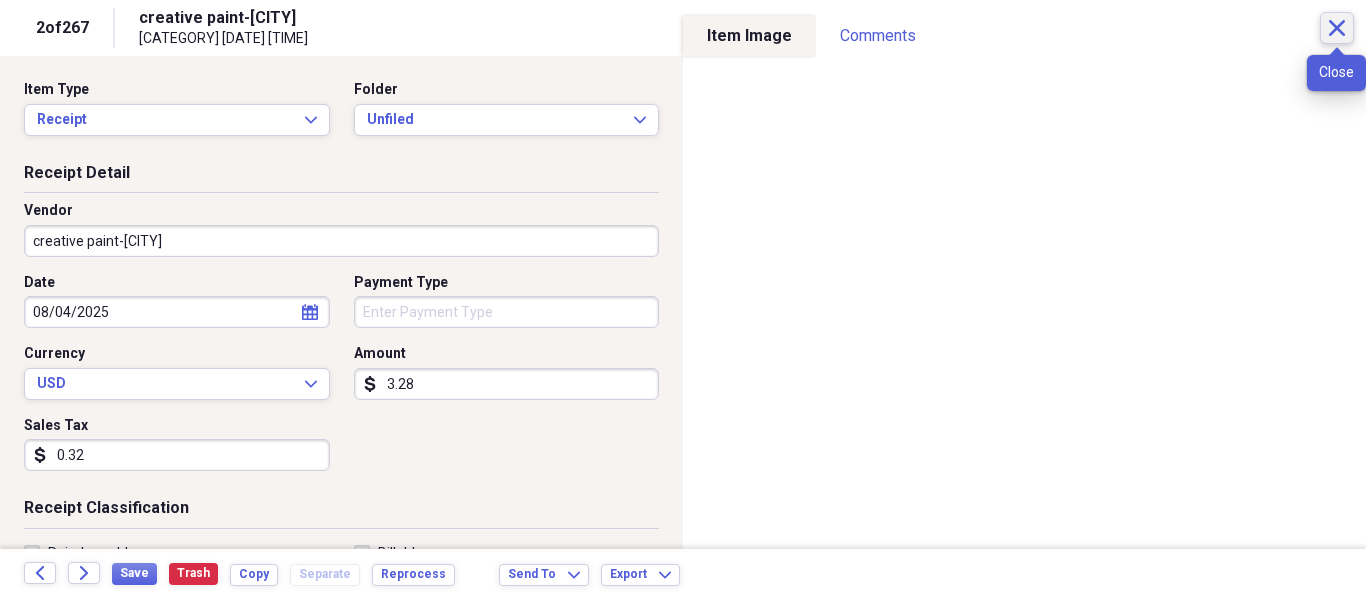 click on "Close" 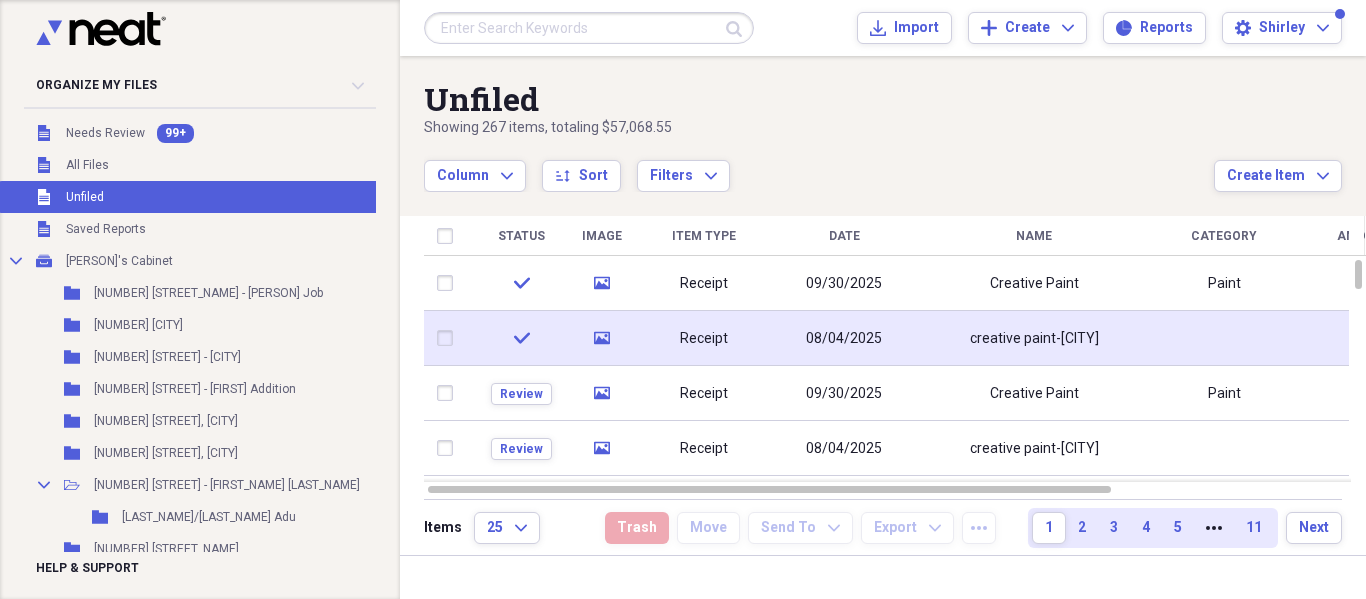 click 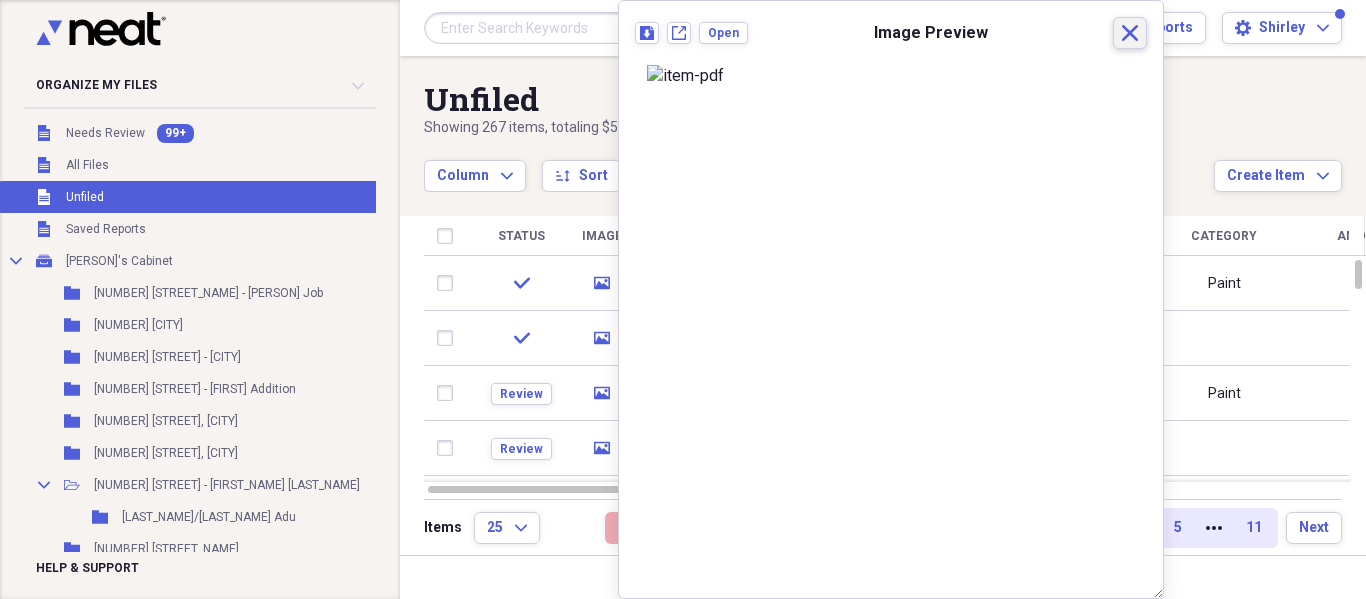 drag, startPoint x: 1125, startPoint y: 36, endPoint x: 987, endPoint y: 56, distance: 139.44174 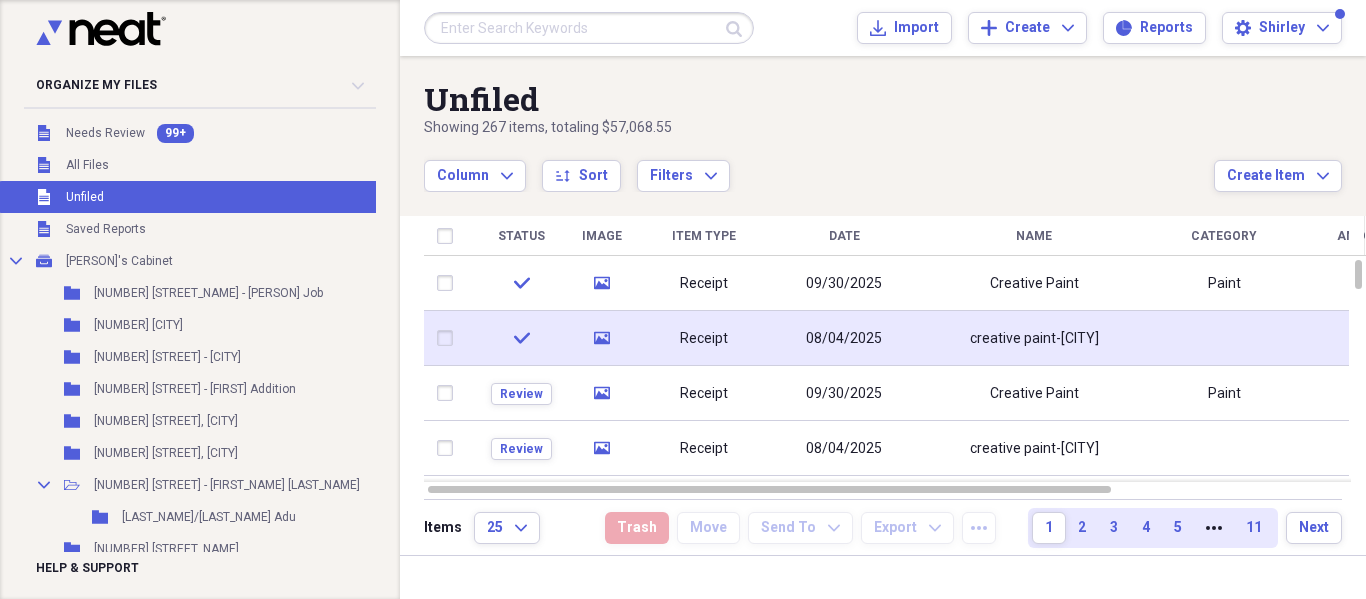 click at bounding box center (449, 338) 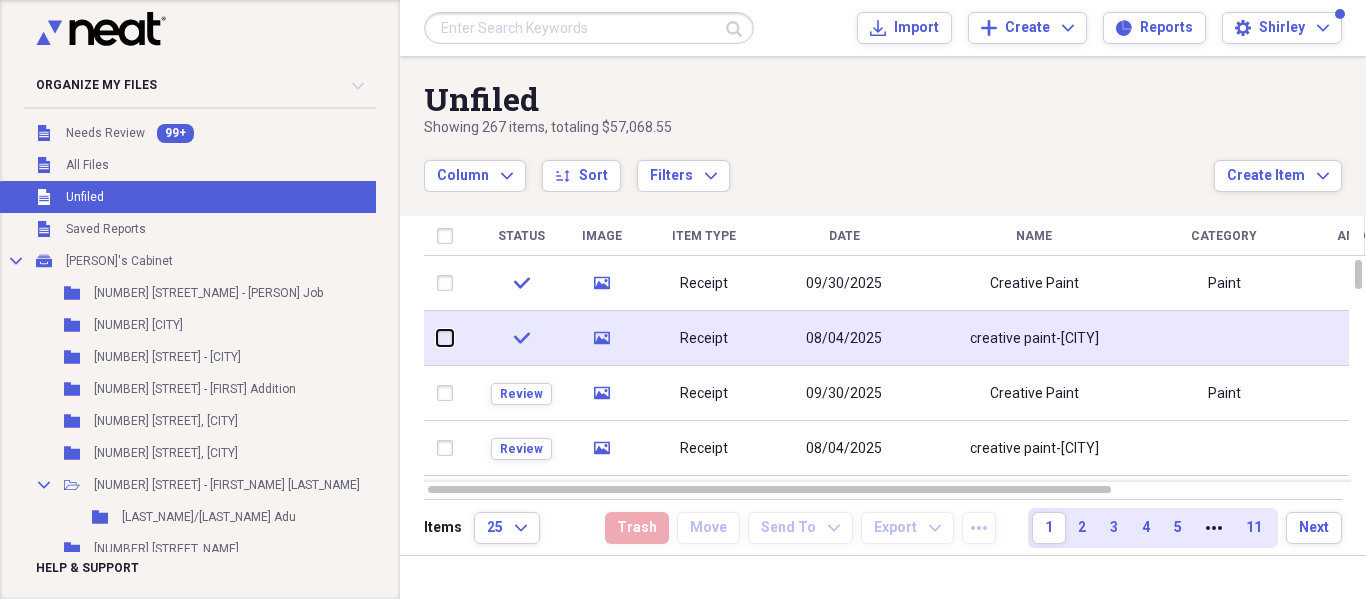 click at bounding box center [437, 338] 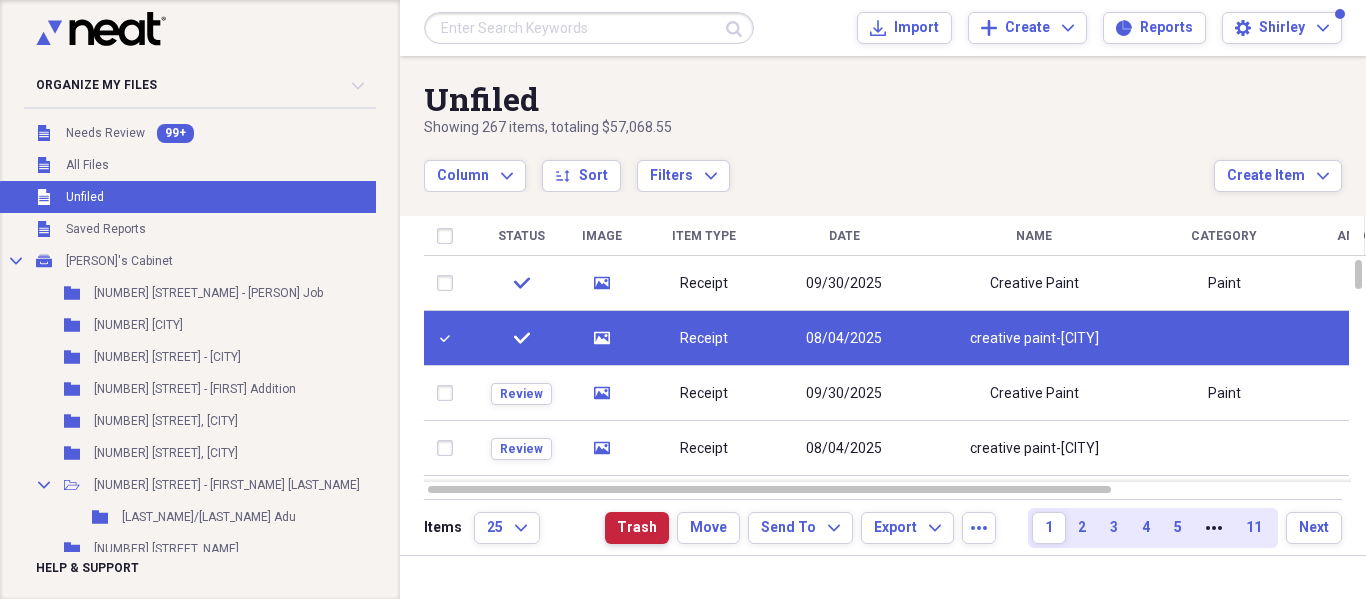 drag, startPoint x: 641, startPoint y: 533, endPoint x: 659, endPoint y: 529, distance: 18.439089 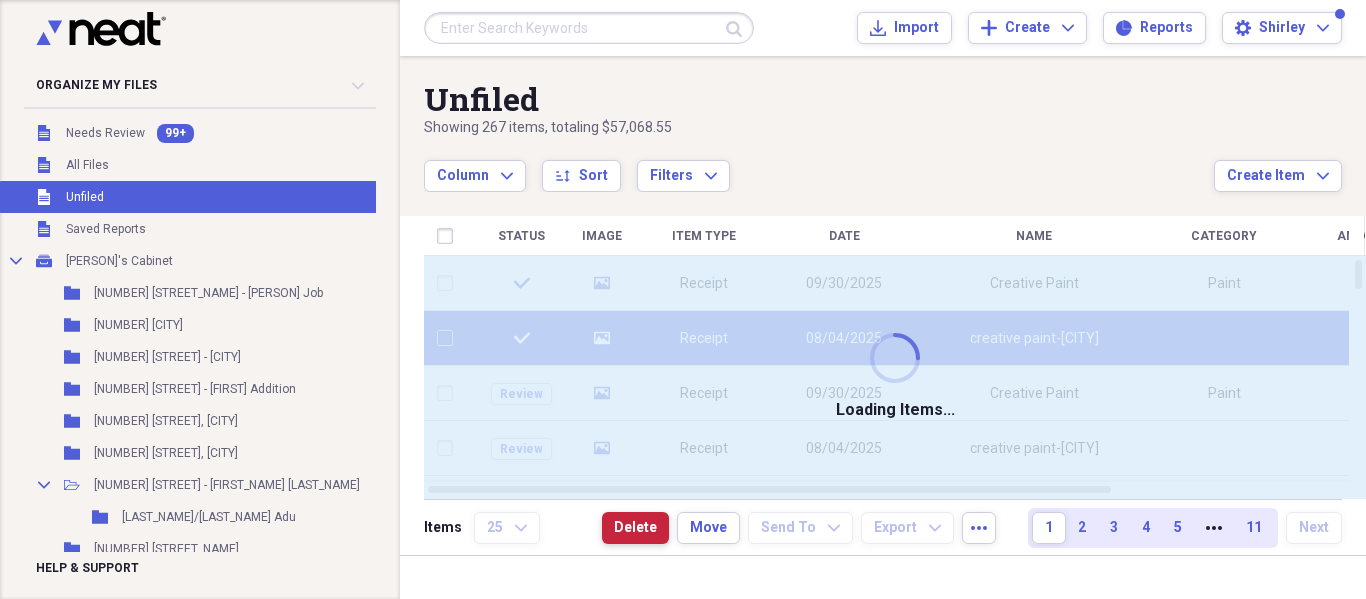 checkbox on "false" 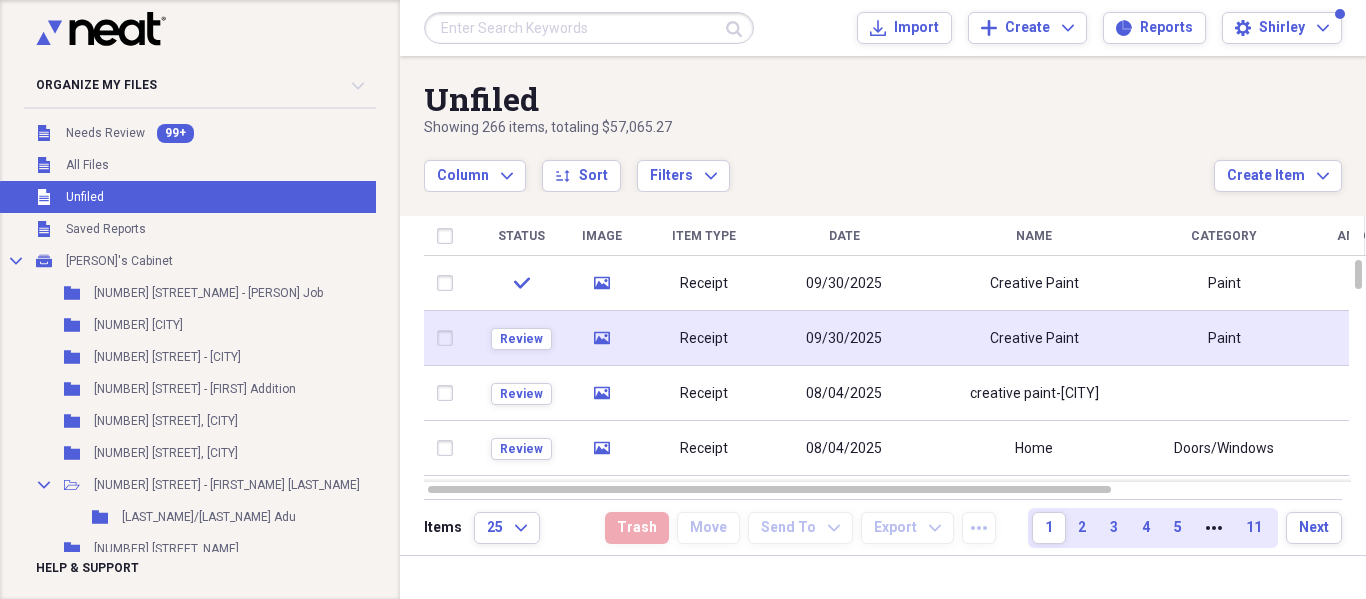 click on "media" 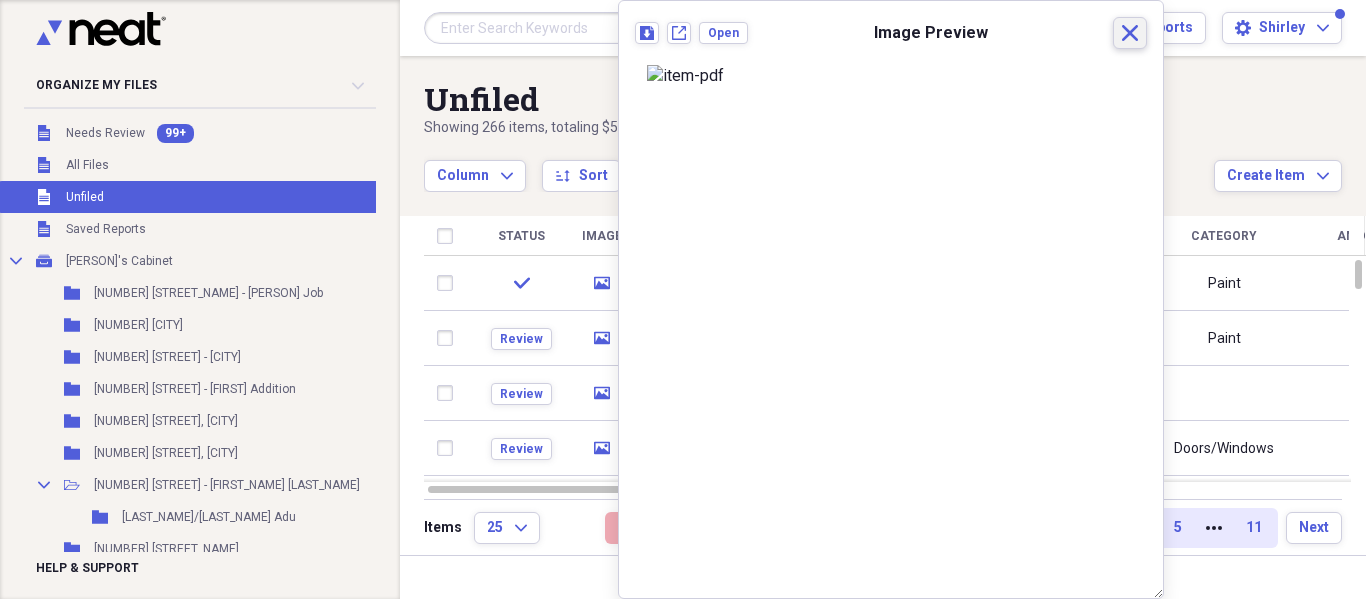 click 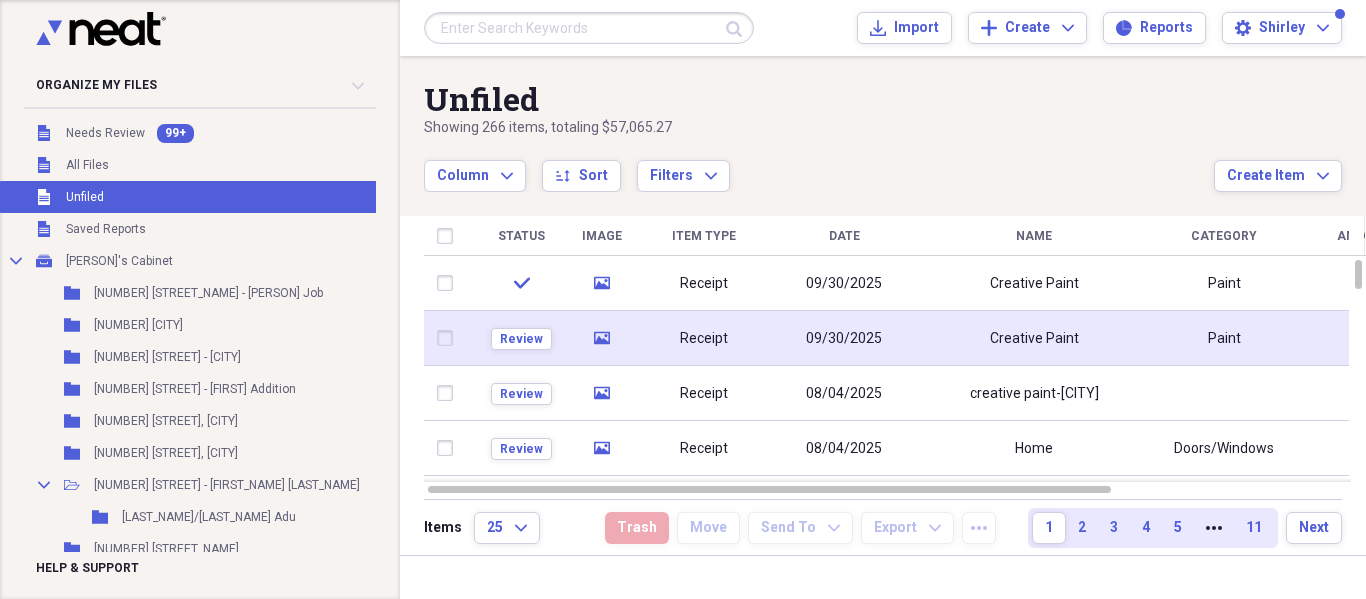 click on "Receipt" at bounding box center [704, 339] 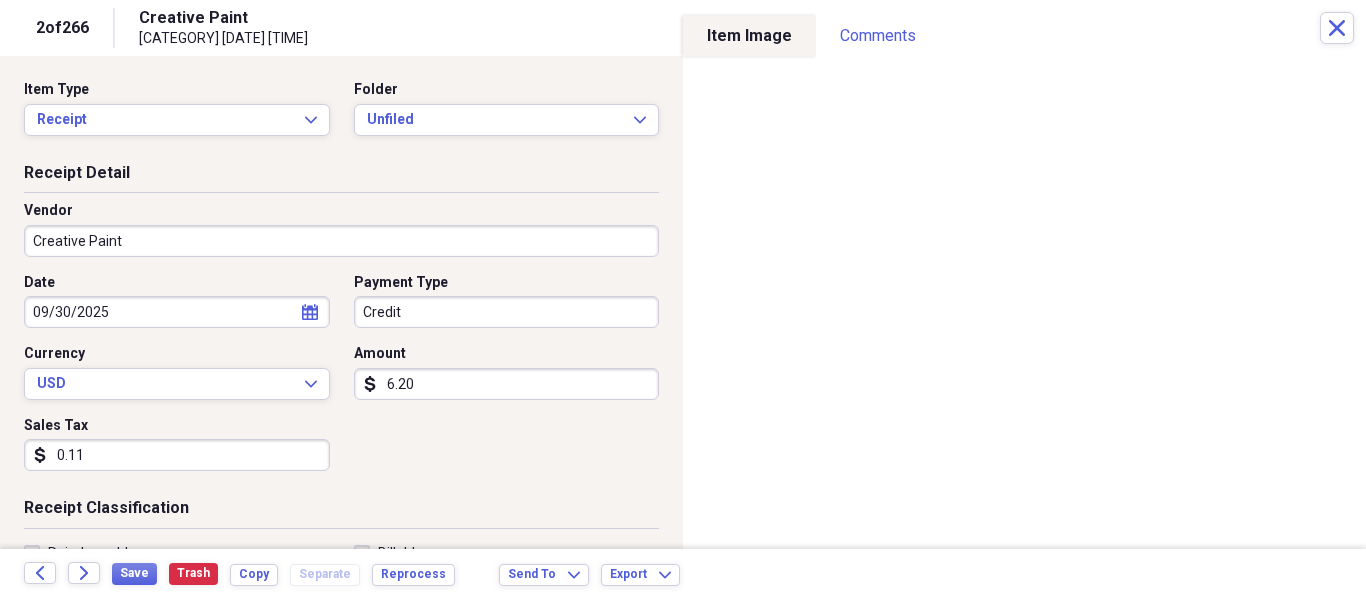 click on "6.20" at bounding box center (507, 384) 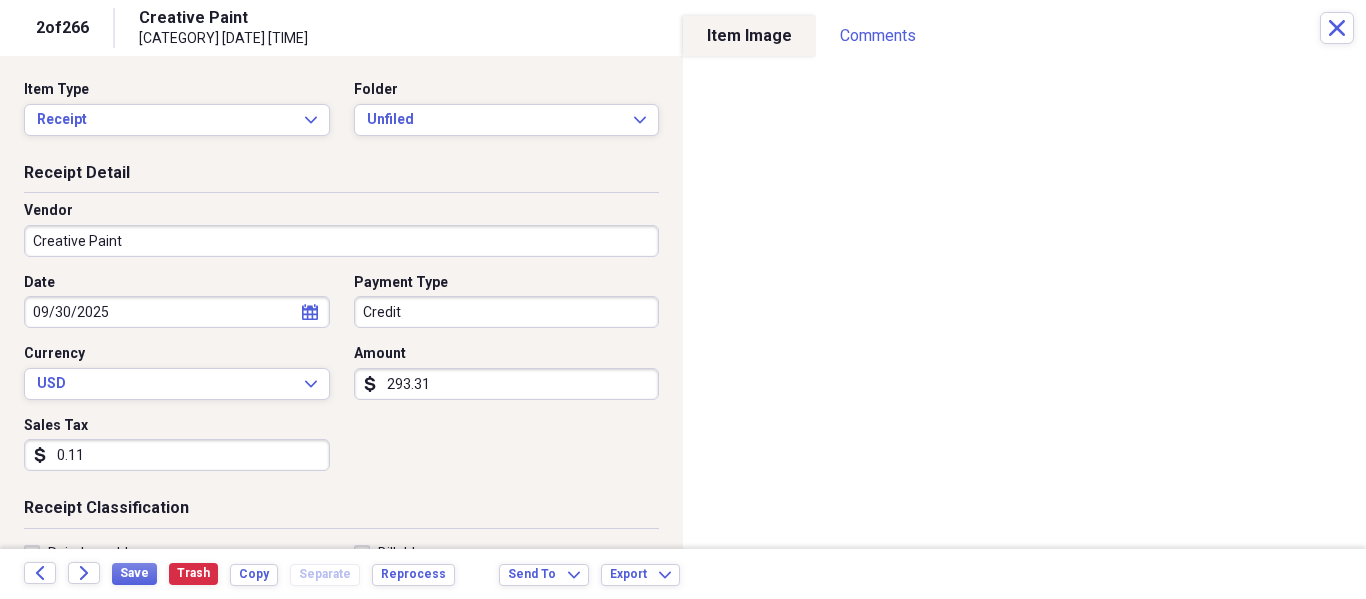 type on "293.31" 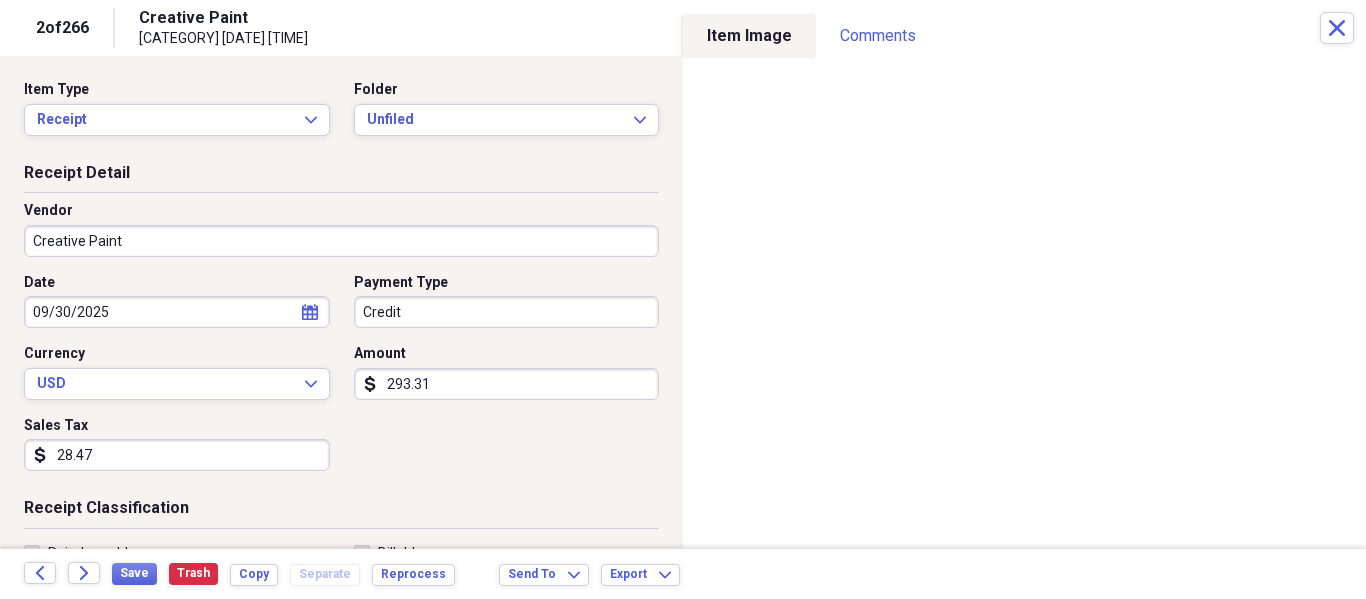 type on "28.47" 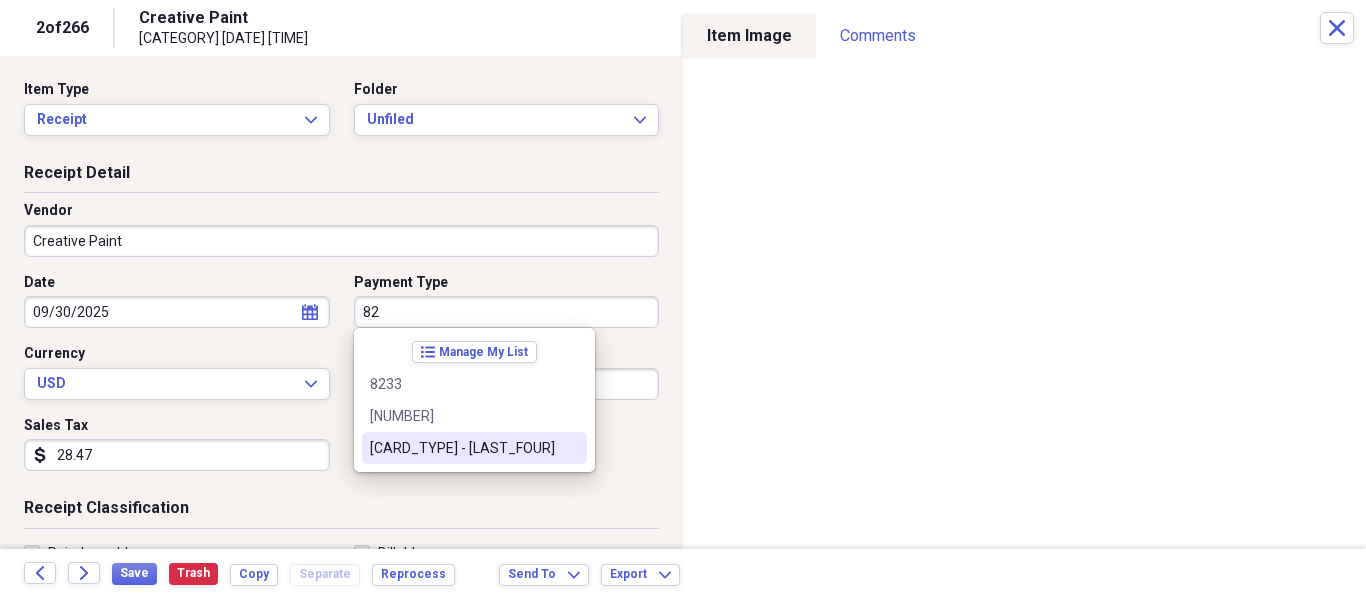 click on "[CARD_TYPE] - [LAST_FOUR]" at bounding box center (474, 448) 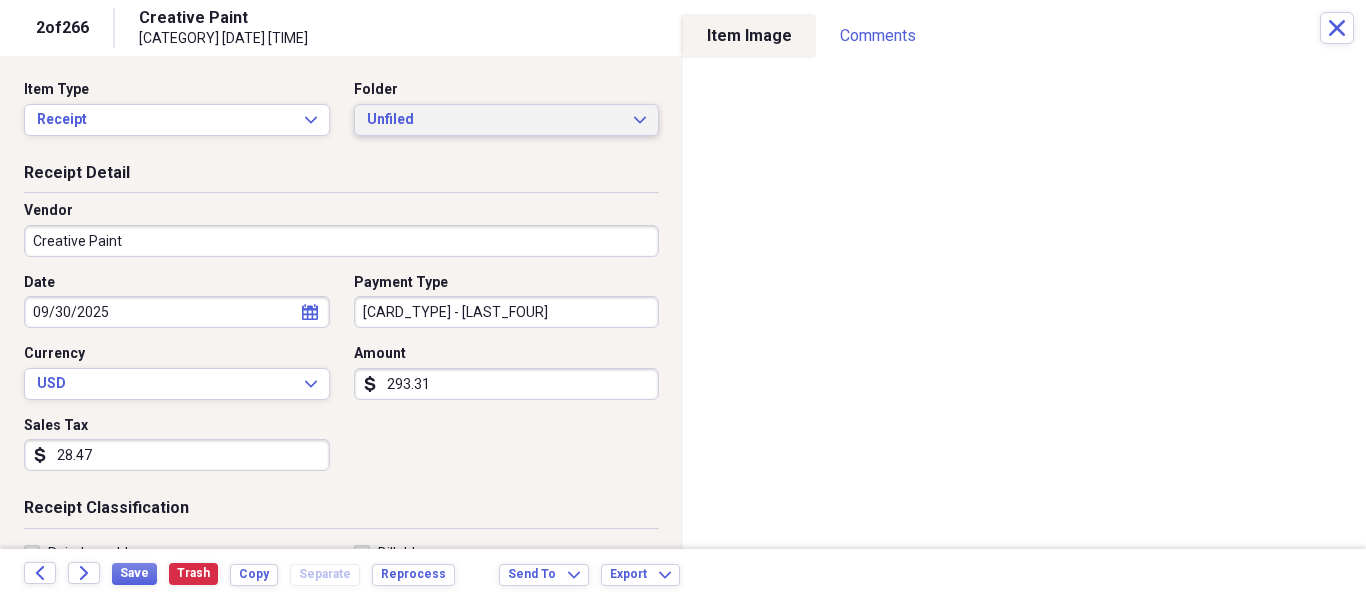 click on "Unfiled" at bounding box center [495, 120] 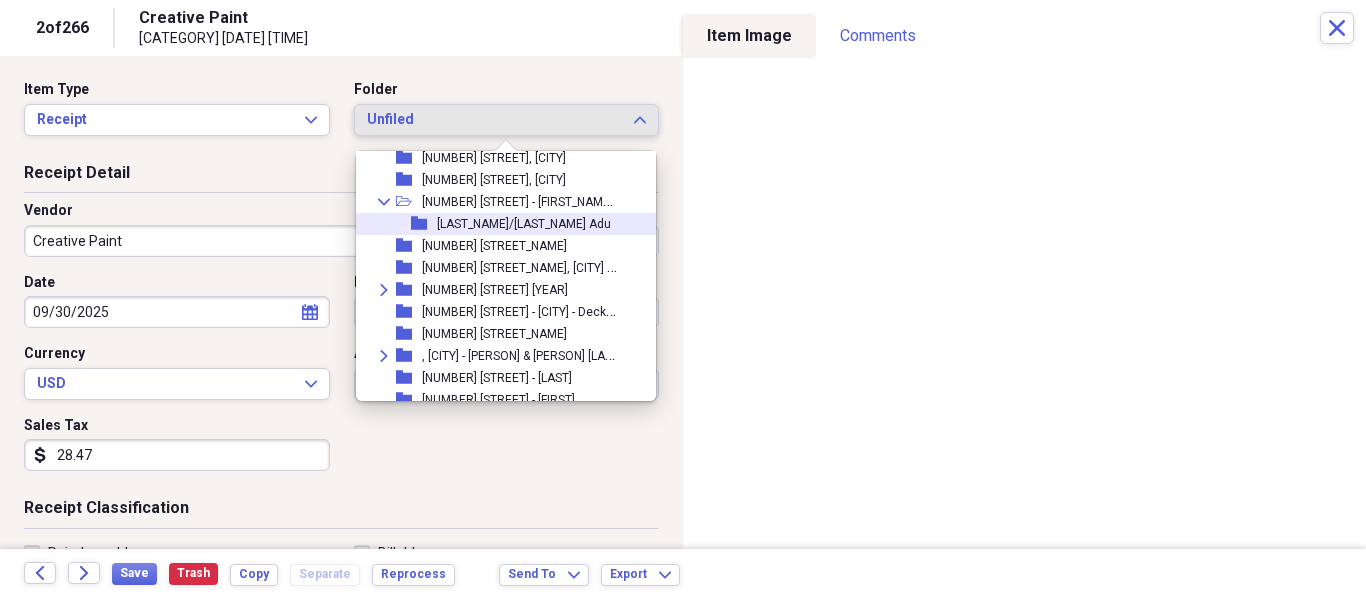 scroll, scrollTop: 155, scrollLeft: 0, axis: vertical 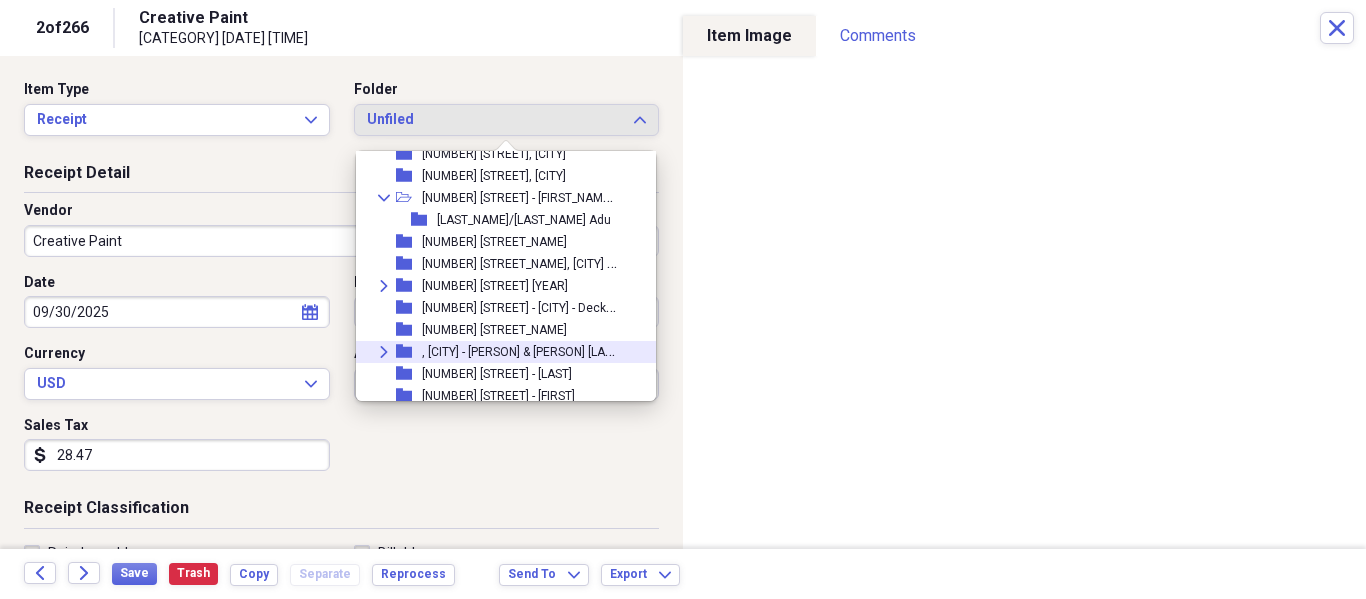 click on ", [CITY] - [PERSON] & [PERSON] [LAST_NAME]" at bounding box center (541, 350) 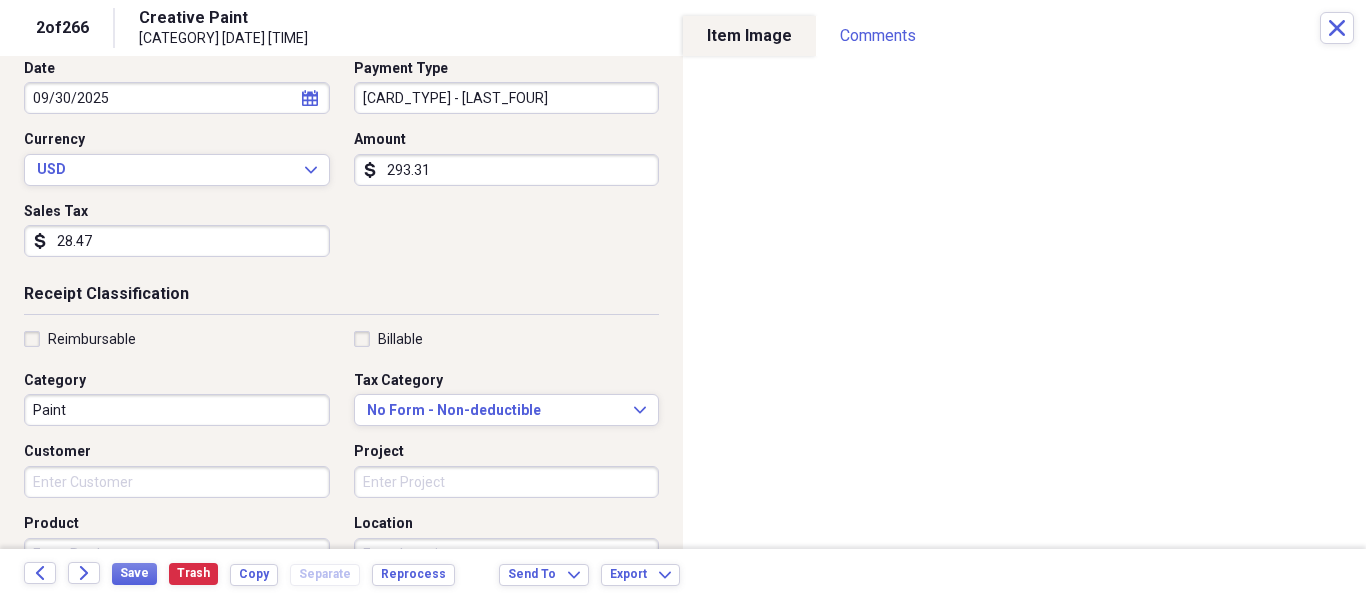 scroll, scrollTop: 329, scrollLeft: 0, axis: vertical 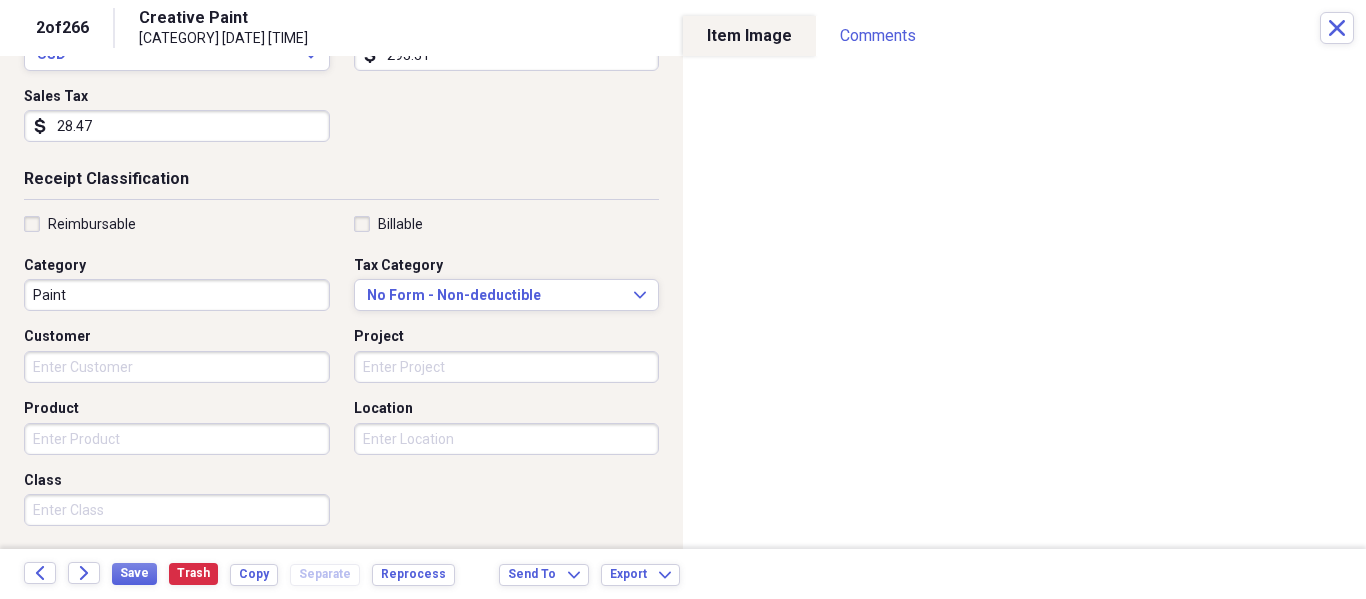 click on "Paint" at bounding box center (177, 295) 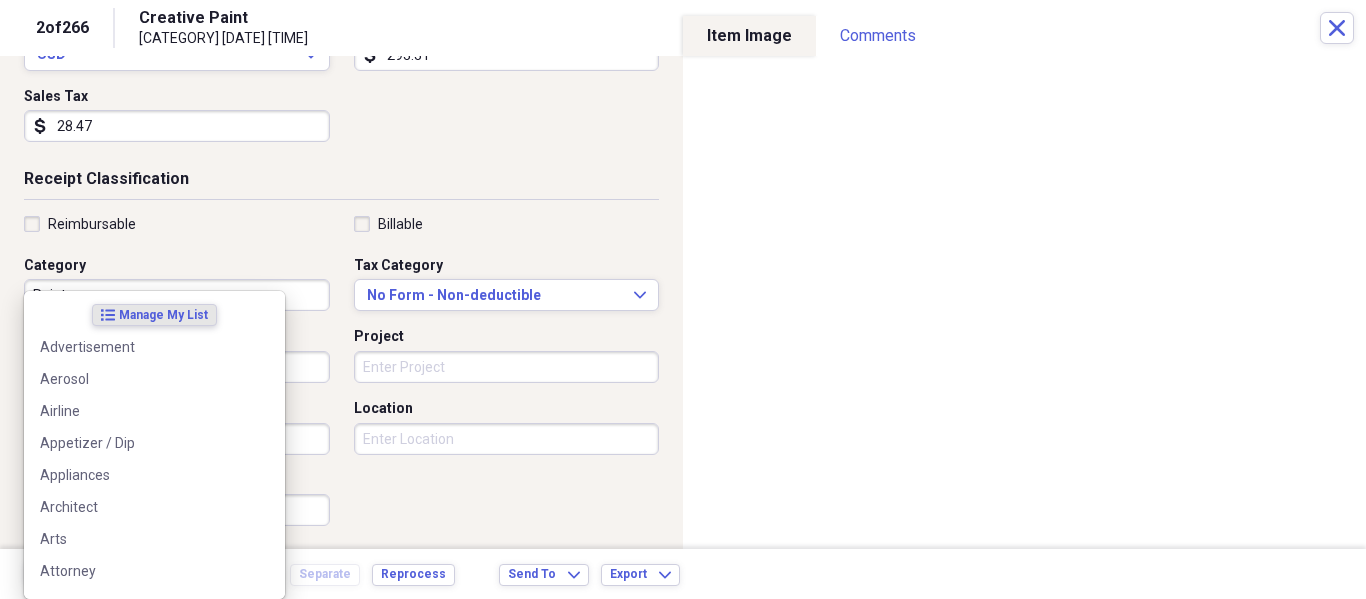 drag, startPoint x: 384, startPoint y: 212, endPoint x: 330, endPoint y: 276, distance: 83.737686 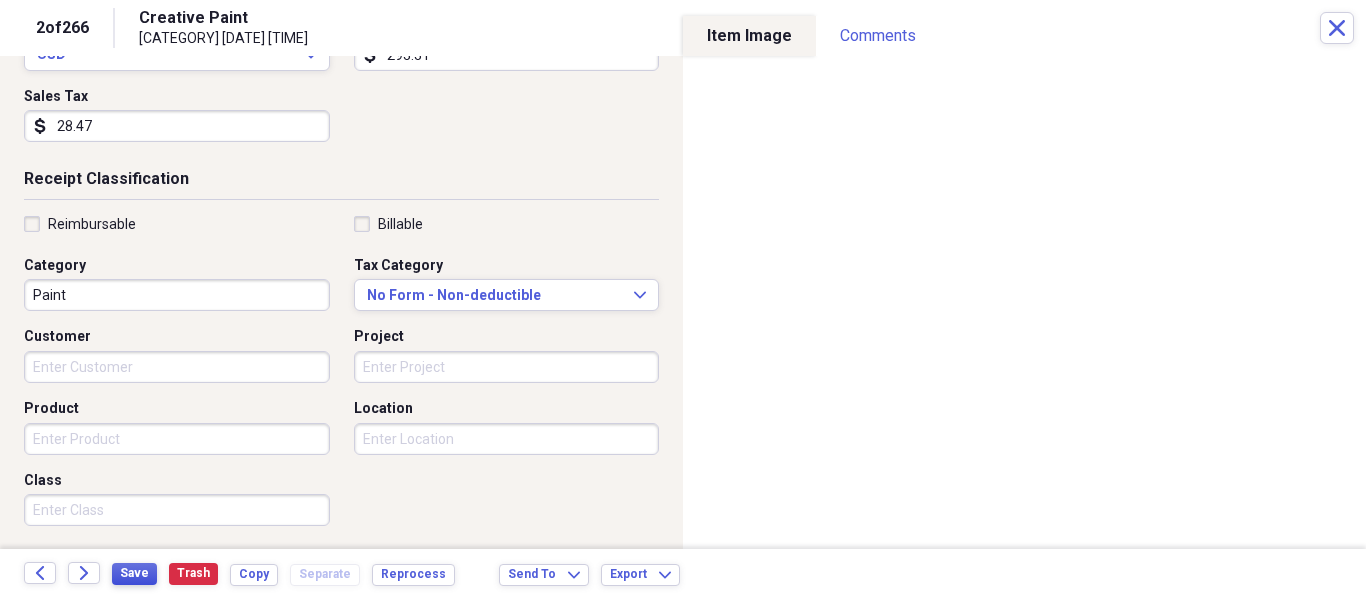 click on "Save" at bounding box center [134, 573] 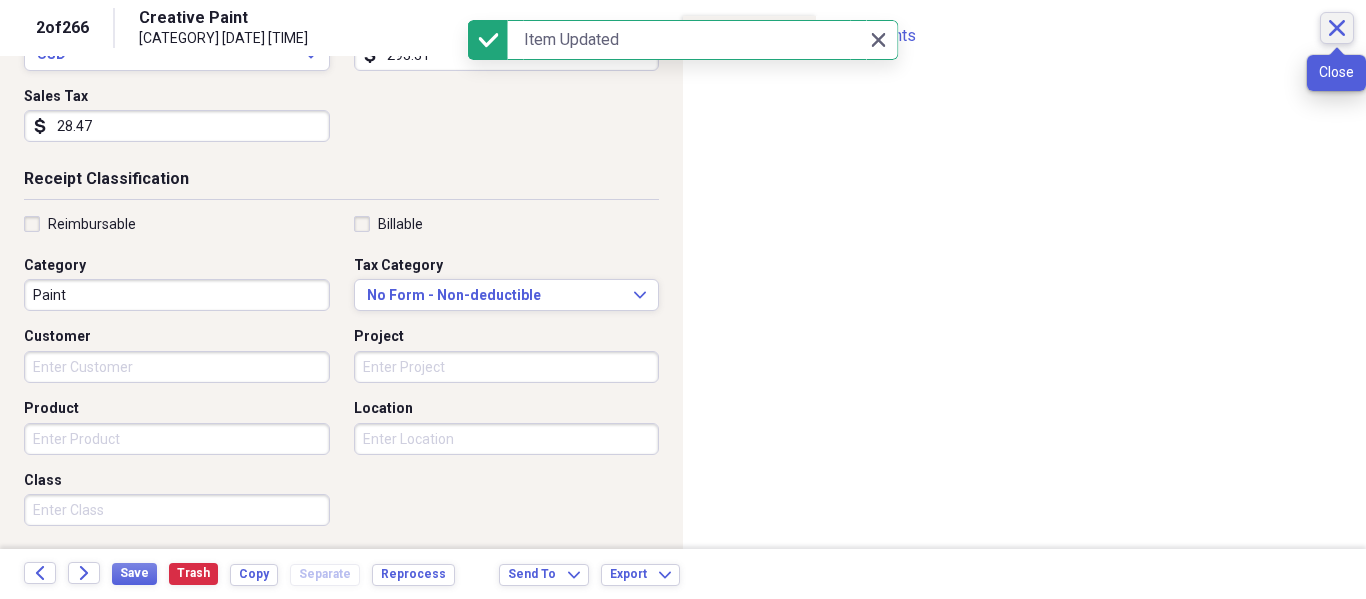 click on "Close" 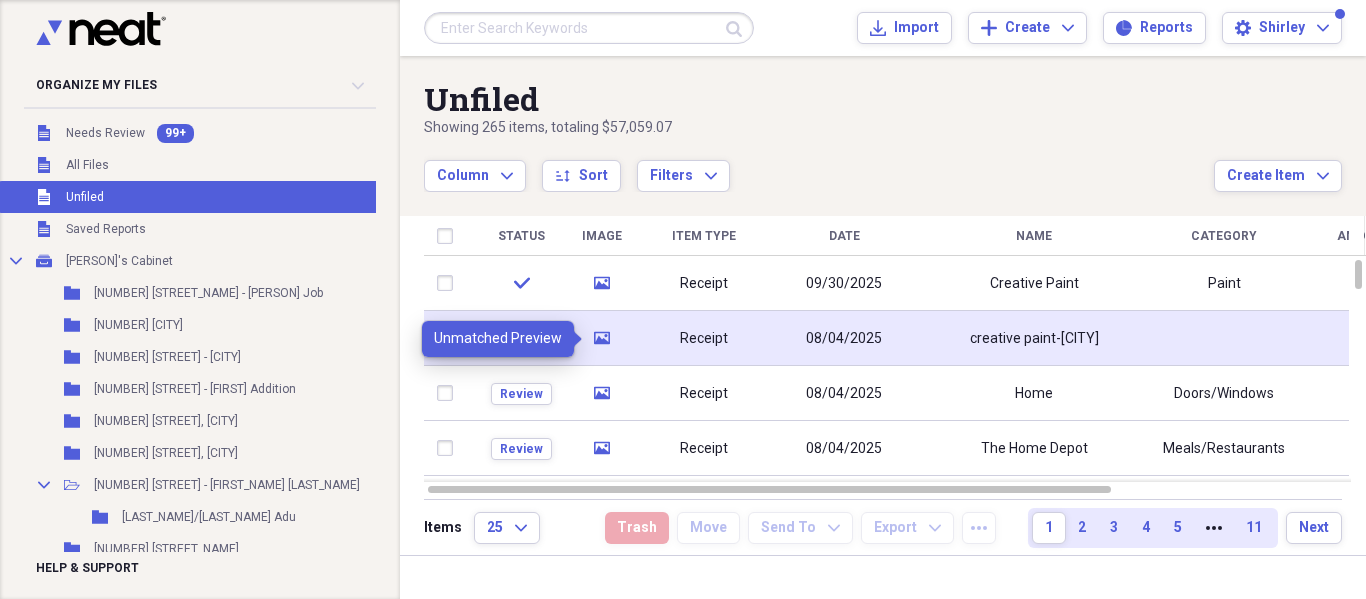 click 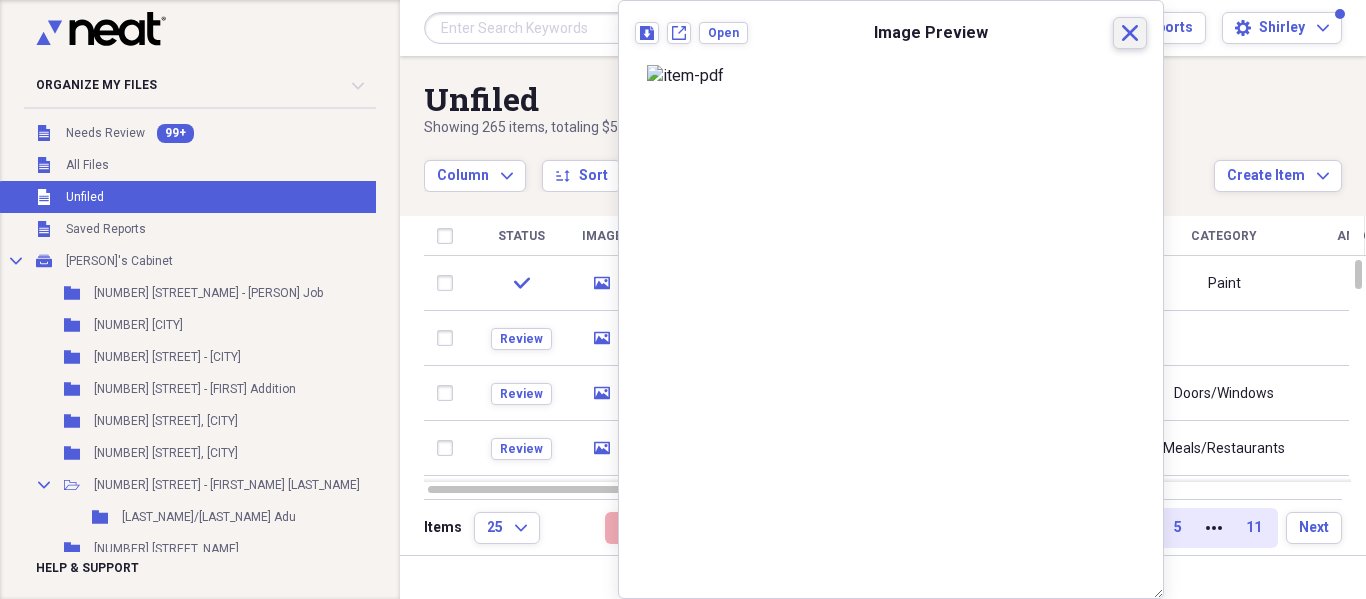 click 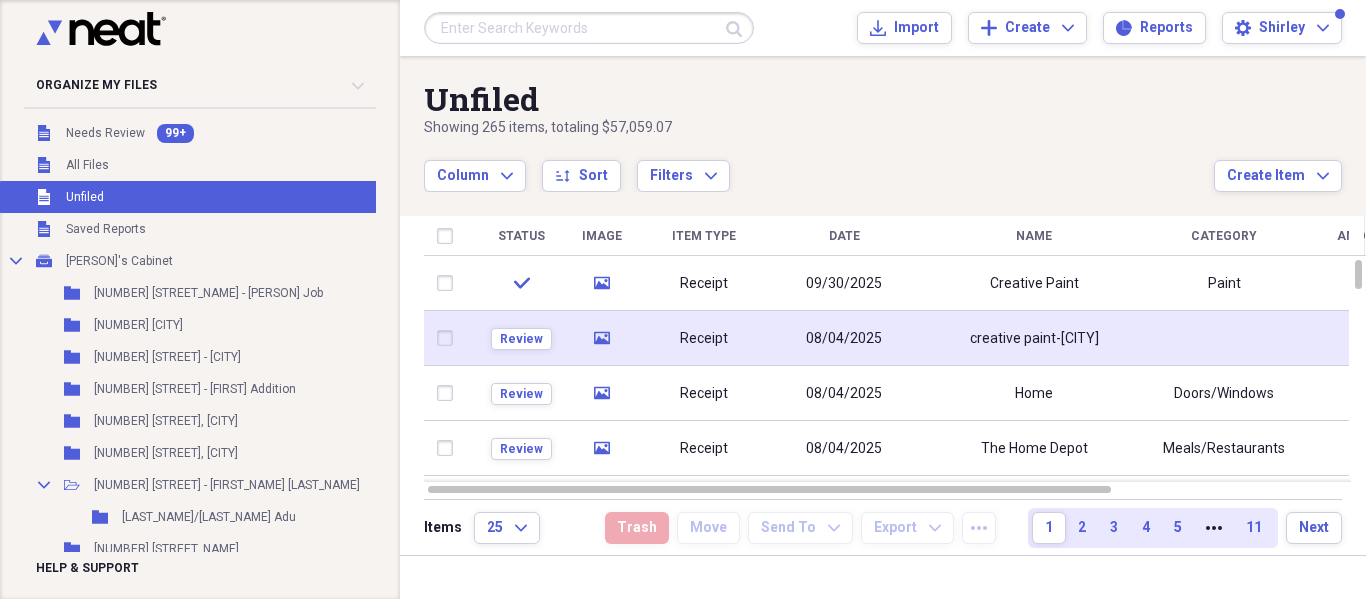 drag, startPoint x: 441, startPoint y: 339, endPoint x: 463, endPoint y: 361, distance: 31.112698 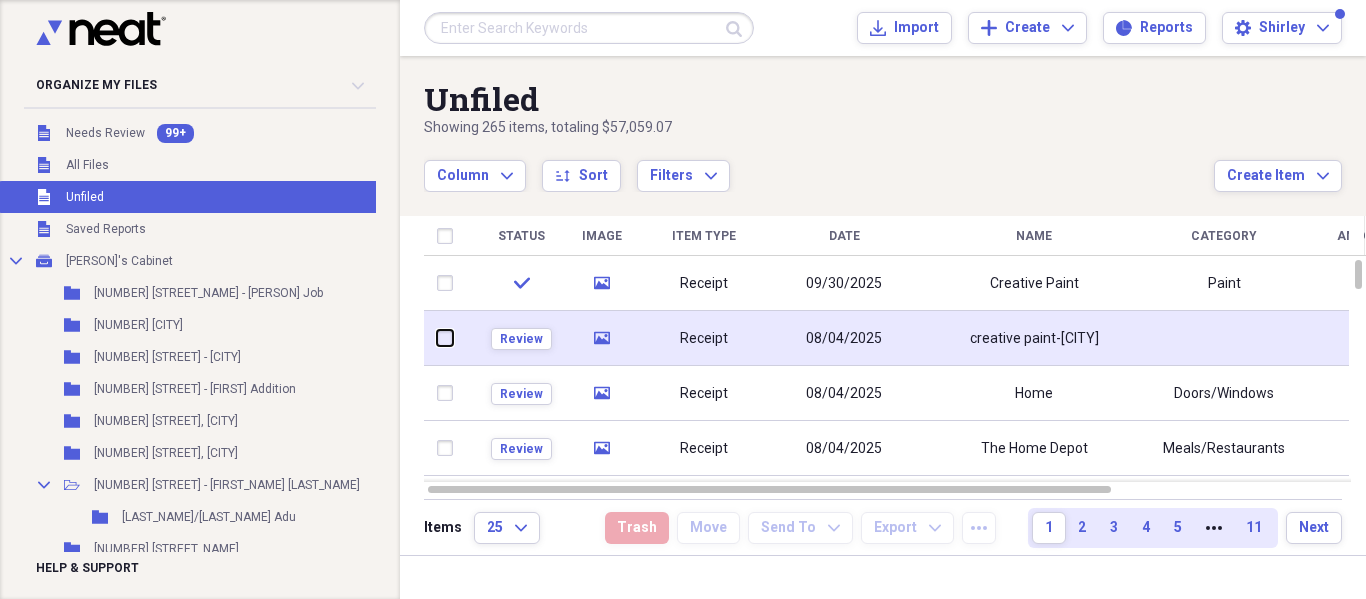 click at bounding box center [437, 338] 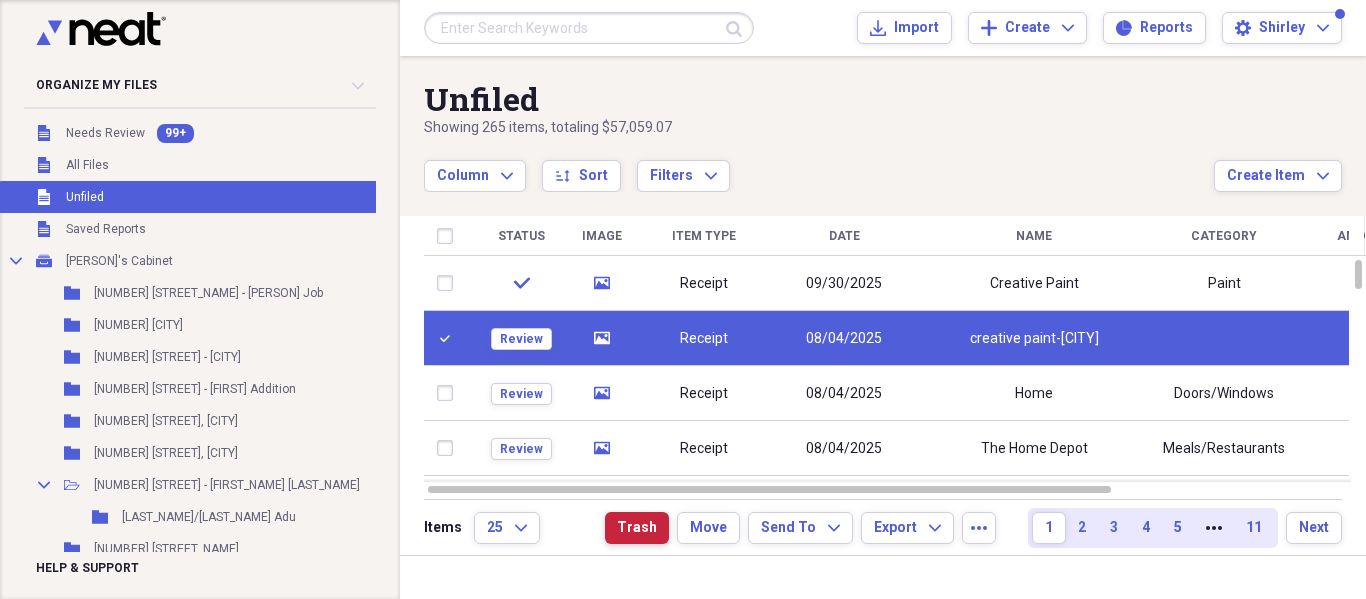 click on "Trash" at bounding box center [637, 528] 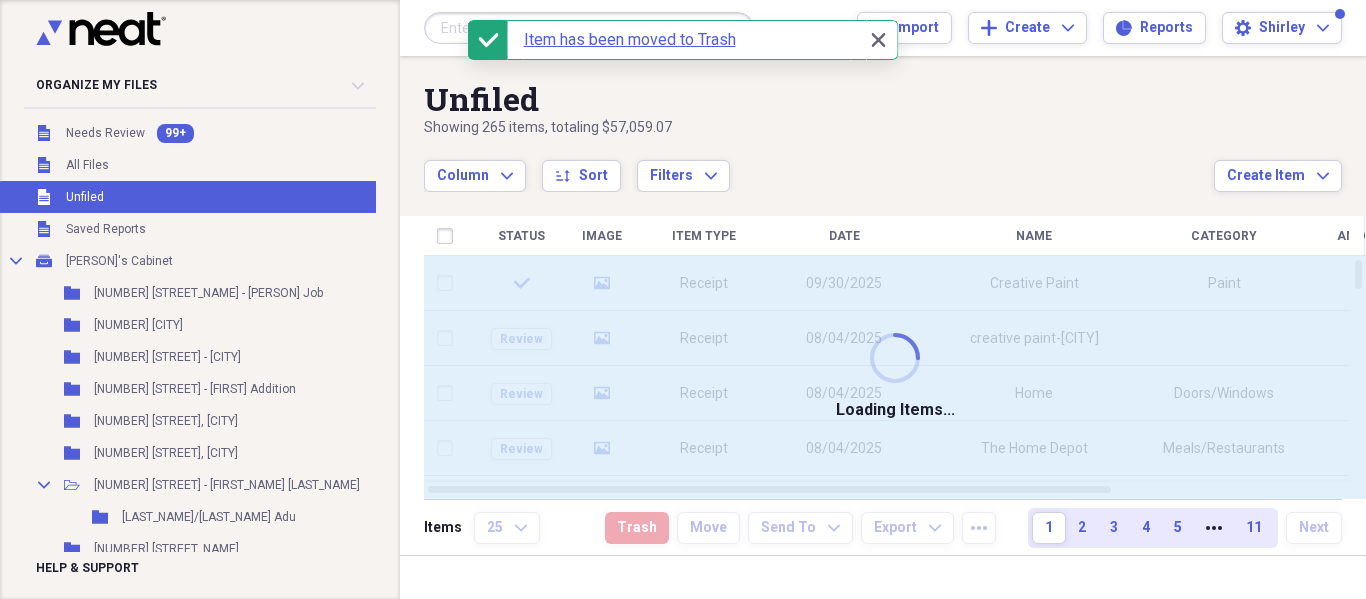 checkbox on "false" 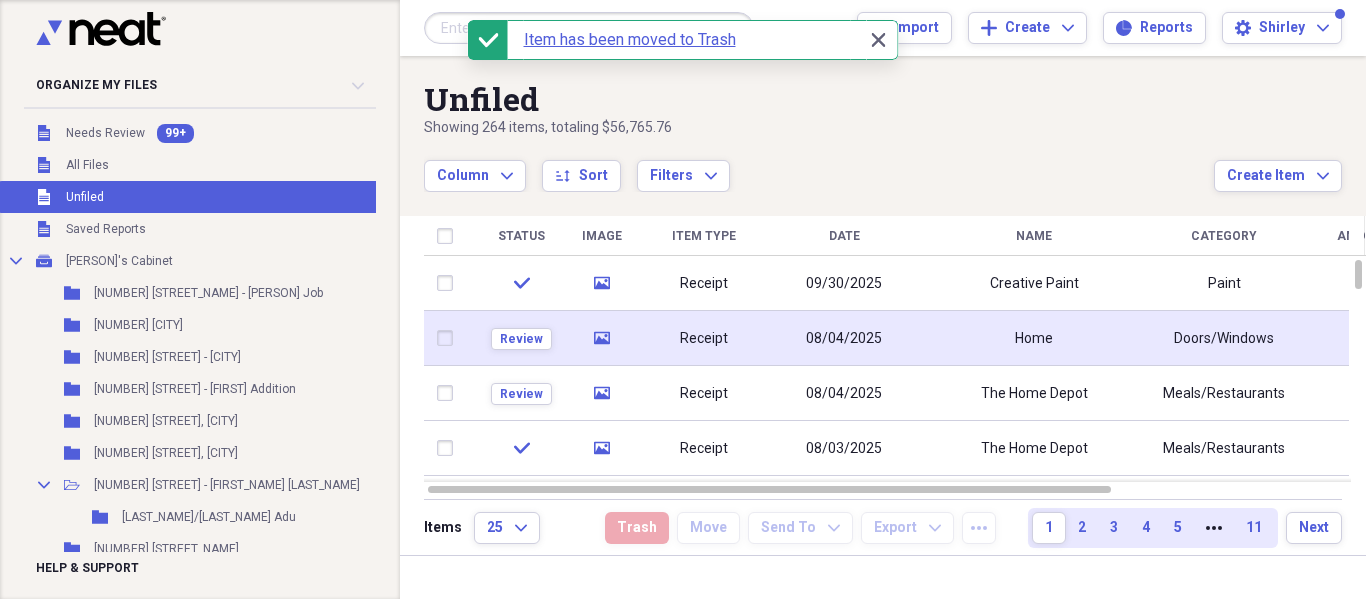 click on "media" 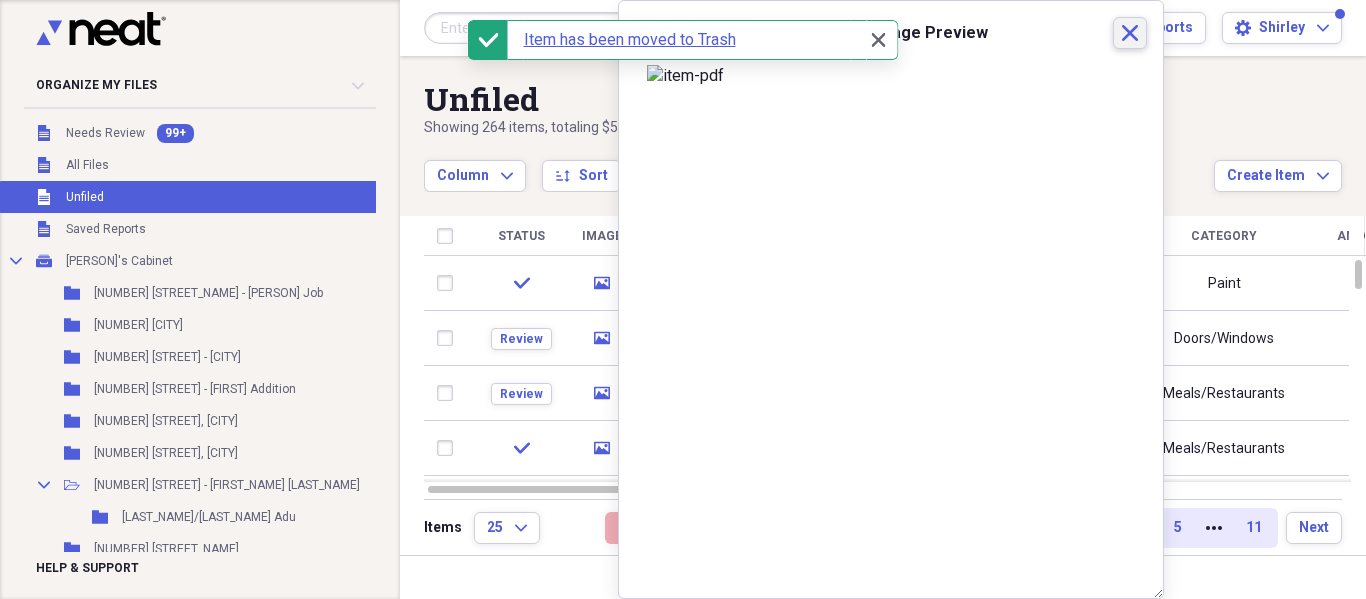 click on "Close" 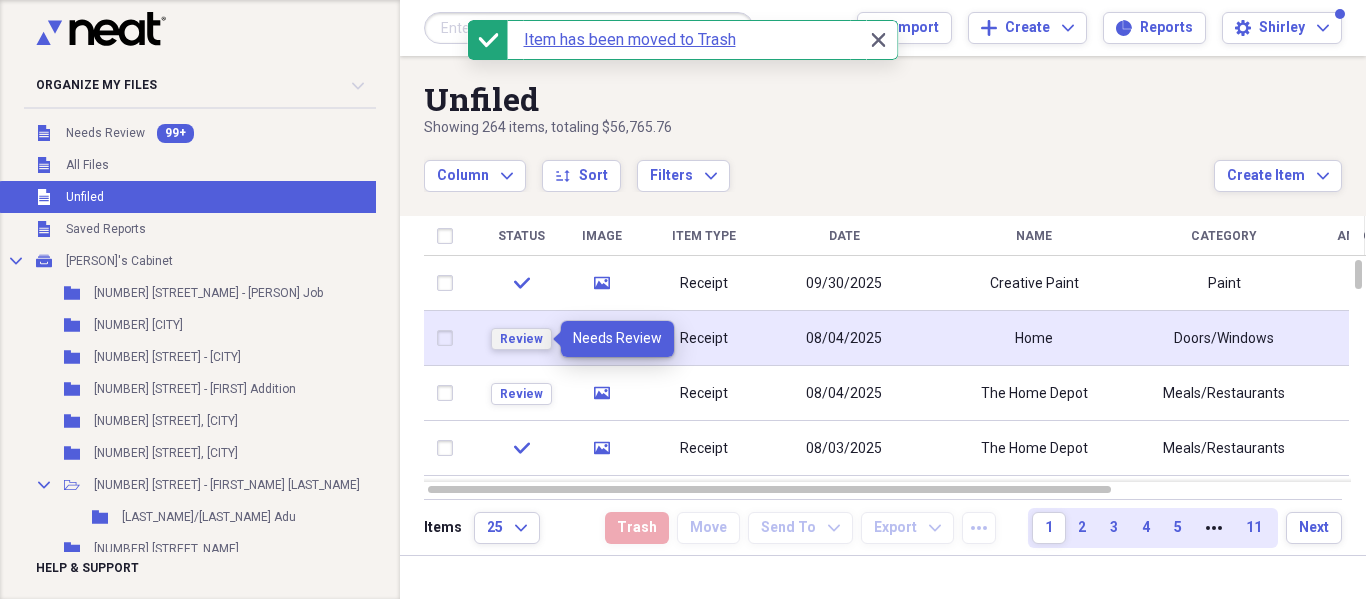 click on "Review" at bounding box center [521, 339] 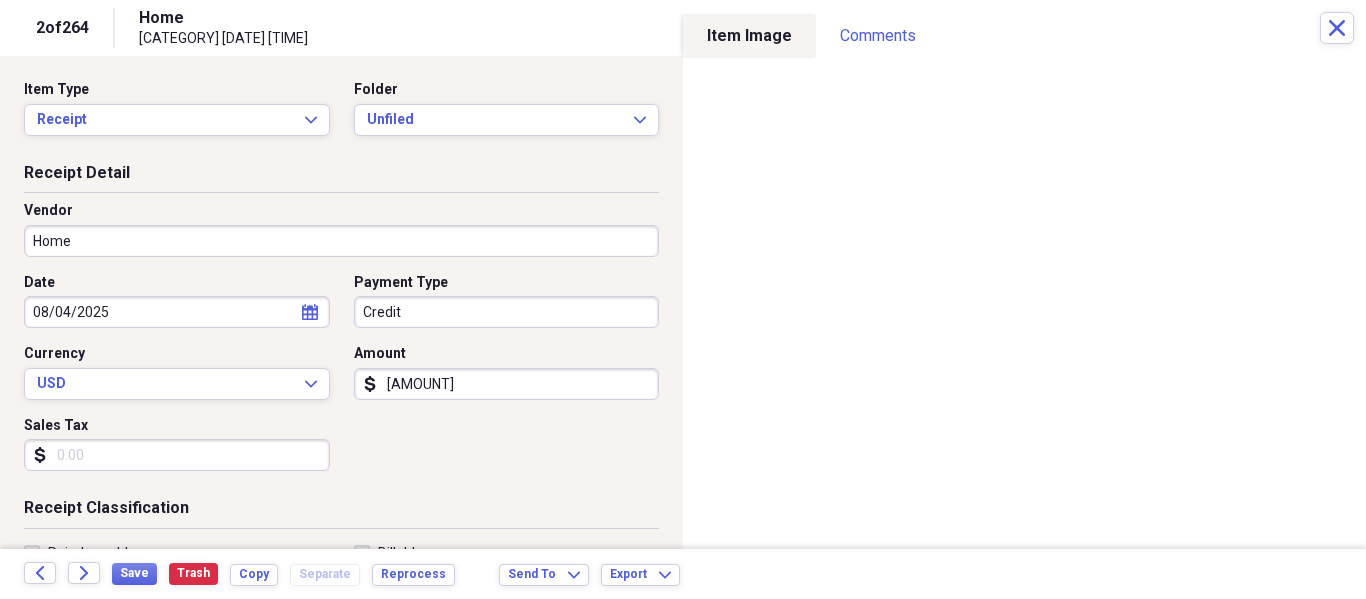 click on "Sales Tax" at bounding box center [177, 455] 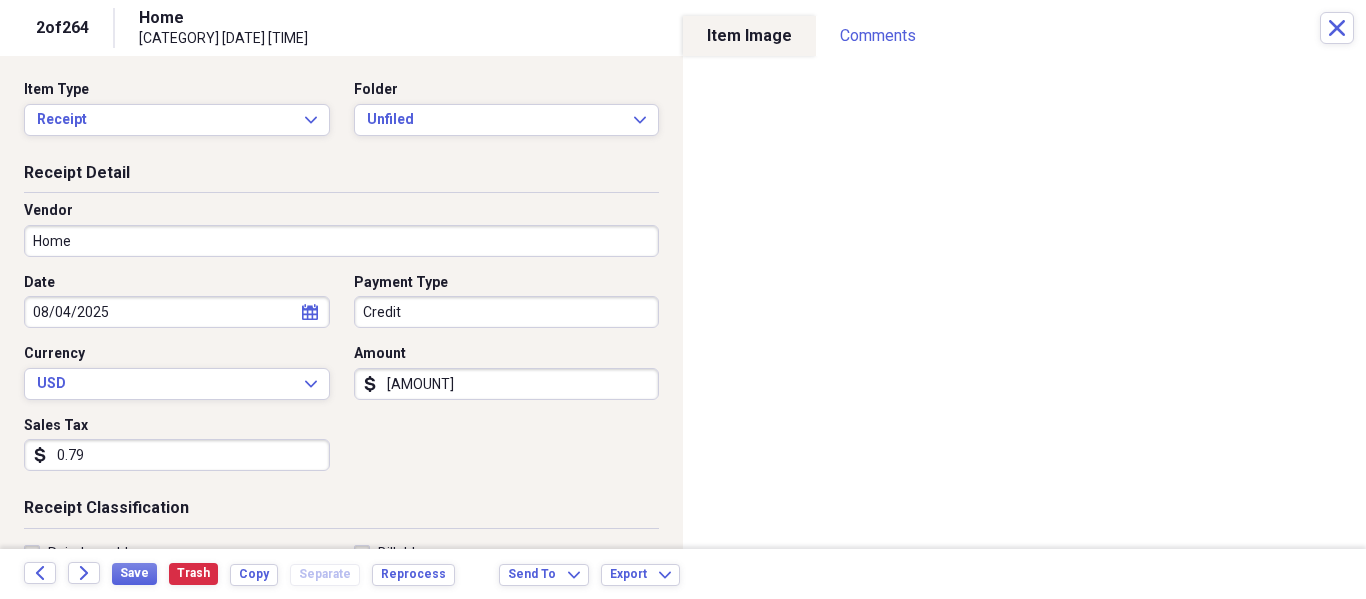type on "0.79" 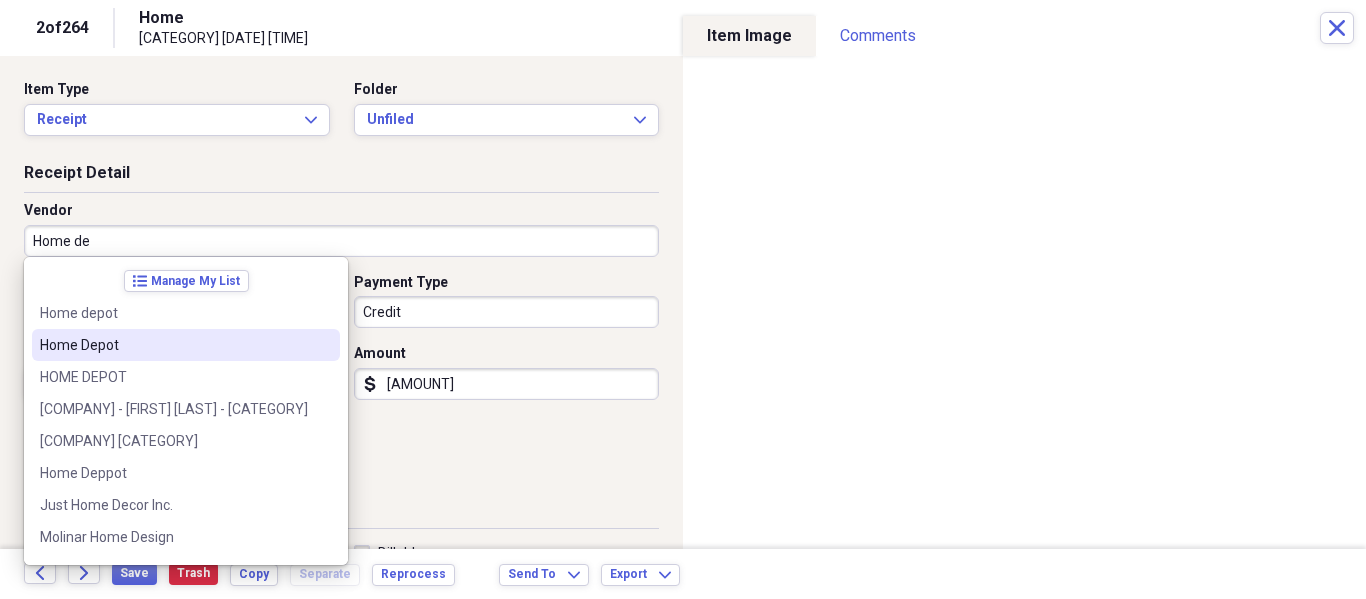 click on "Home Depot" at bounding box center (174, 345) 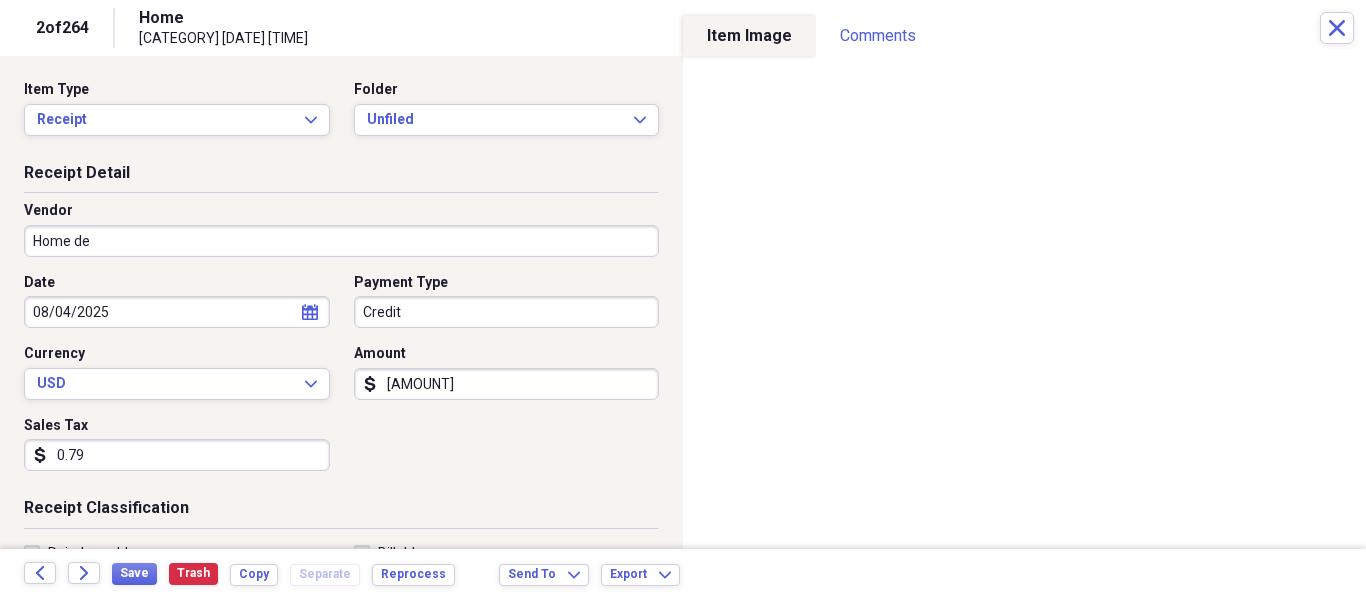 type on "Home Depot" 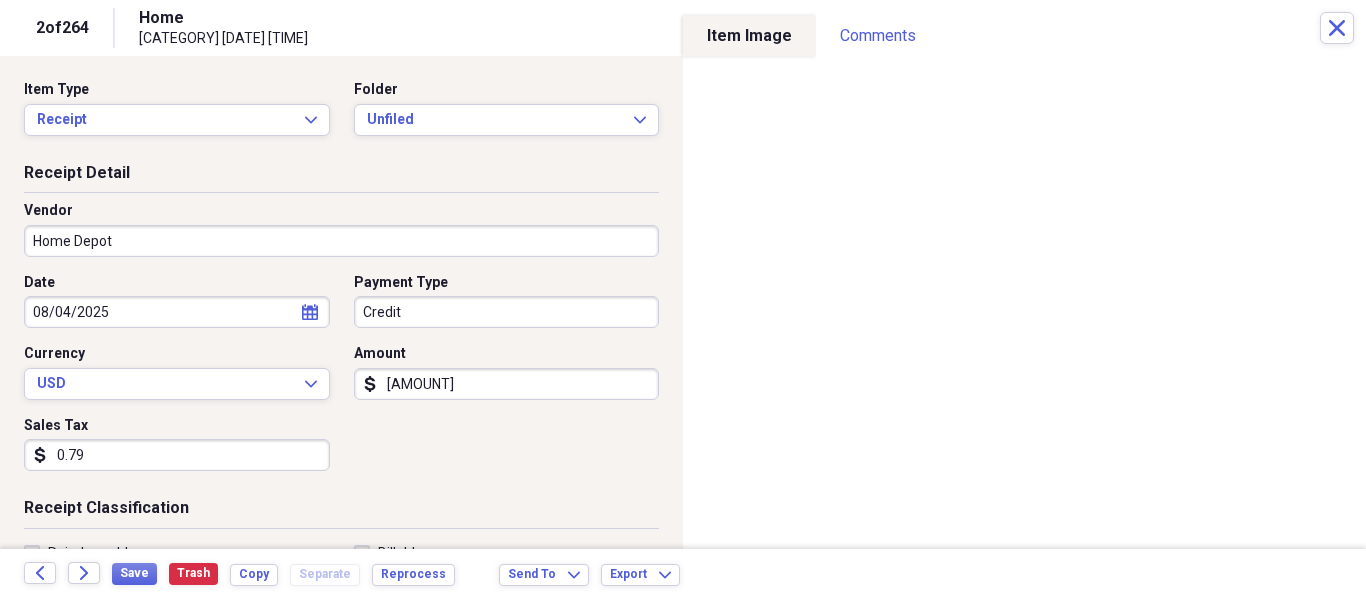 type on "Tools" 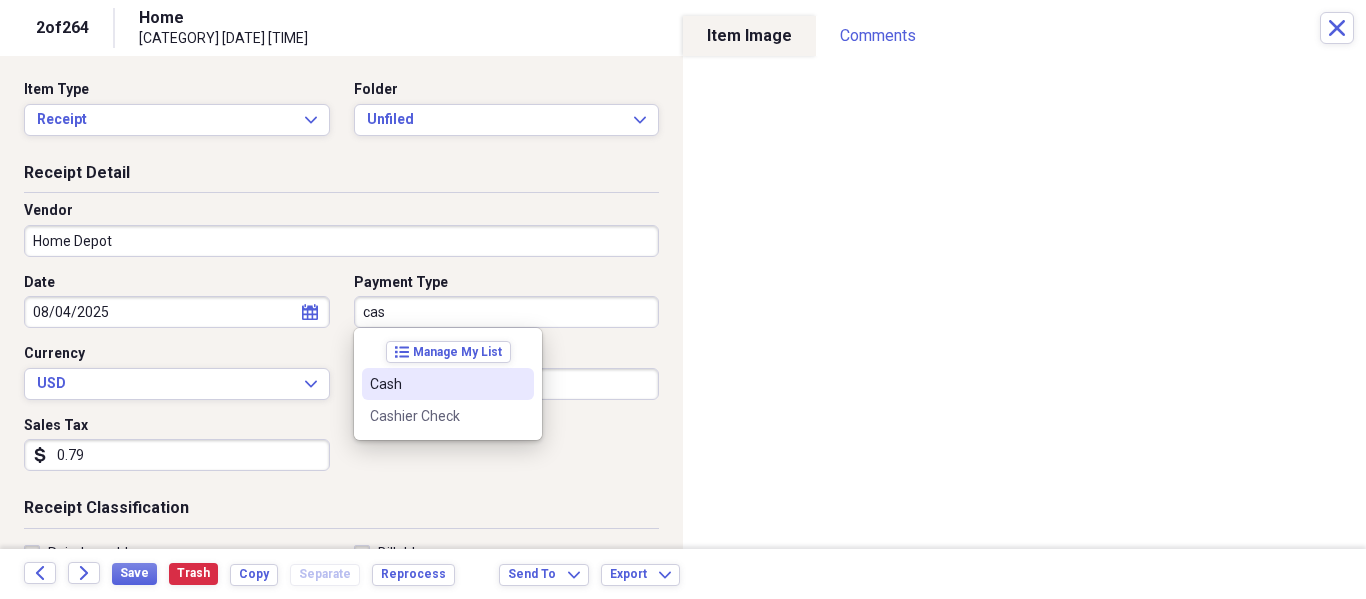 click on "Cash" at bounding box center (436, 384) 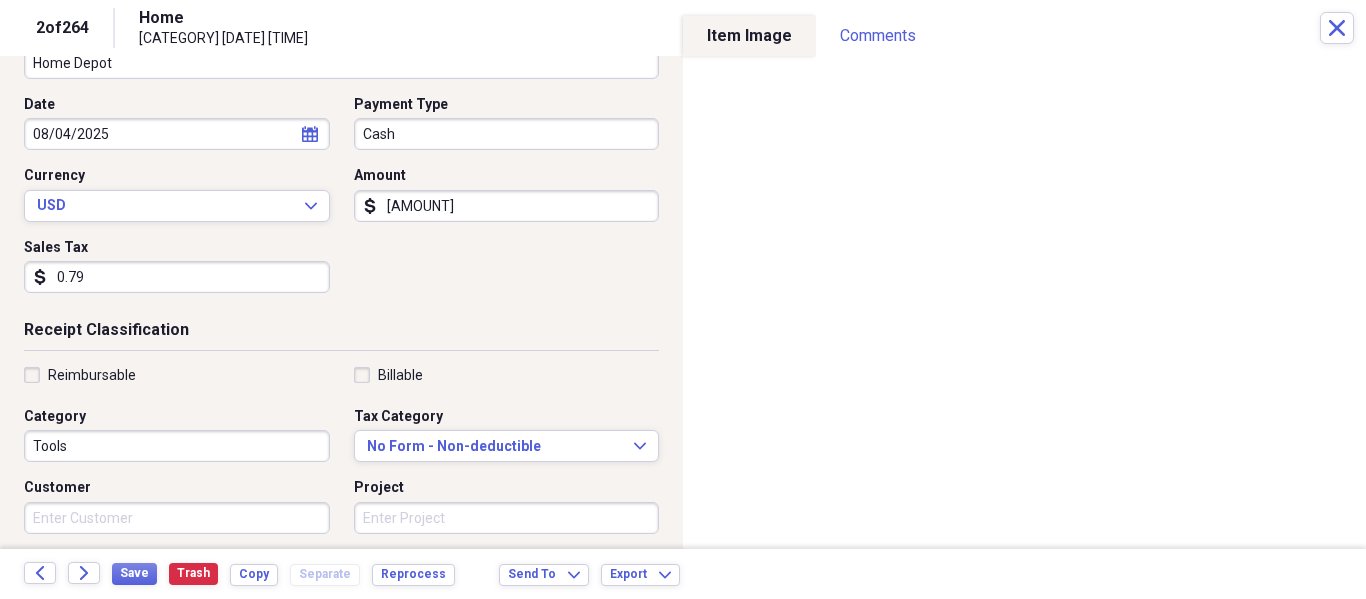 scroll, scrollTop: 151, scrollLeft: 0, axis: vertical 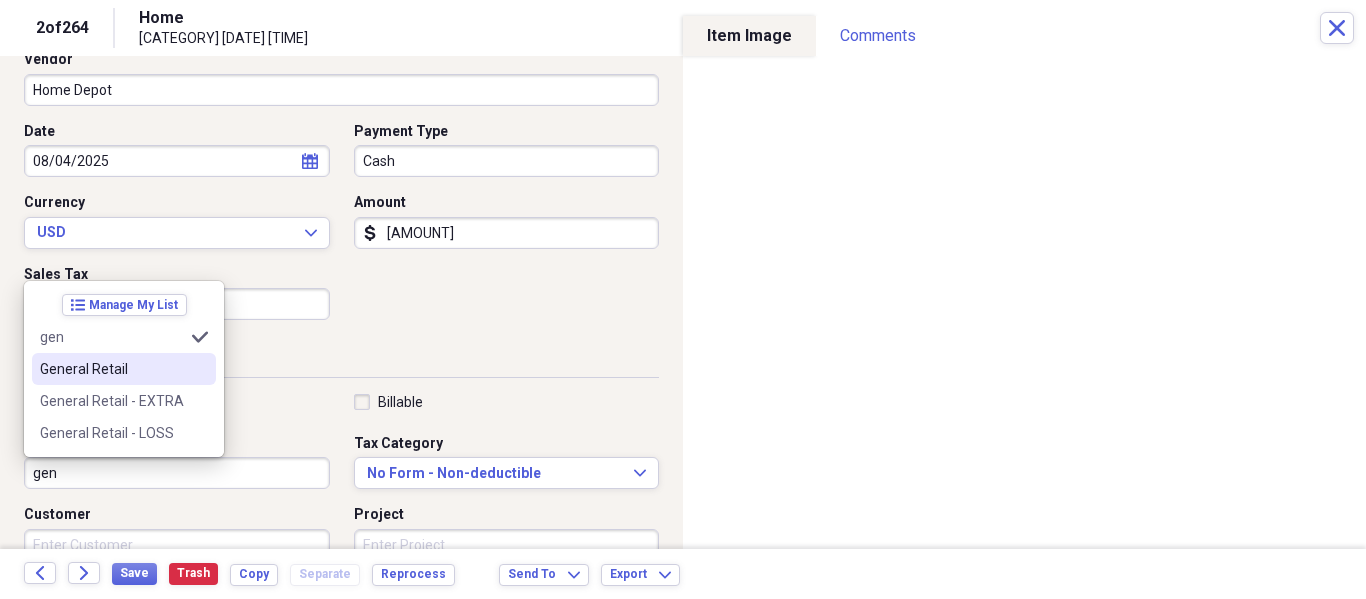 click on "General Retail" at bounding box center [124, 369] 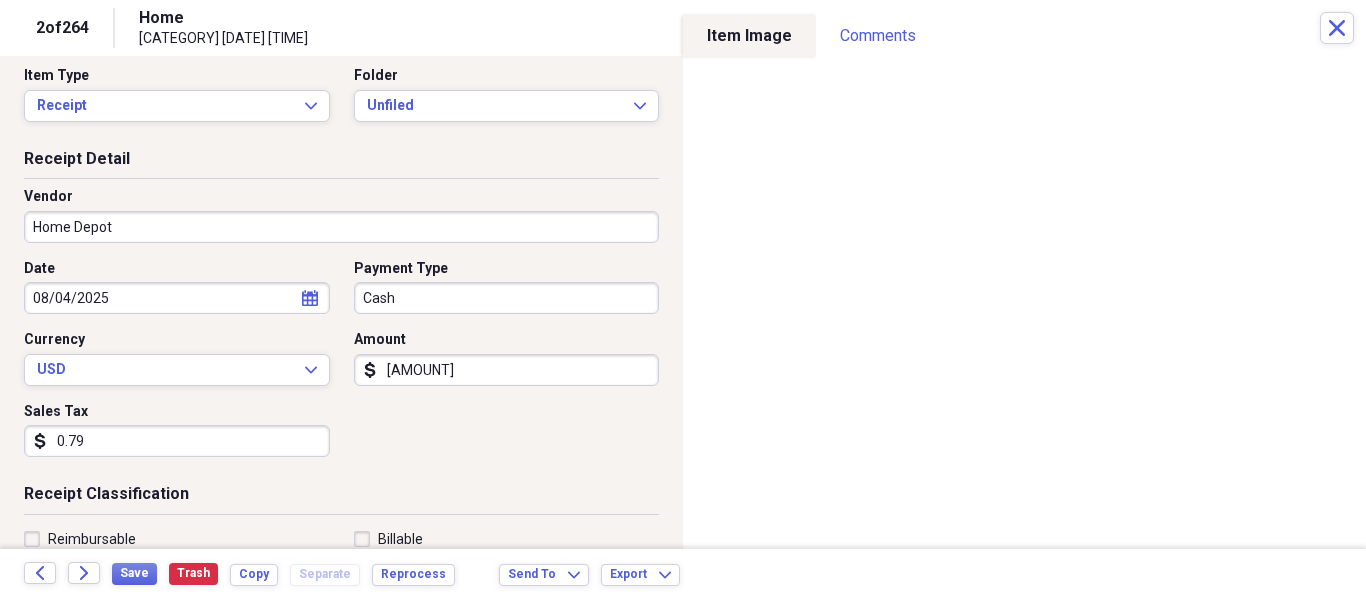 scroll, scrollTop: 0, scrollLeft: 0, axis: both 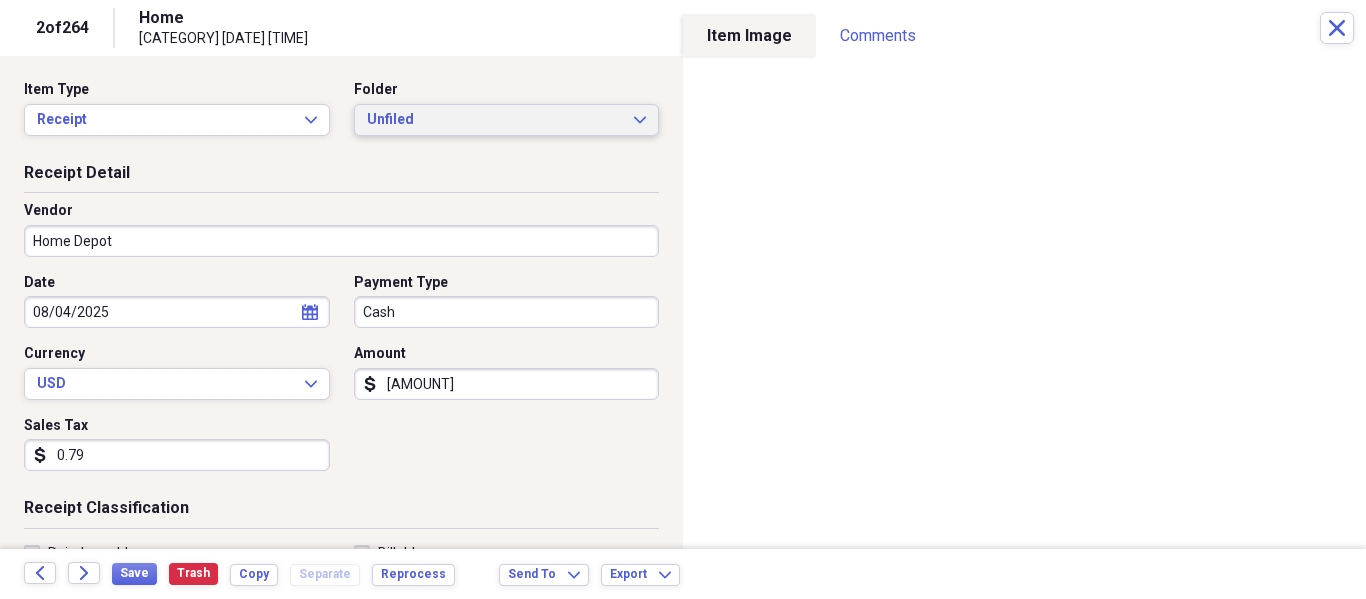click on "Unfiled" at bounding box center [495, 120] 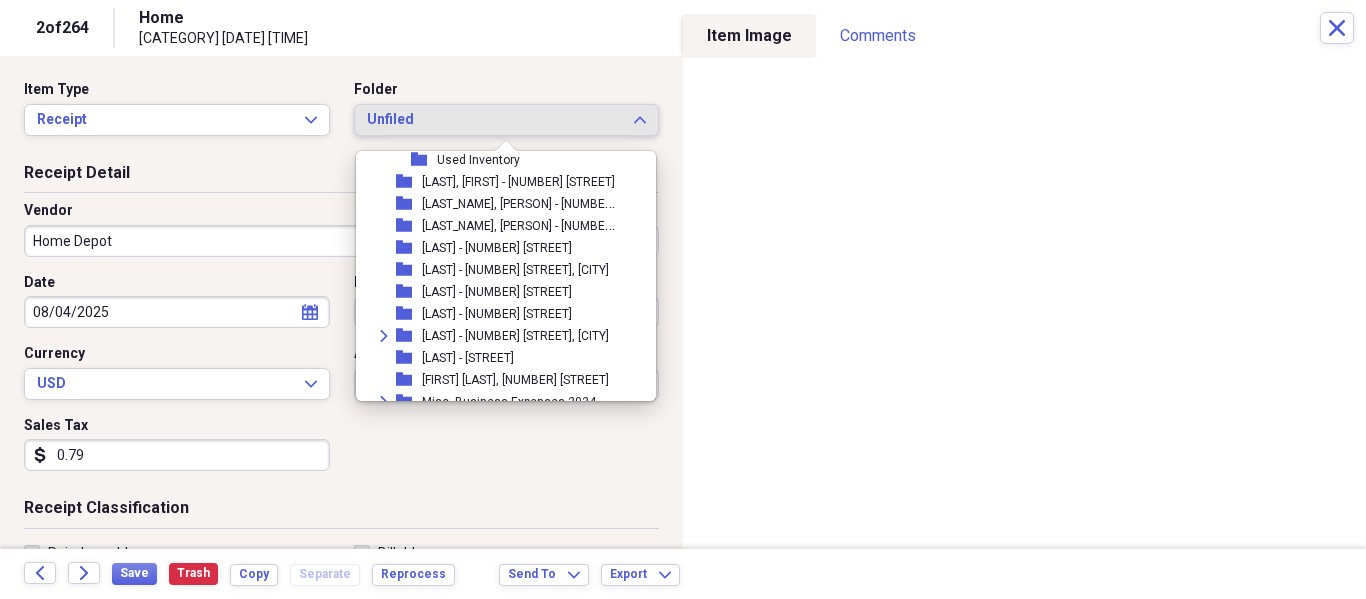 scroll, scrollTop: 1391, scrollLeft: 0, axis: vertical 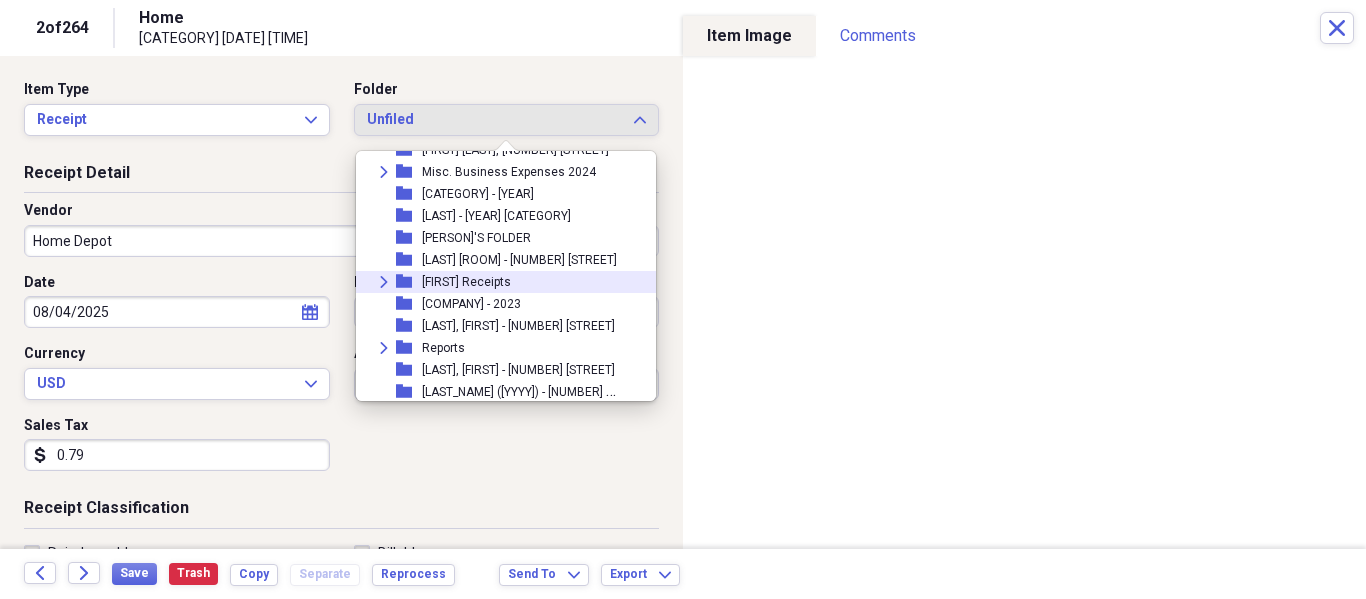 click on "[FIRST] Receipts" at bounding box center [466, 282] 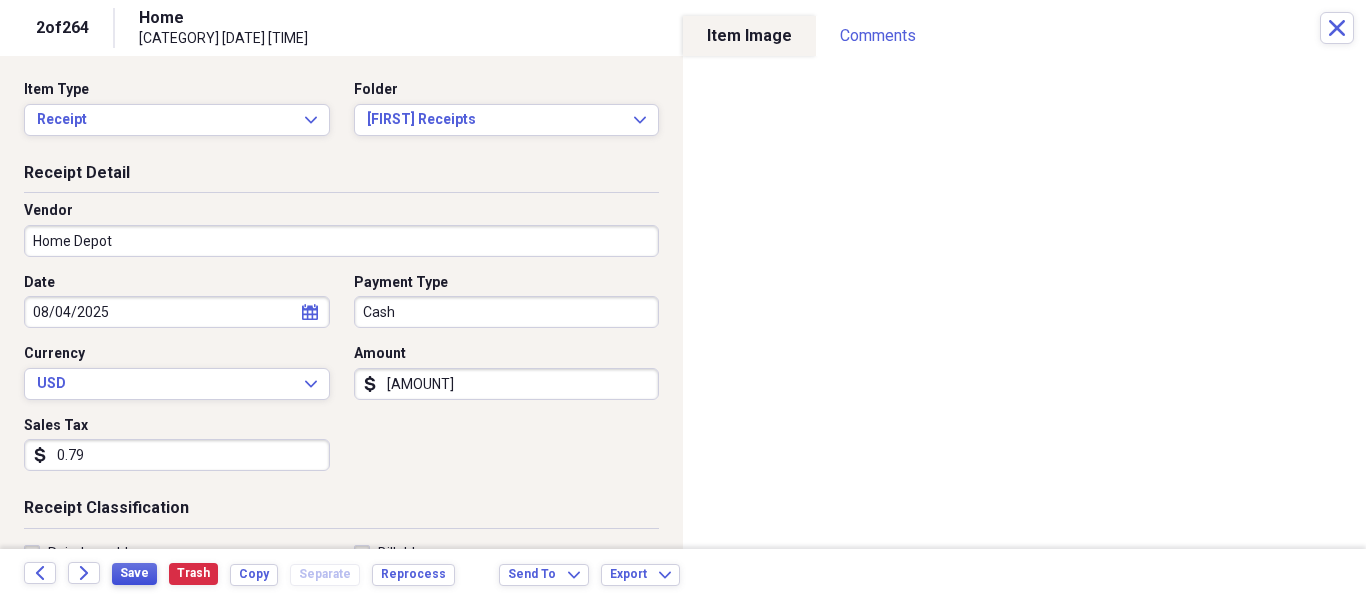 click on "Save" at bounding box center (134, 573) 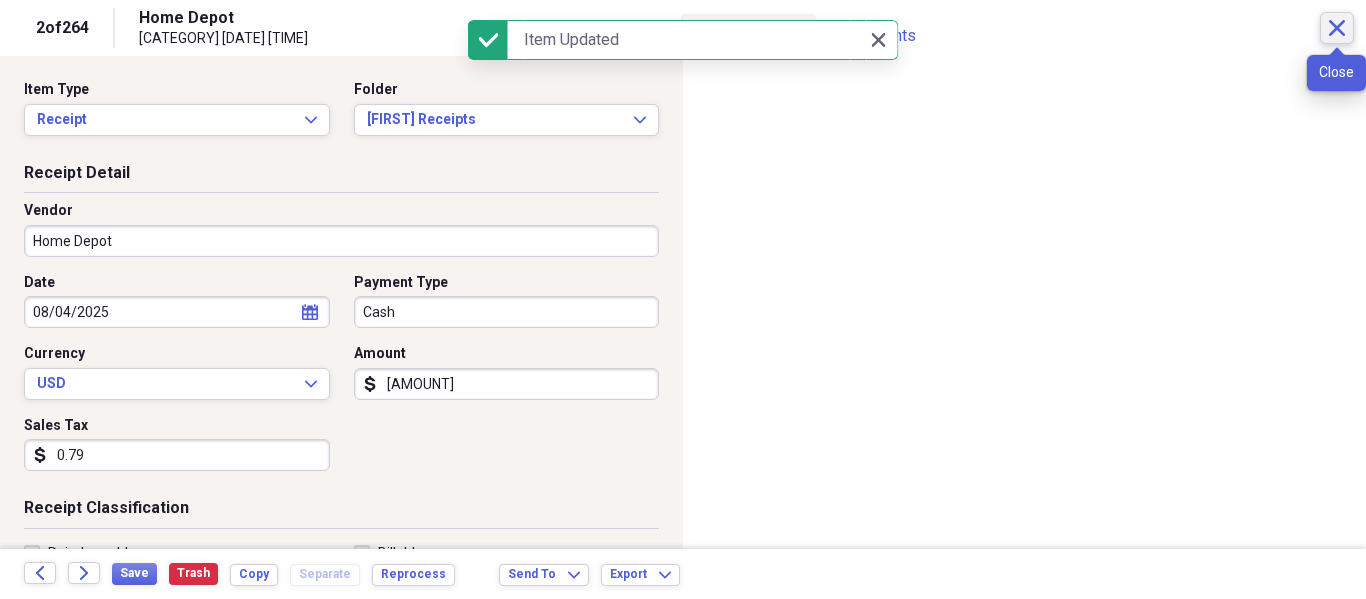 click 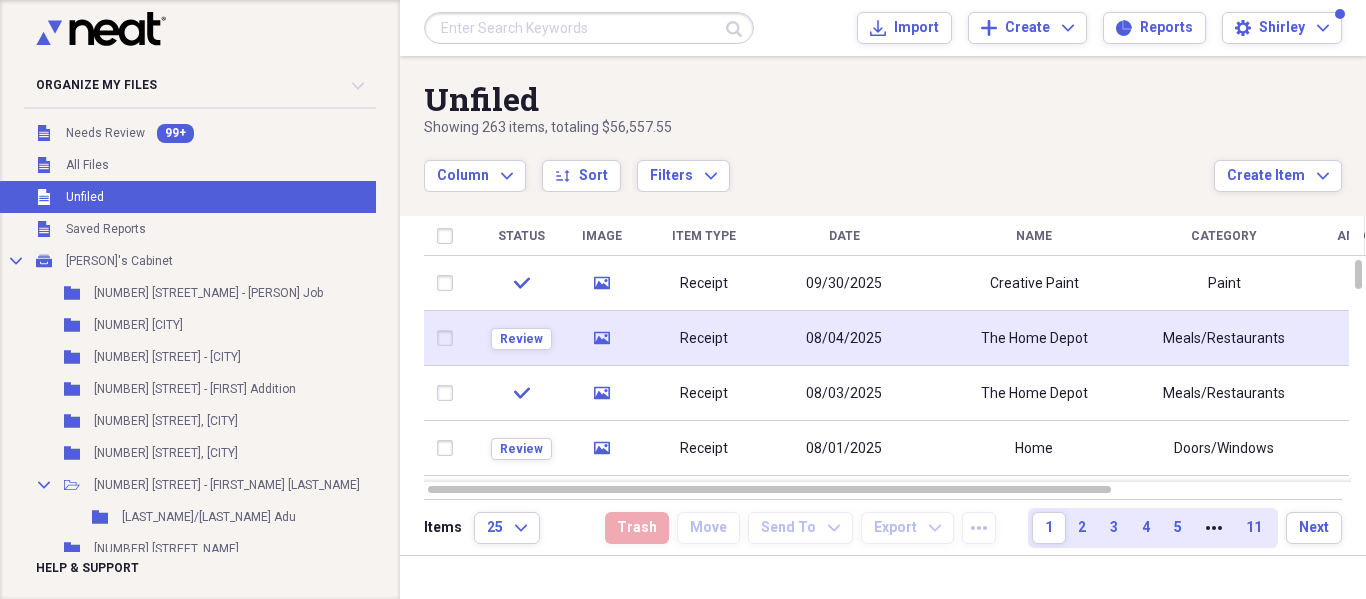 click on "media" 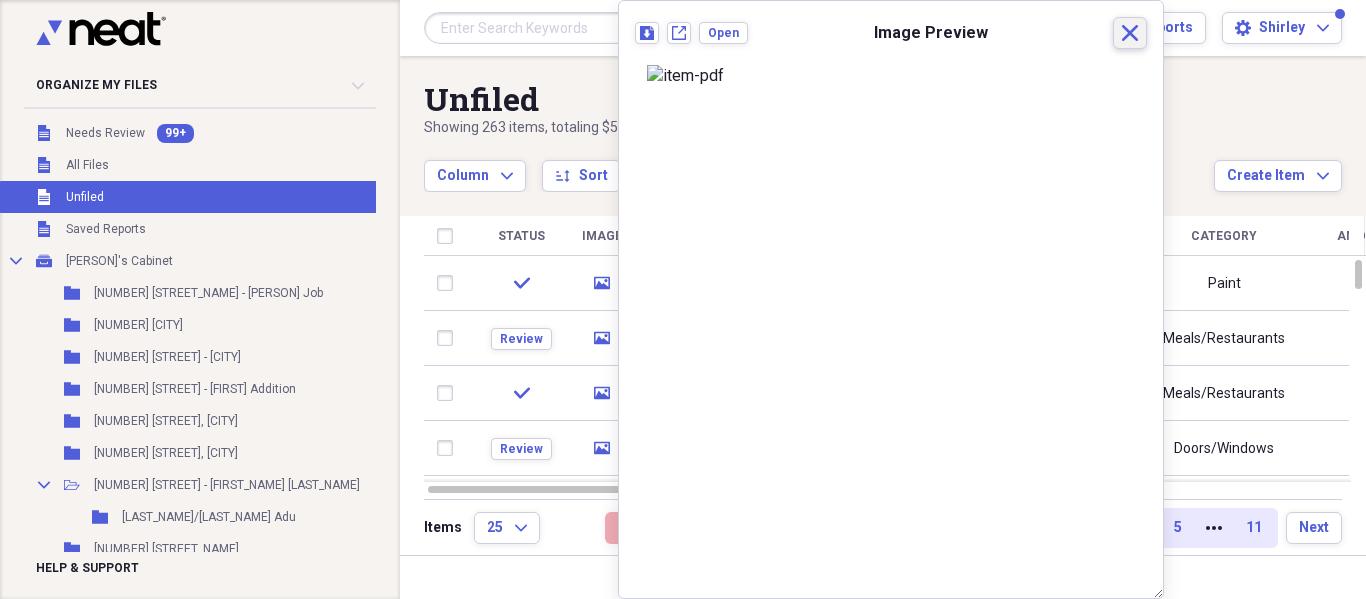 click on "Close" at bounding box center (1130, 33) 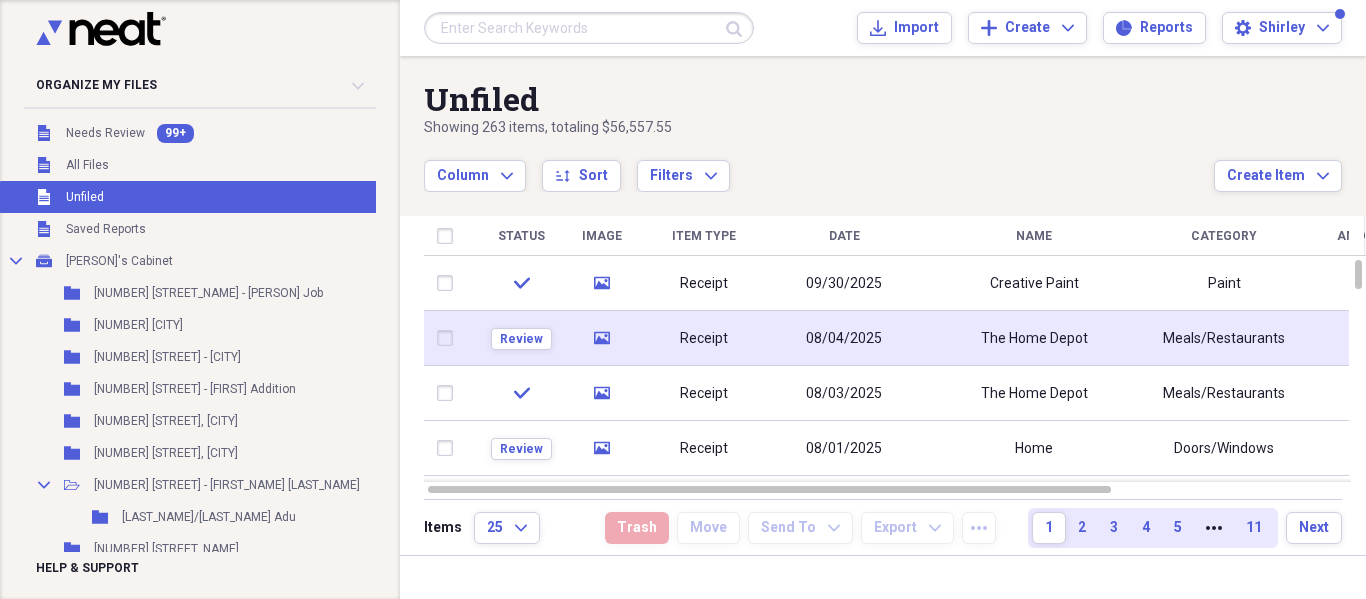 click at bounding box center (449, 338) 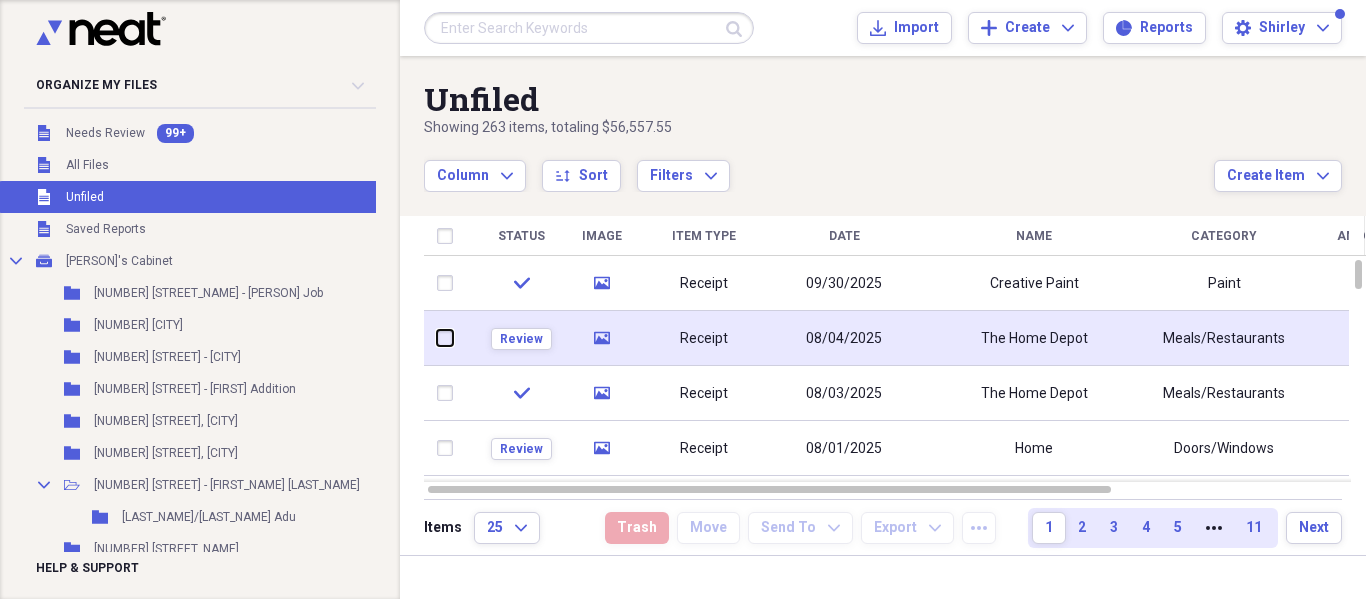 click at bounding box center [437, 338] 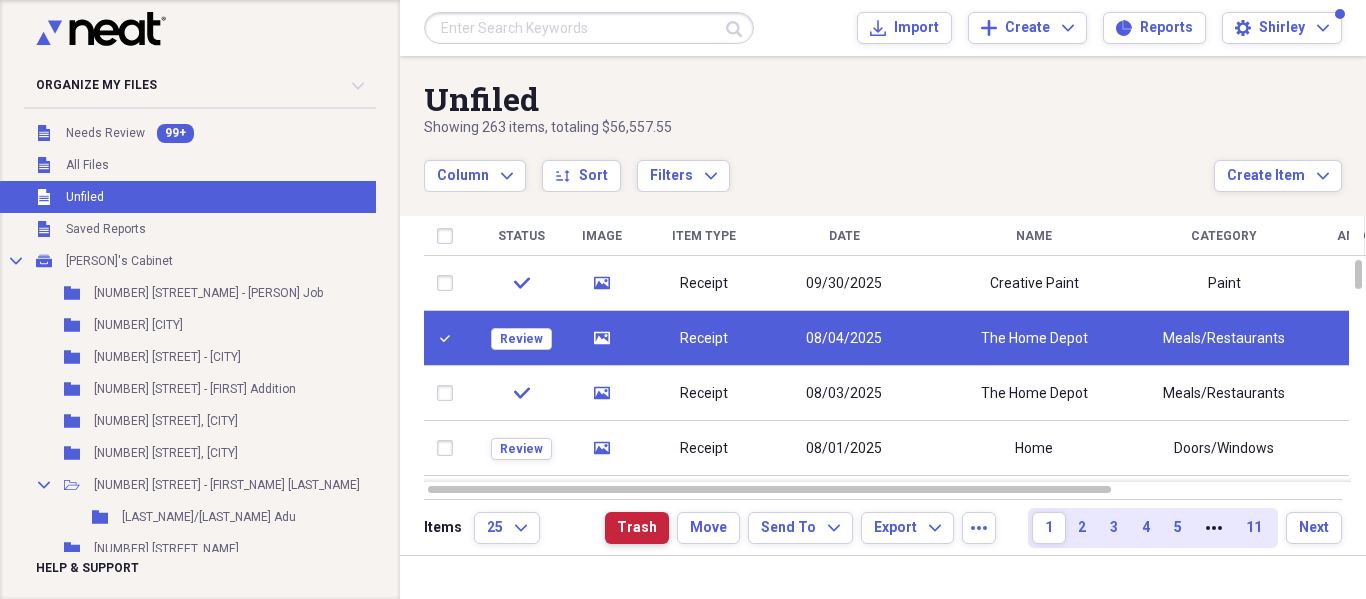 click on "Trash" at bounding box center [637, 528] 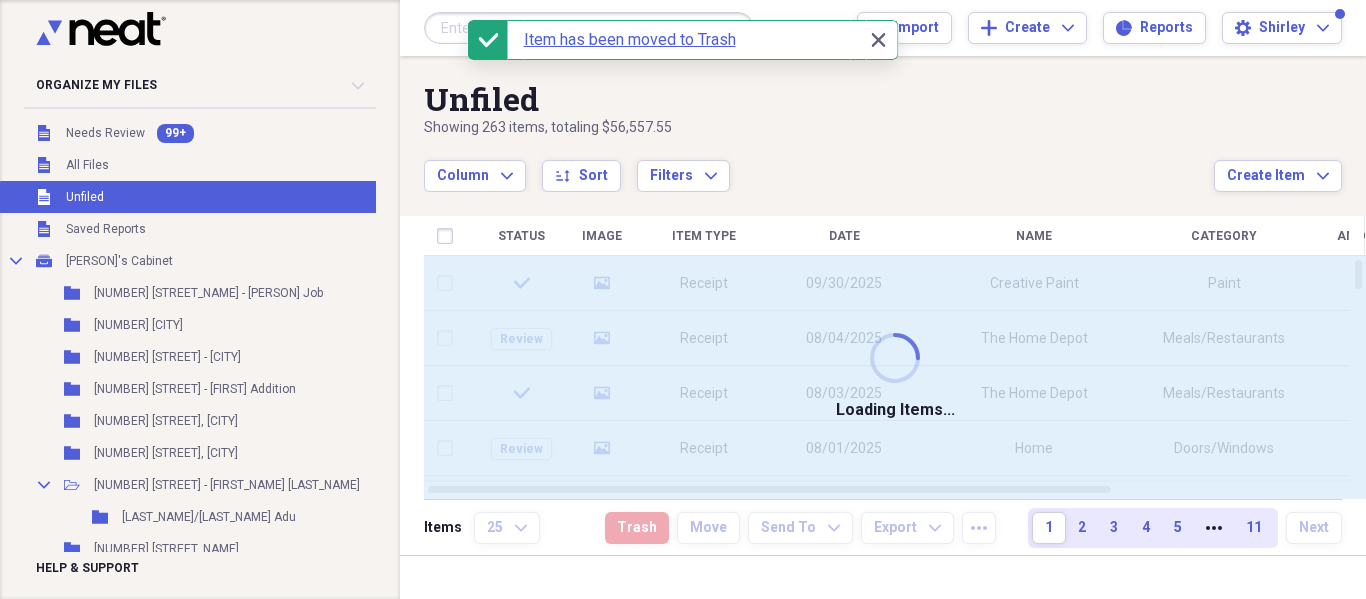 checkbox on "false" 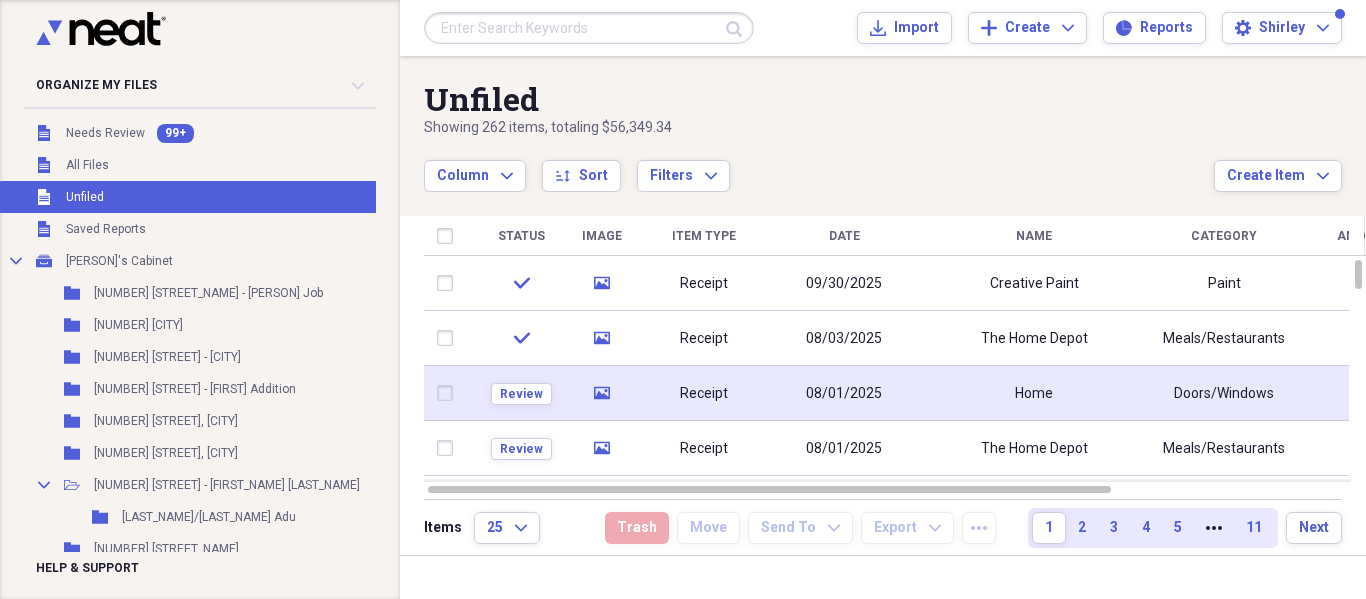 click on "media" 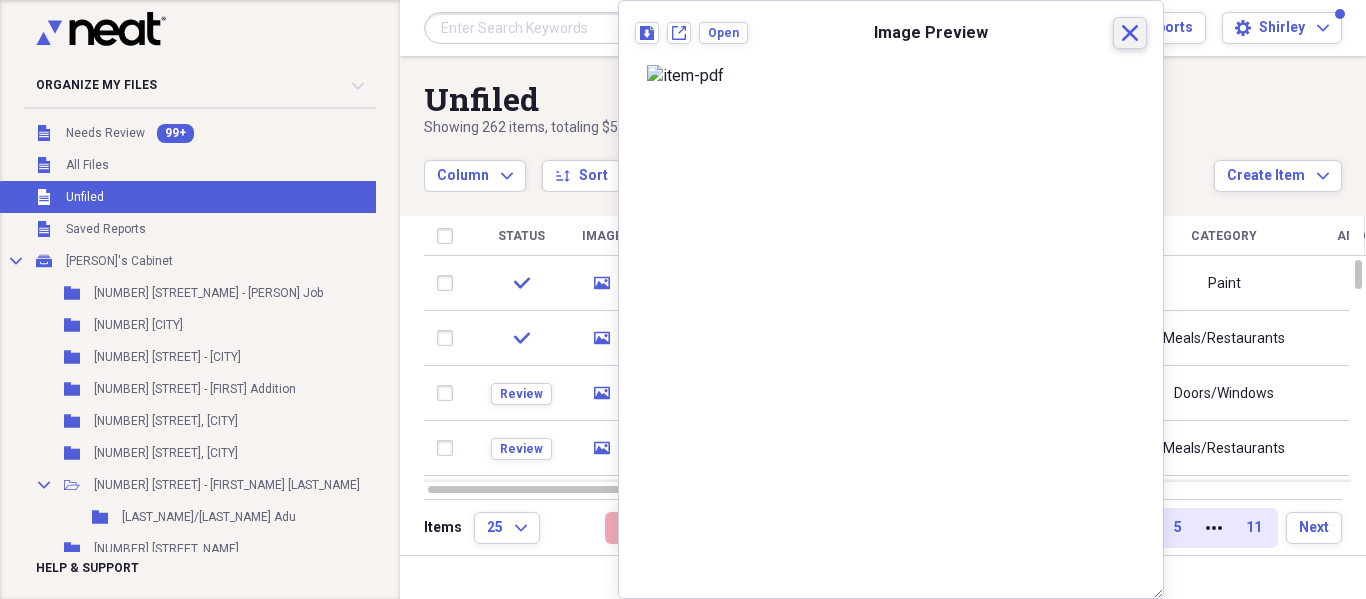 click on "Close" 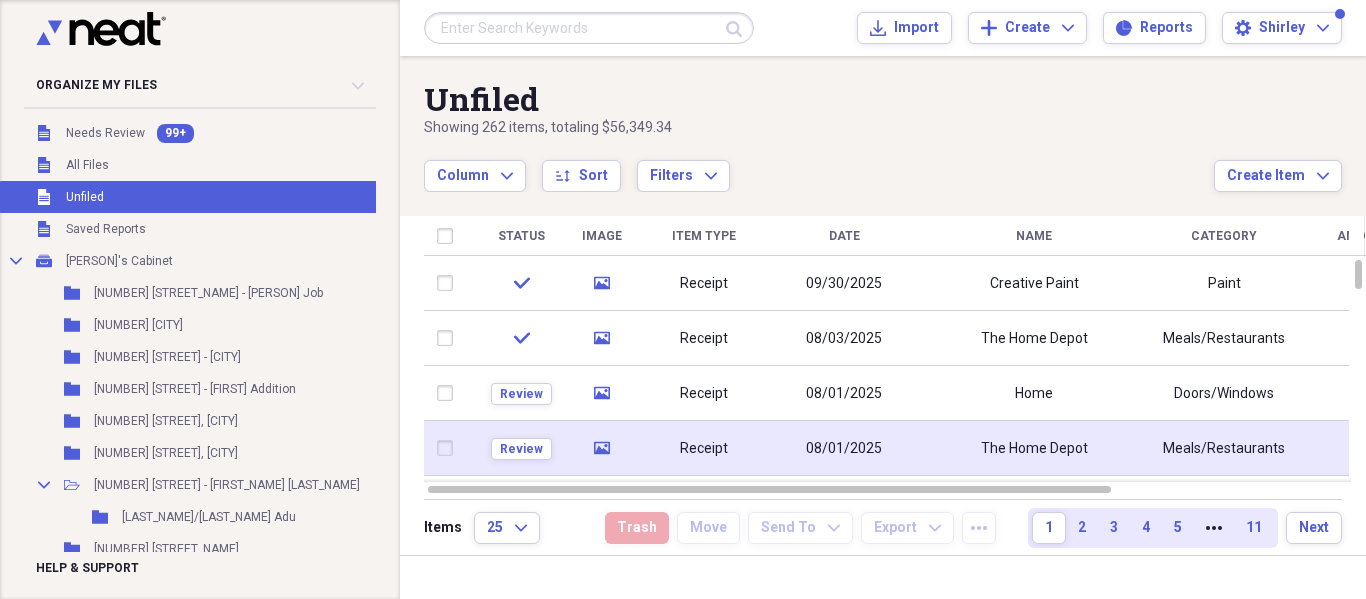 click 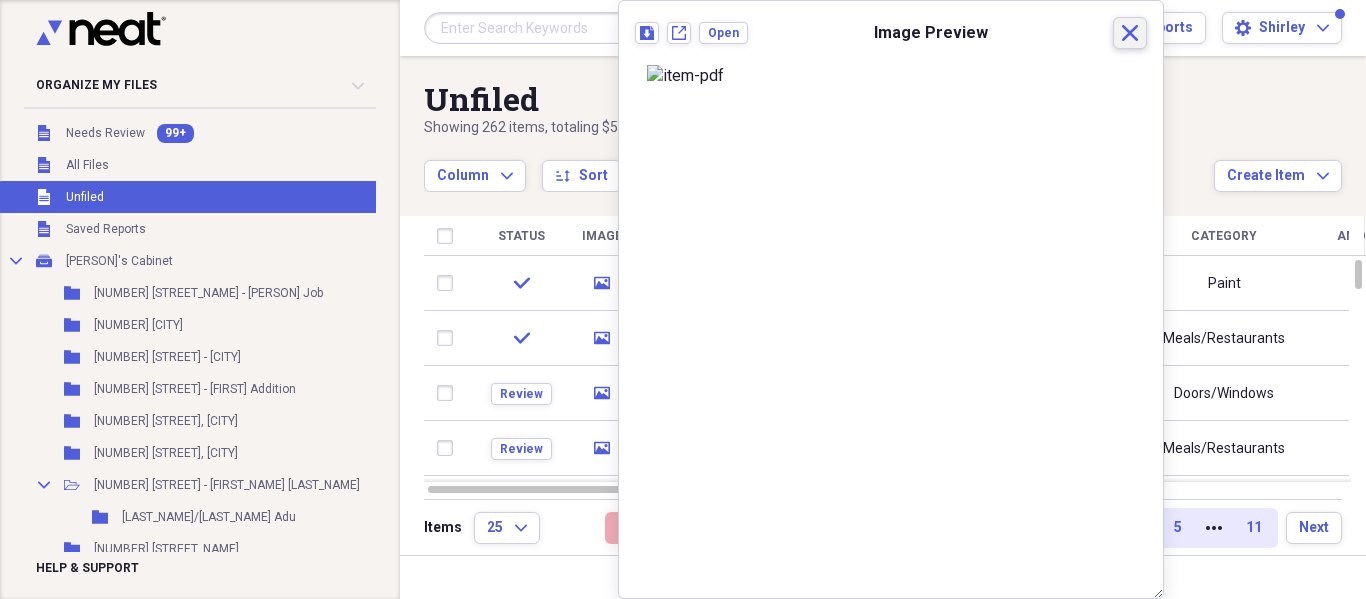 click on "Close" at bounding box center [1130, 33] 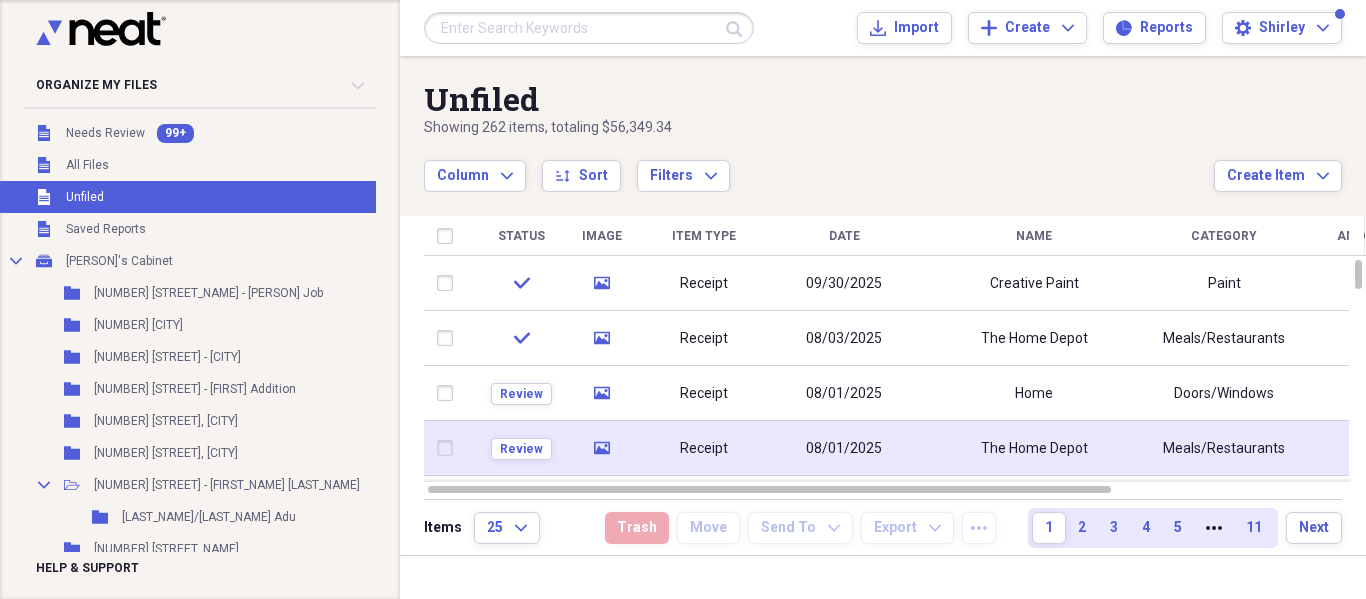 click at bounding box center (449, 448) 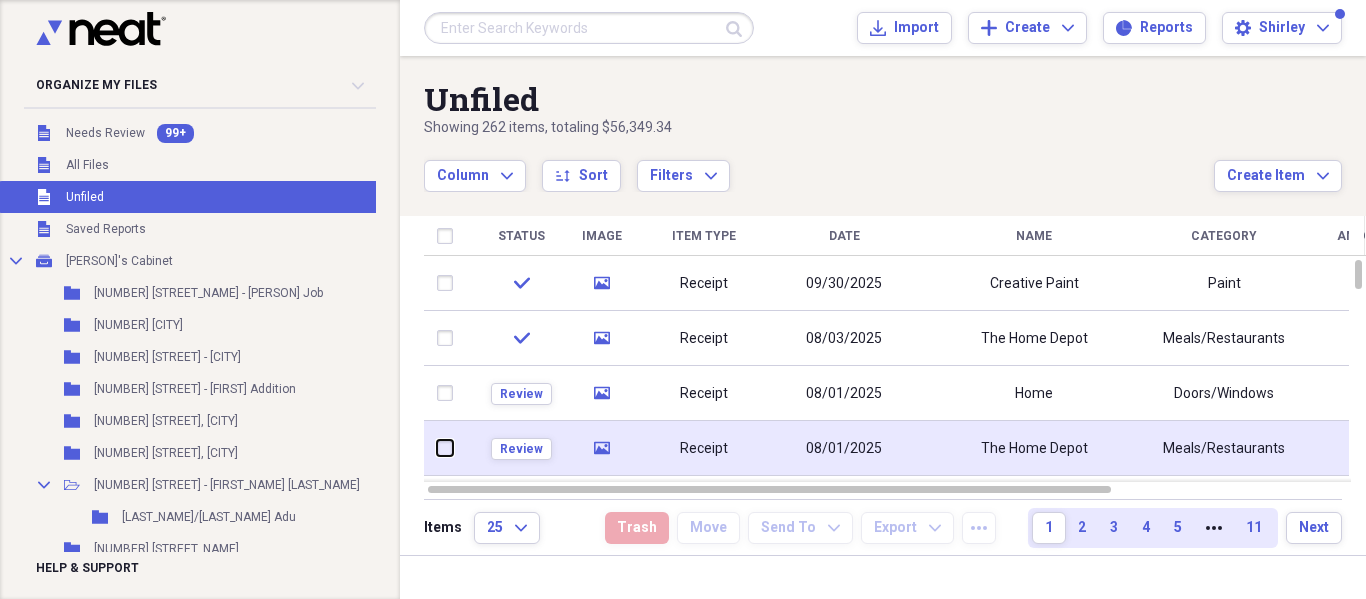 click at bounding box center (437, 448) 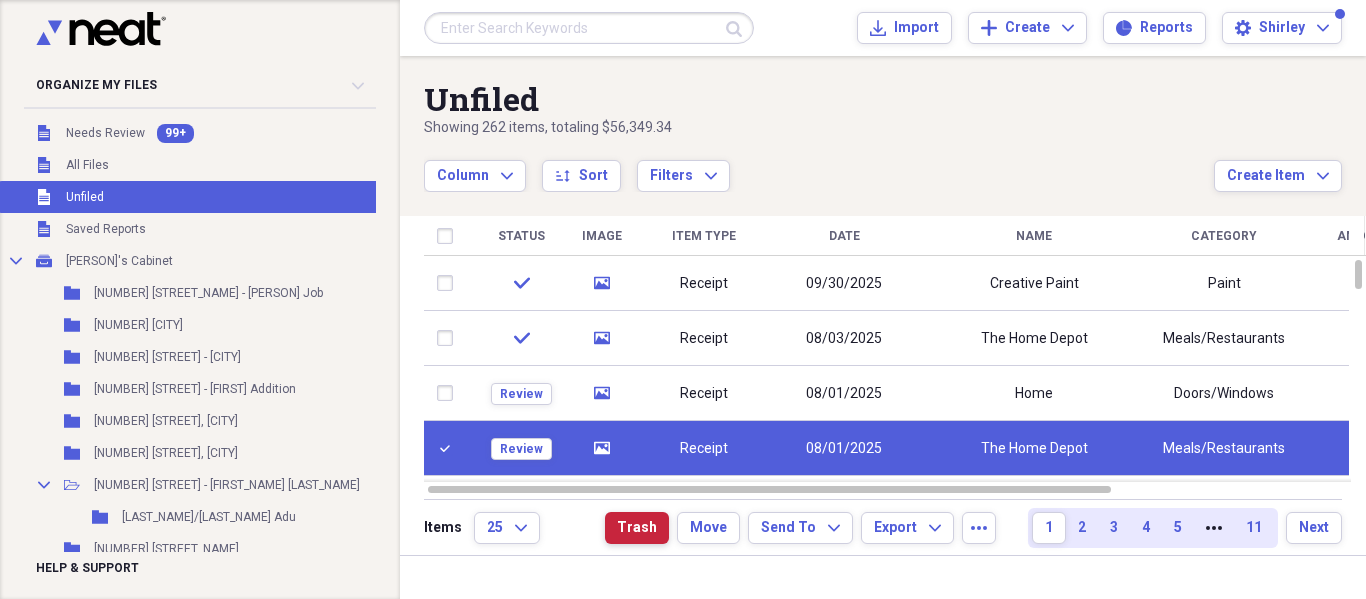 click on "Trash" at bounding box center (637, 528) 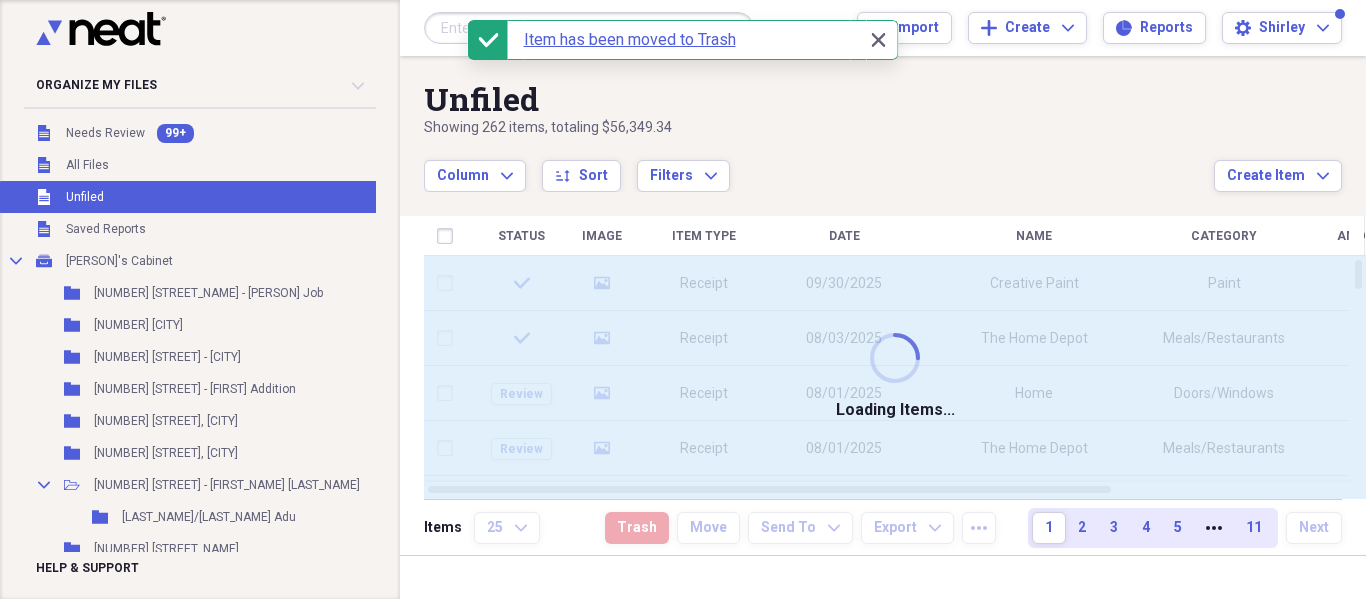 checkbox on "false" 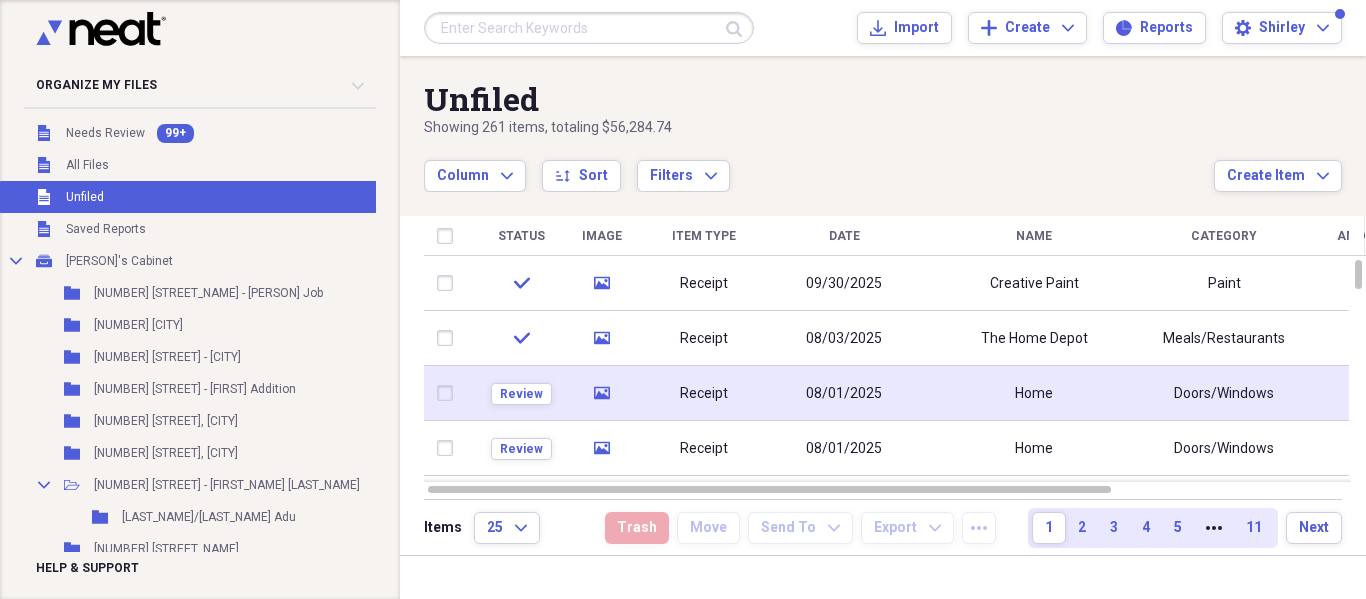 click 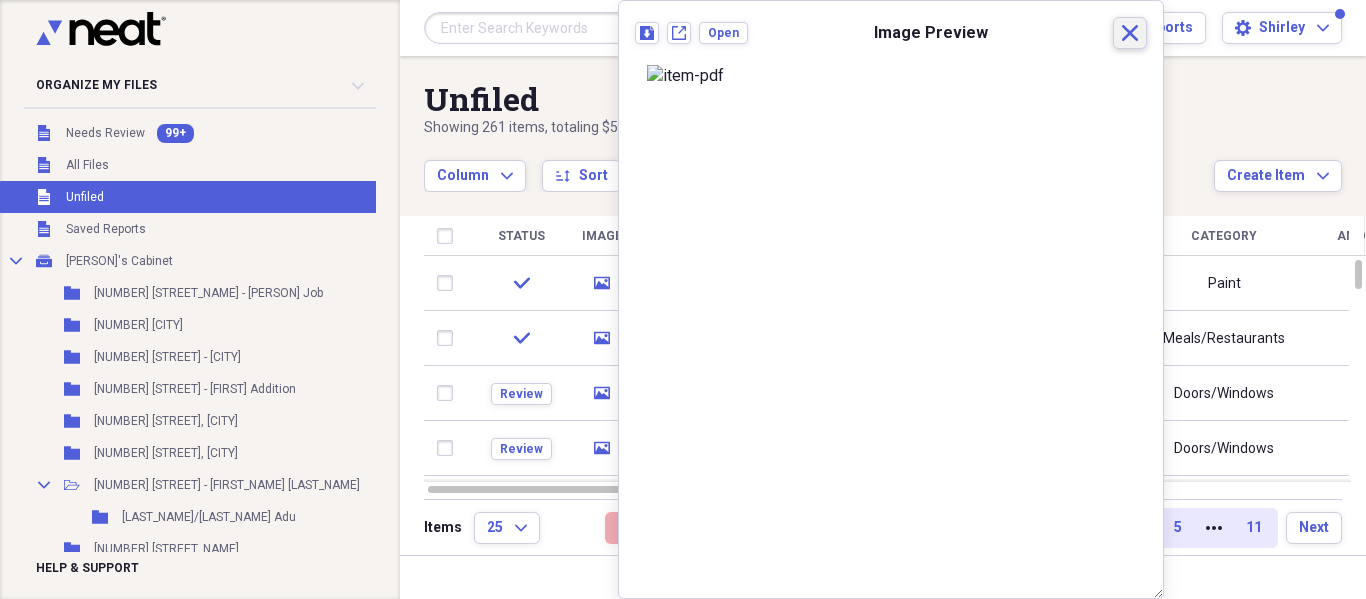 click on "Close" 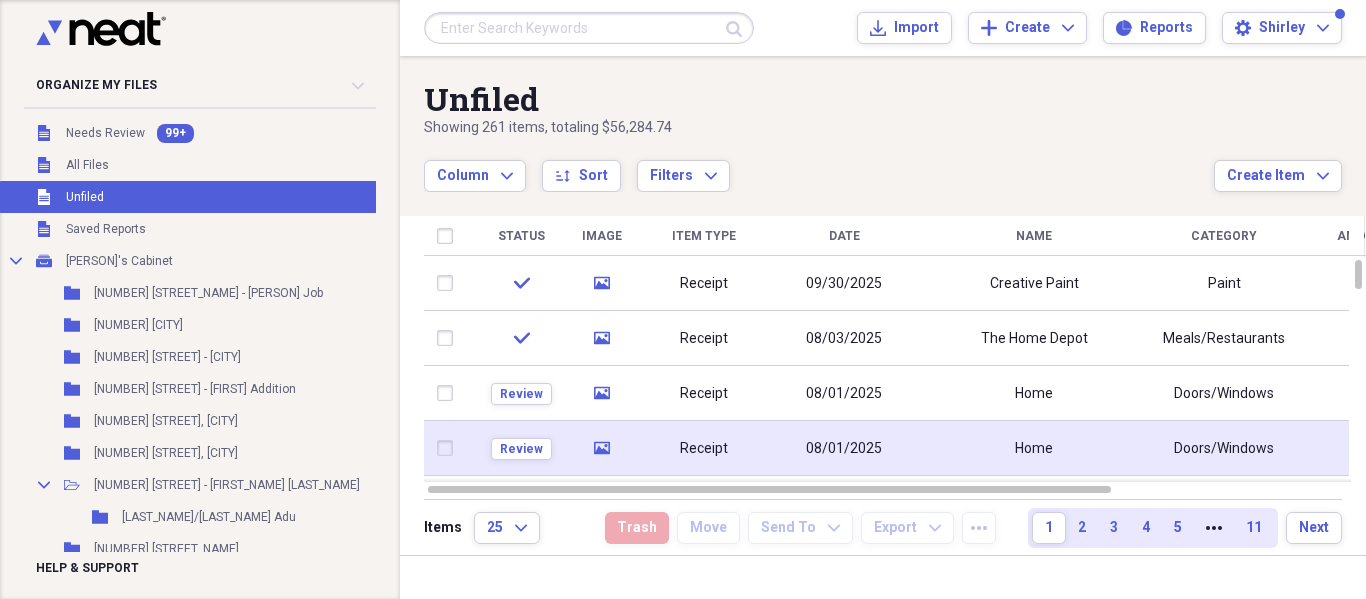 click on "media" 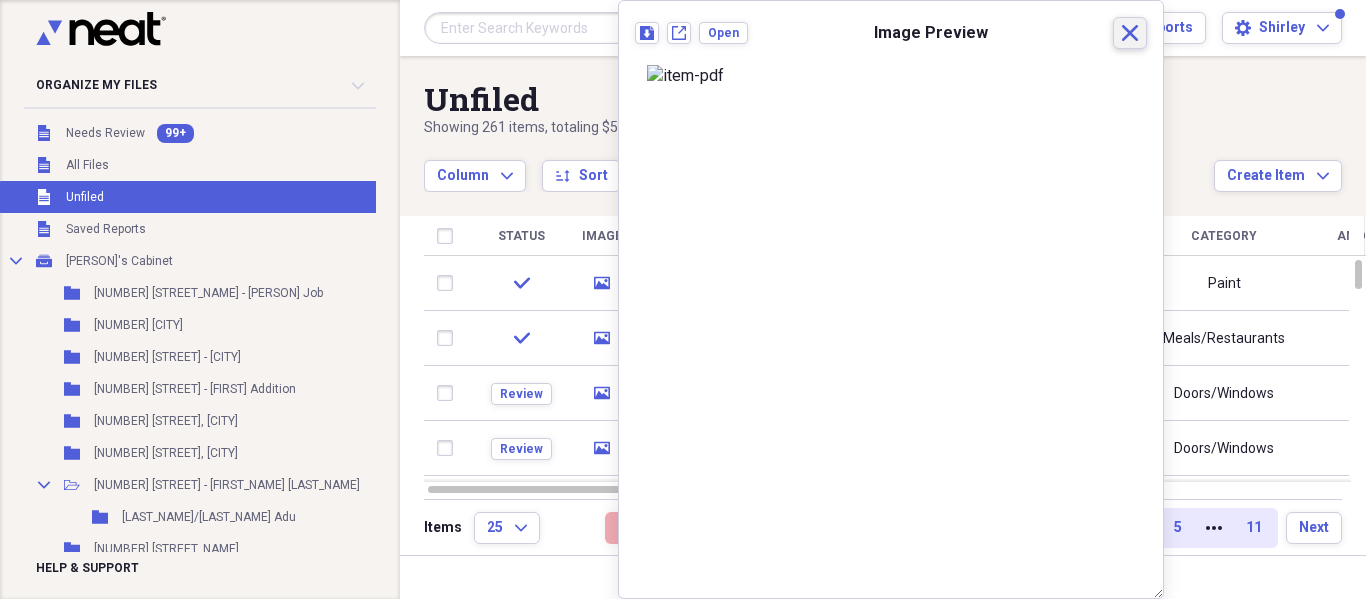 click on "Close" at bounding box center (1130, 33) 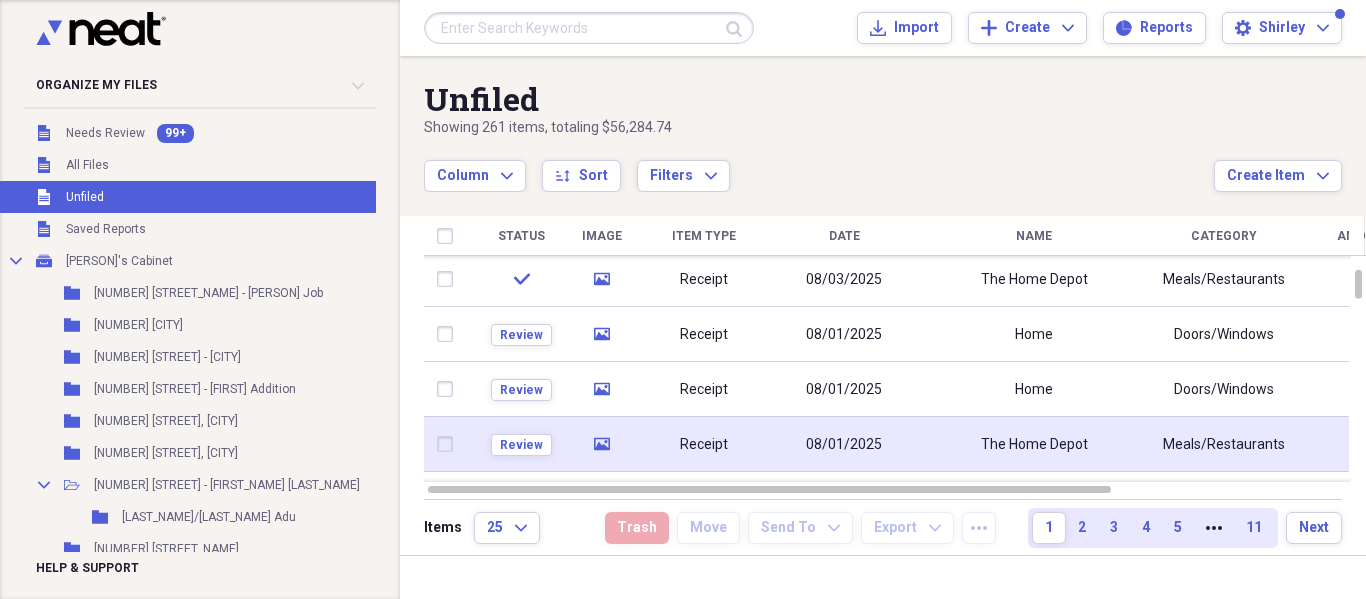 click on "media" 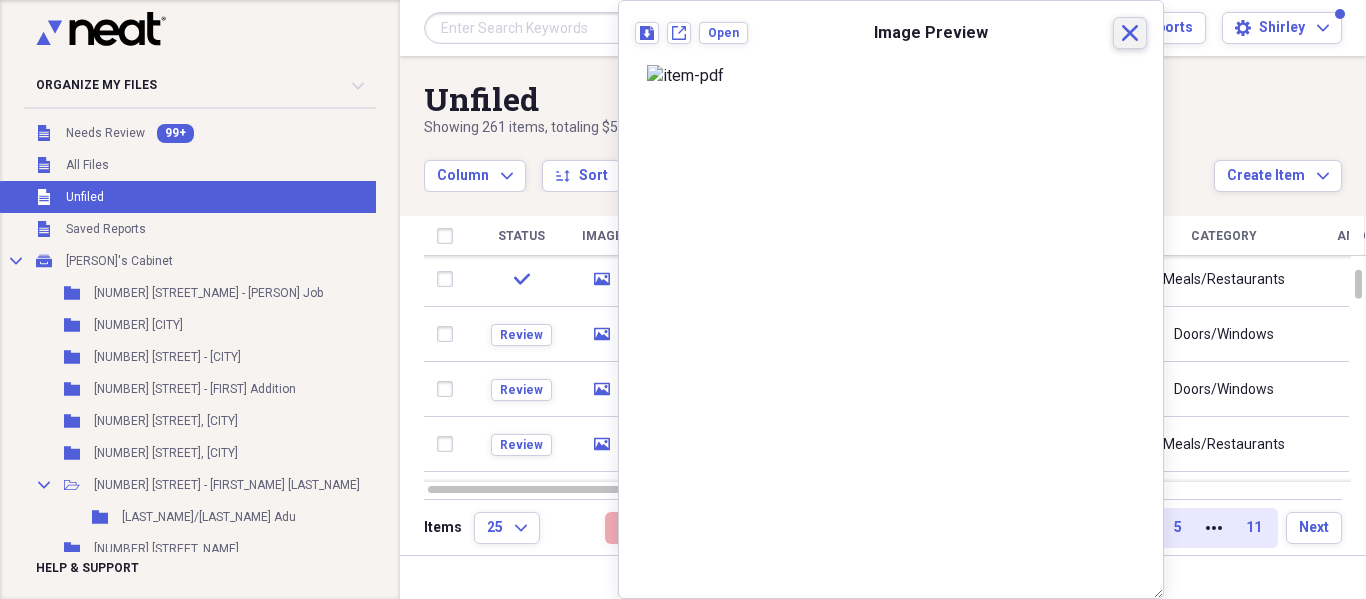 click 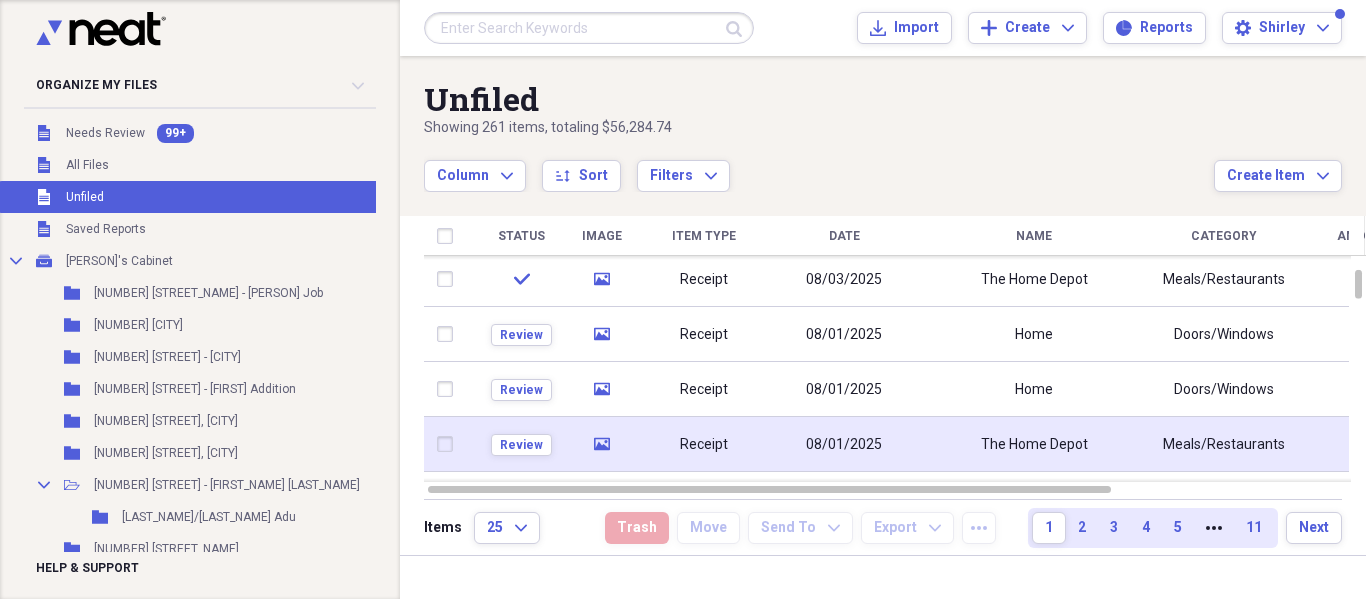click at bounding box center [449, 444] 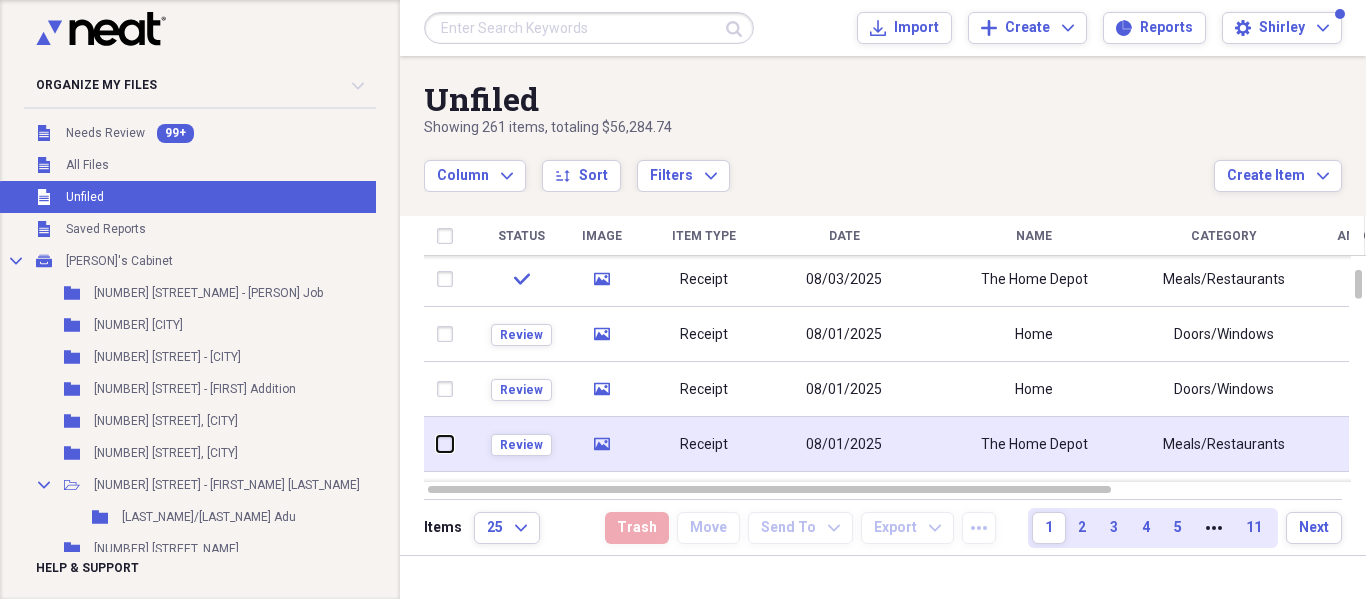 click at bounding box center (437, 444) 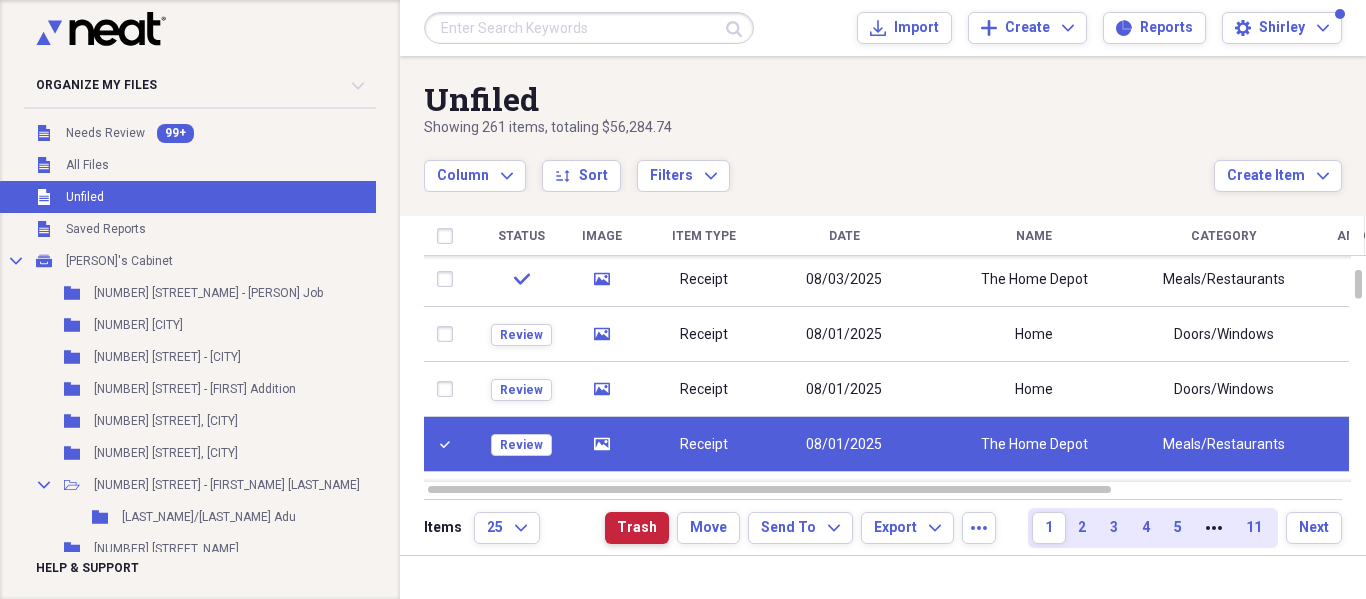 click on "Trash" at bounding box center [637, 528] 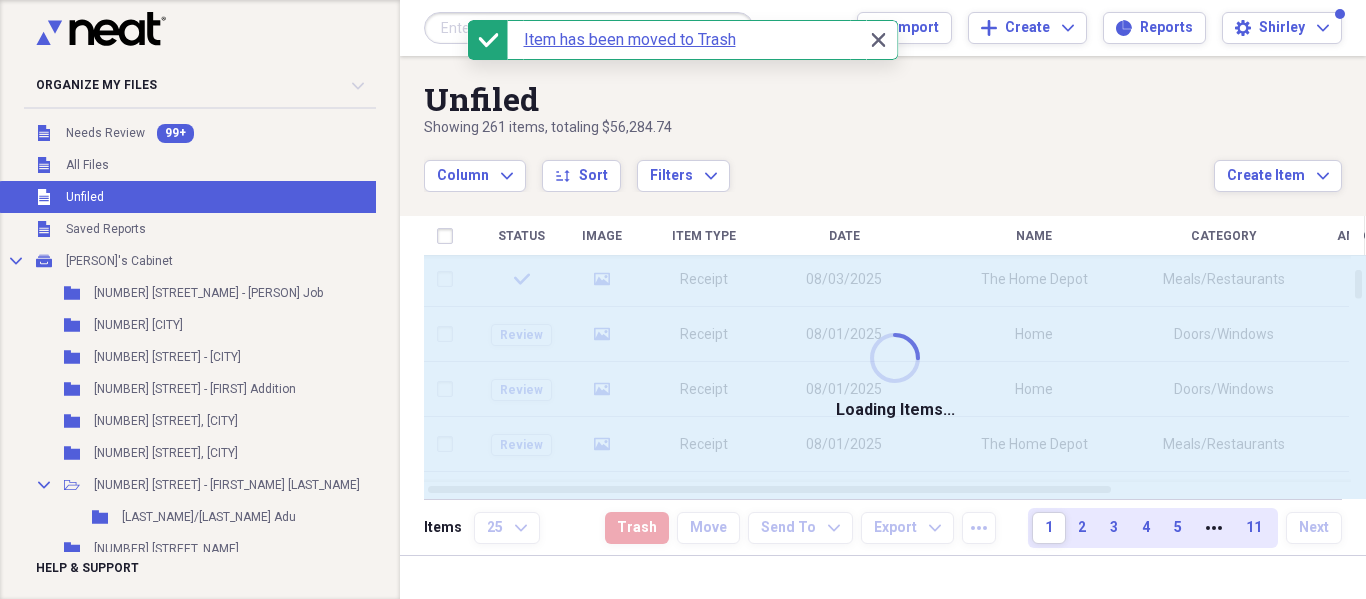 checkbox on "false" 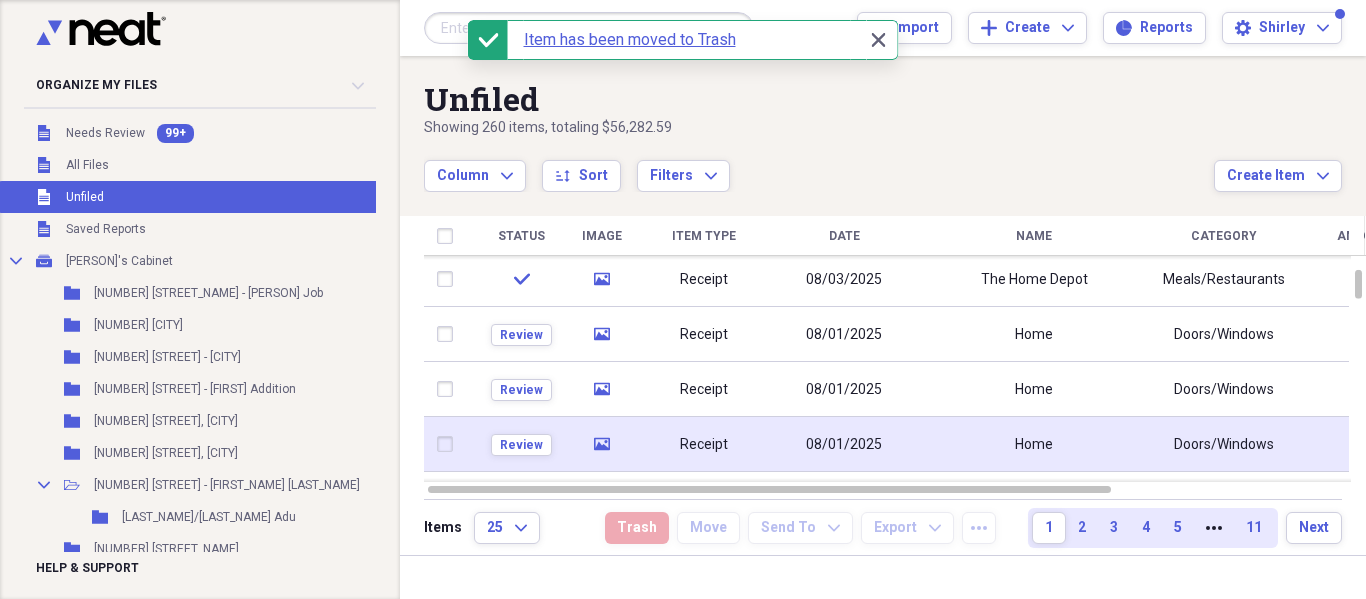click on "media" 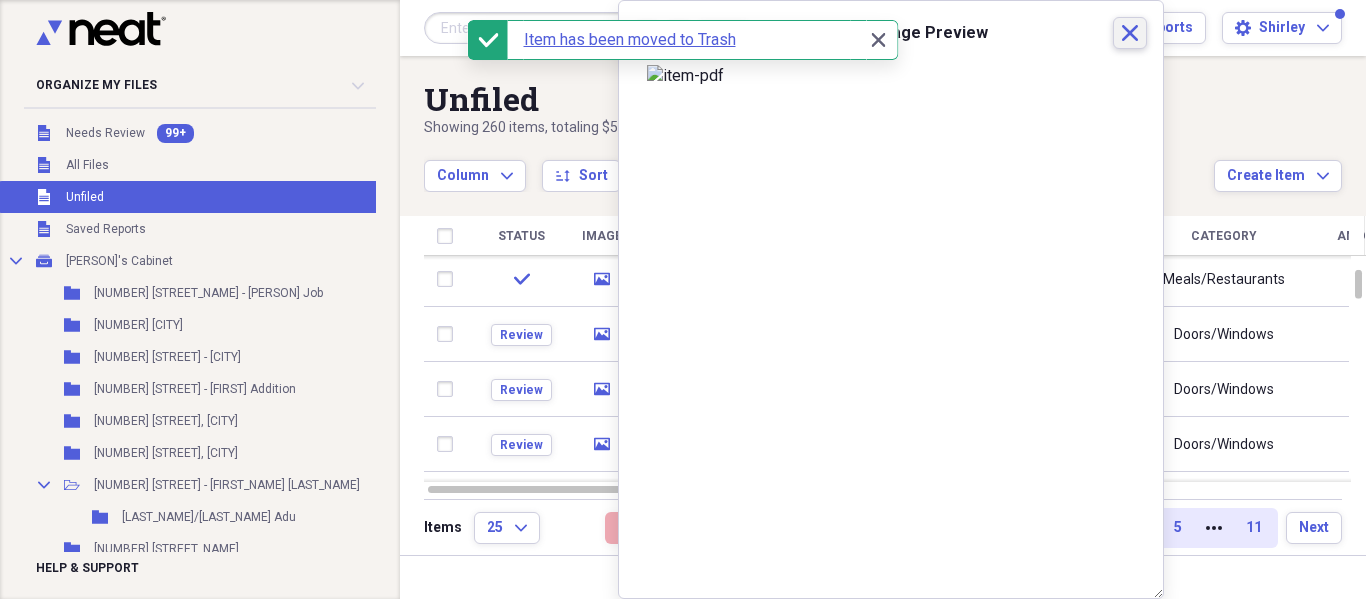 click 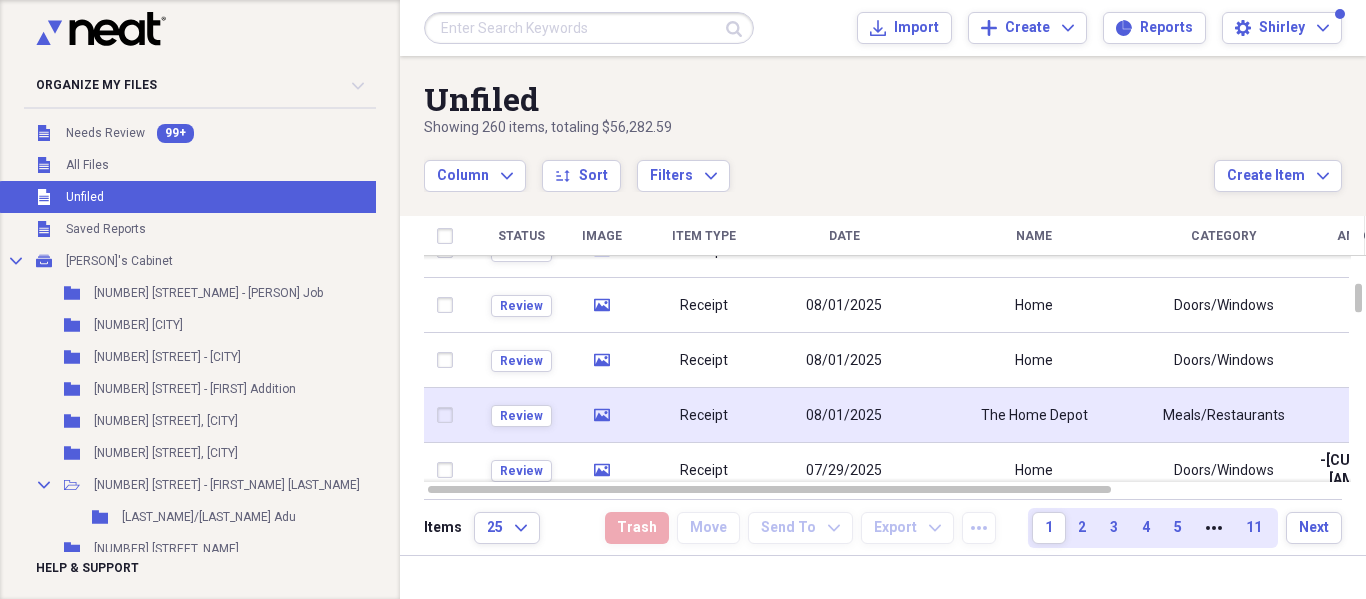 click on "media" 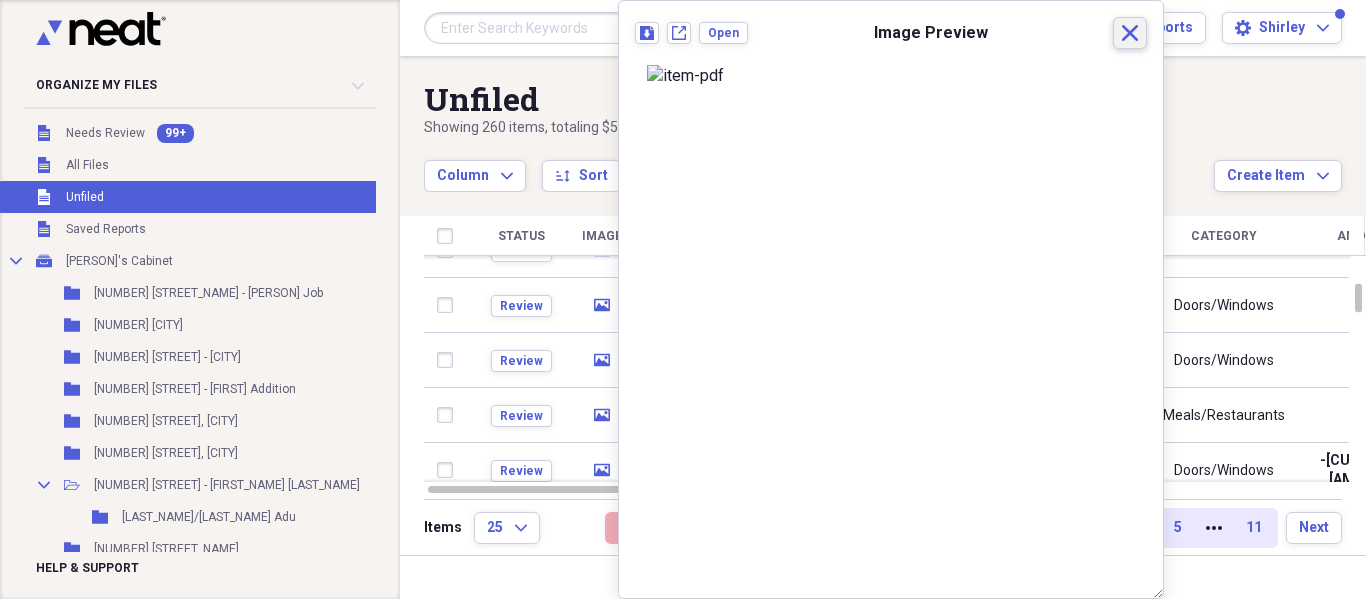 click on "Close" at bounding box center (1130, 33) 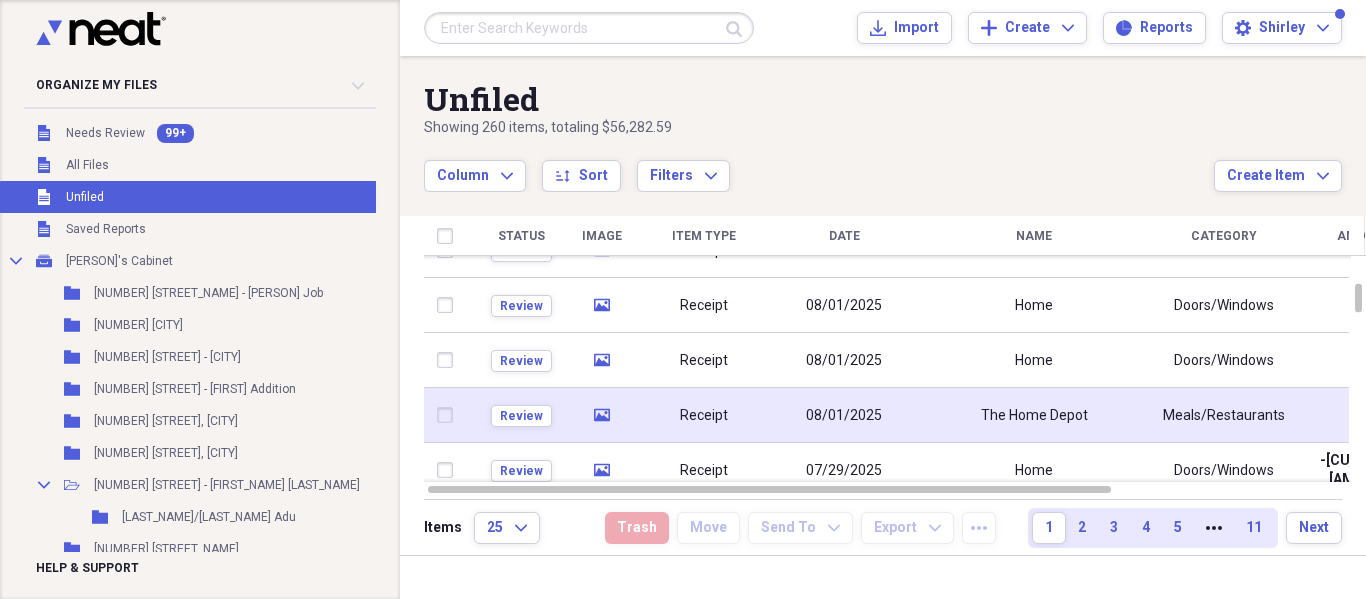 click at bounding box center [449, 415] 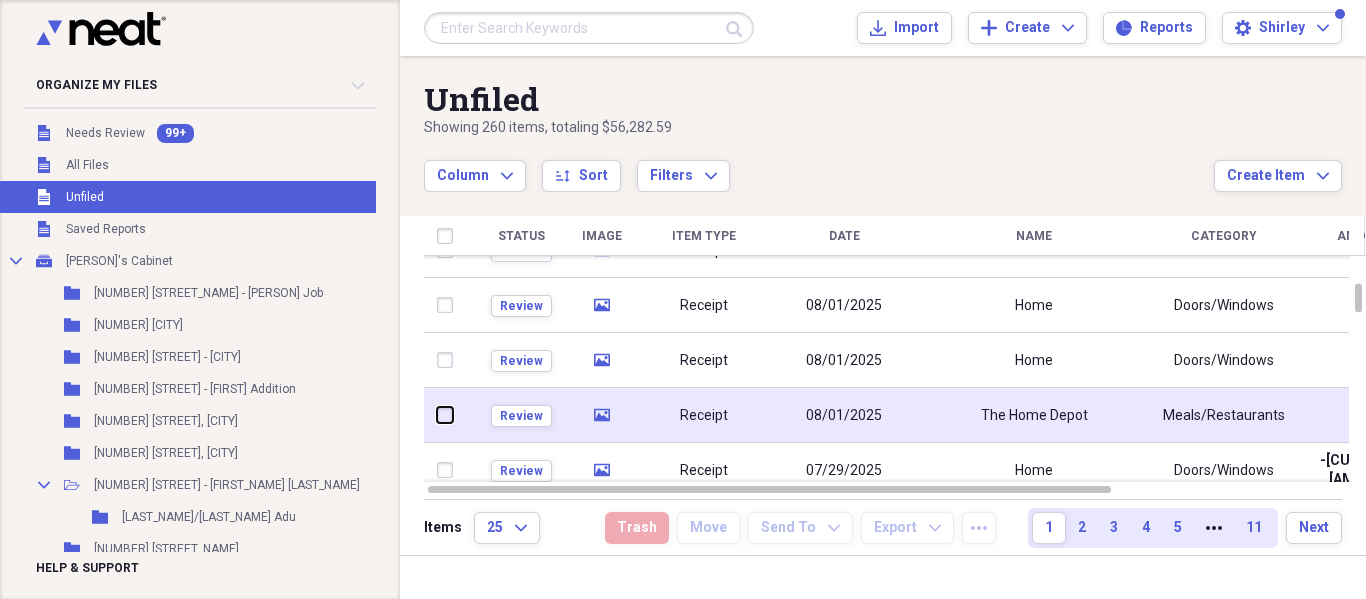 click at bounding box center (437, 415) 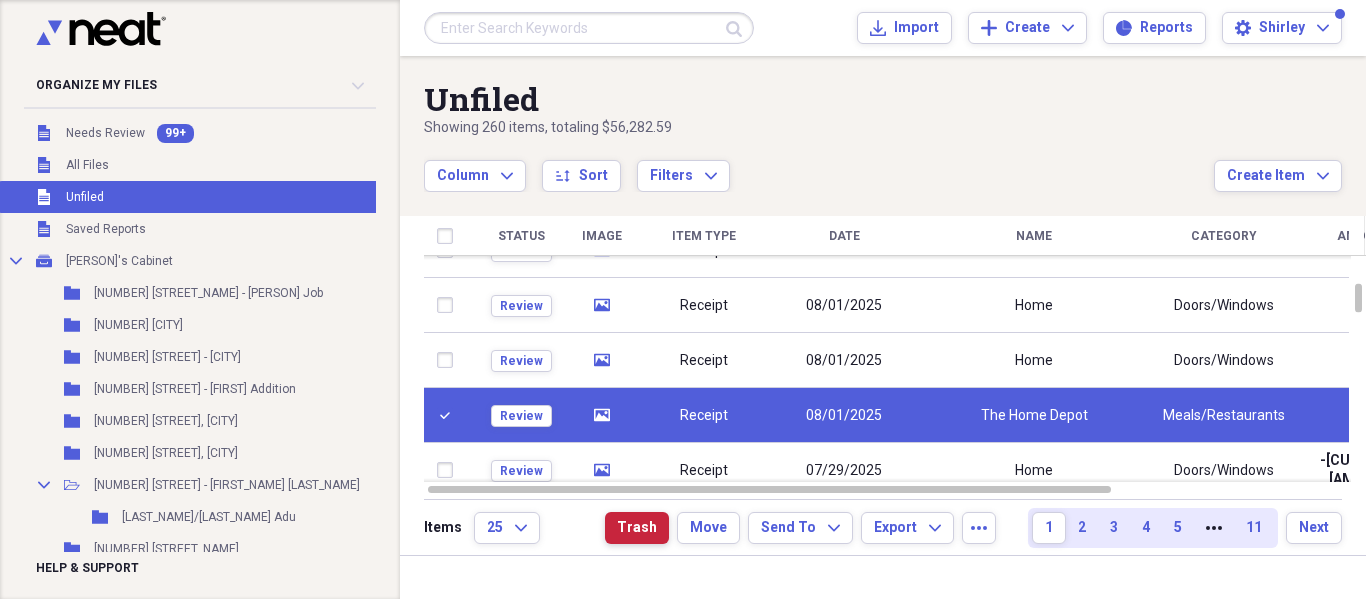 click on "Trash" at bounding box center [637, 528] 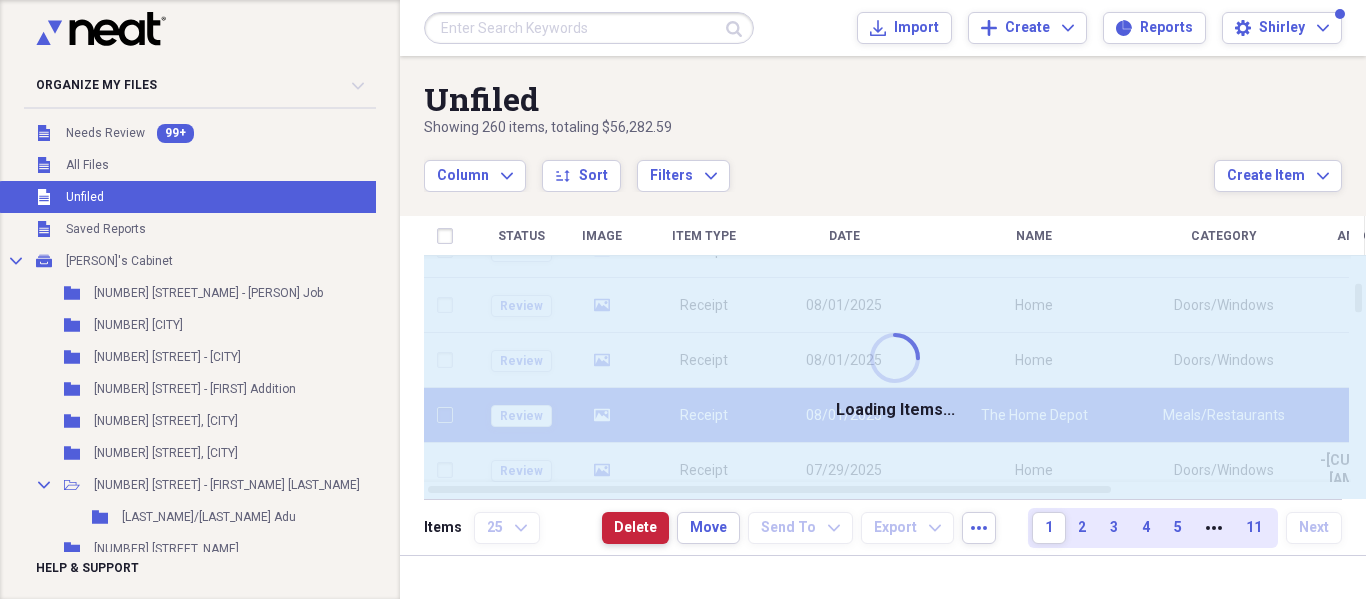 checkbox on "false" 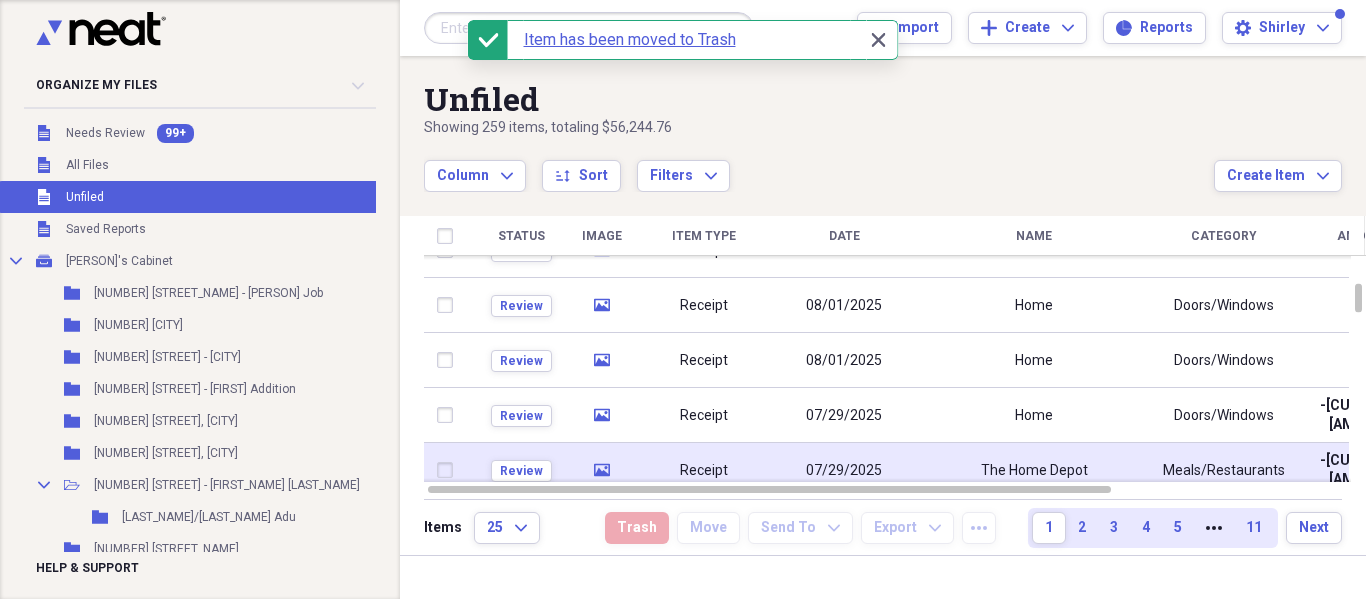 click on "media" 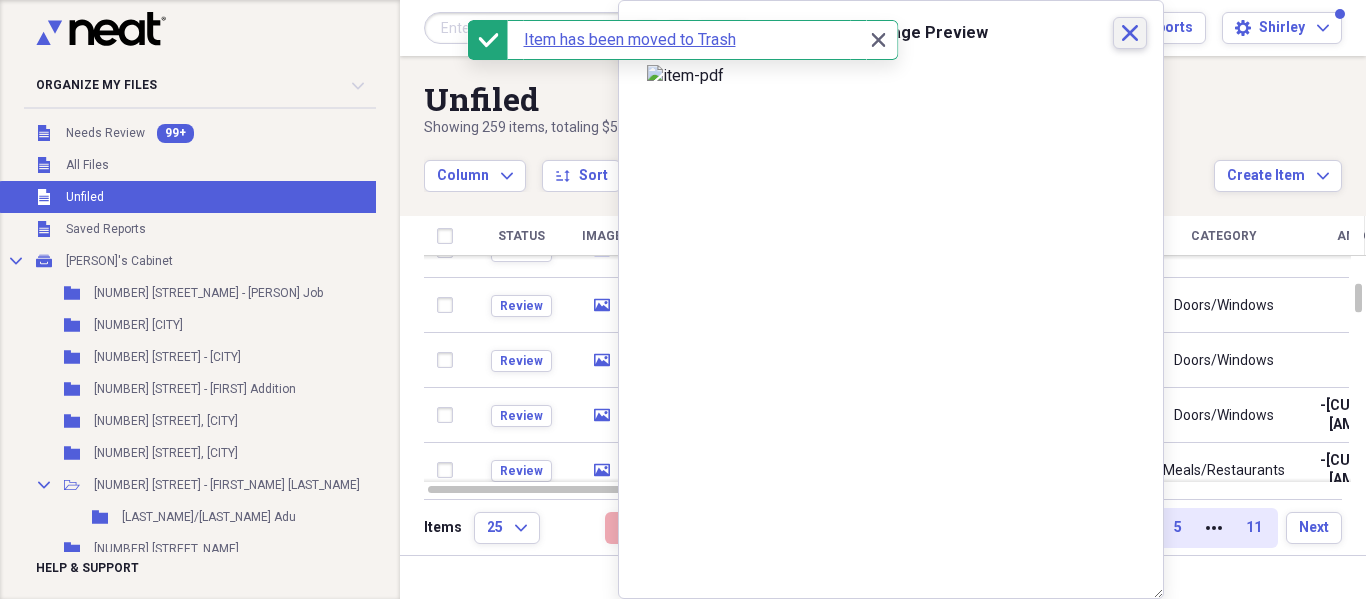 drag, startPoint x: 1131, startPoint y: 25, endPoint x: 1037, endPoint y: 126, distance: 137.97464 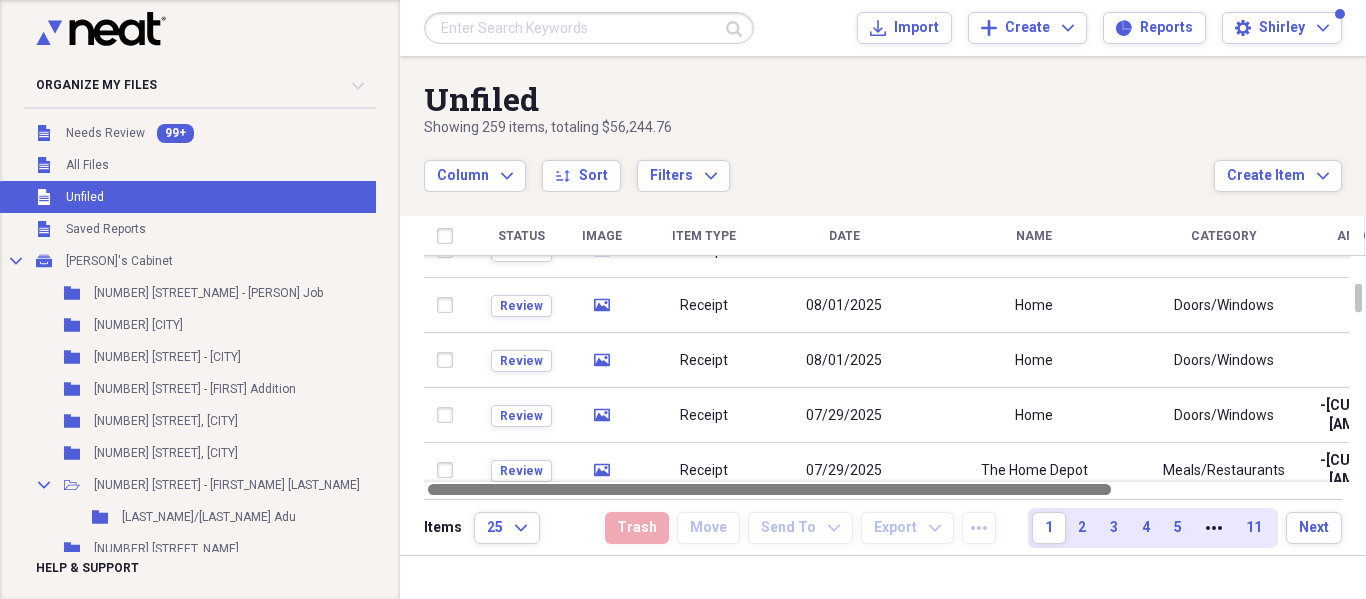 click at bounding box center (449, 470) 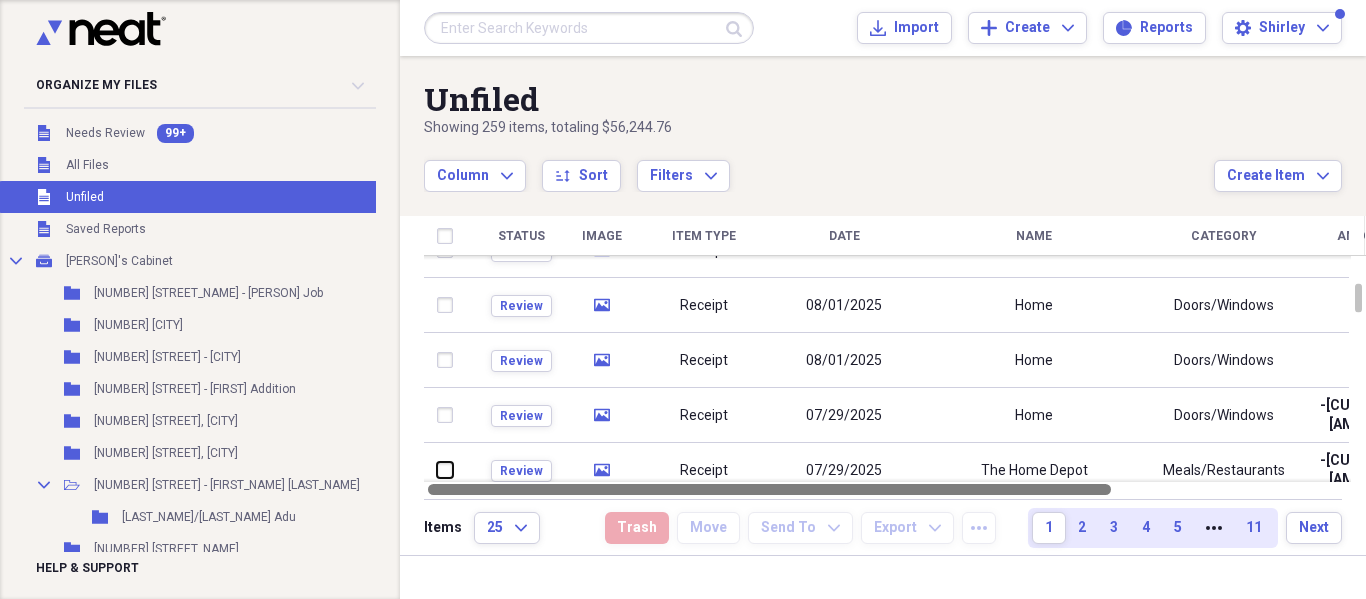 click at bounding box center [437, 470] 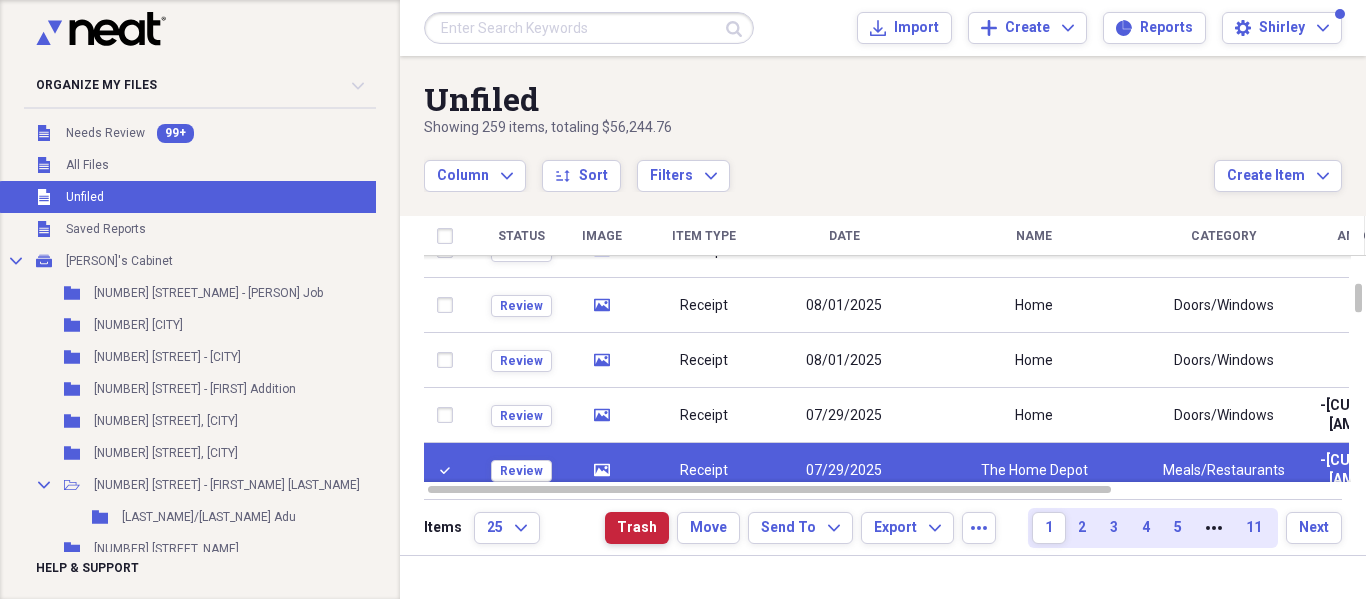 click on "Trash" at bounding box center (637, 528) 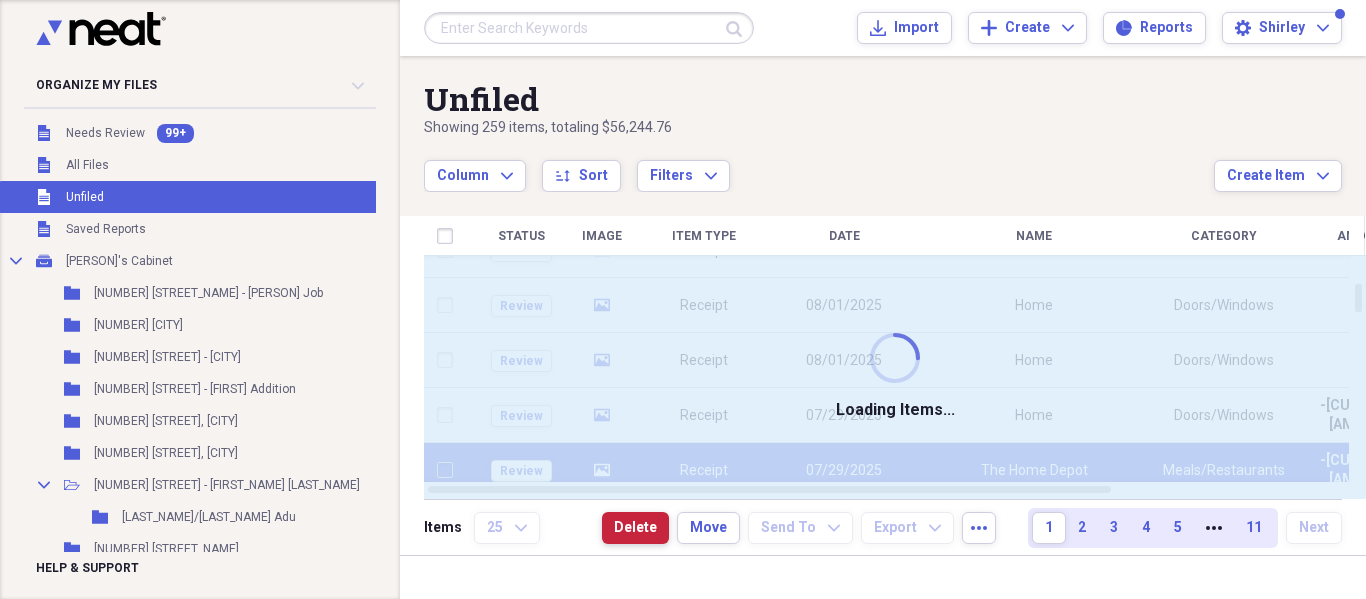 checkbox on "false" 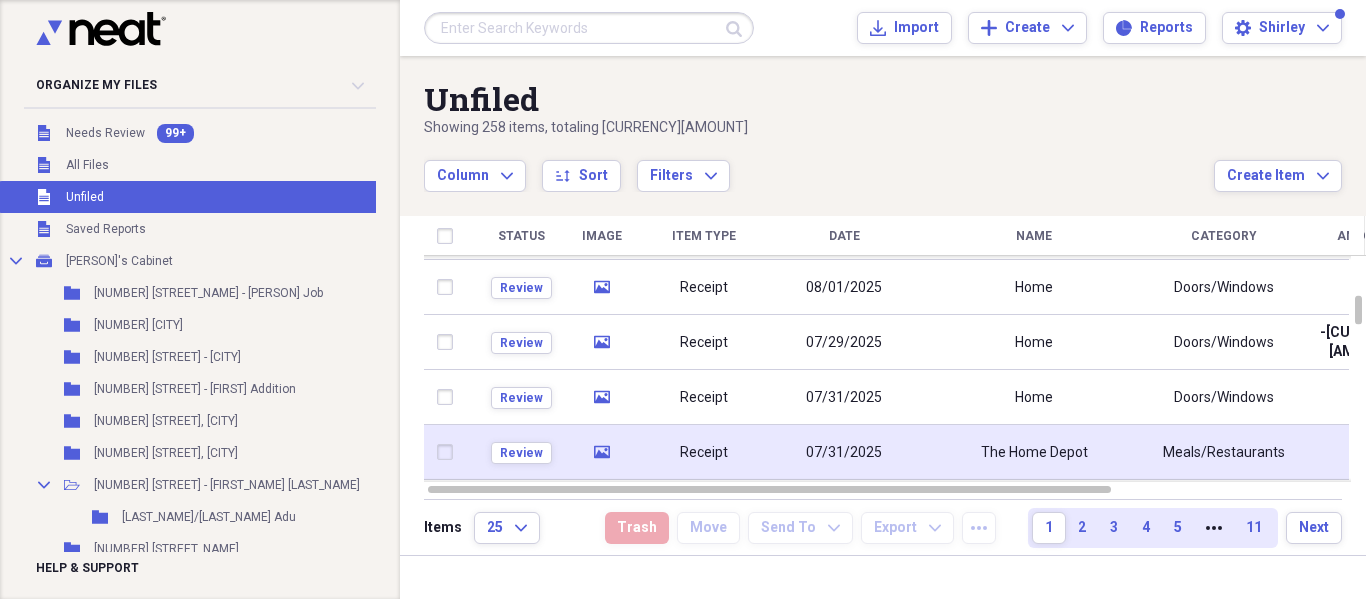 click 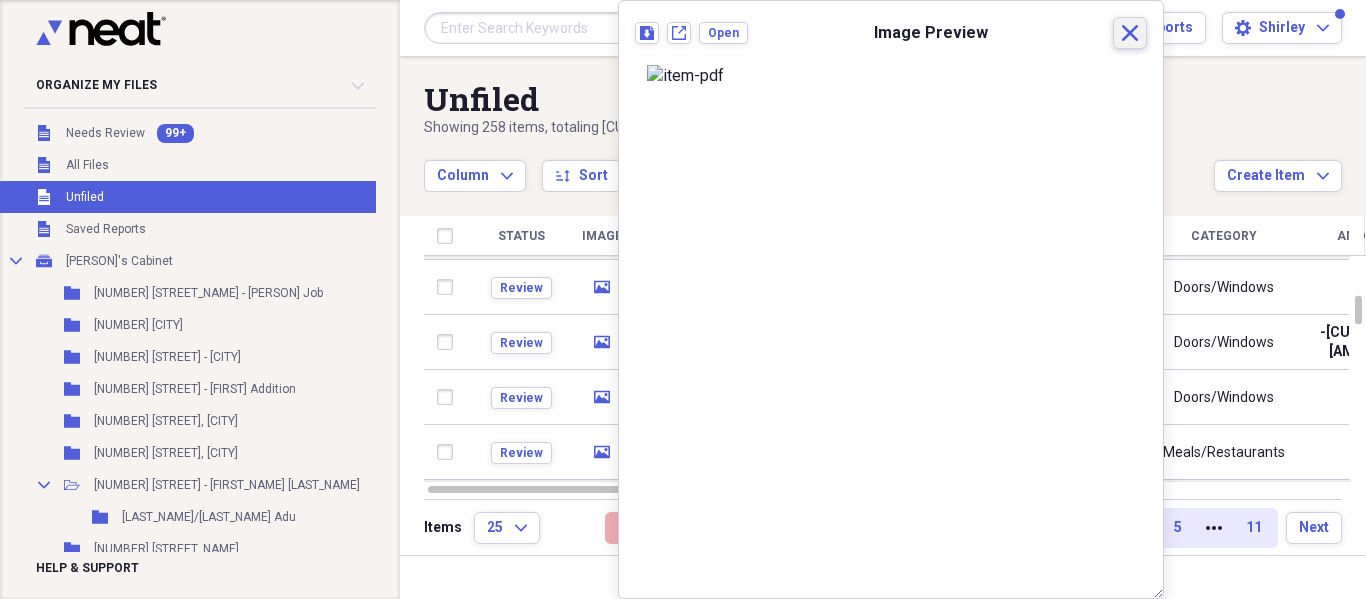 click on "Close" at bounding box center (1130, 33) 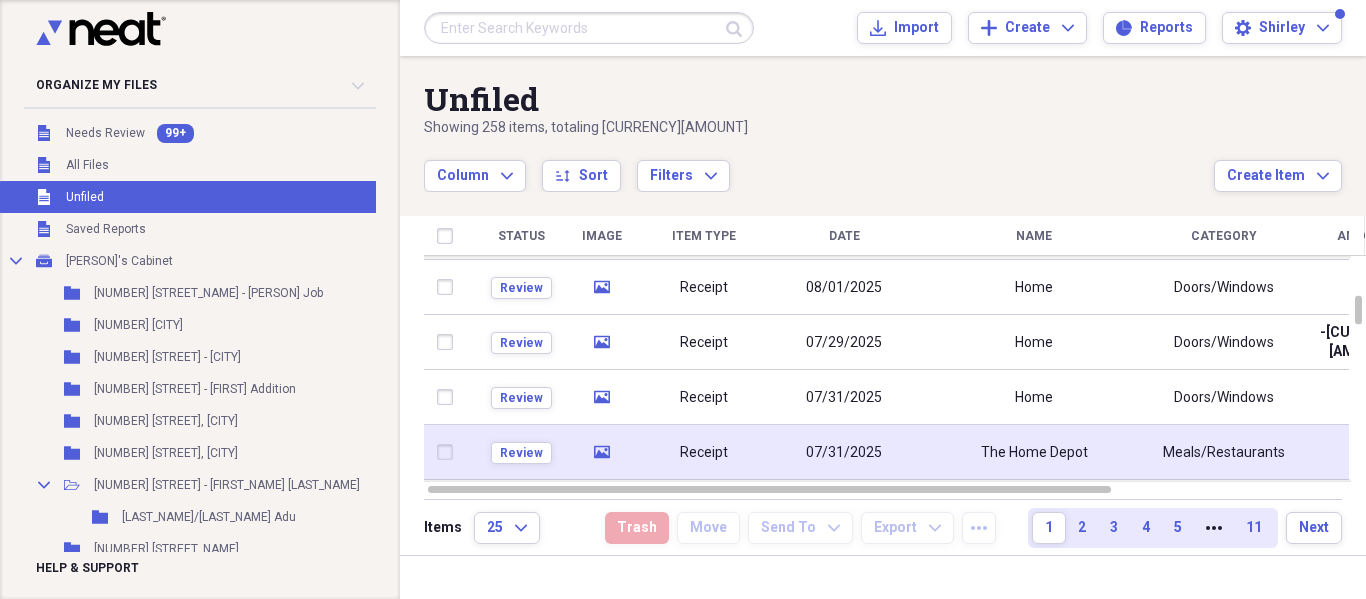 drag, startPoint x: 435, startPoint y: 445, endPoint x: 456, endPoint y: 465, distance: 29 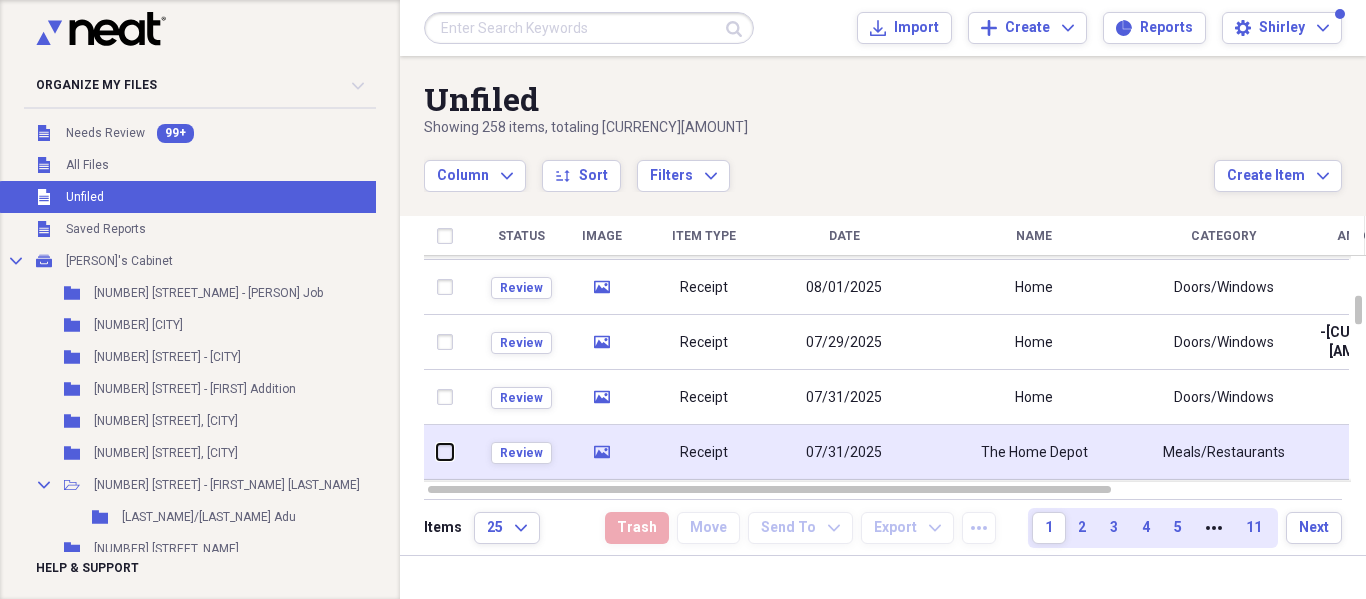 click at bounding box center [437, 452] 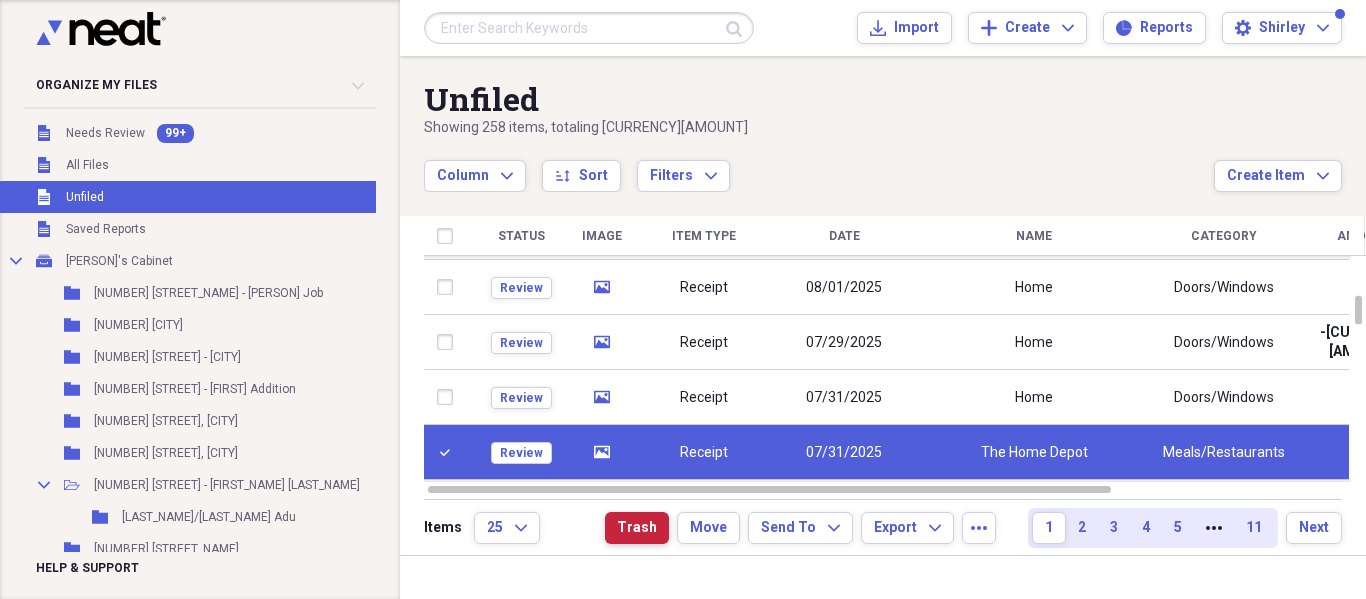 click on "Trash" at bounding box center (637, 528) 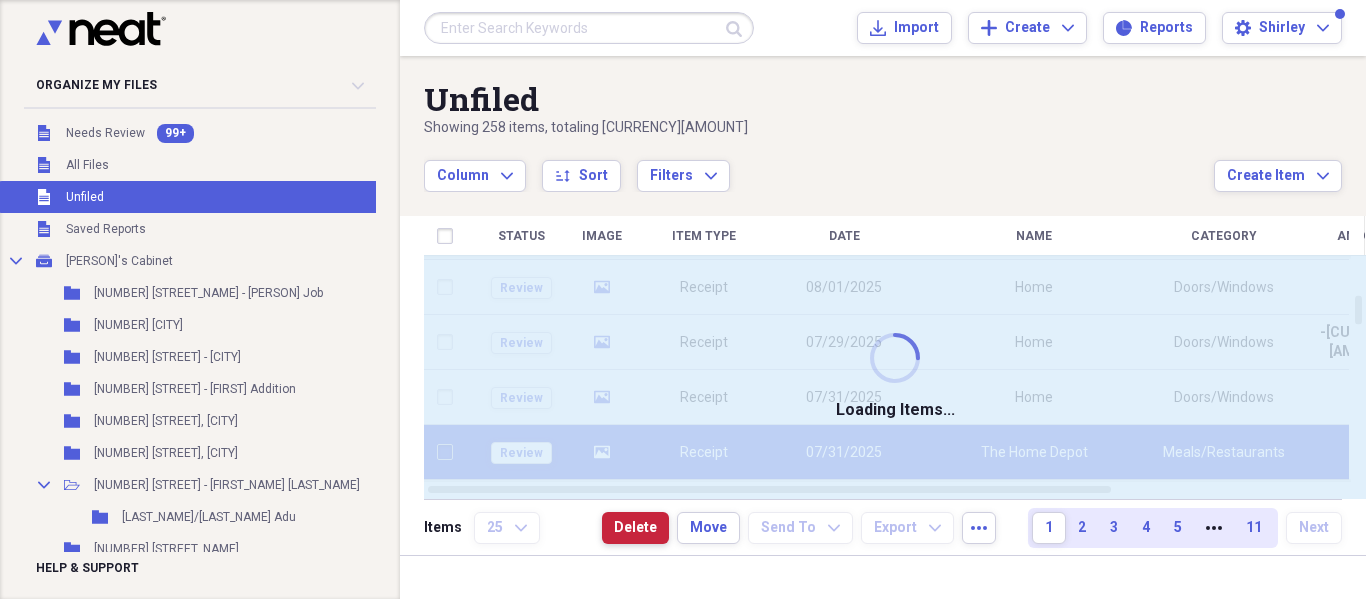 checkbox on "false" 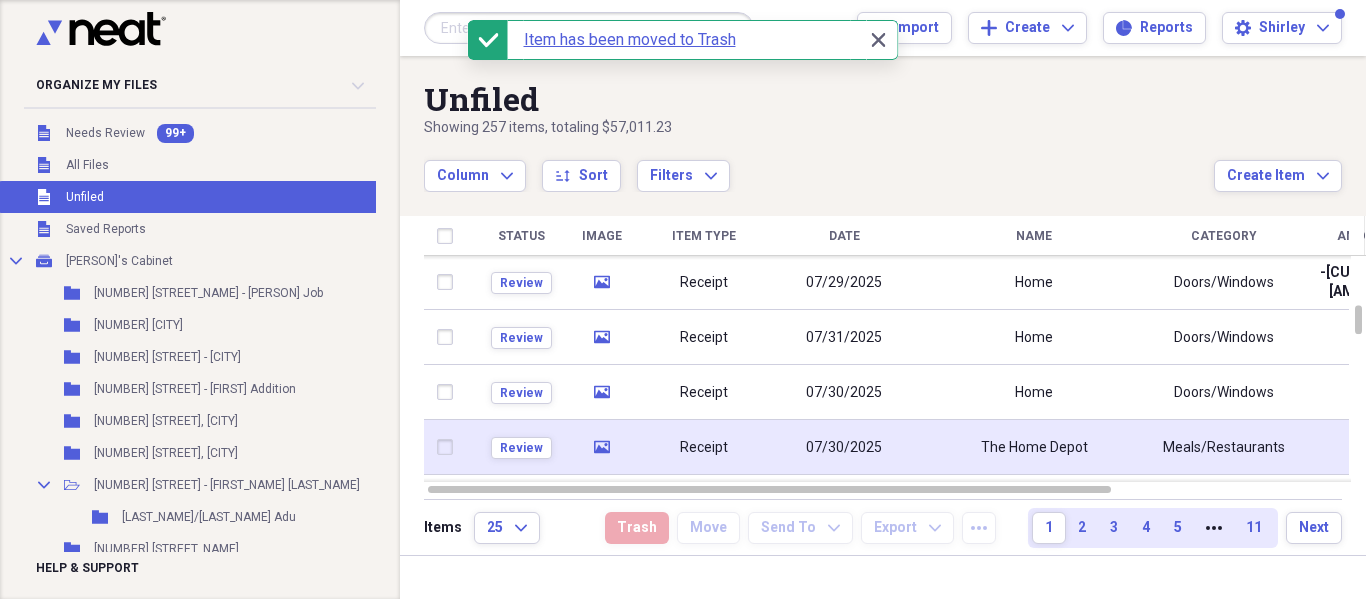 click on "media" at bounding box center (602, 447) 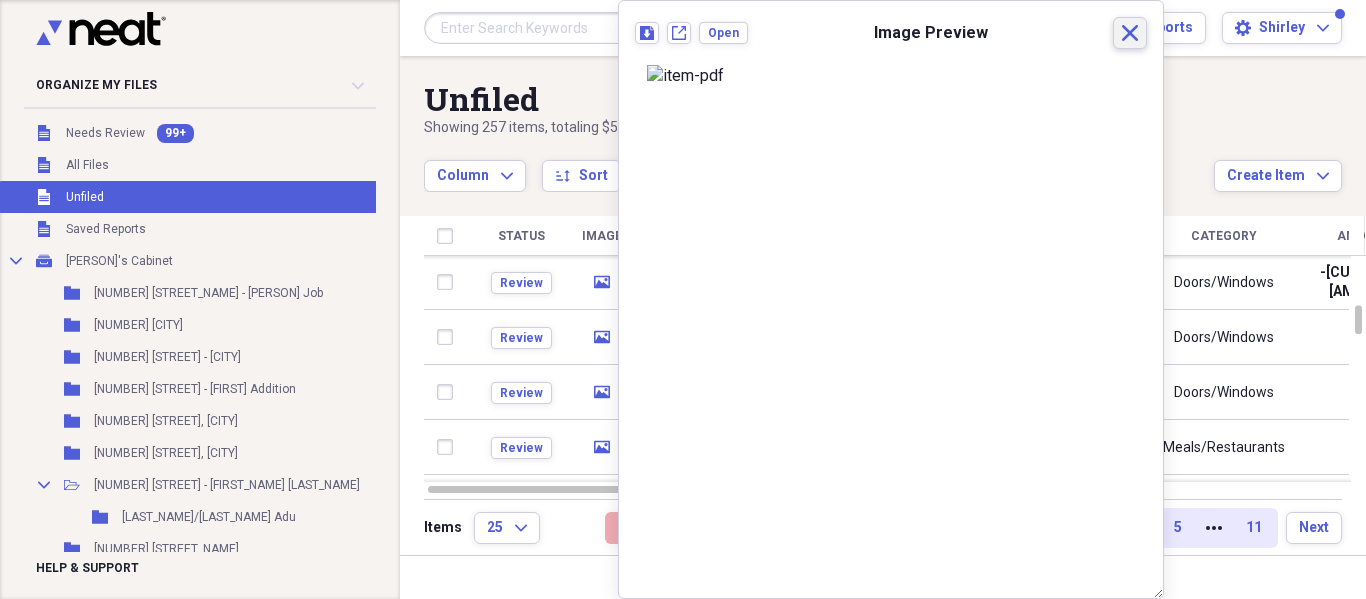 click 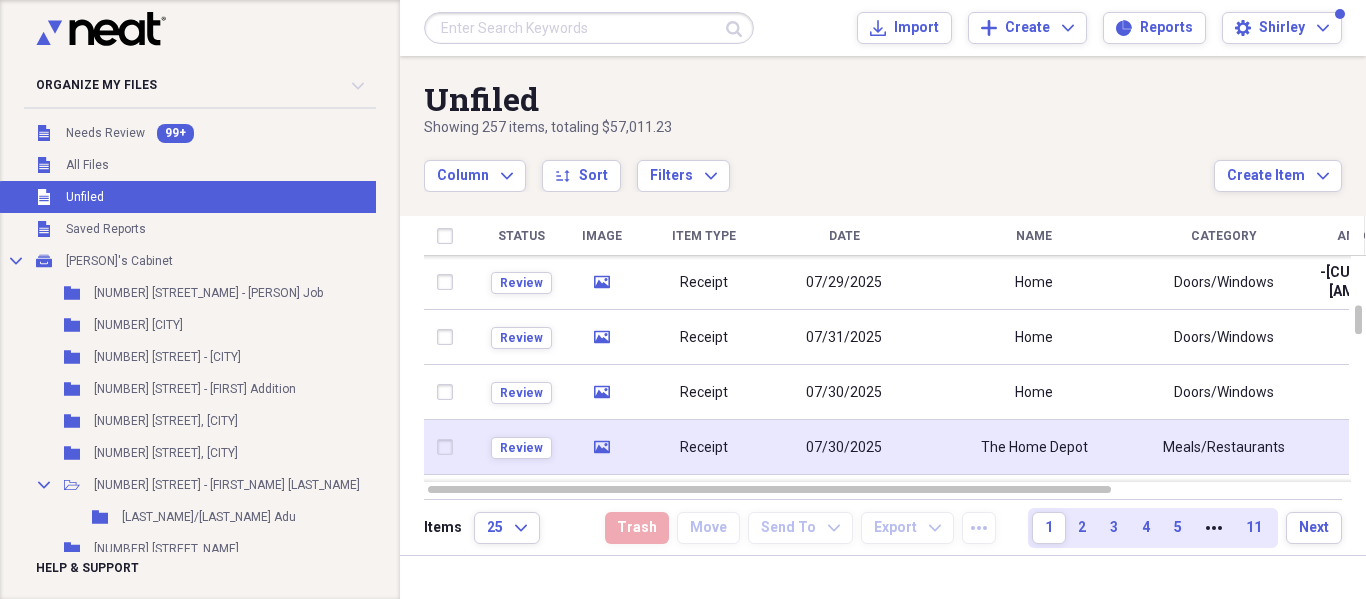 click at bounding box center [449, 447] 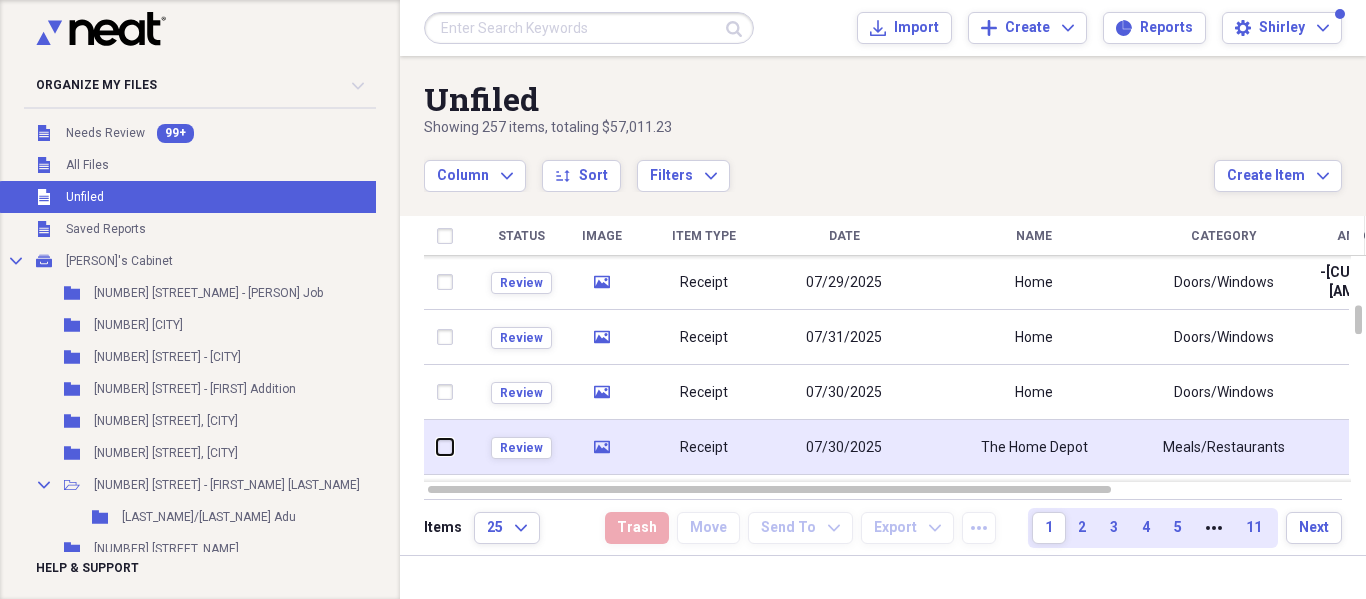 click at bounding box center [437, 447] 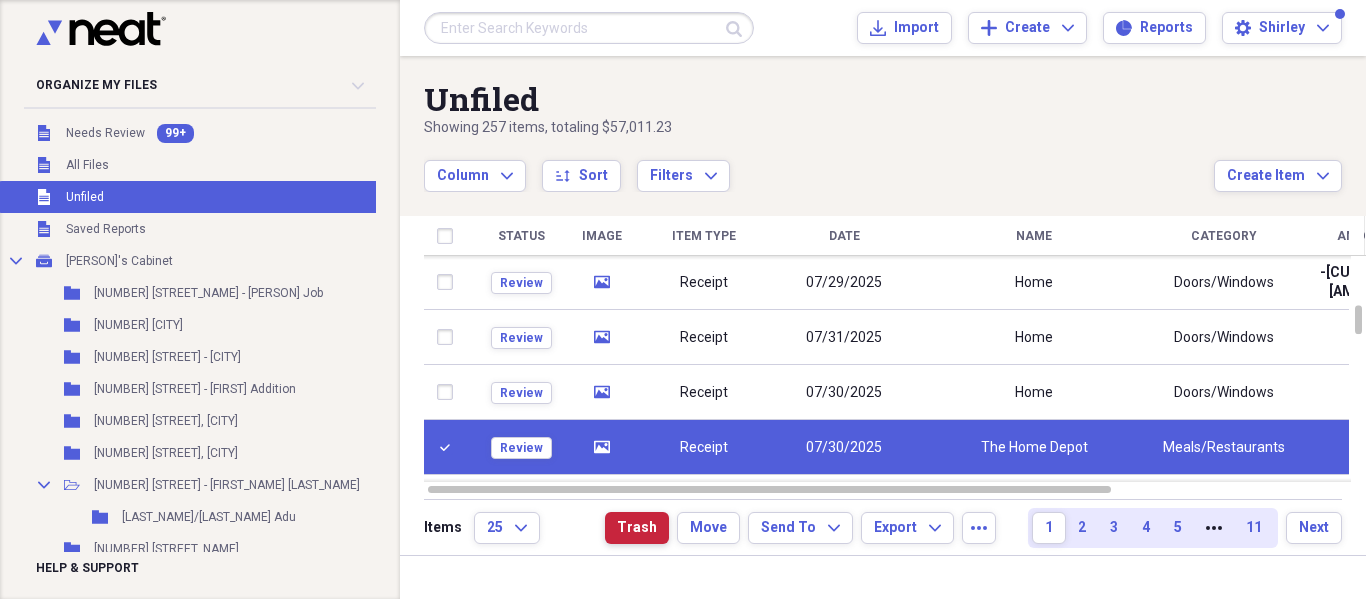 click on "Trash" at bounding box center [637, 528] 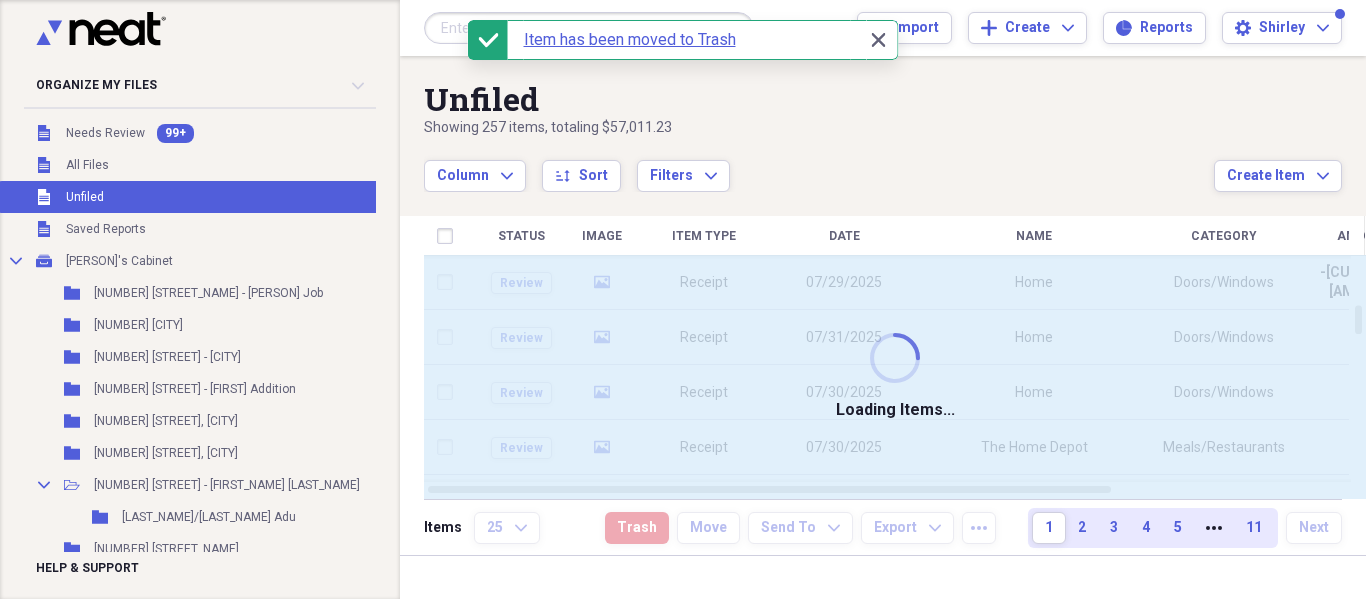 checkbox on "false" 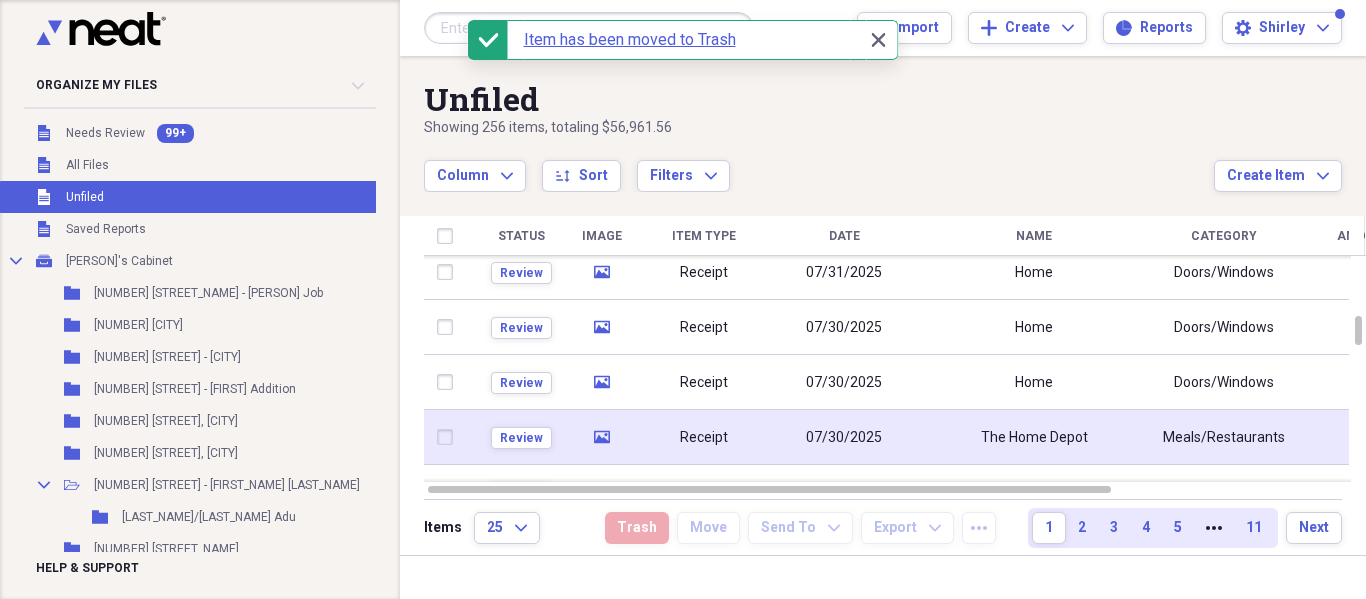 click 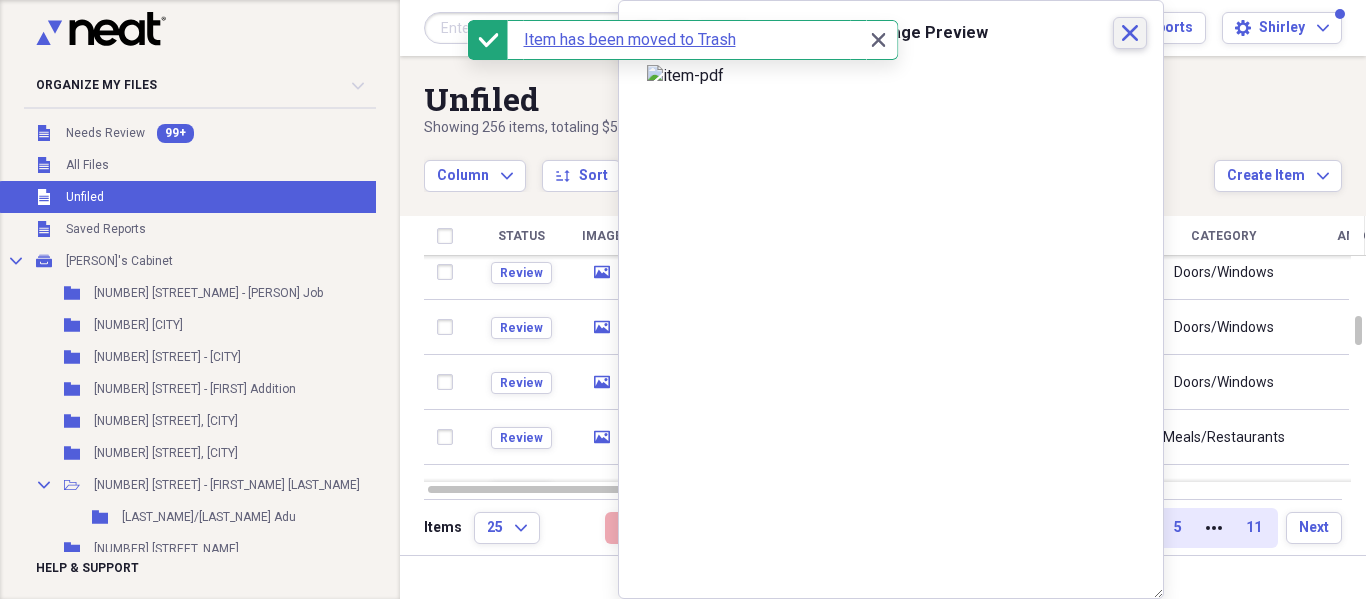 drag, startPoint x: 1139, startPoint y: 34, endPoint x: 1057, endPoint y: 98, distance: 104.019226 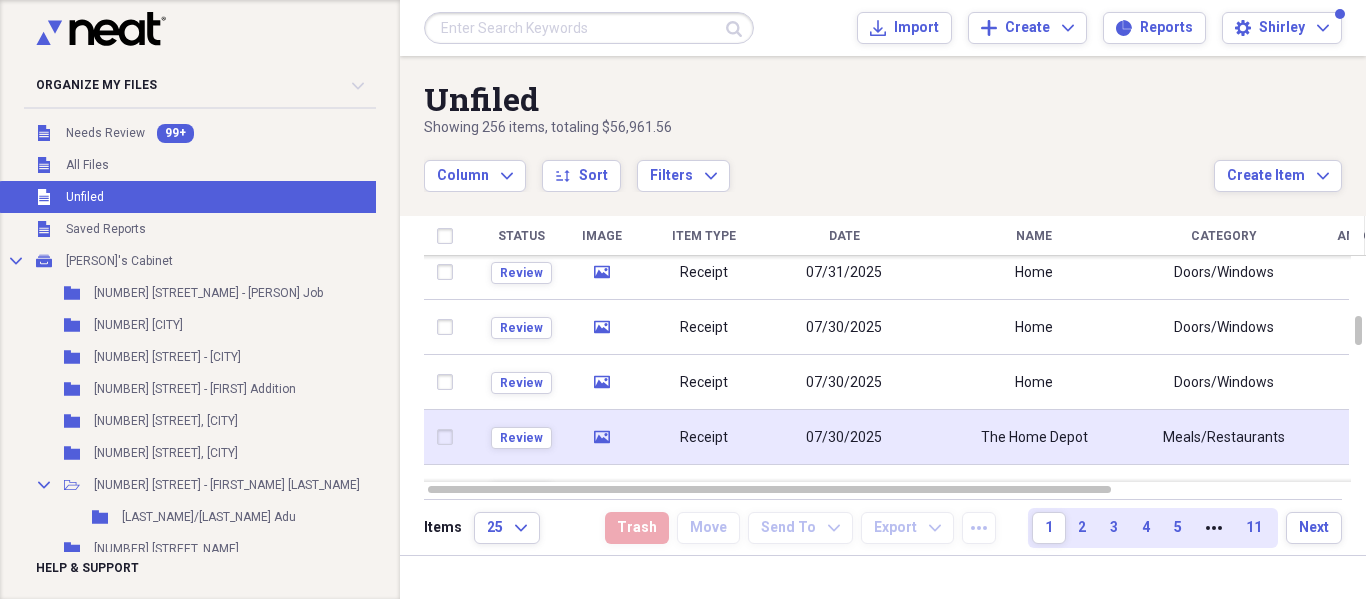 click at bounding box center (449, 437) 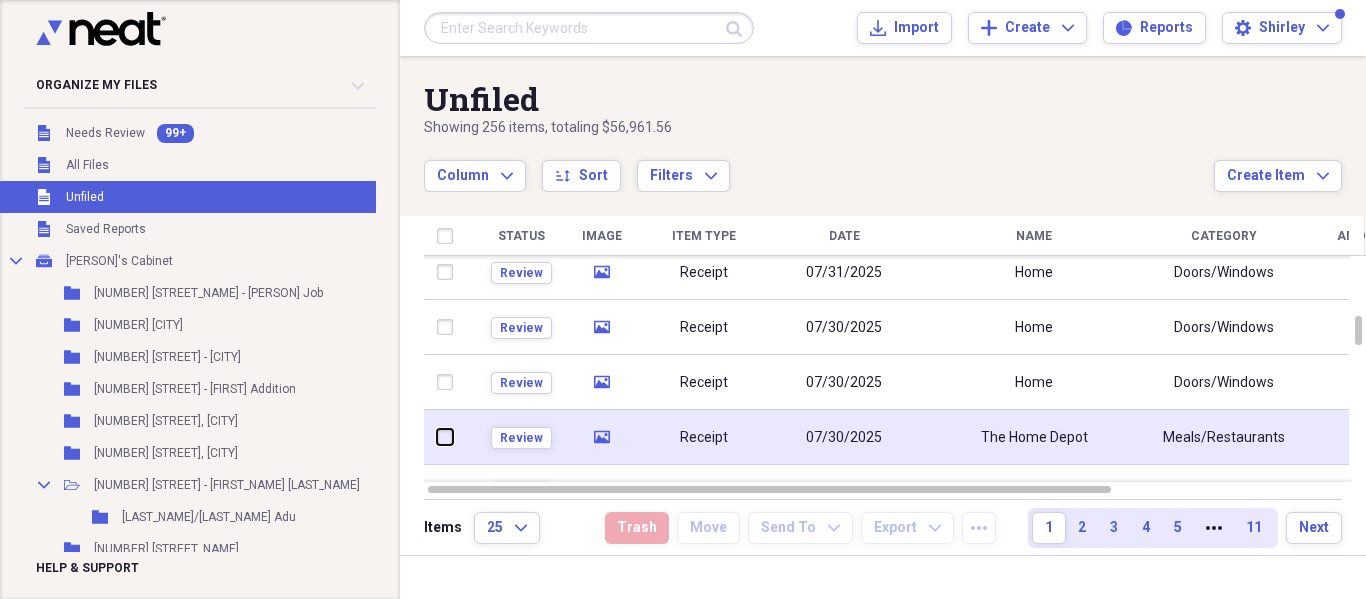 click at bounding box center [437, 437] 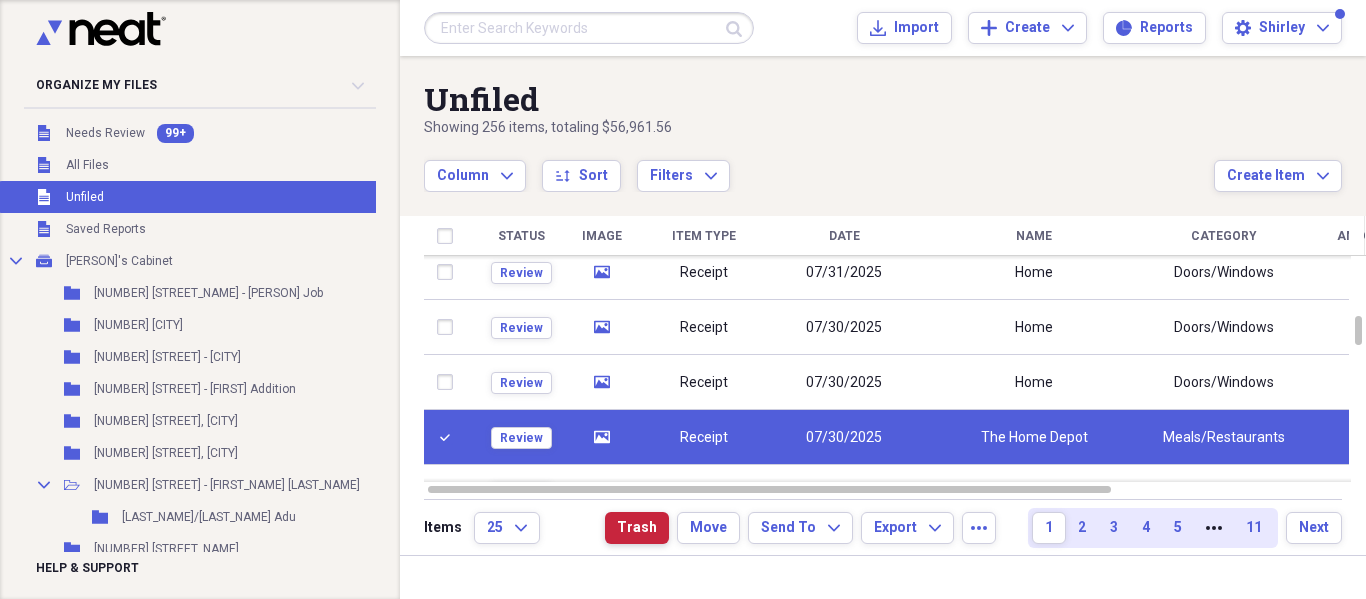 click on "Trash" at bounding box center (637, 528) 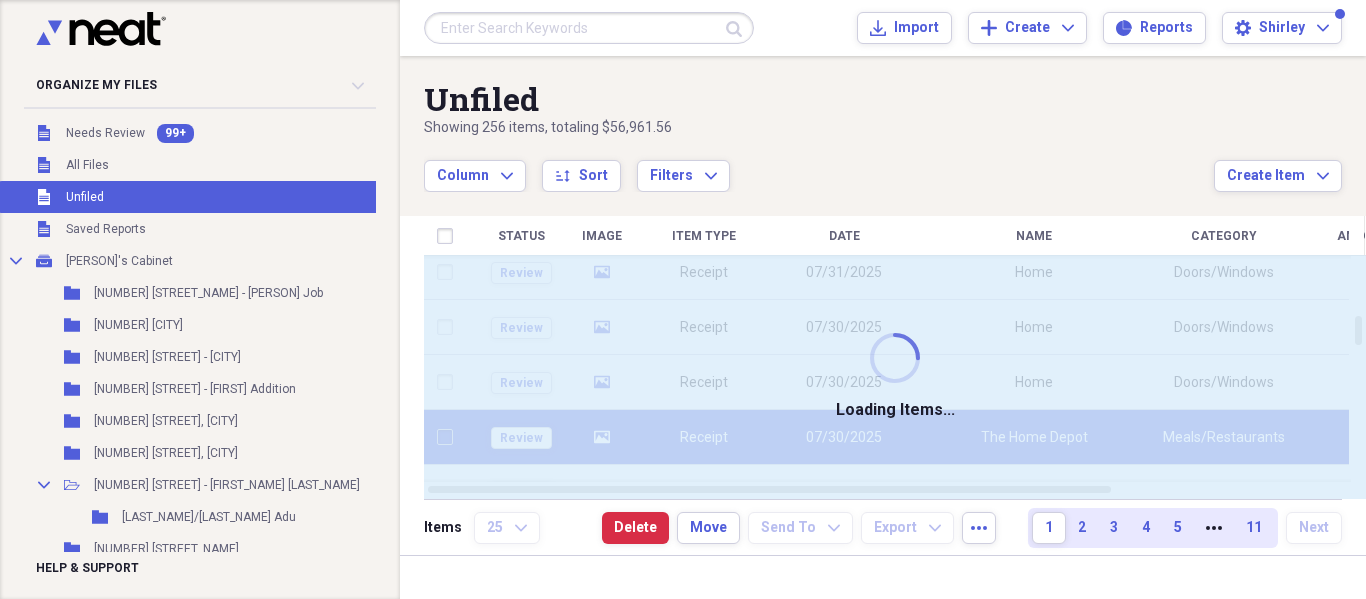 checkbox on "false" 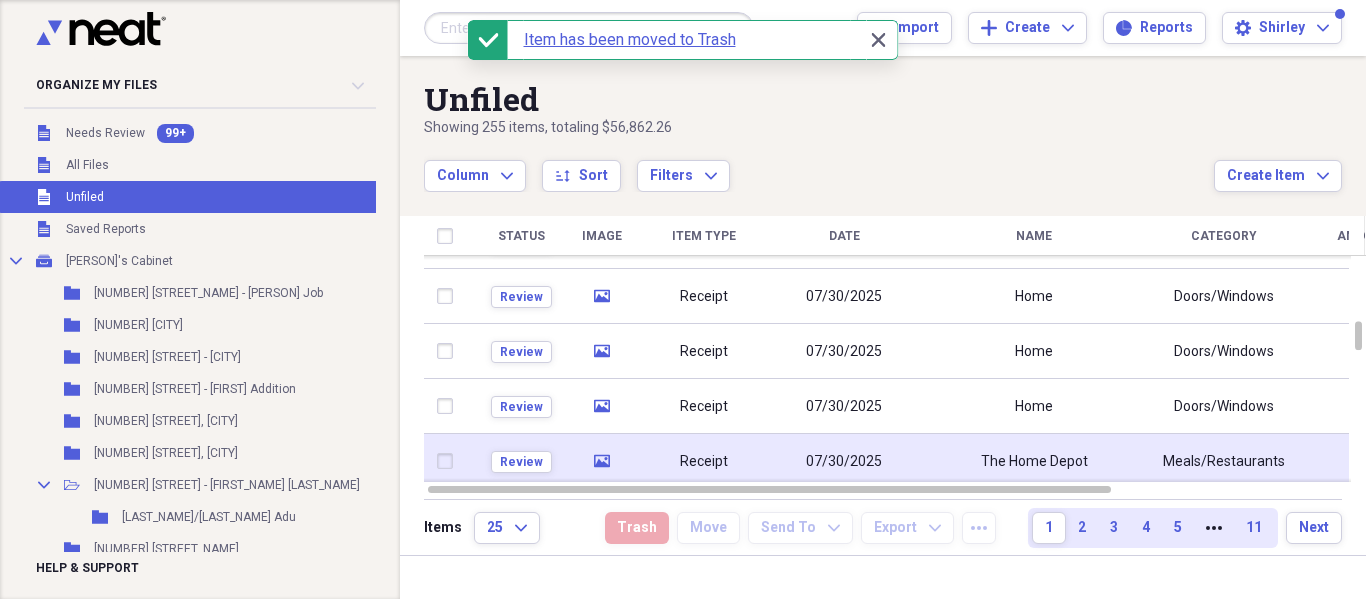 click on "media" 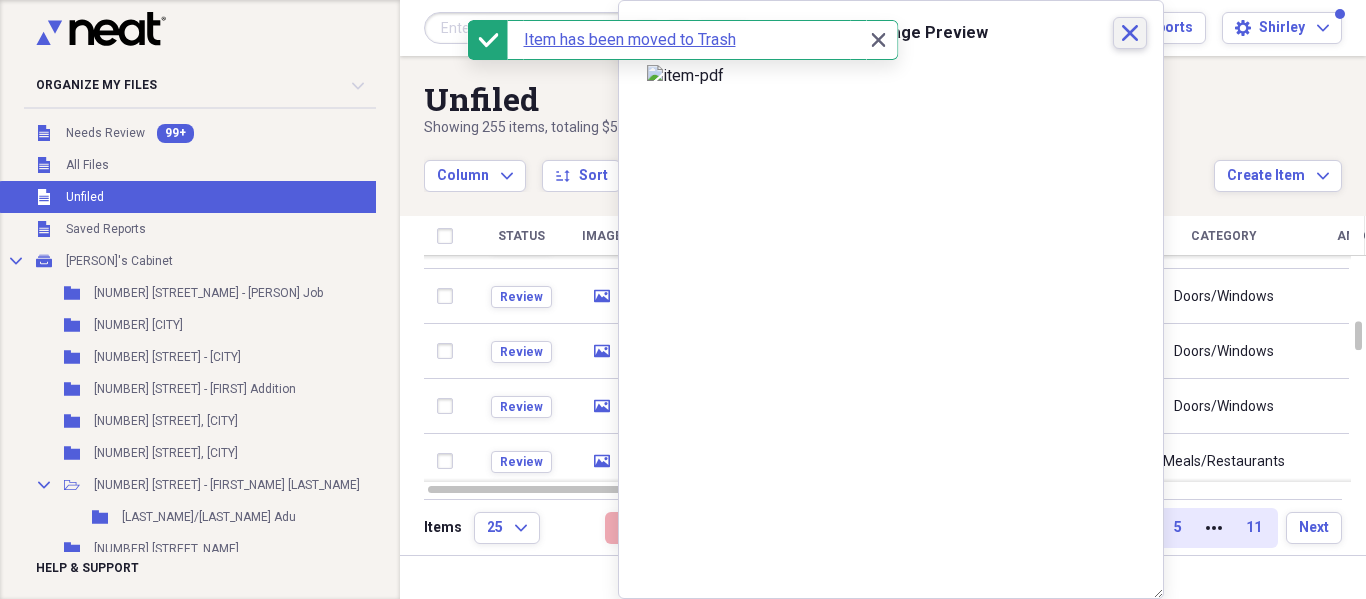 click on "Close" 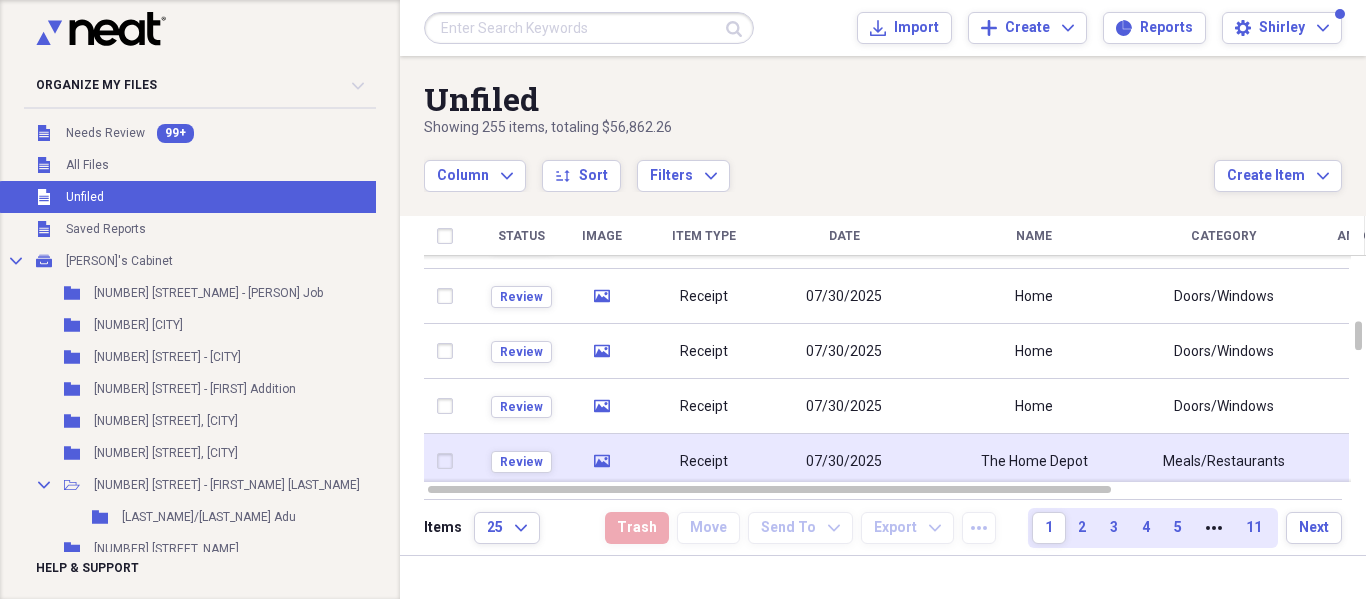 click at bounding box center [449, 461] 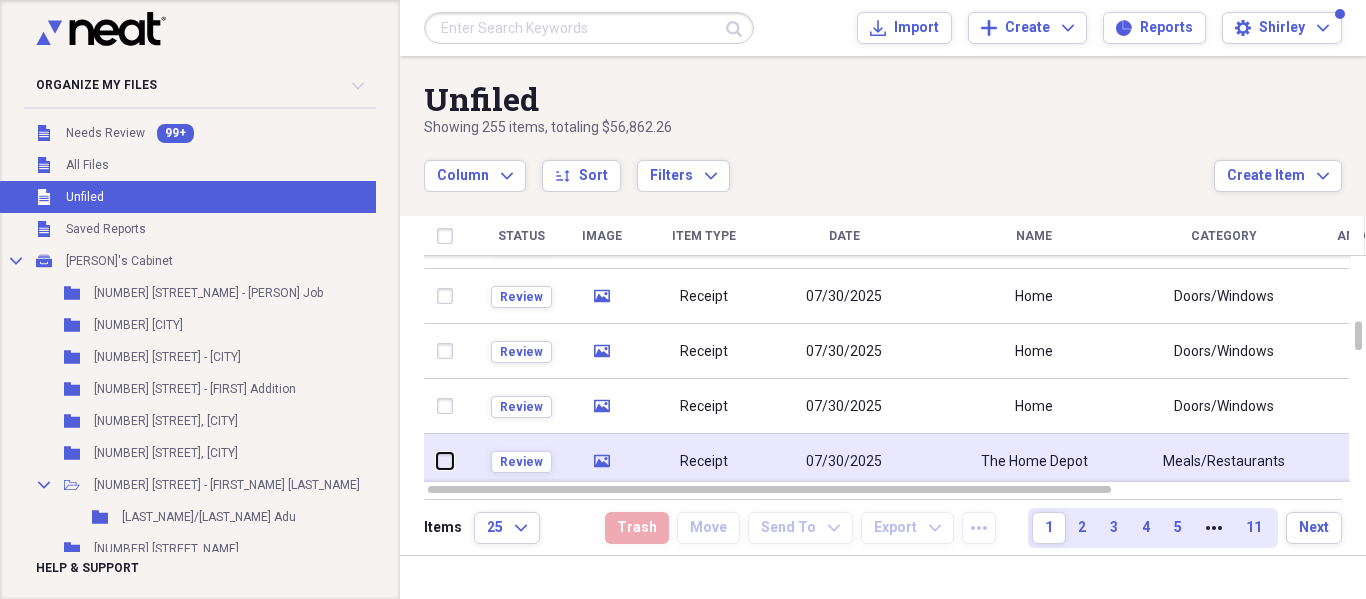 click at bounding box center (437, 461) 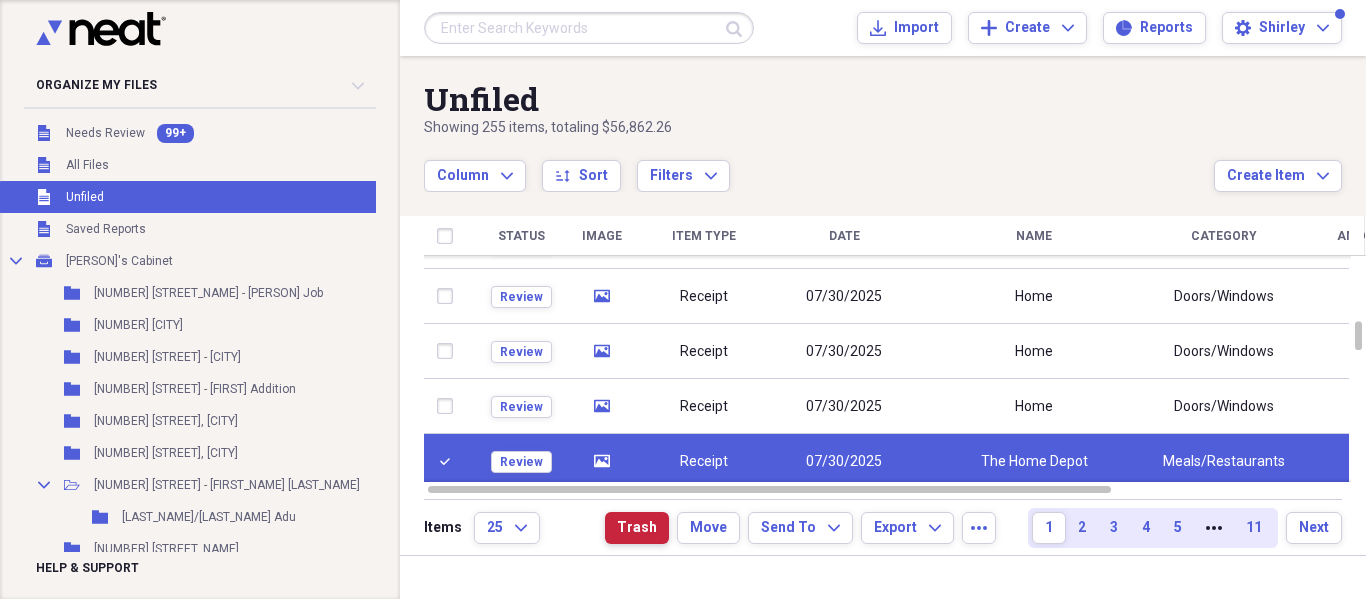 click on "Trash" at bounding box center (637, 528) 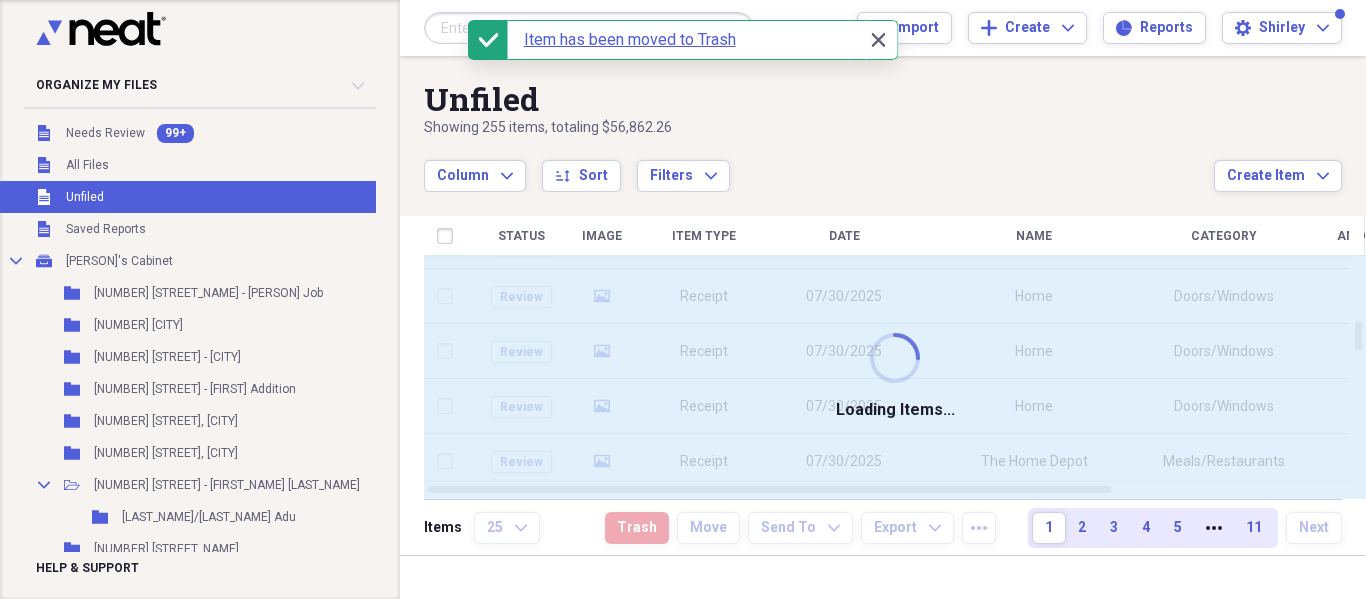 checkbox on "false" 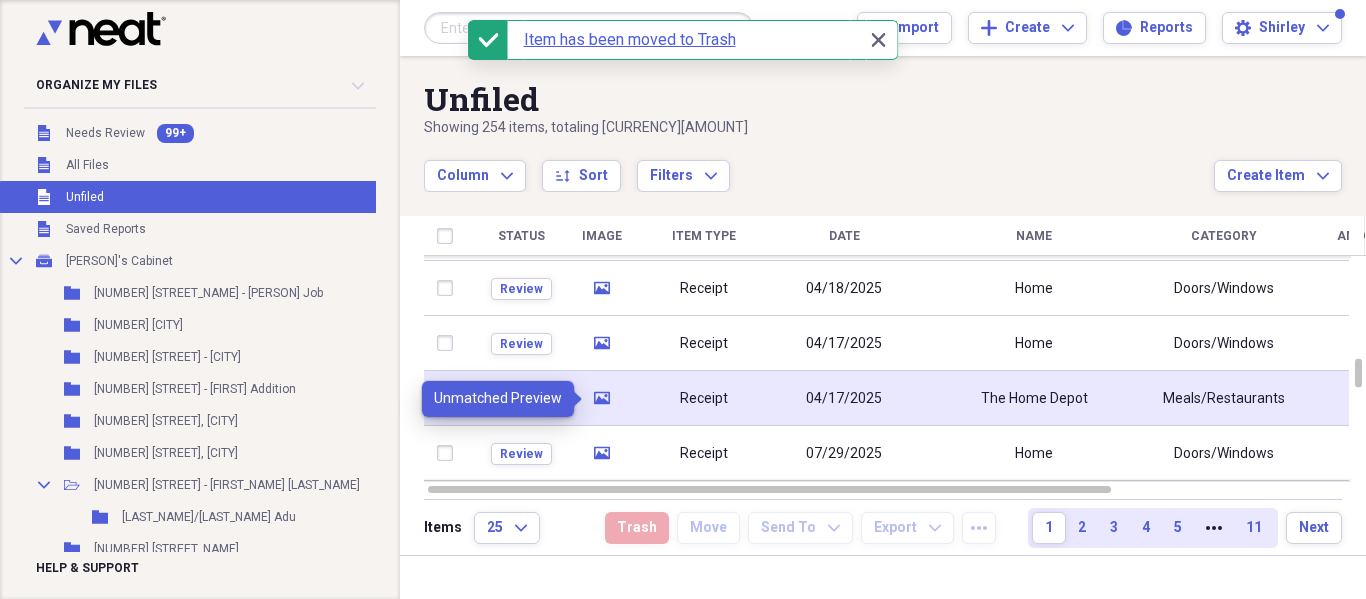 click 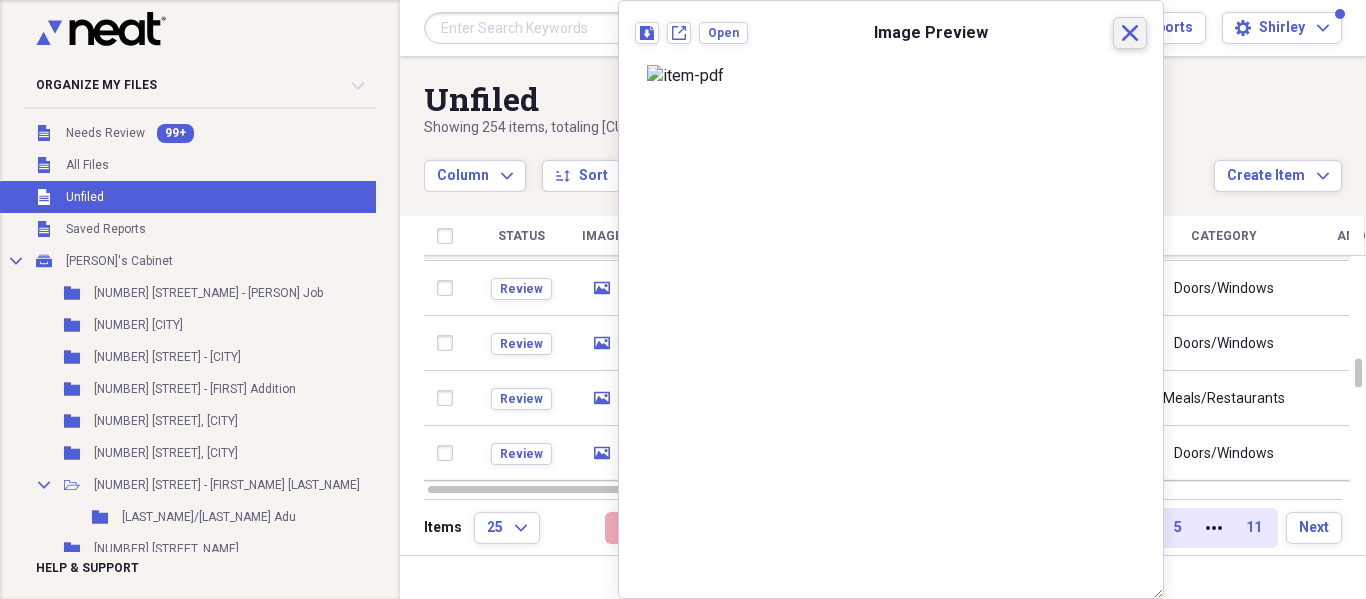 drag, startPoint x: 1124, startPoint y: 40, endPoint x: 995, endPoint y: 174, distance: 186.00269 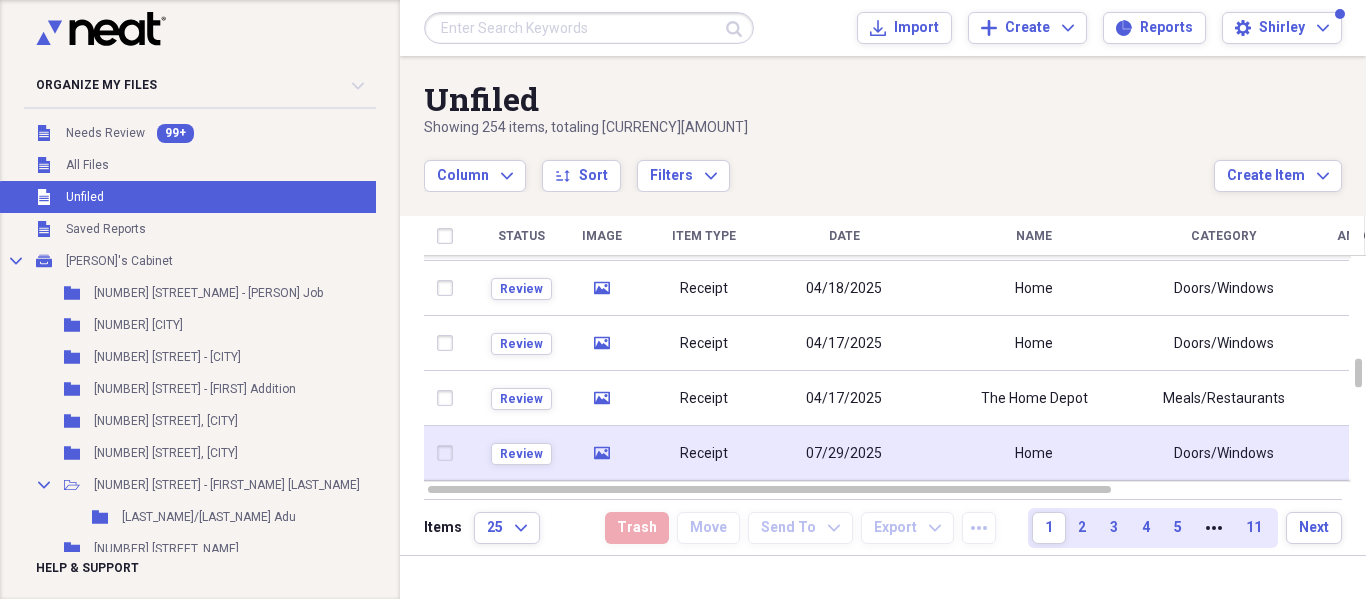 drag, startPoint x: 450, startPoint y: 400, endPoint x: 568, endPoint y: 443, distance: 125.59061 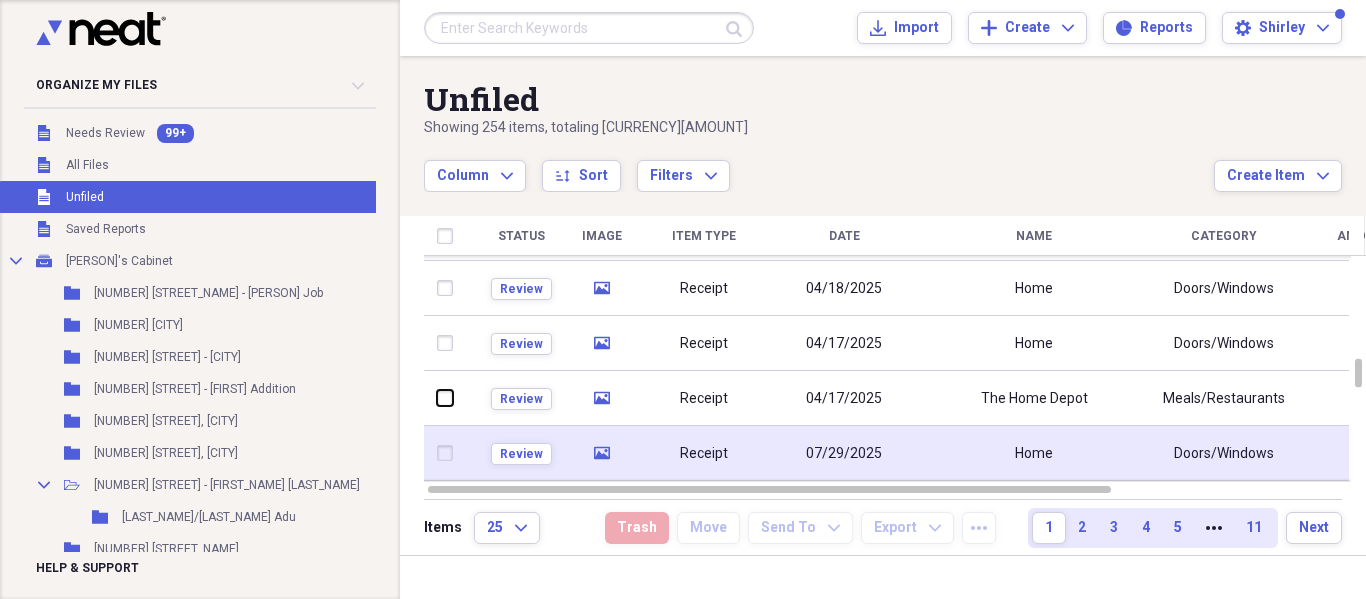 click at bounding box center (437, 398) 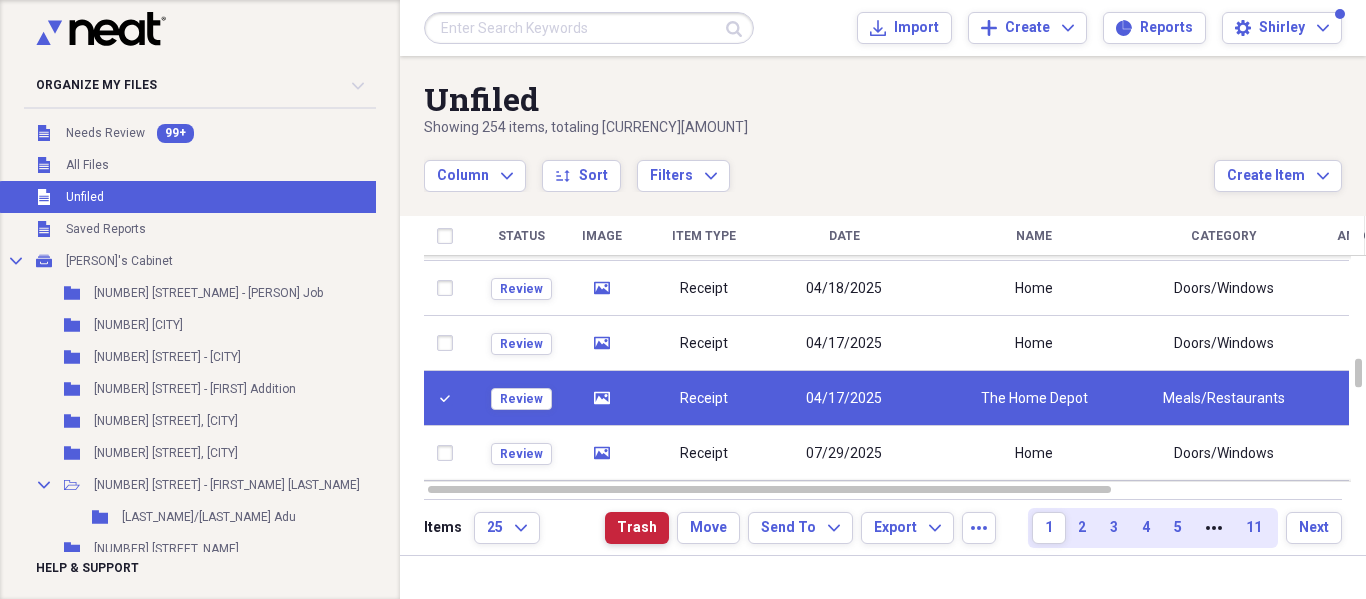 click on "Trash" at bounding box center (637, 528) 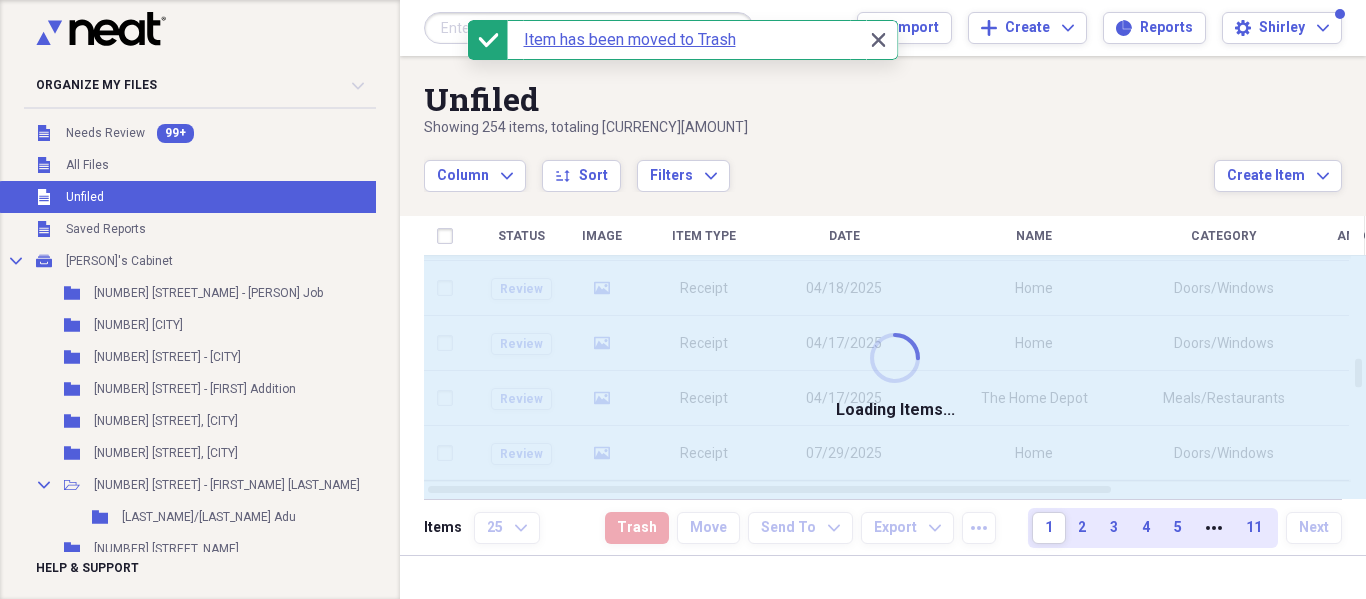 checkbox on "false" 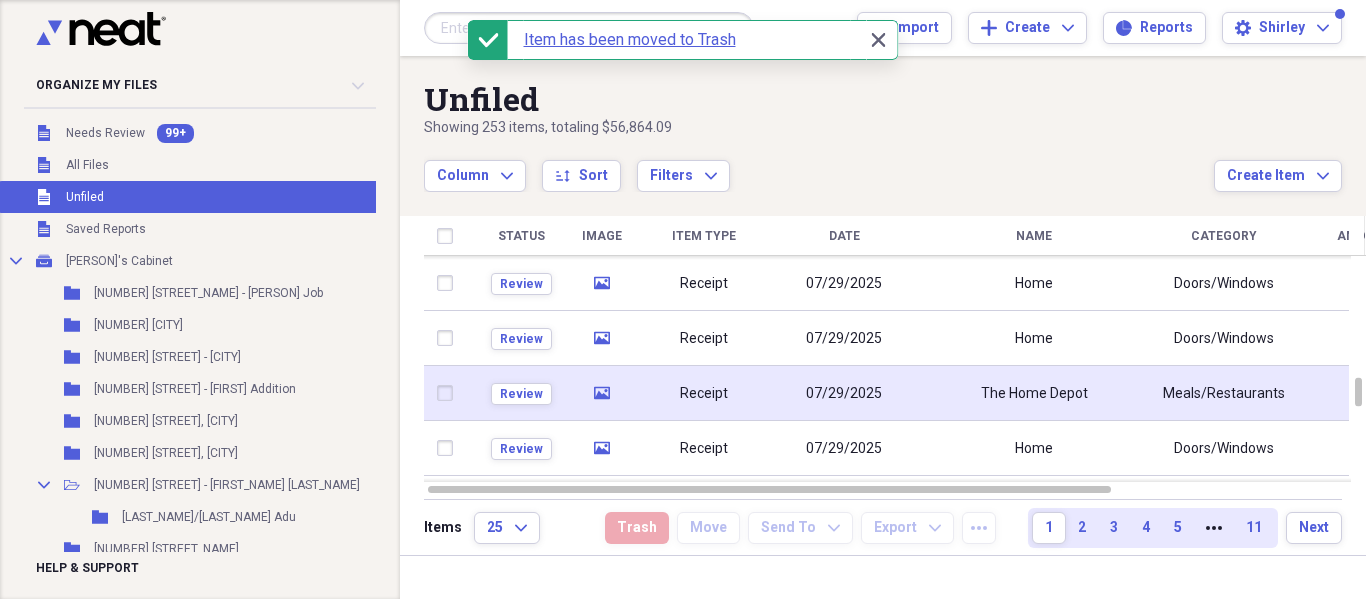 click on "media" 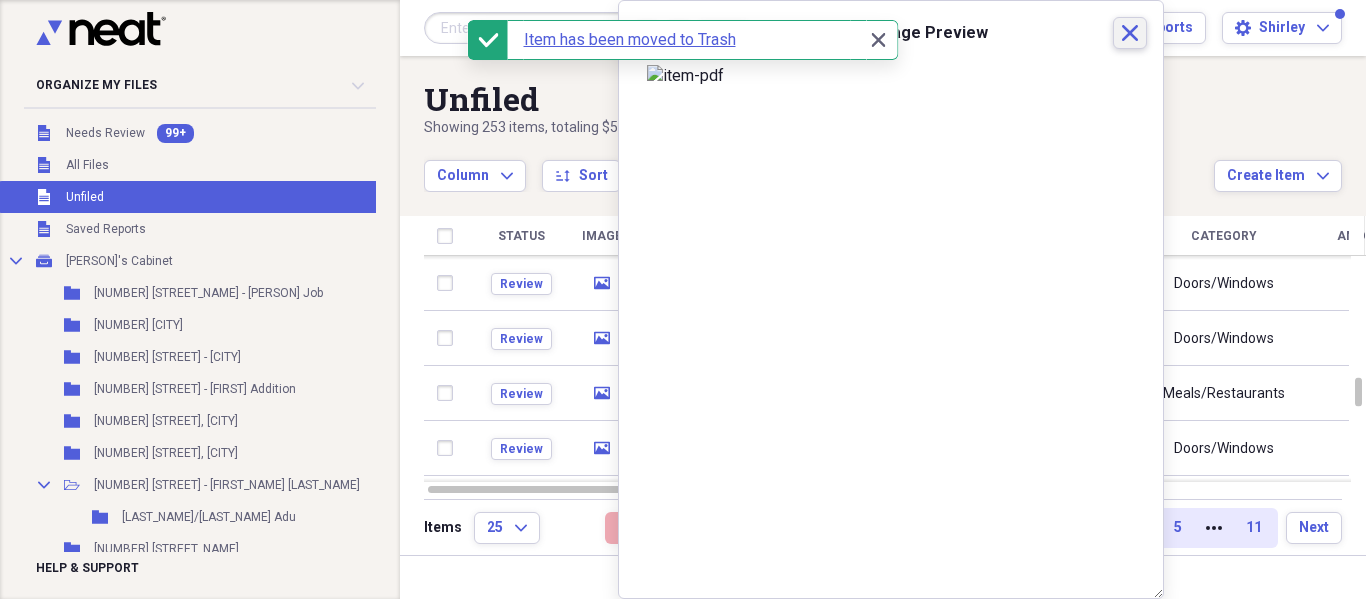 drag, startPoint x: 1126, startPoint y: 26, endPoint x: 1011, endPoint y: 141, distance: 162.63457 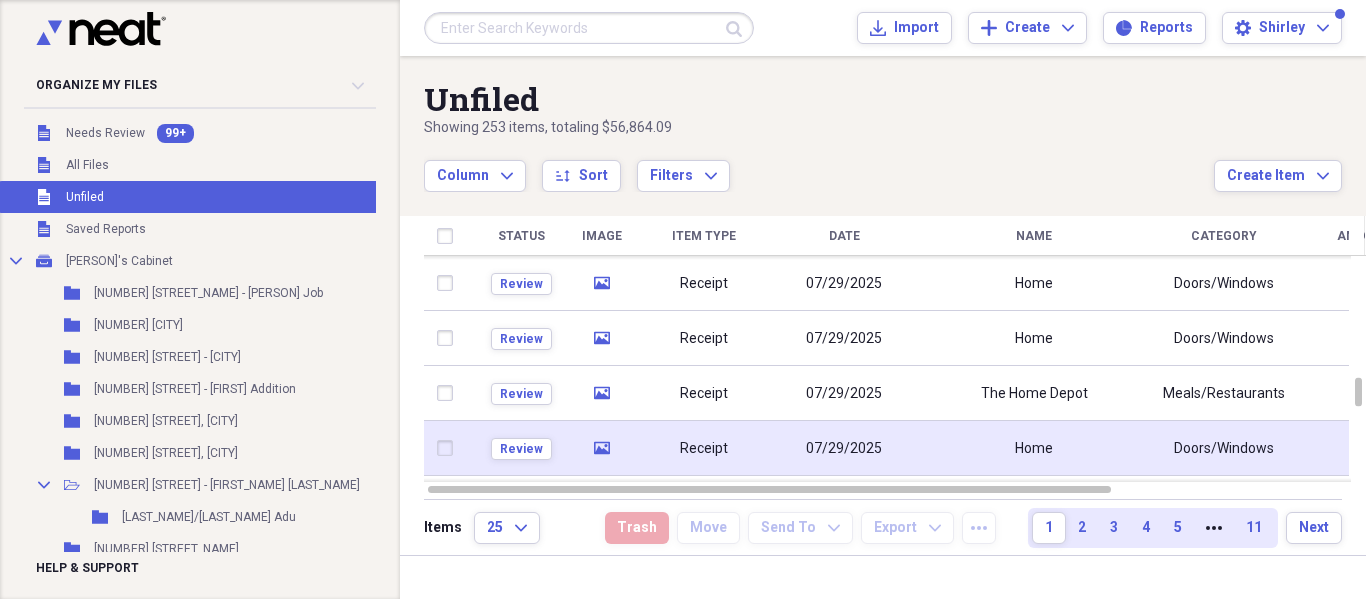 click at bounding box center (449, 393) 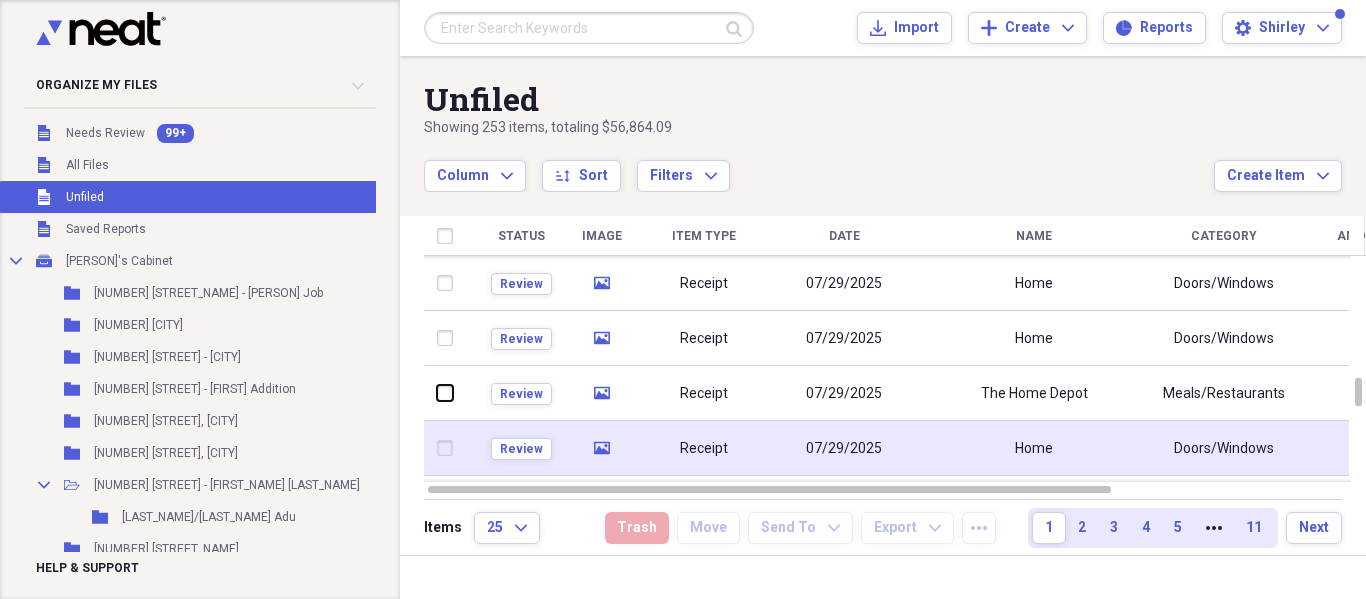 click at bounding box center (437, 393) 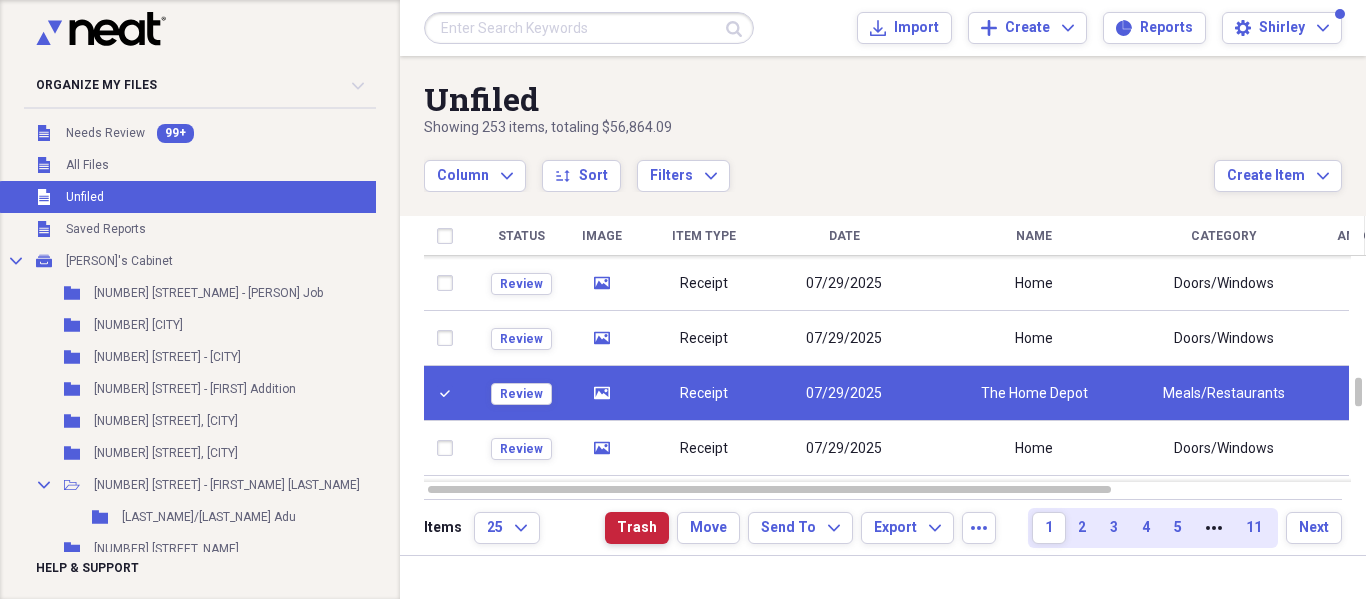 click on "Trash" at bounding box center [637, 528] 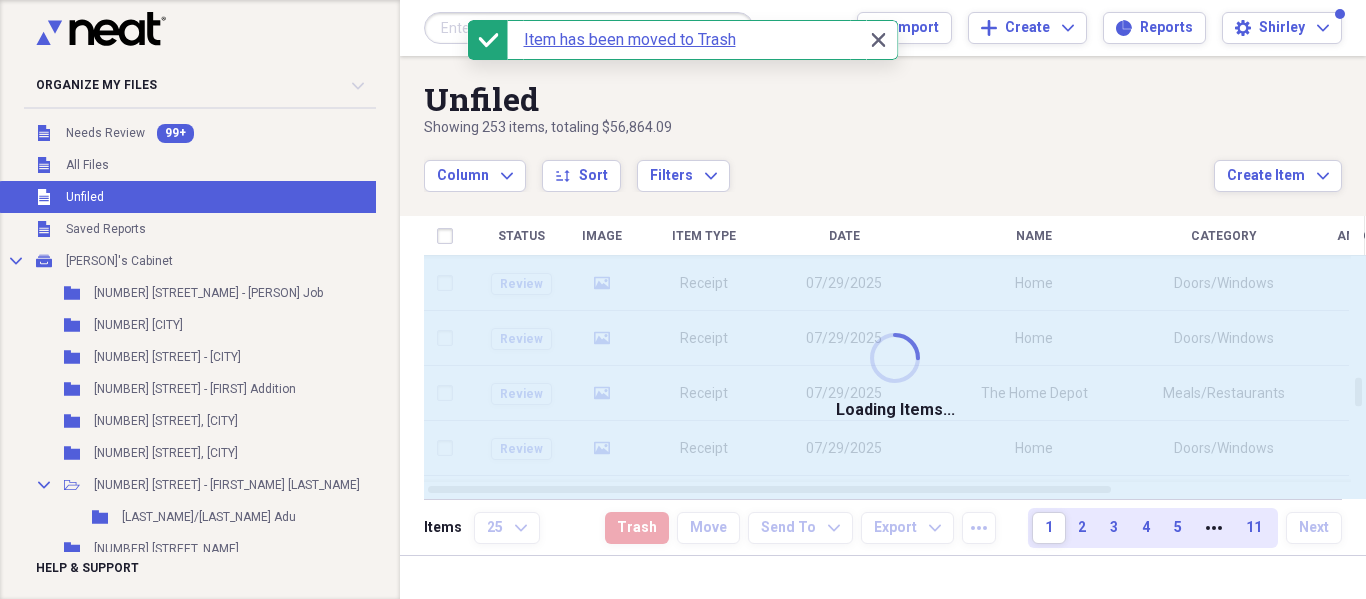 checkbox on "false" 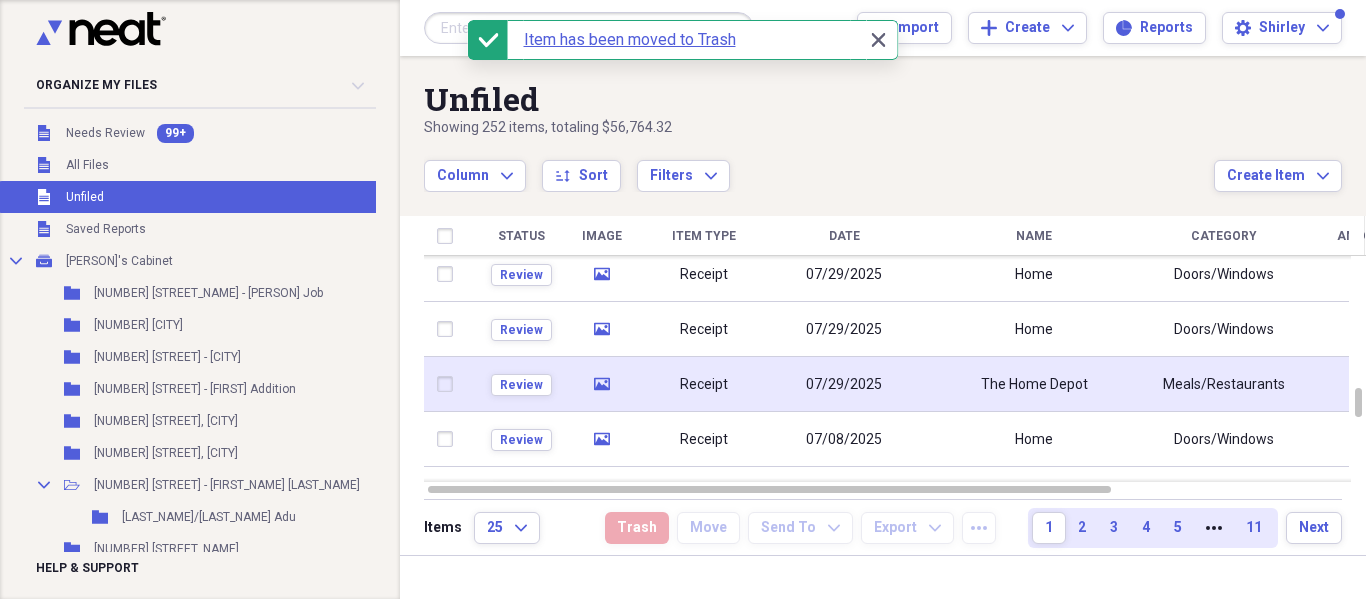 click on "media" 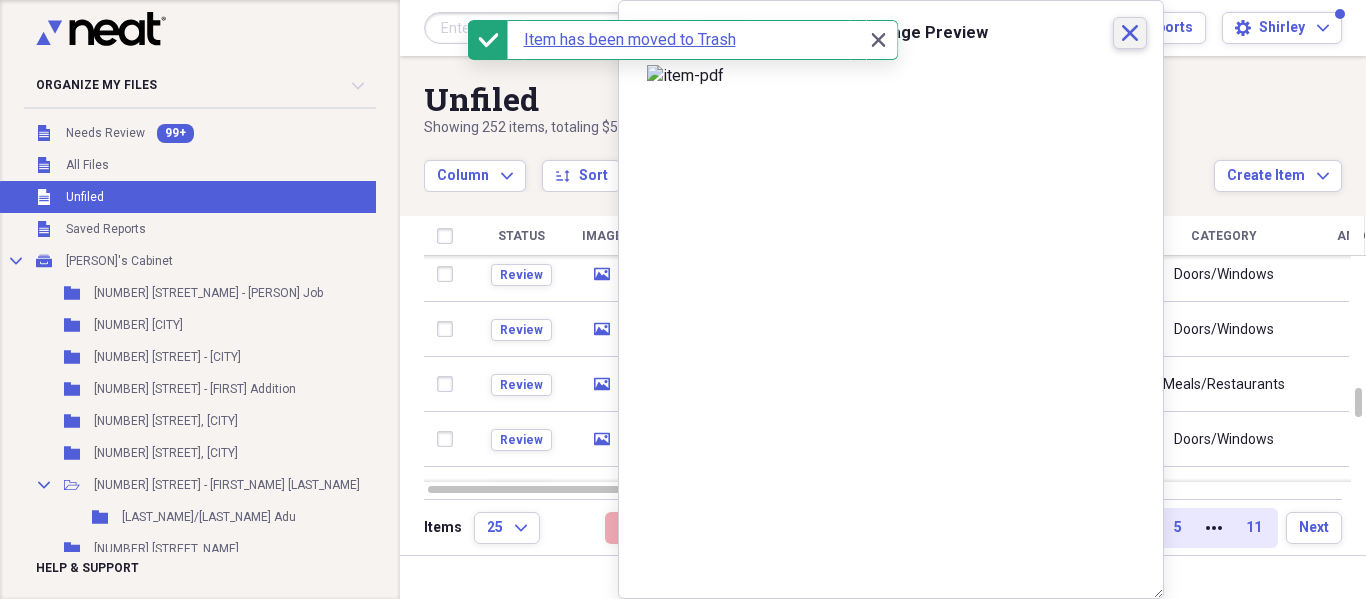 drag, startPoint x: 1131, startPoint y: 40, endPoint x: 1076, endPoint y: 137, distance: 111.50785 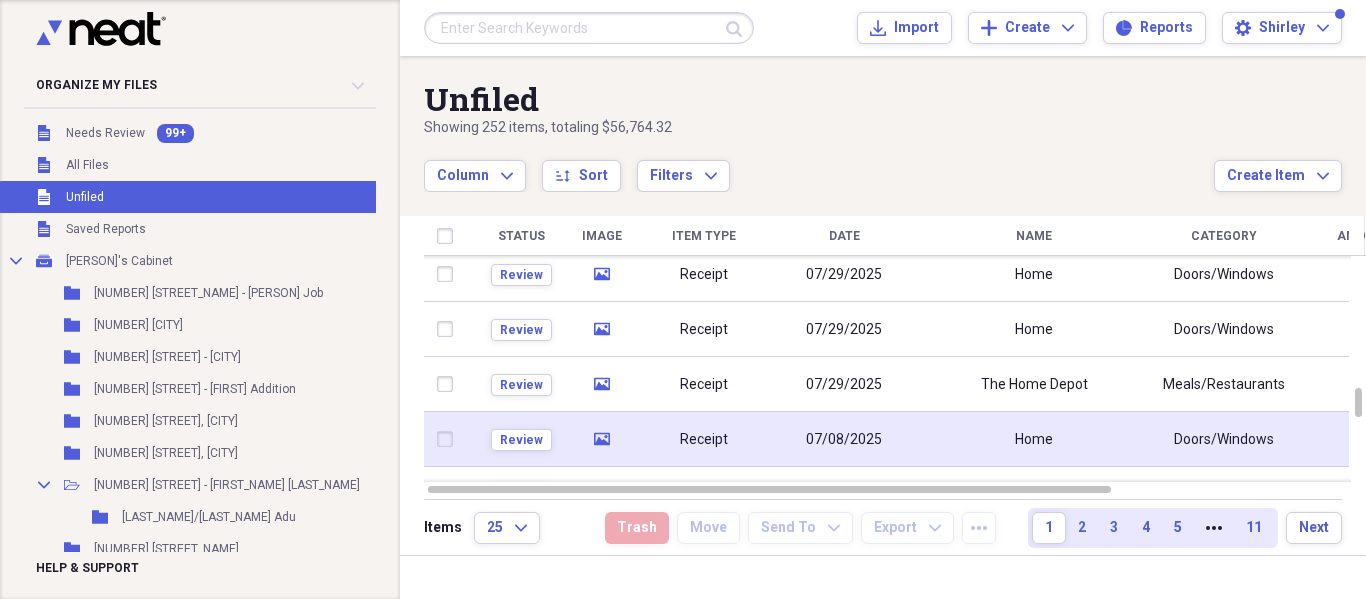drag, startPoint x: 449, startPoint y: 391, endPoint x: 528, endPoint y: 455, distance: 101.671036 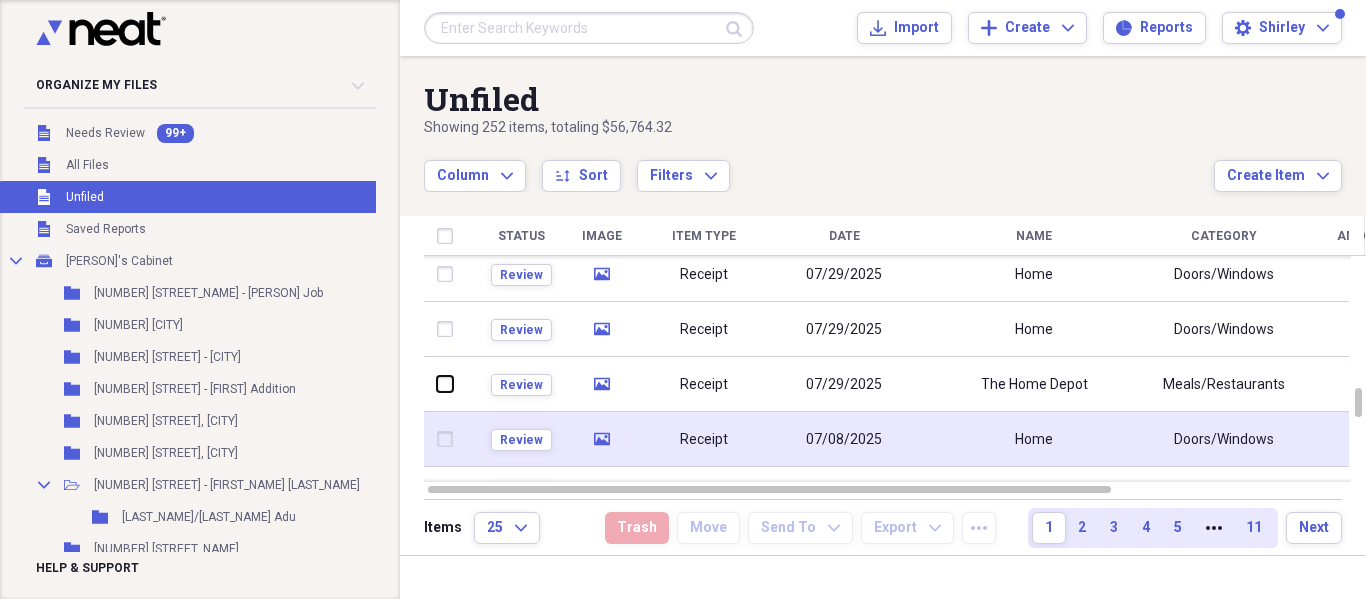 click at bounding box center [437, 384] 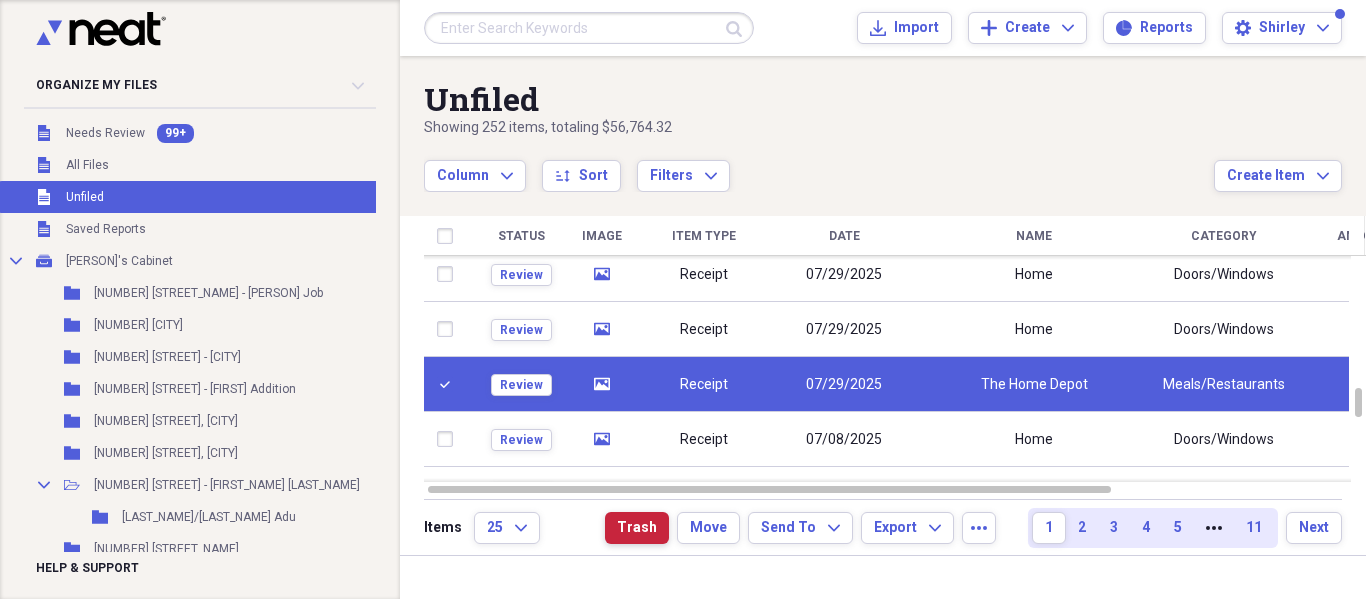 click on "Trash" at bounding box center [637, 528] 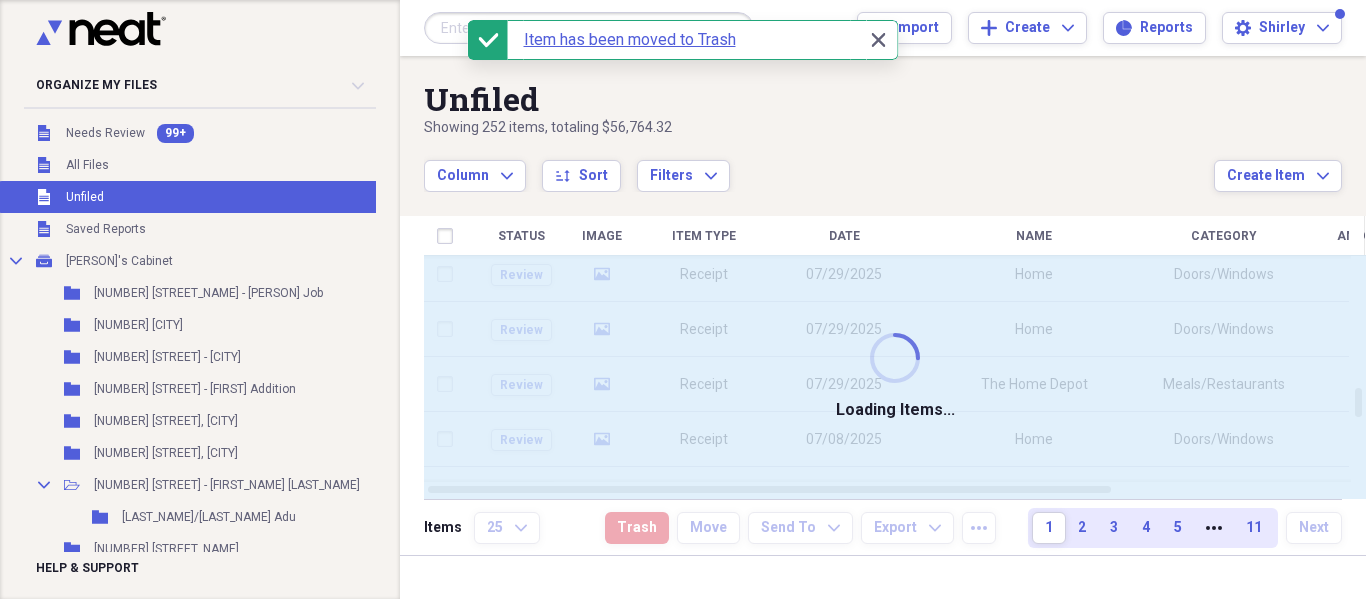 checkbox on "false" 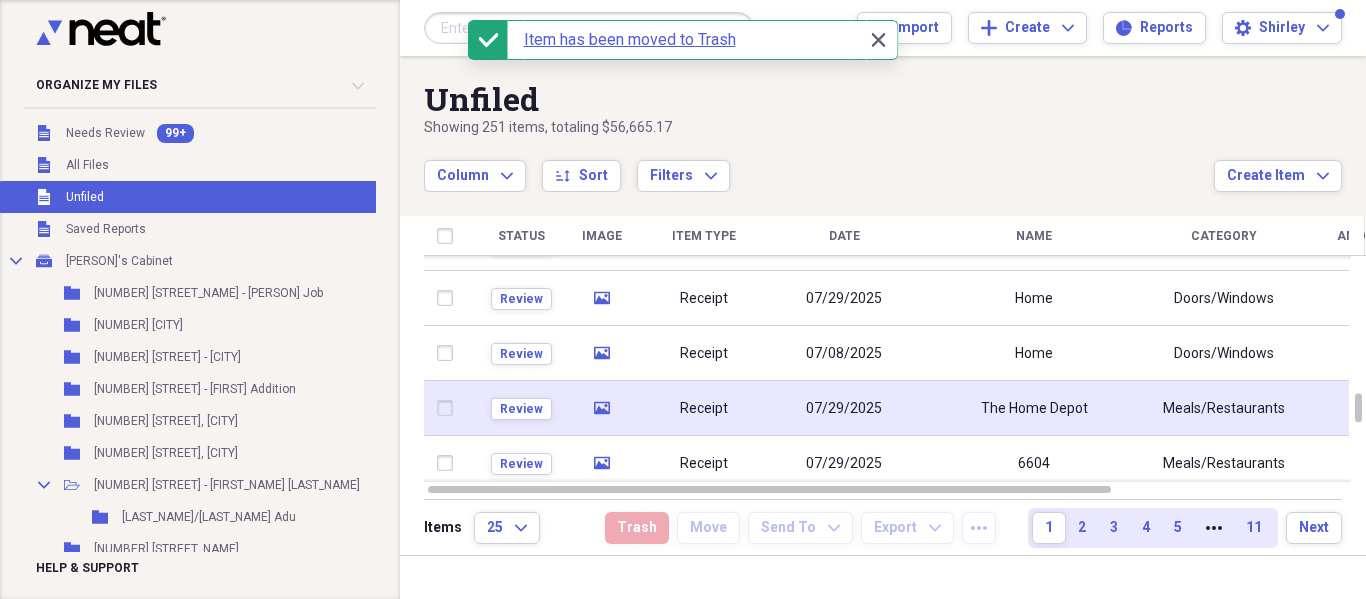click on "media" 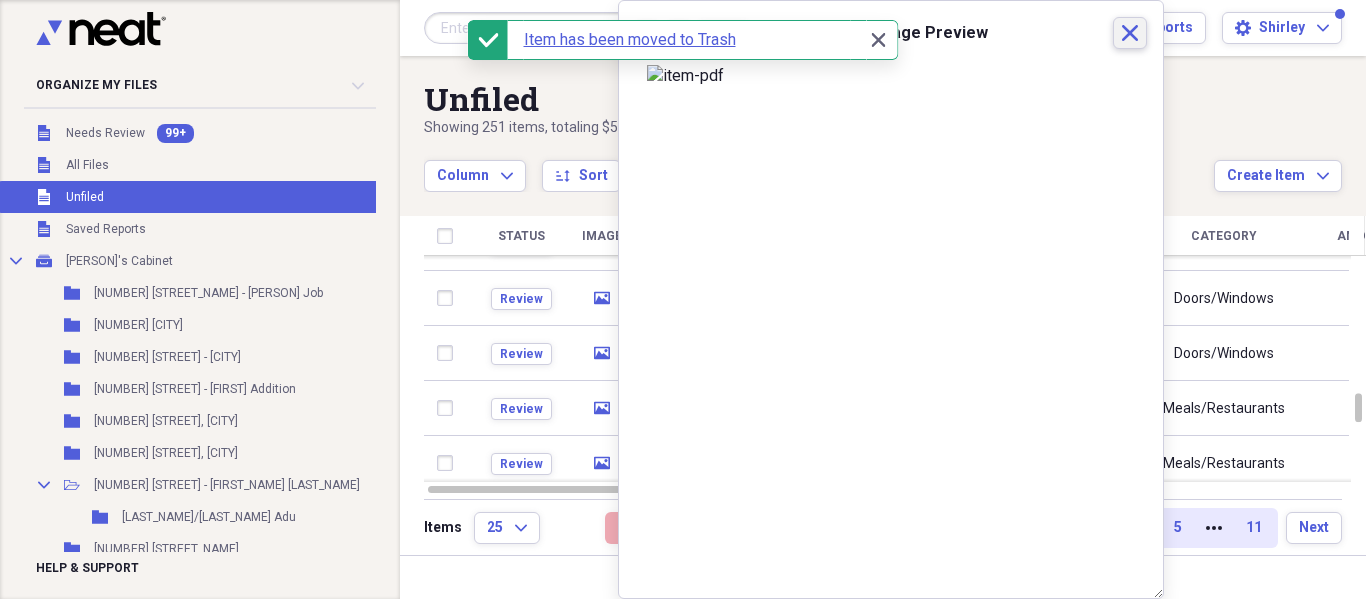 click on "Close" 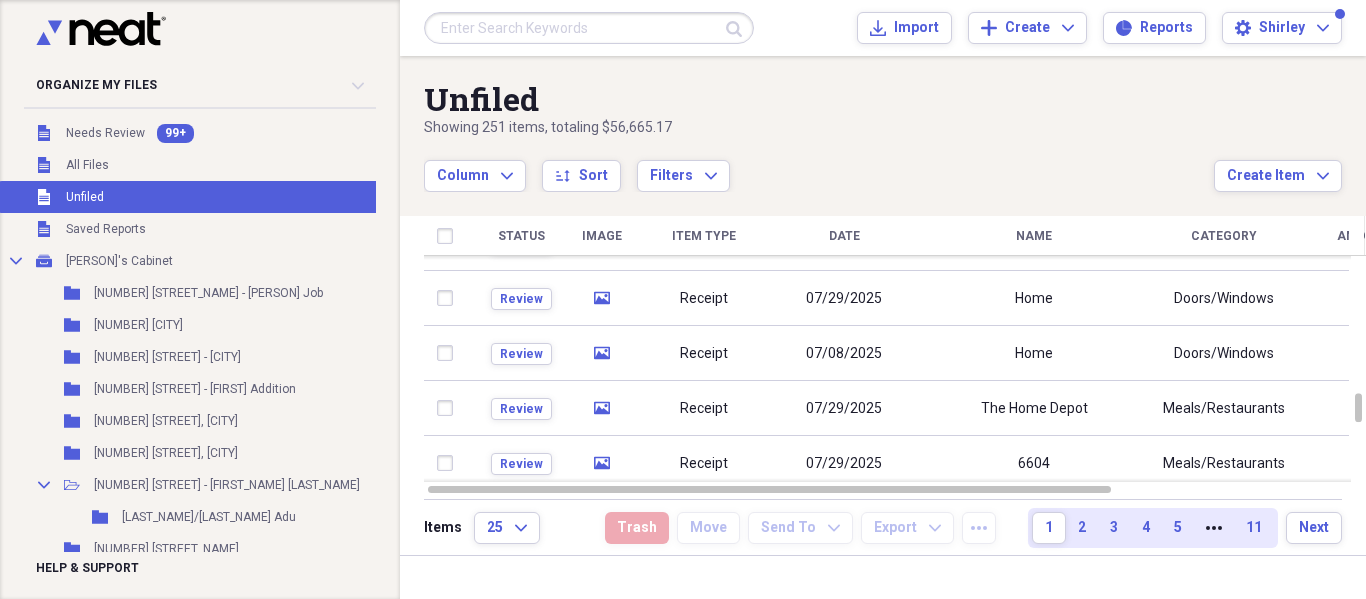 drag, startPoint x: 447, startPoint y: 413, endPoint x: 587, endPoint y: 501, distance: 165.36021 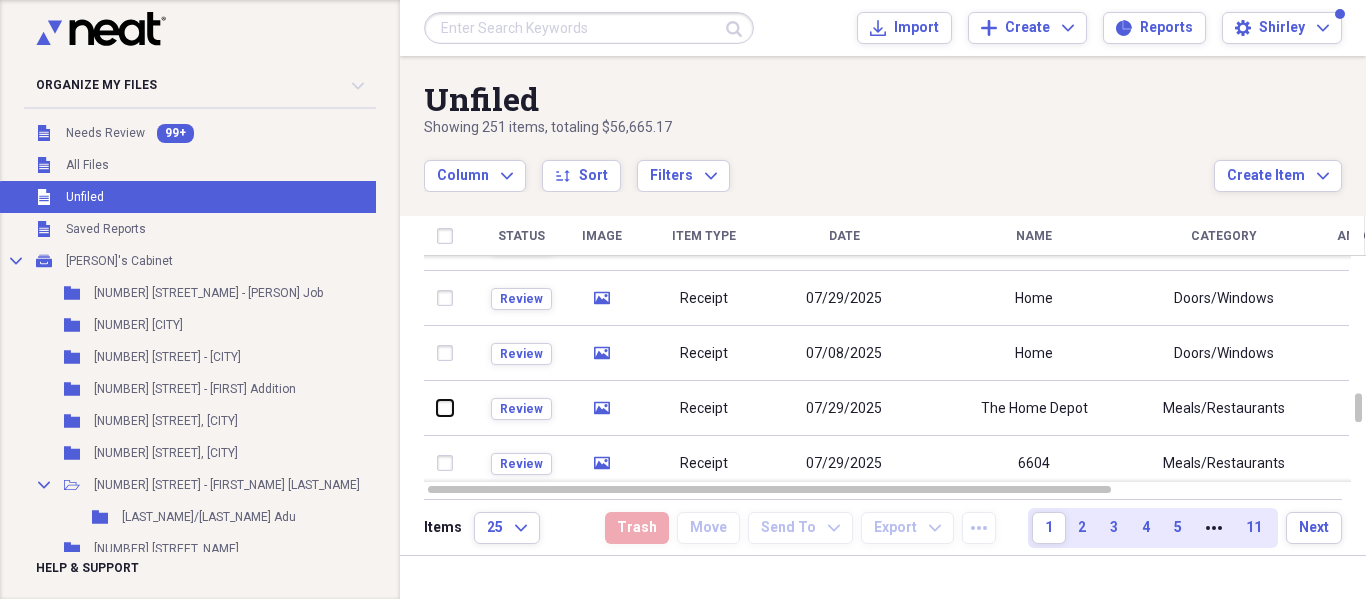click at bounding box center (437, 408) 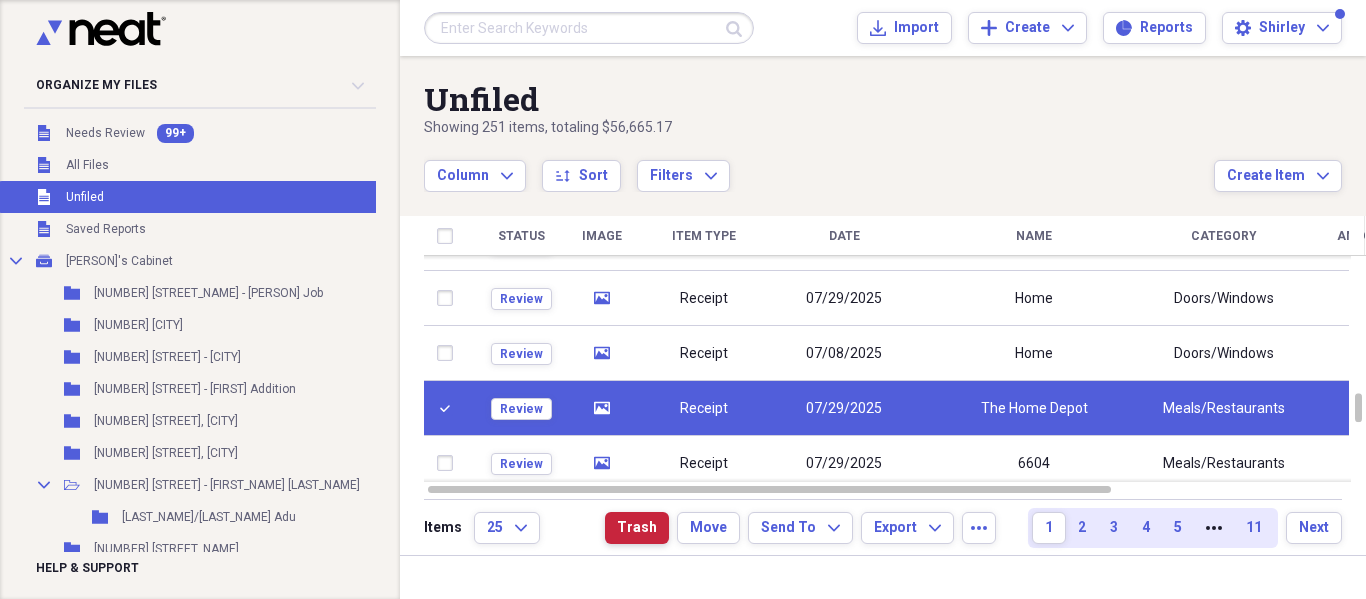 click on "Trash" at bounding box center (637, 528) 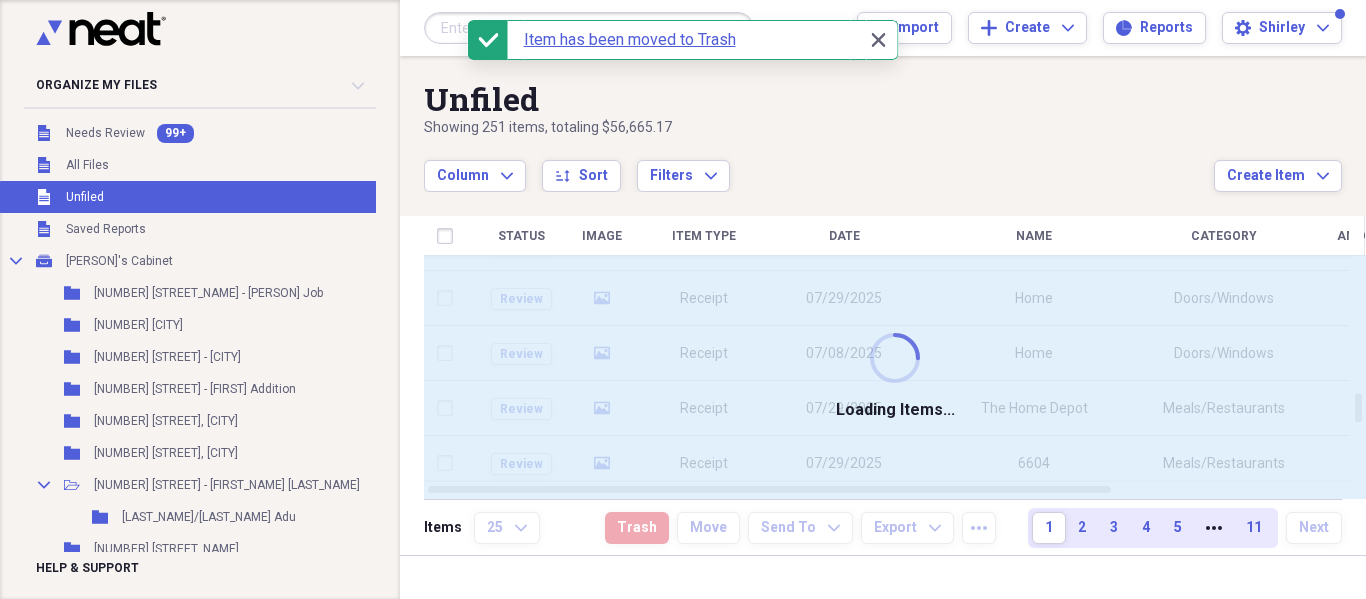 checkbox on "false" 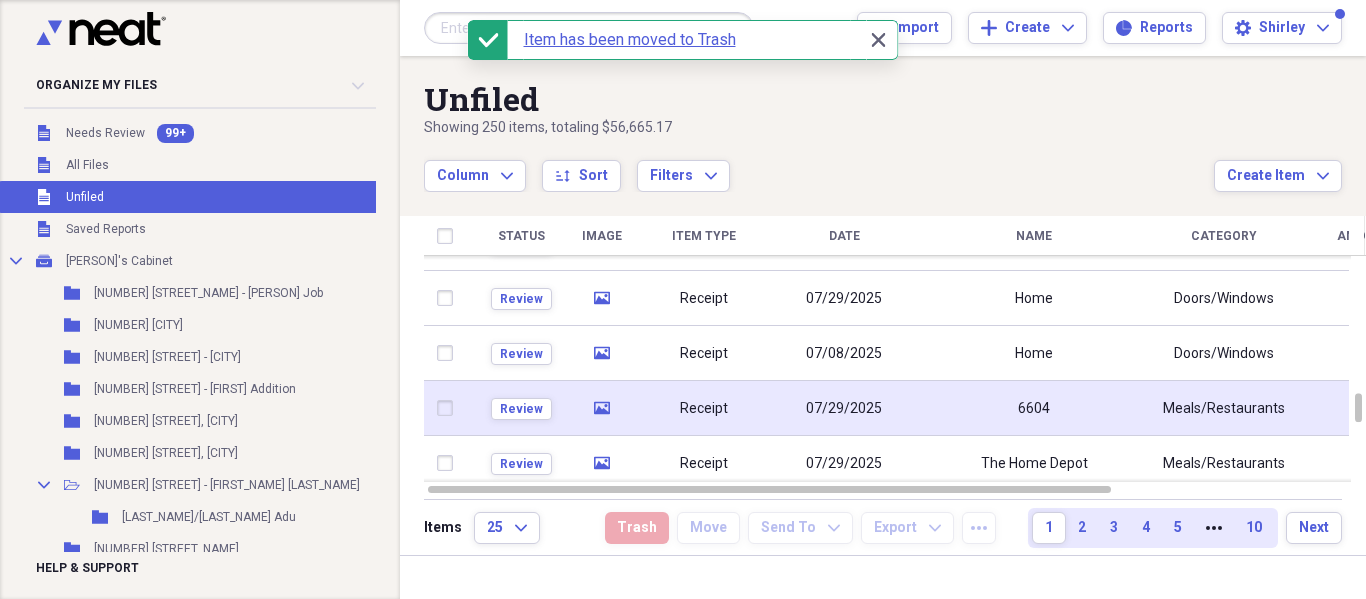 drag, startPoint x: 605, startPoint y: 408, endPoint x: 617, endPoint y: 400, distance: 14.422205 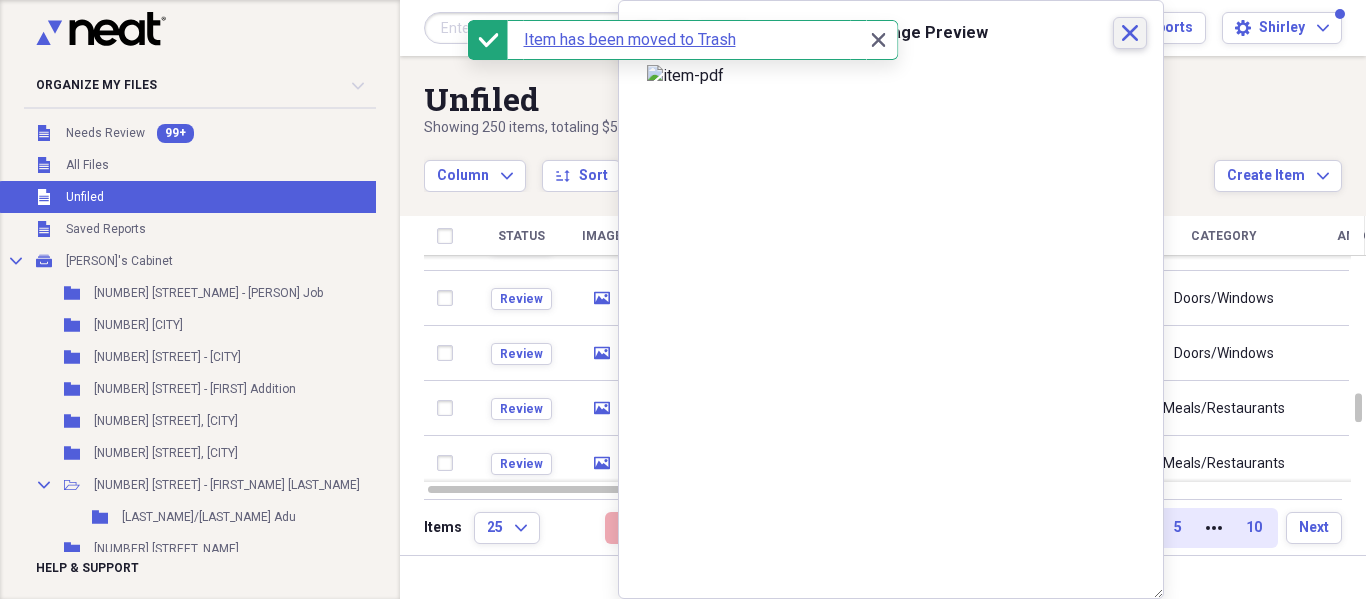 drag, startPoint x: 1120, startPoint y: 35, endPoint x: 1097, endPoint y: 77, distance: 47.88528 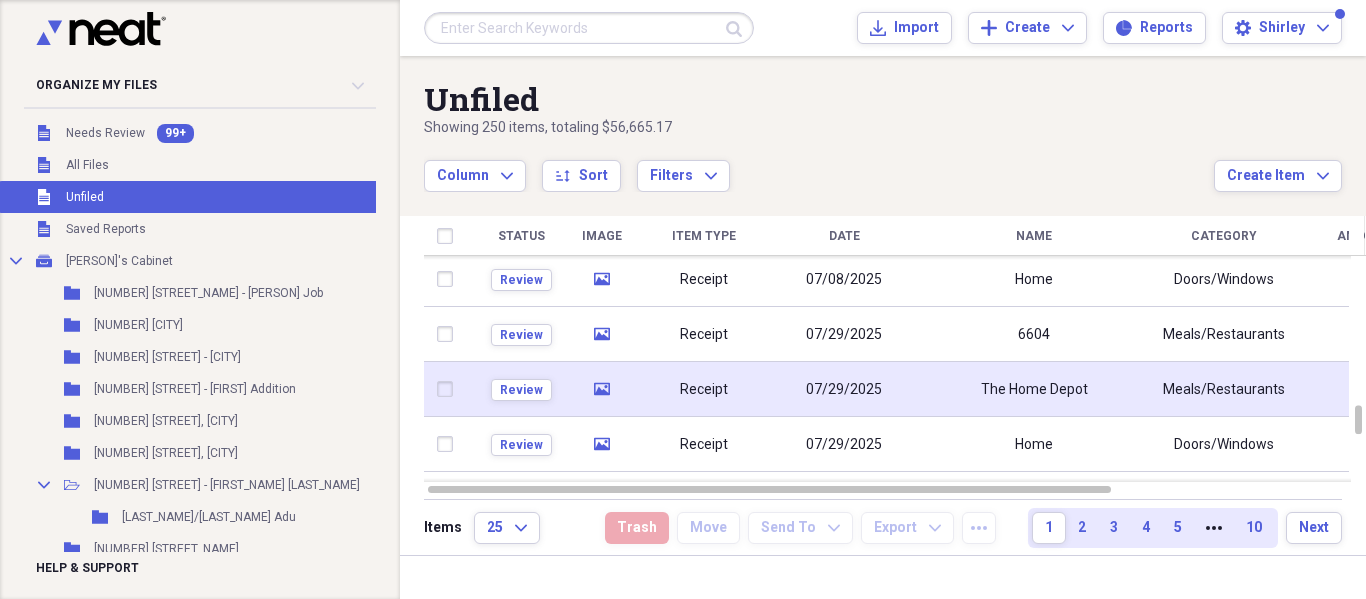 click on "media" 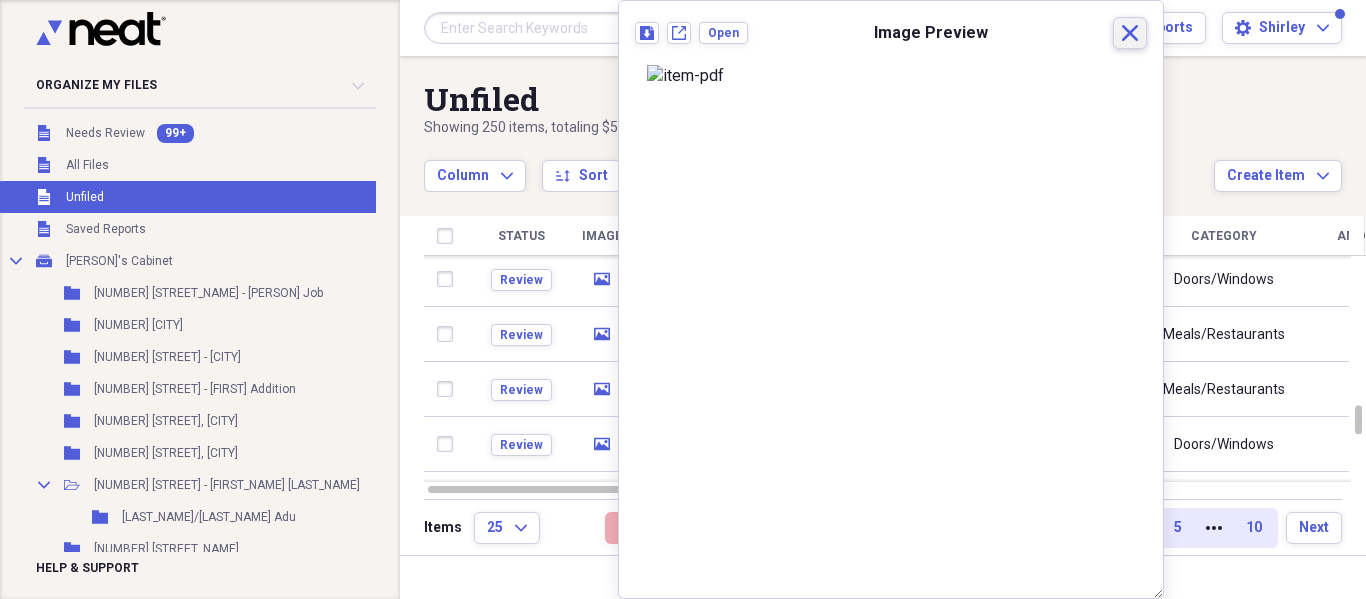 drag, startPoint x: 1118, startPoint y: 37, endPoint x: 1073, endPoint y: 77, distance: 60.207973 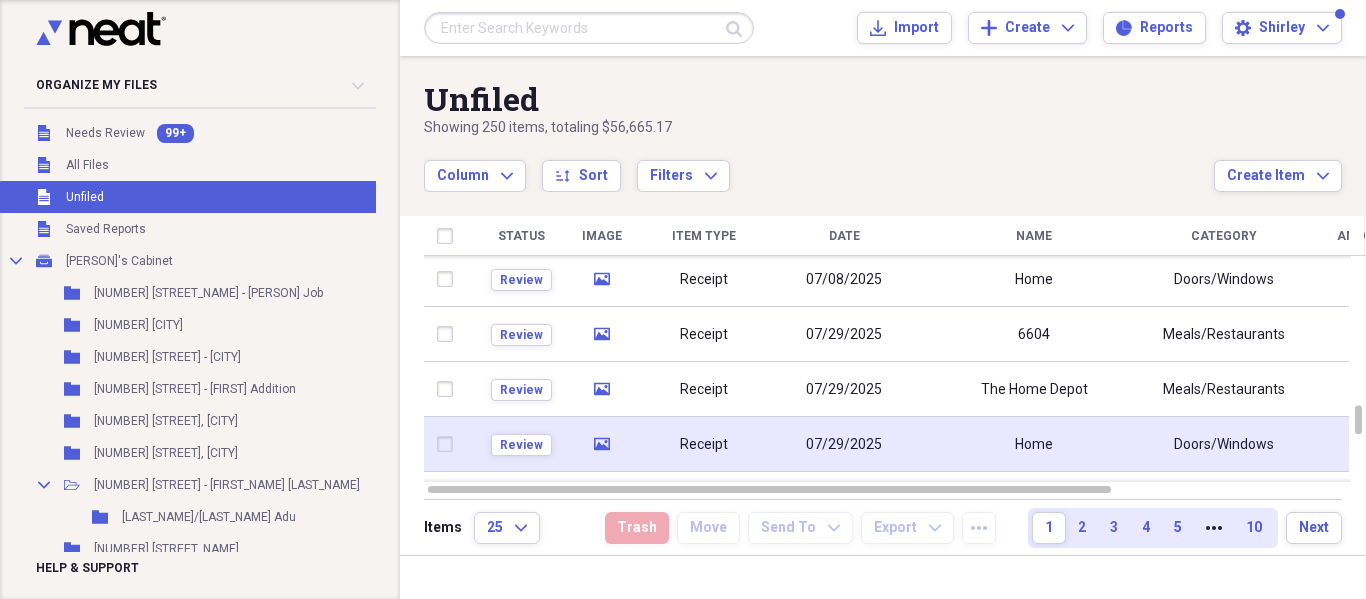 drag, startPoint x: 445, startPoint y: 395, endPoint x: 561, endPoint y: 463, distance: 134.46188 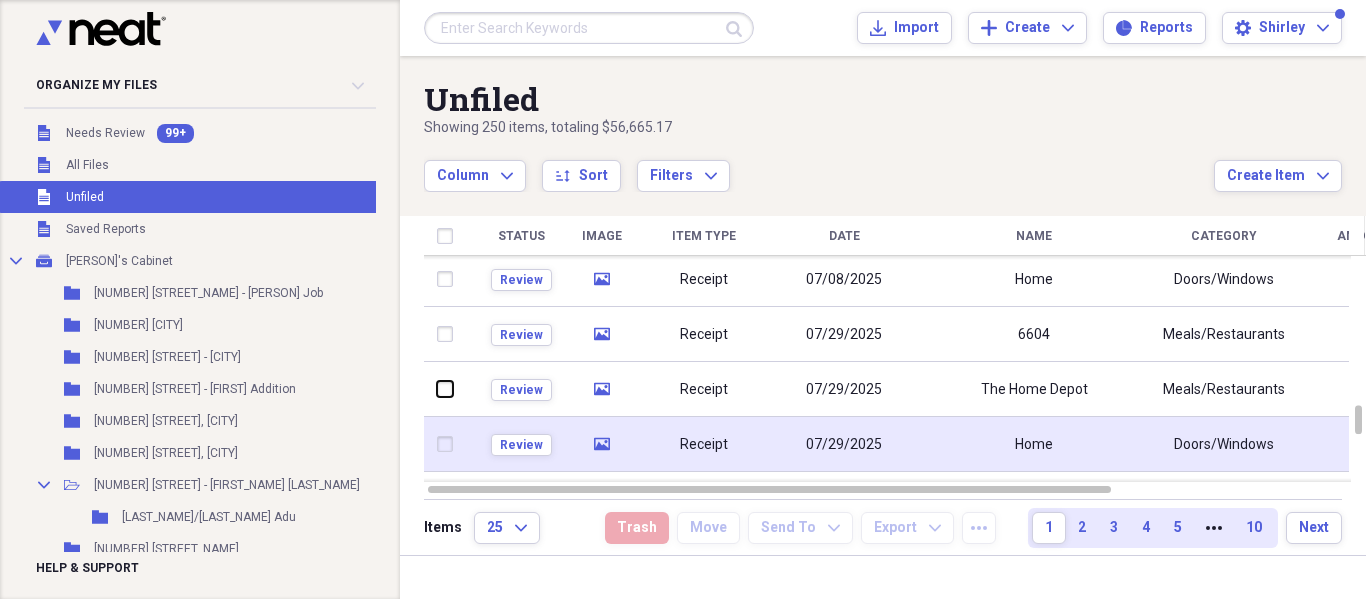 click at bounding box center (437, 389) 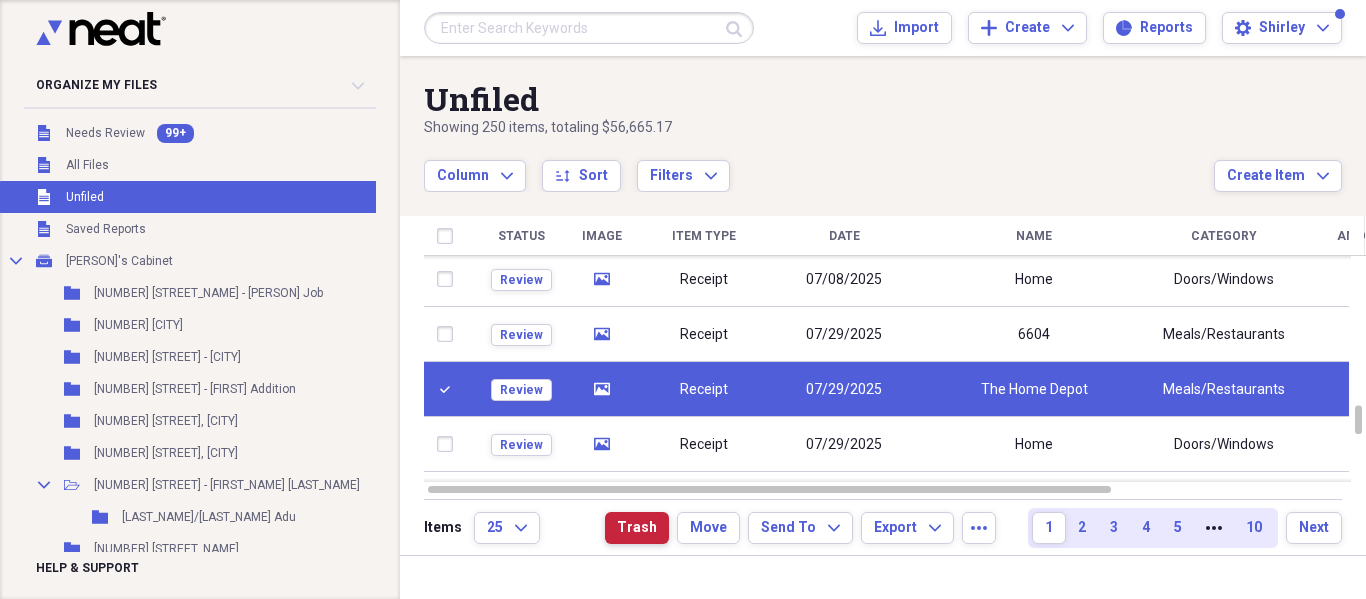 click on "Trash" at bounding box center [637, 528] 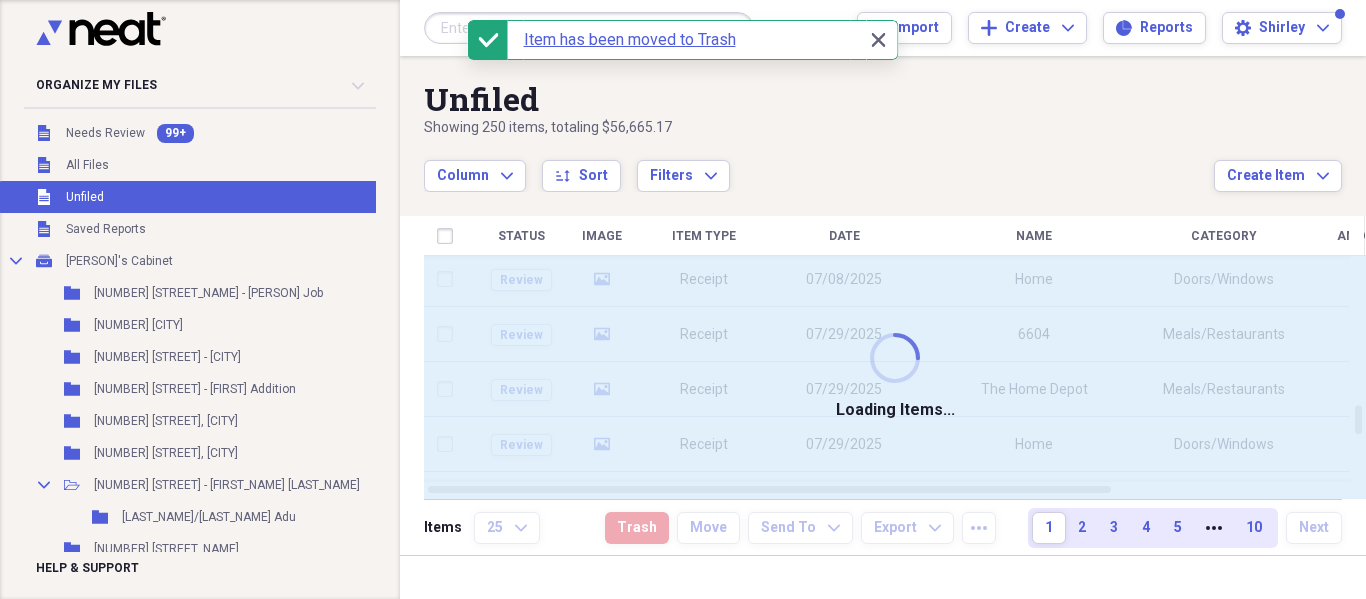 checkbox on "false" 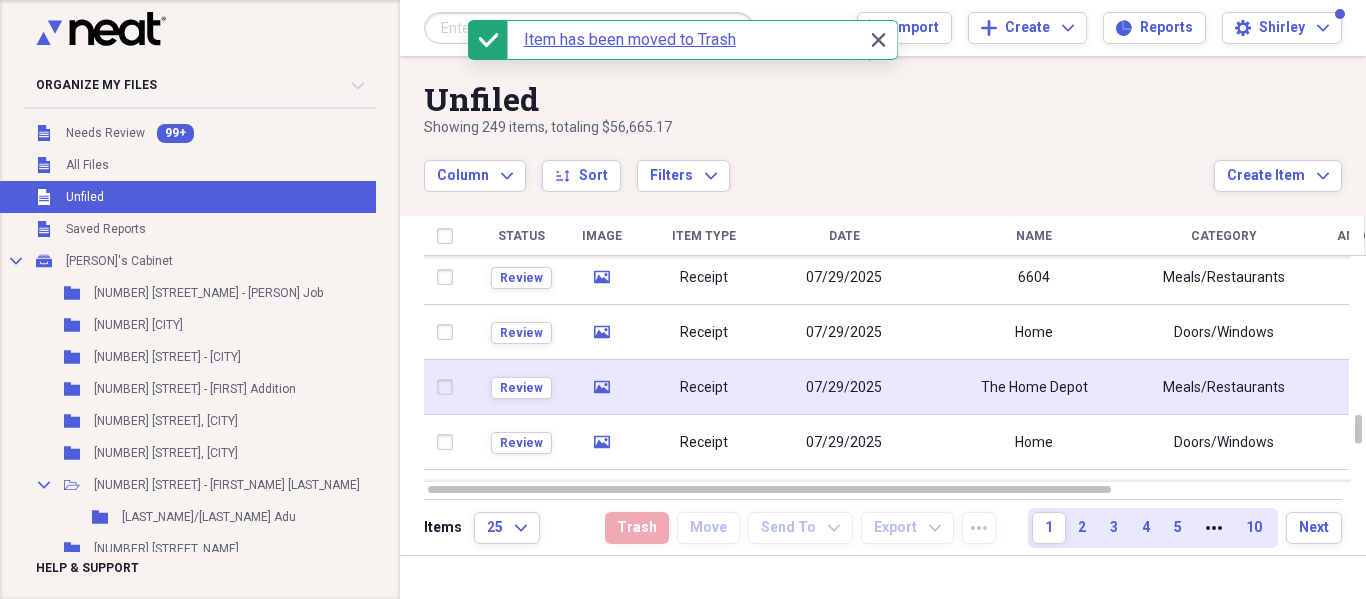click on "media" 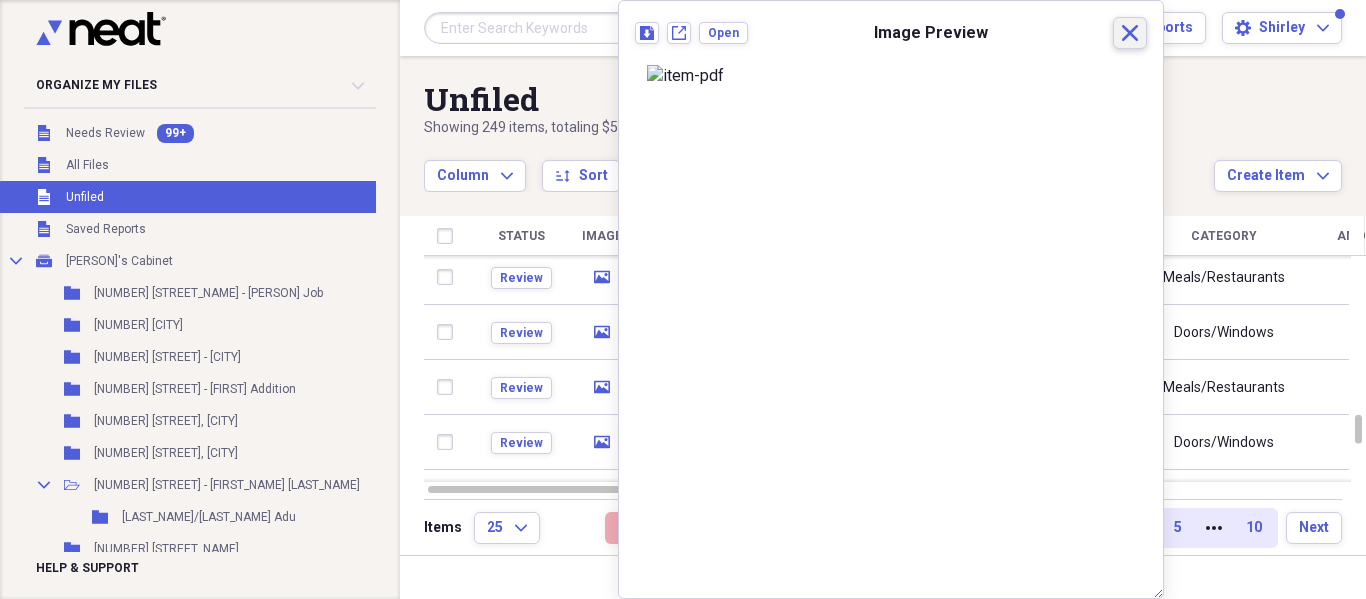click on "Close" at bounding box center (1130, 33) 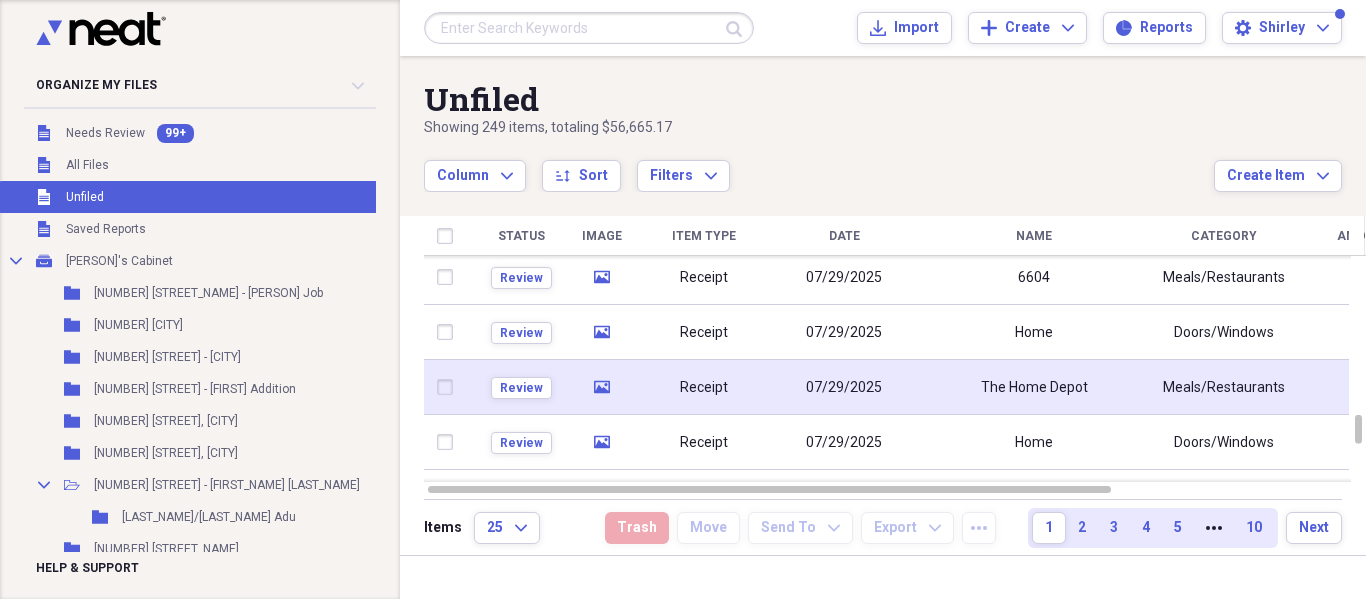 click at bounding box center [449, 387] 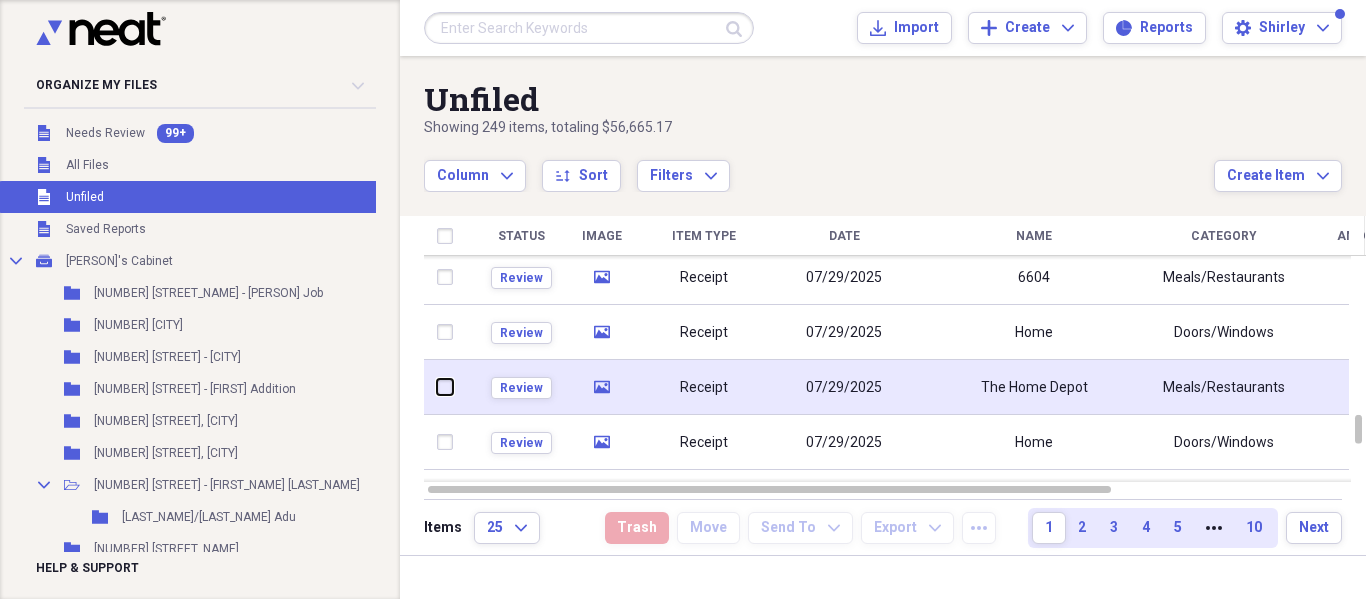 click at bounding box center (437, 387) 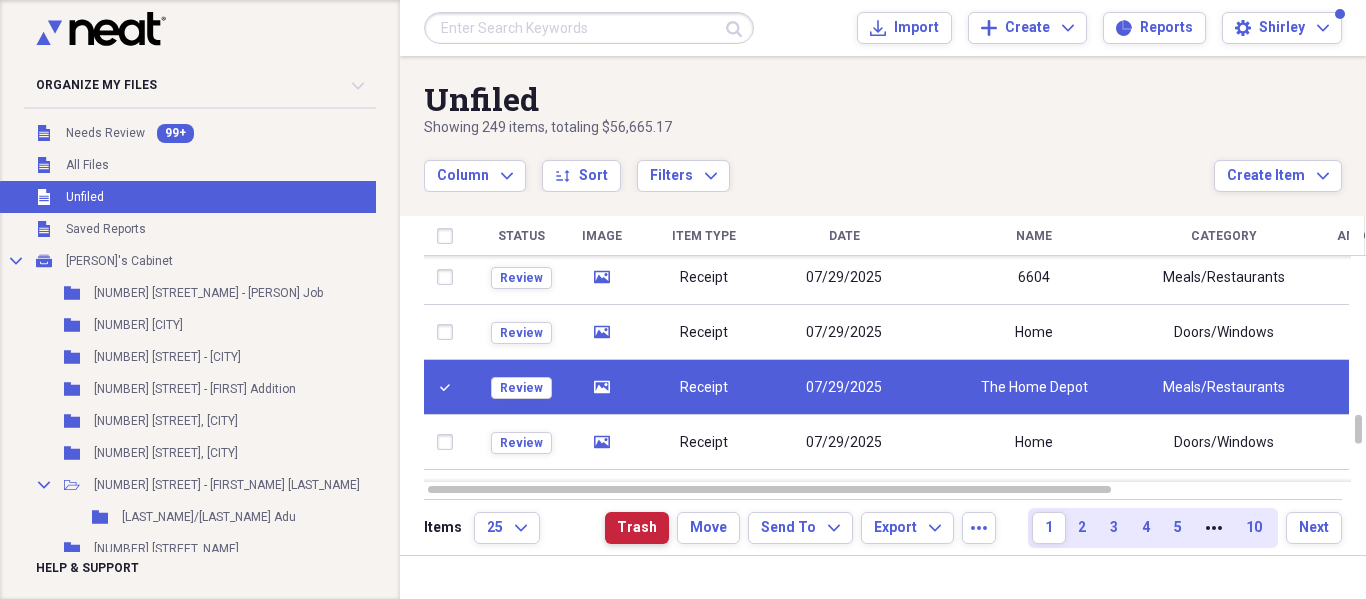 click on "Trash" at bounding box center [637, 528] 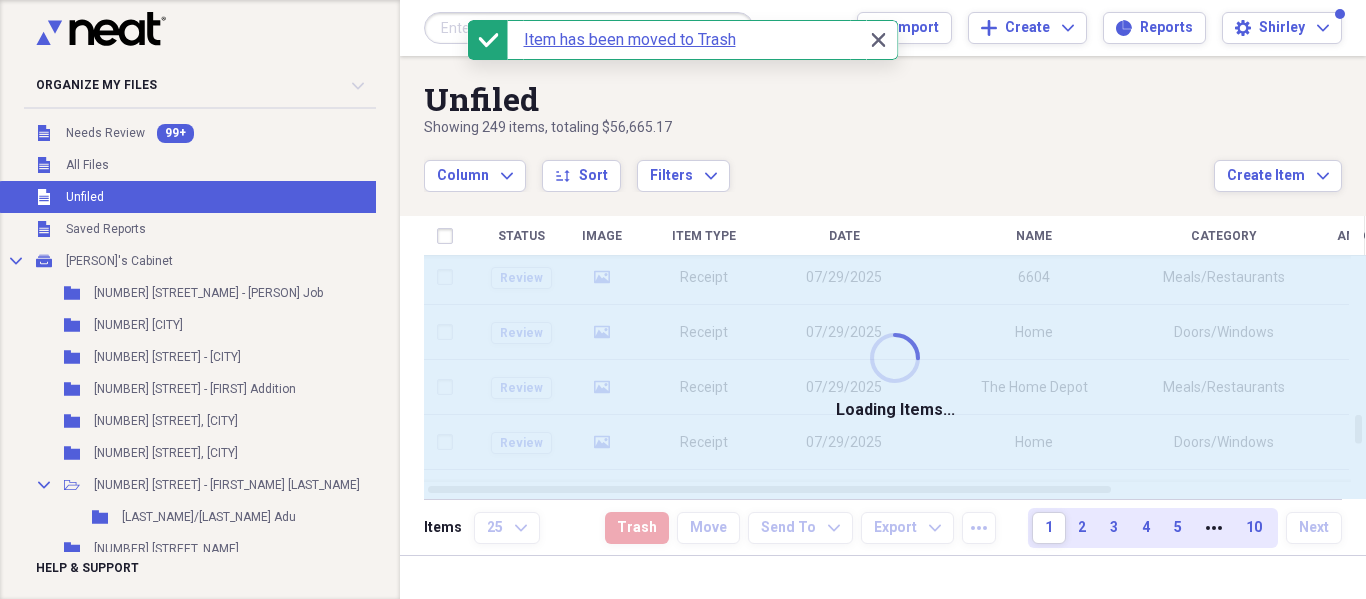 checkbox on "false" 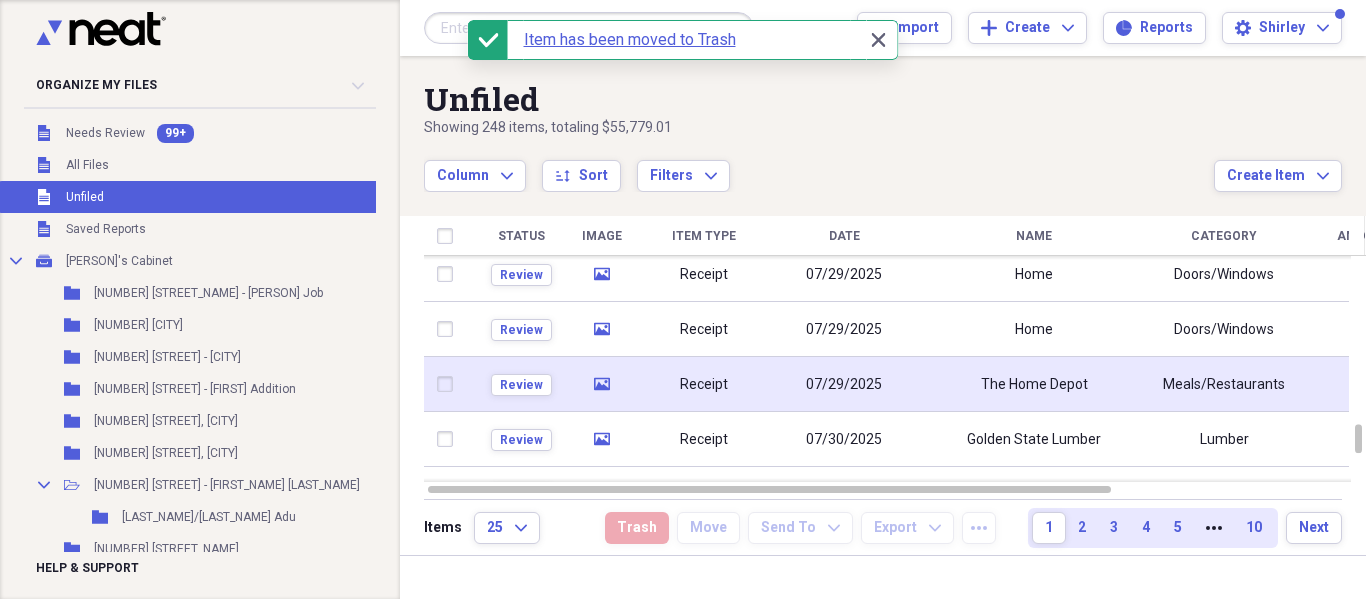 click on "media" 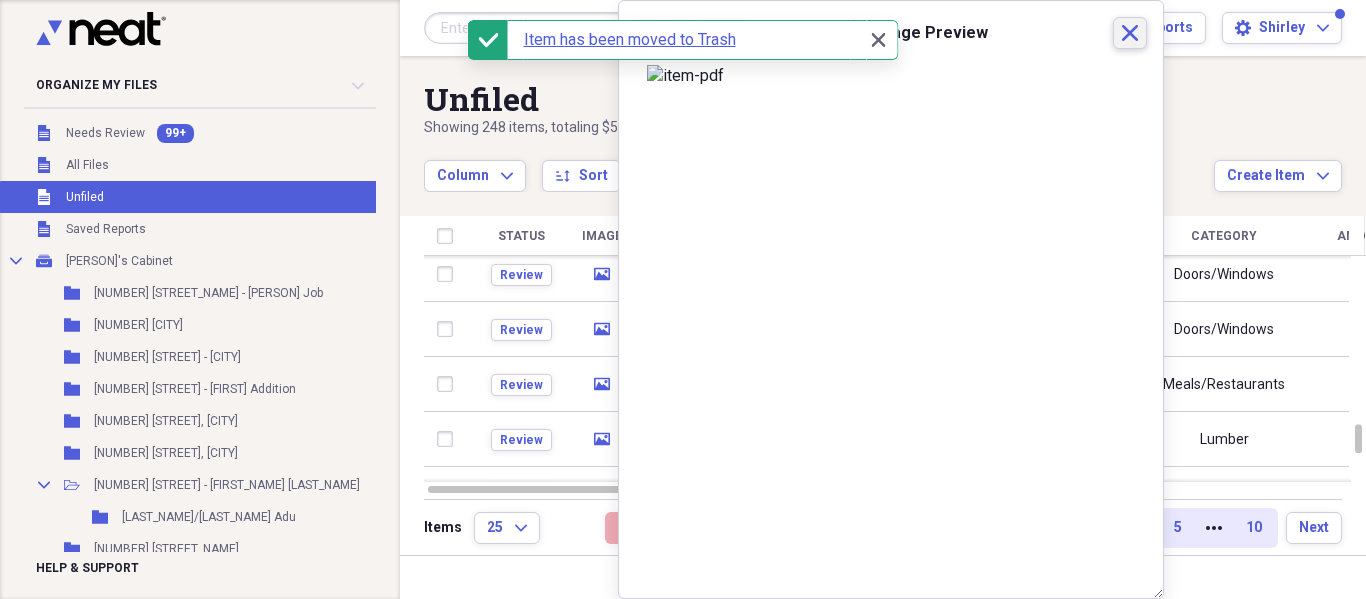 drag, startPoint x: 1125, startPoint y: 39, endPoint x: 1090, endPoint y: 74, distance: 49.497475 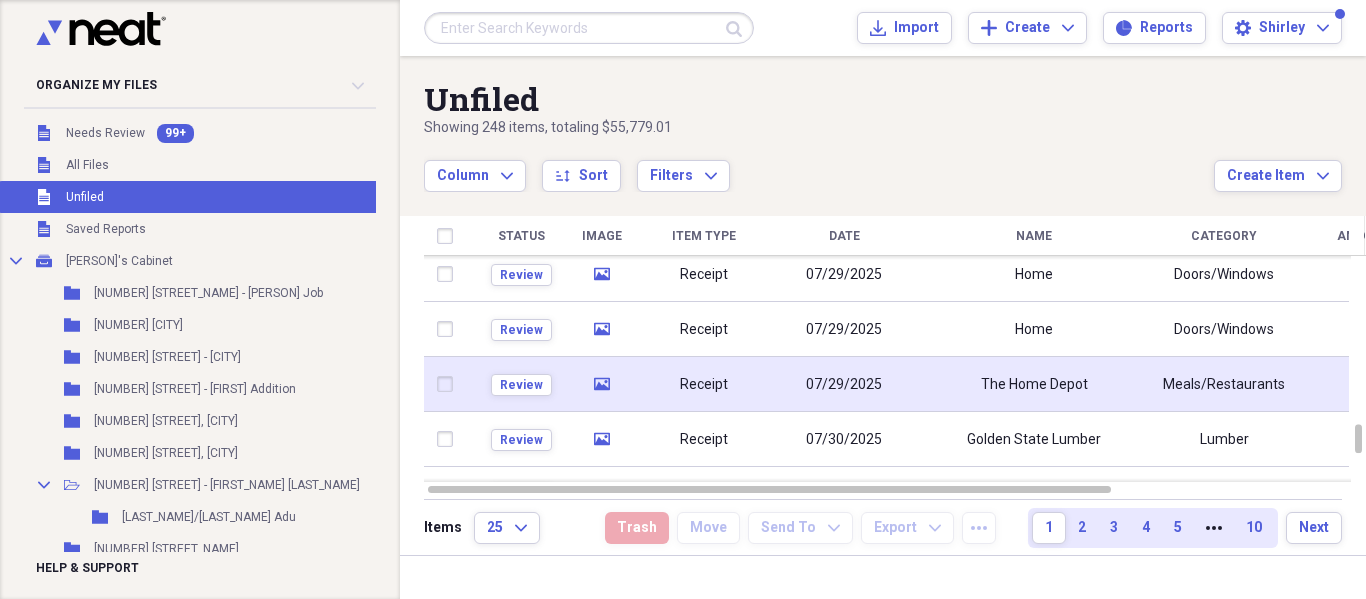 click at bounding box center [449, 384] 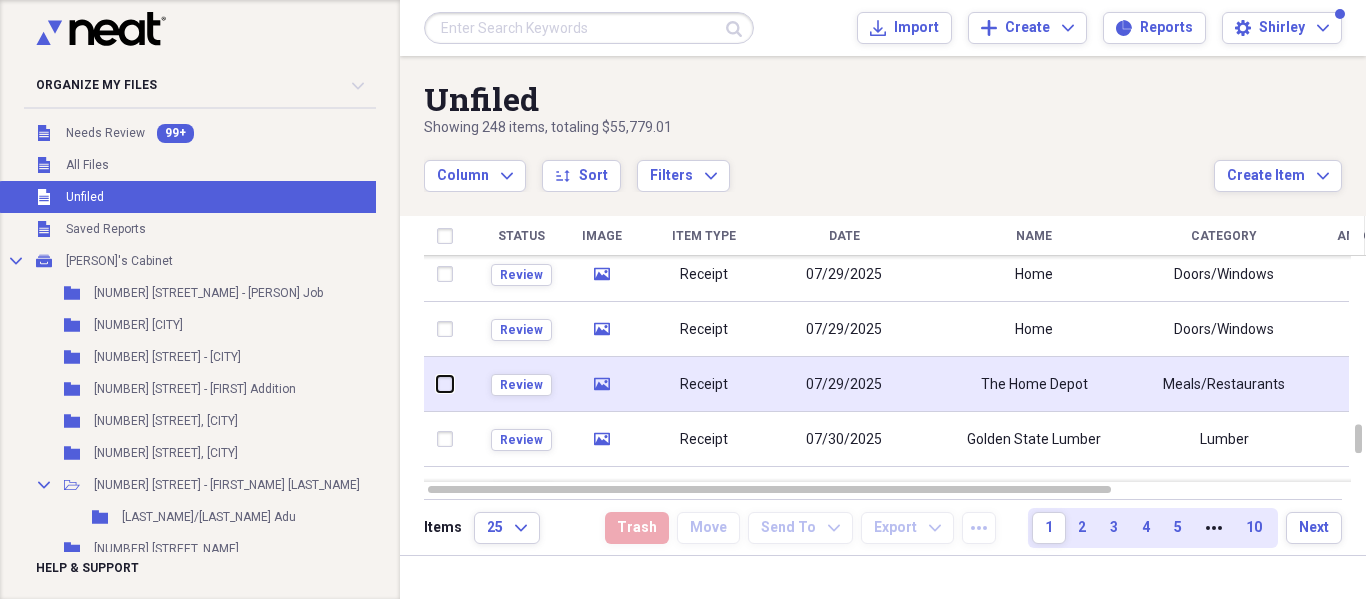 click at bounding box center [437, 384] 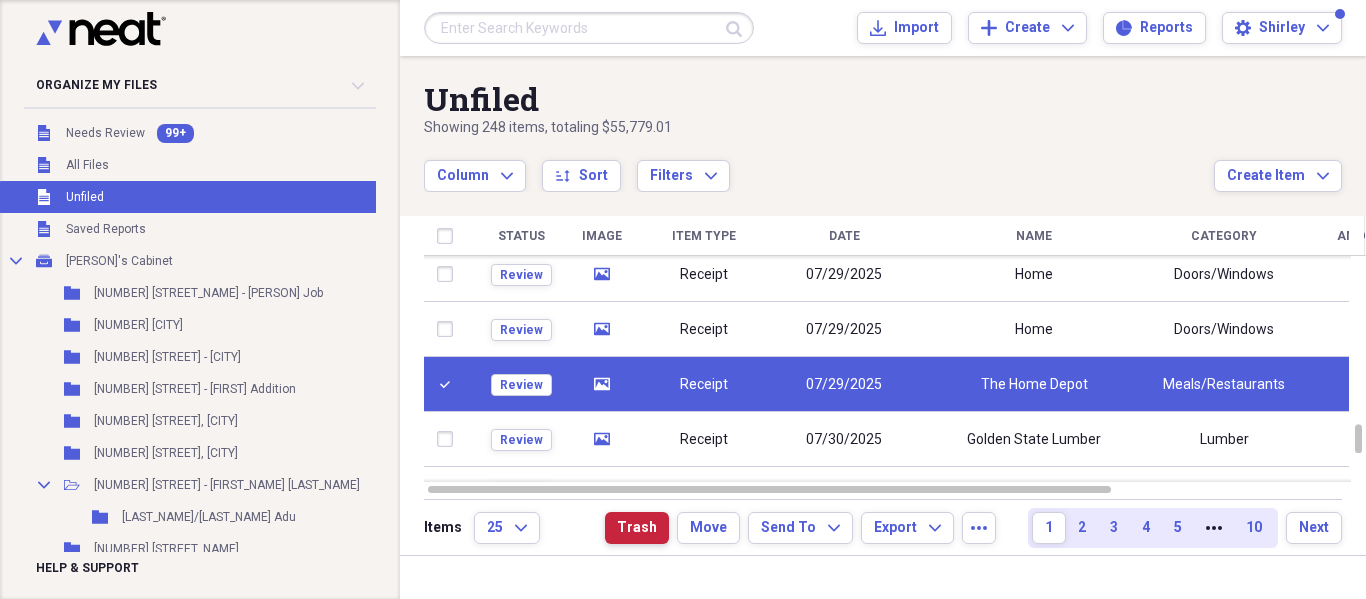 click on "Trash" at bounding box center [637, 528] 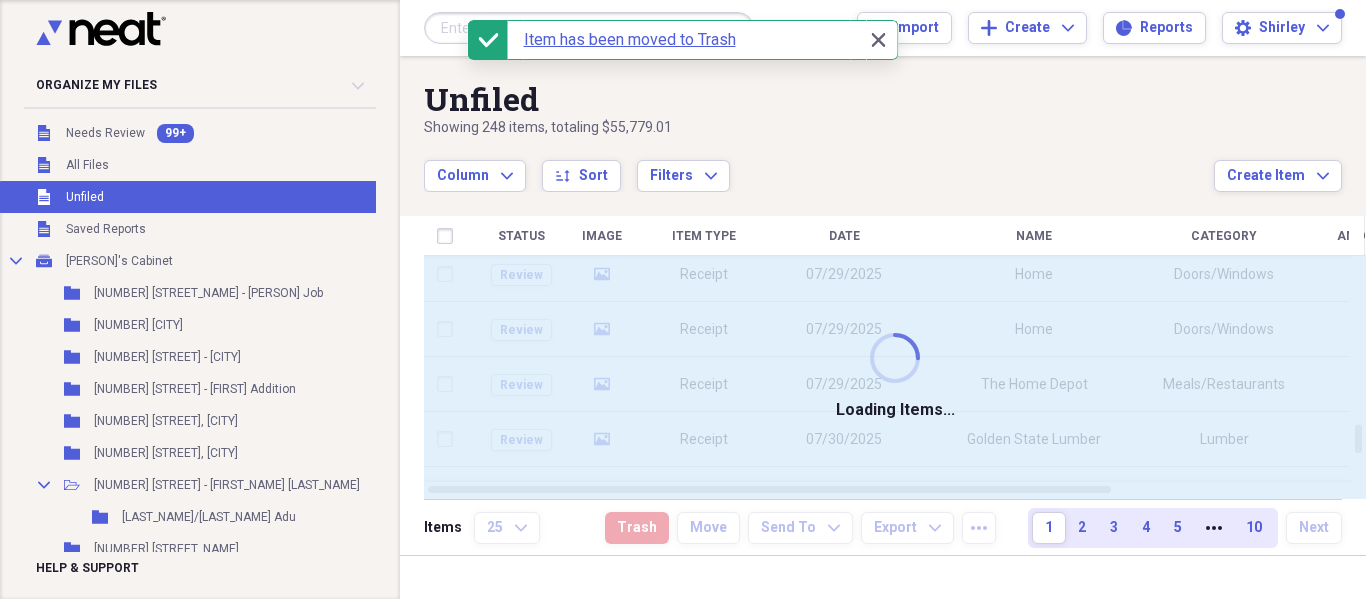 checkbox on "false" 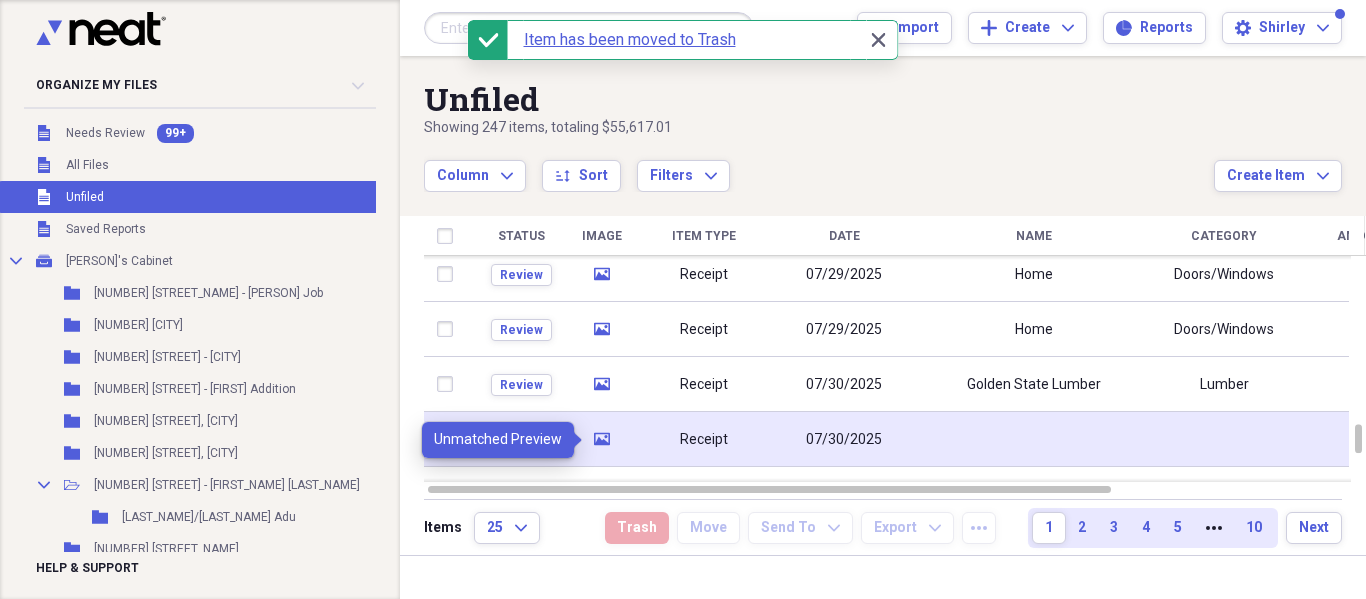 click on "media" 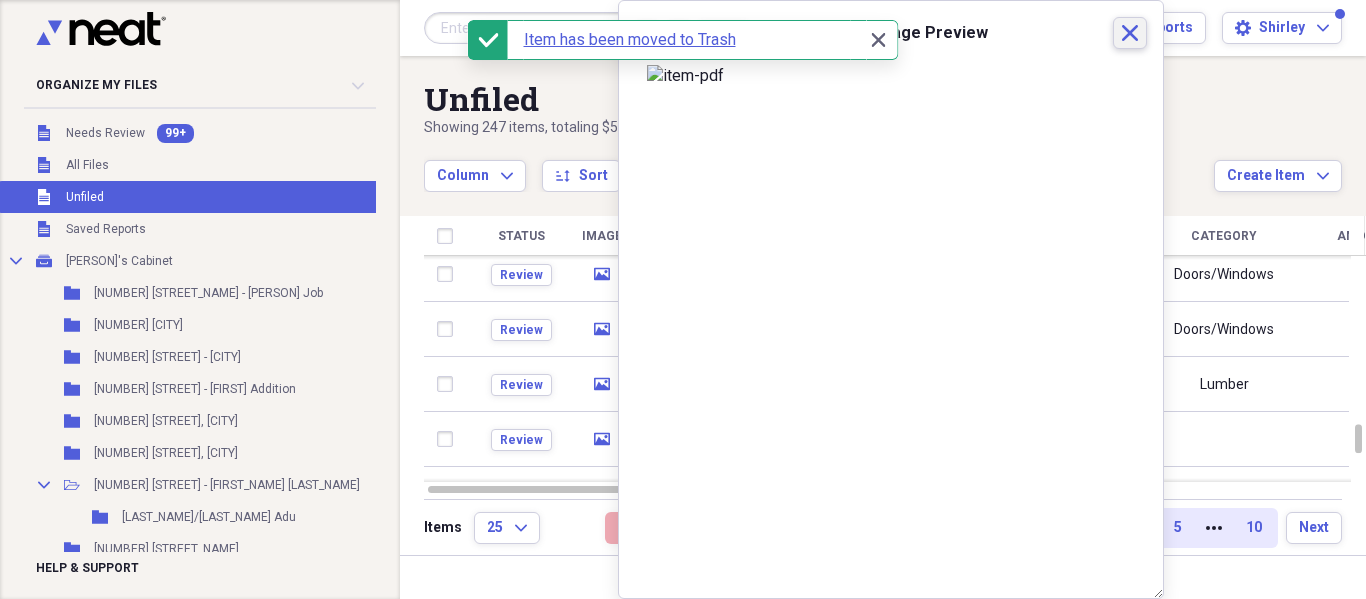 click on "Close" 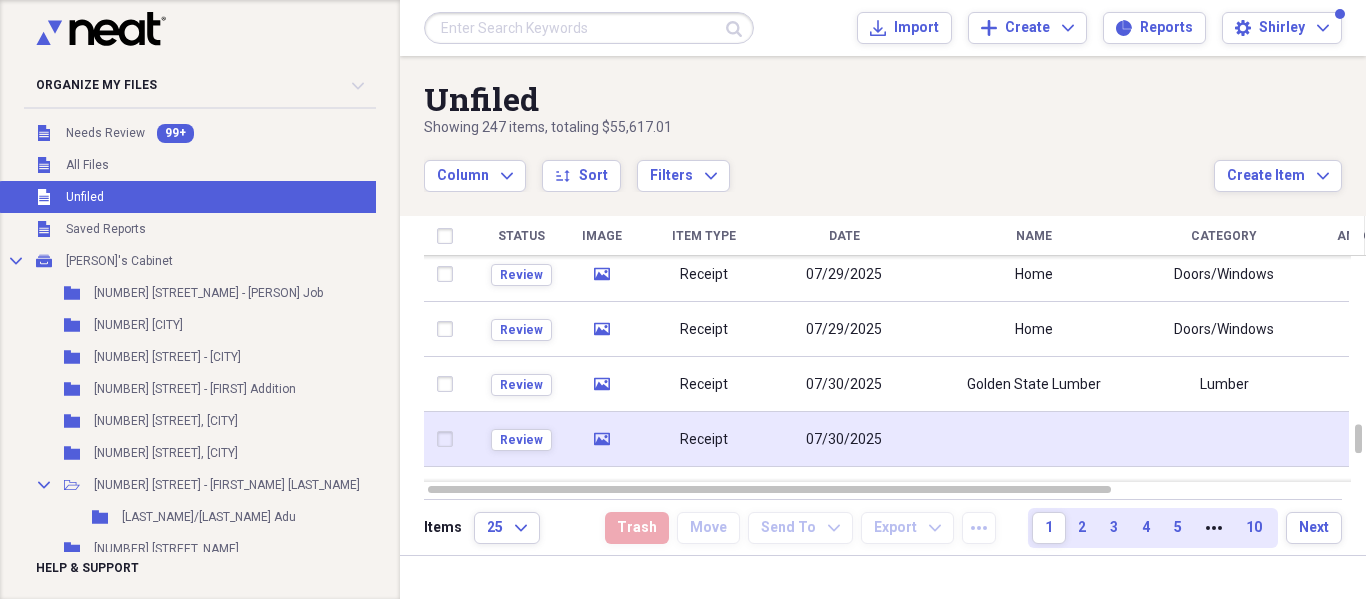 click at bounding box center (449, 439) 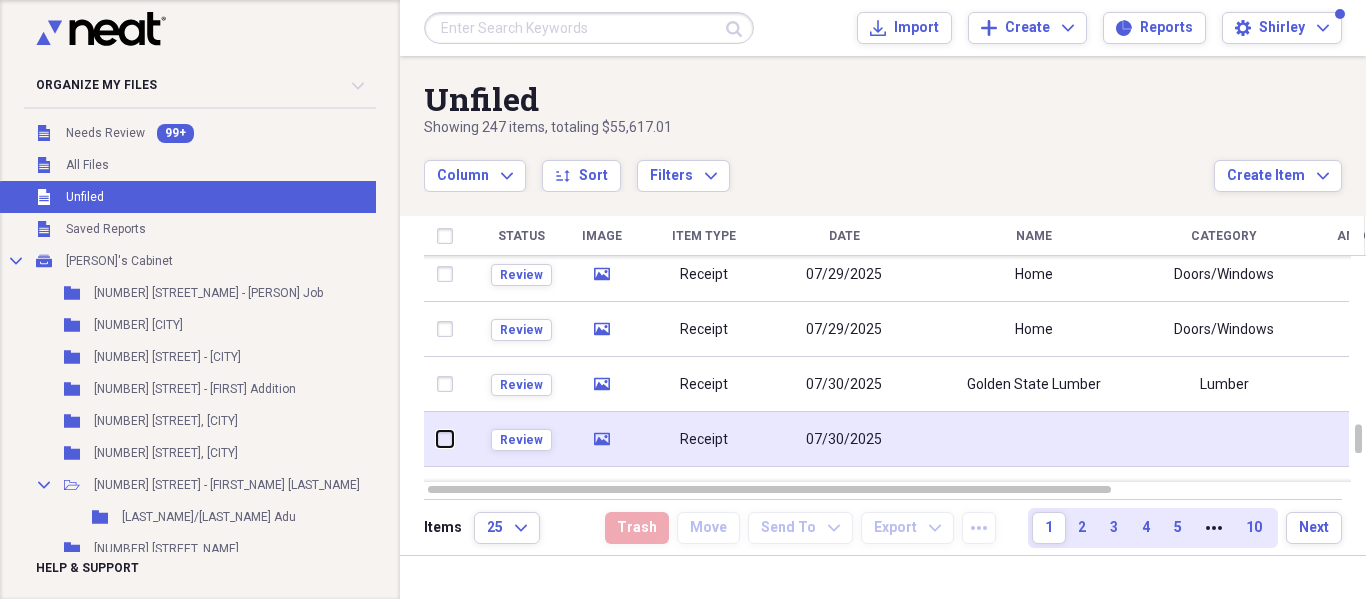 click at bounding box center [437, 439] 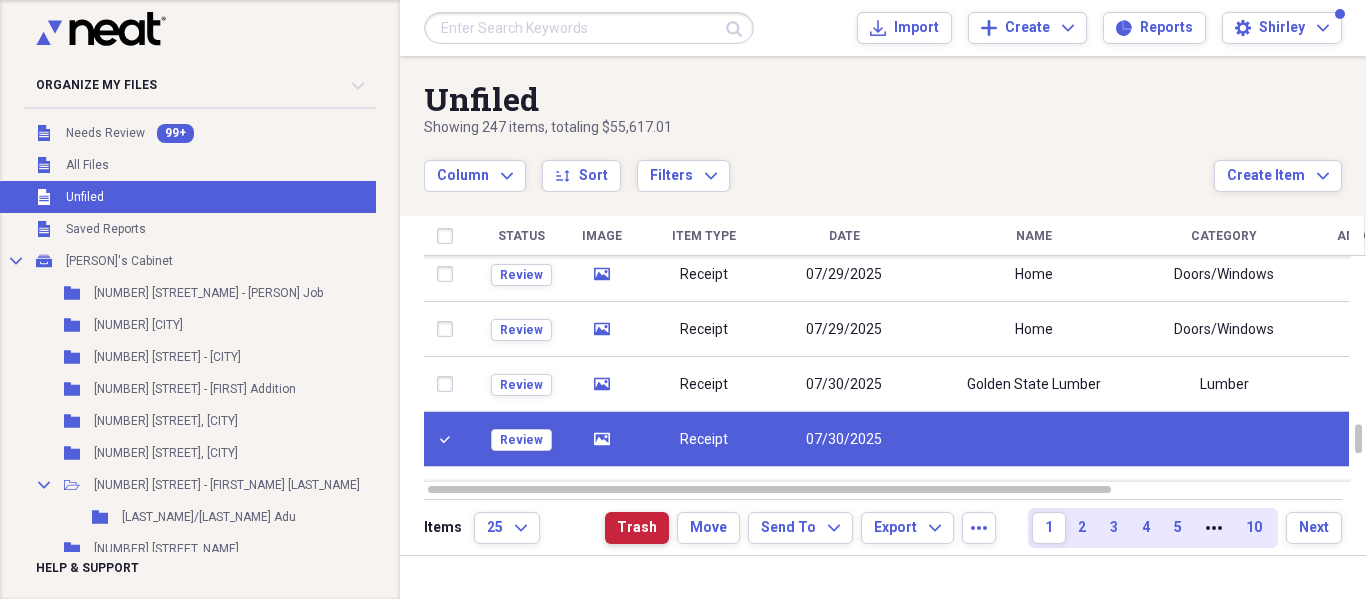 click on "Trash" at bounding box center [637, 528] 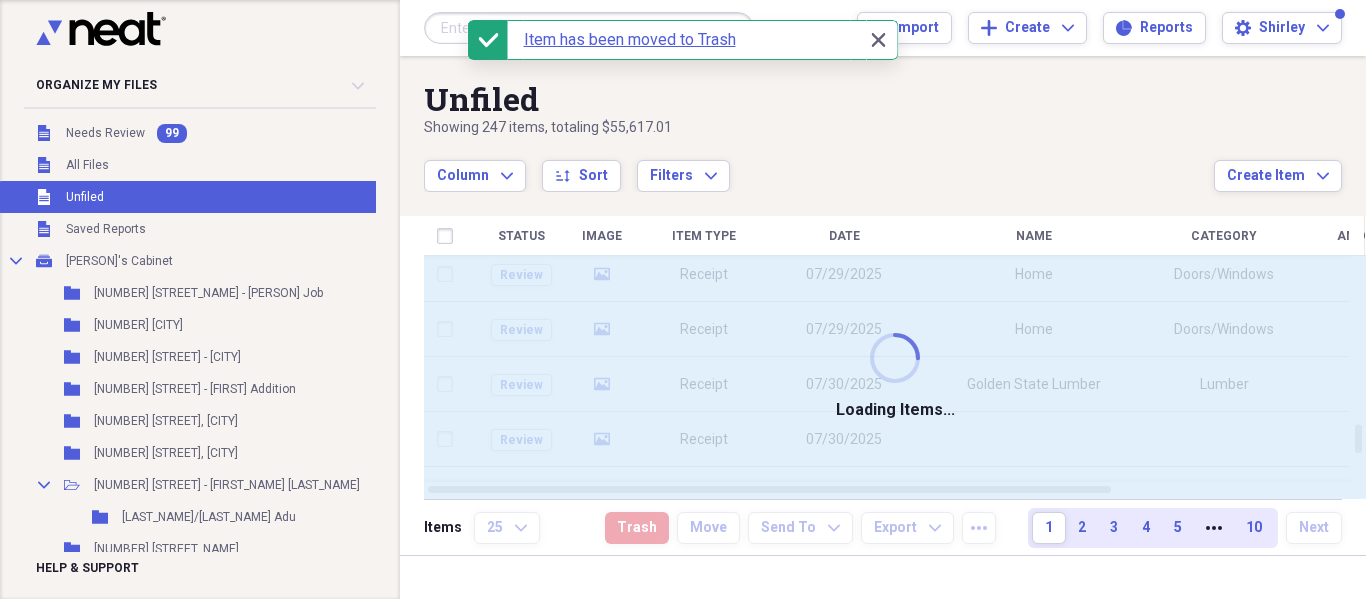 checkbox on "false" 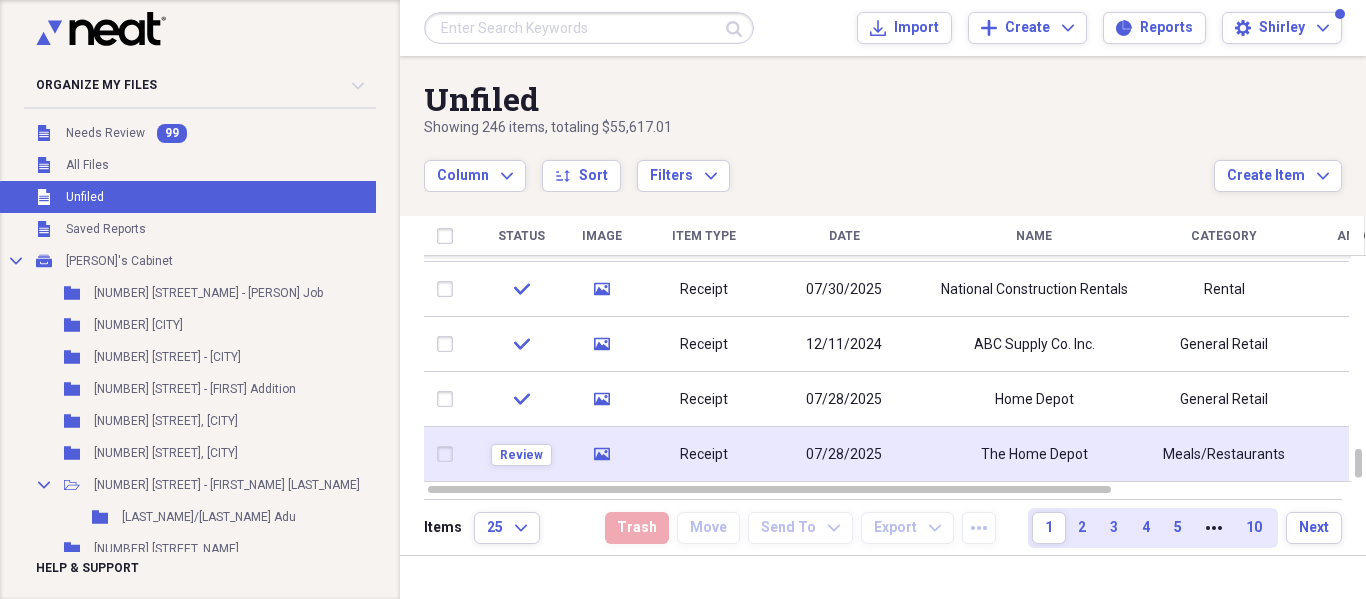 click 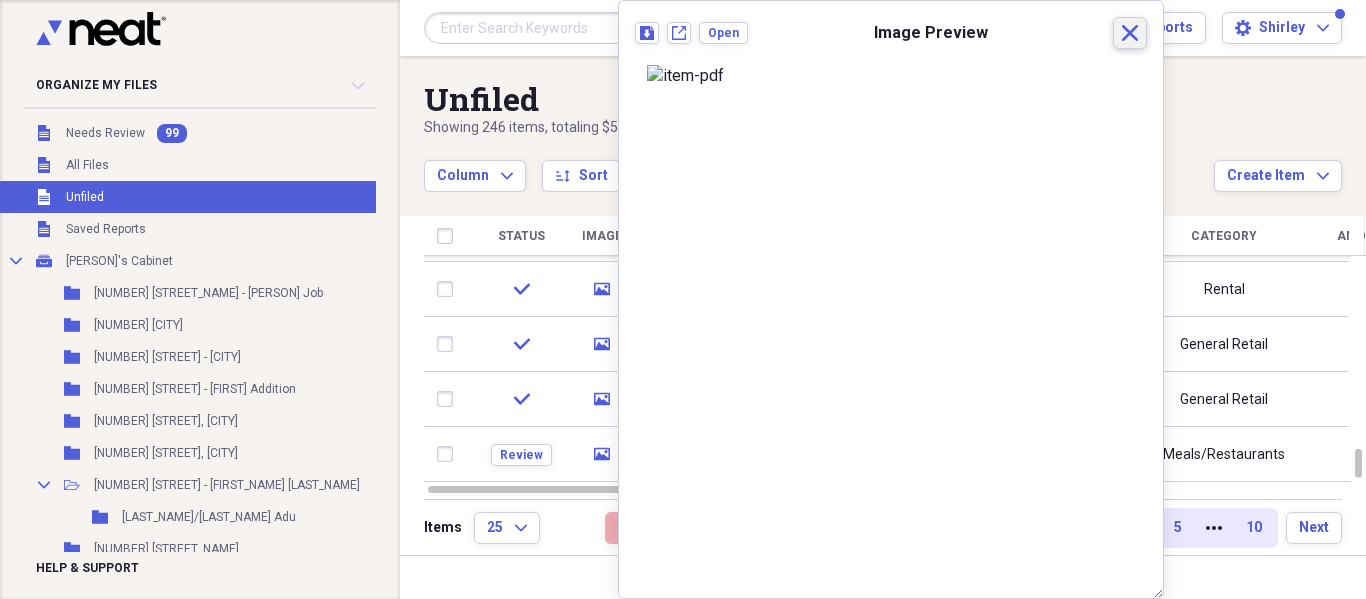 click 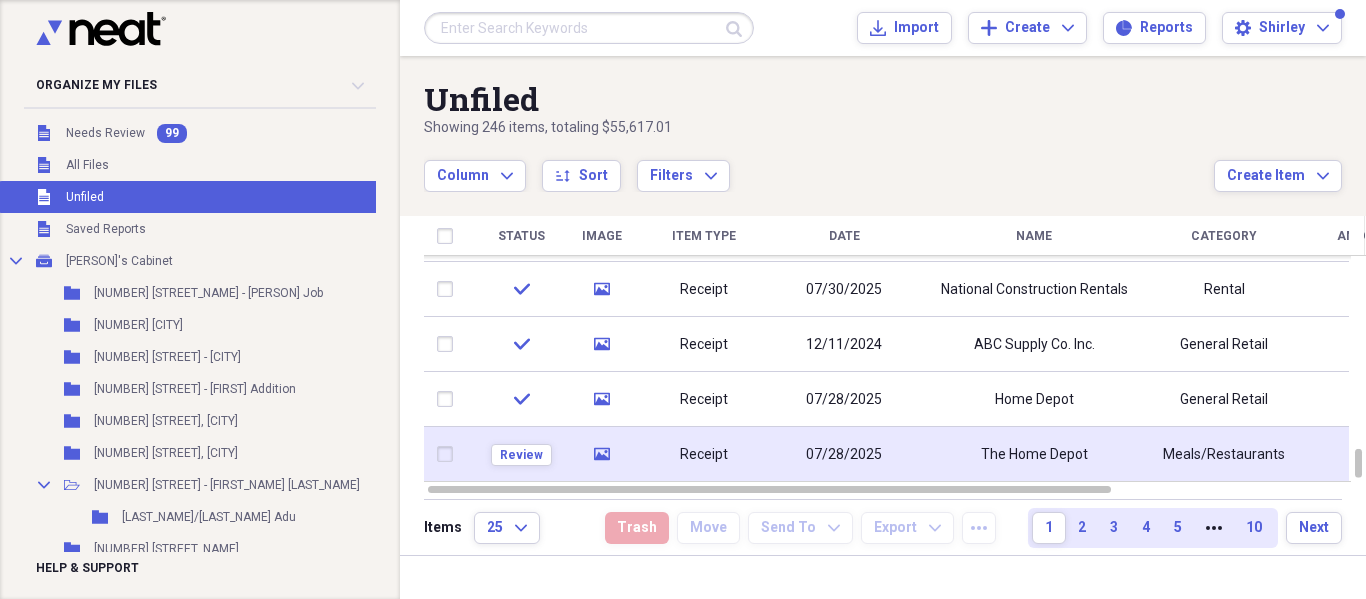 click at bounding box center (449, 454) 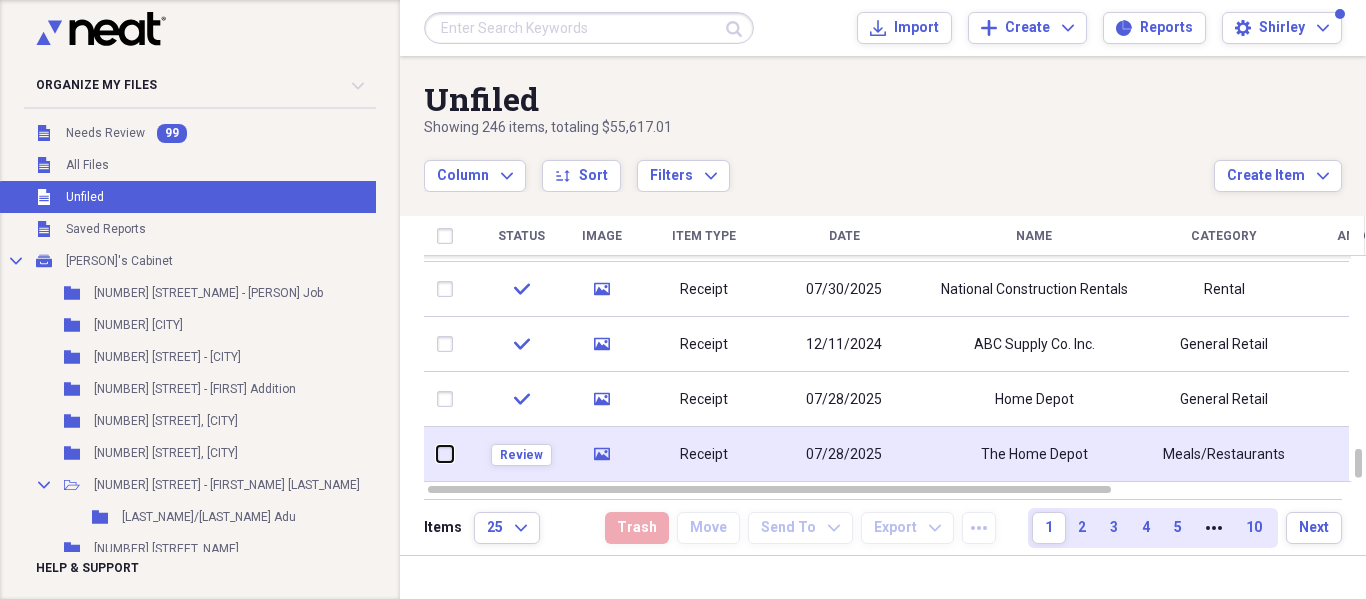 click at bounding box center (437, 454) 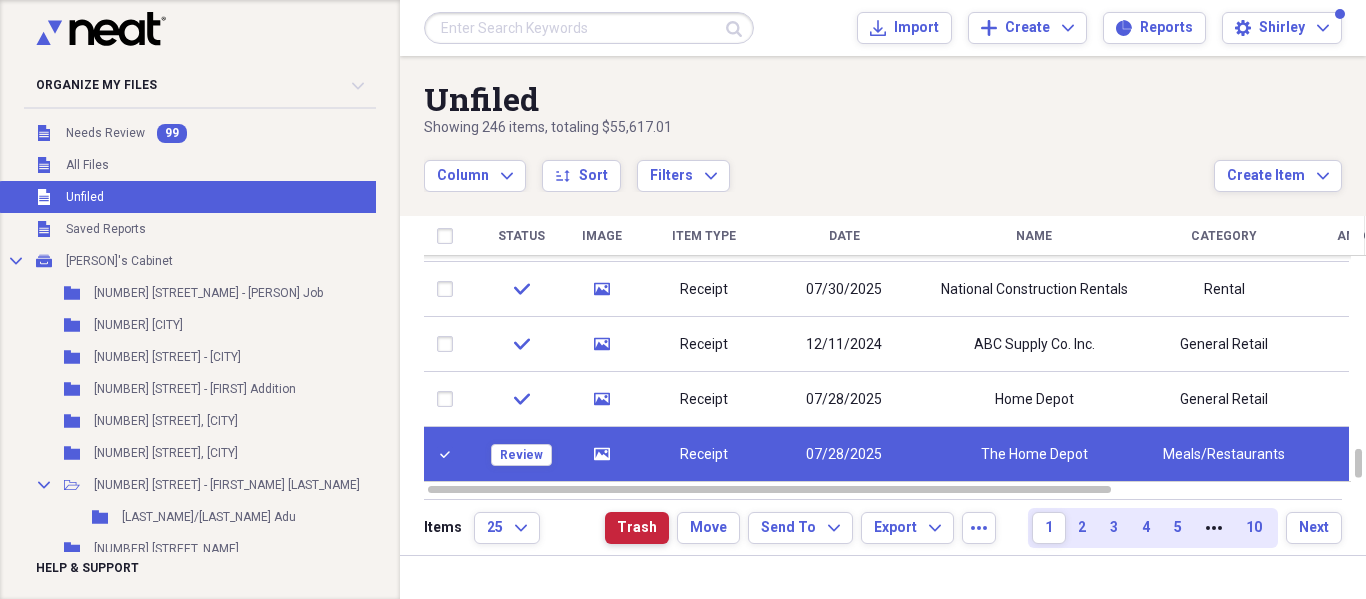 click on "Trash" at bounding box center [637, 528] 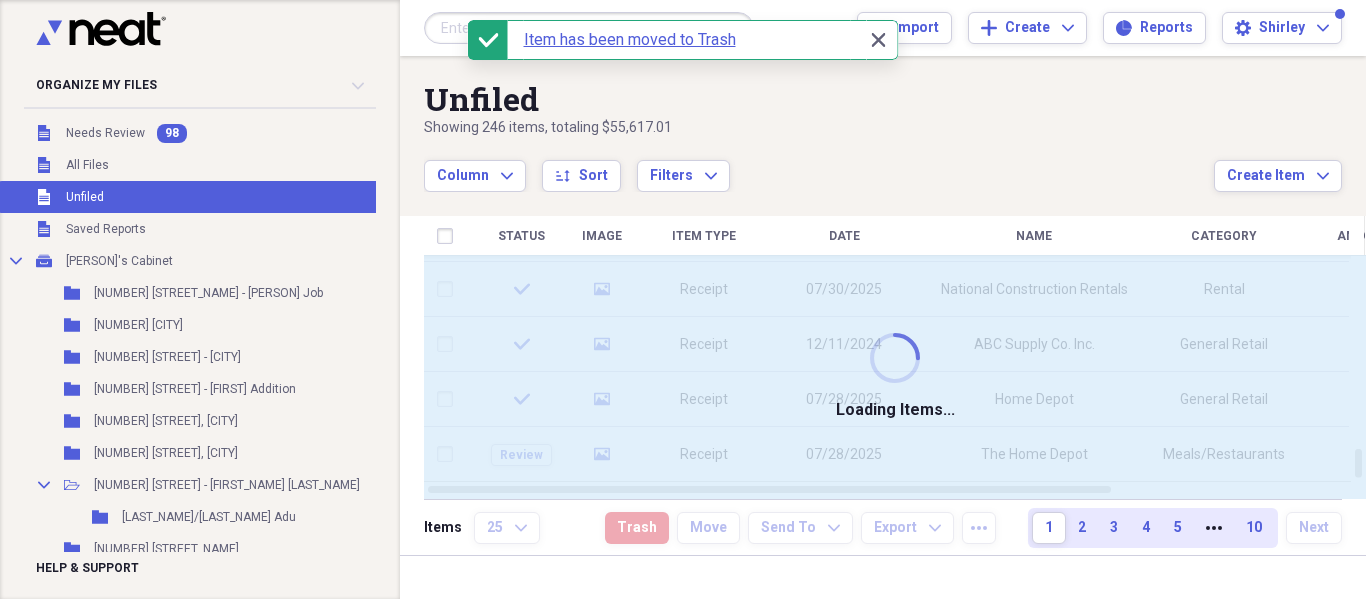 checkbox on "false" 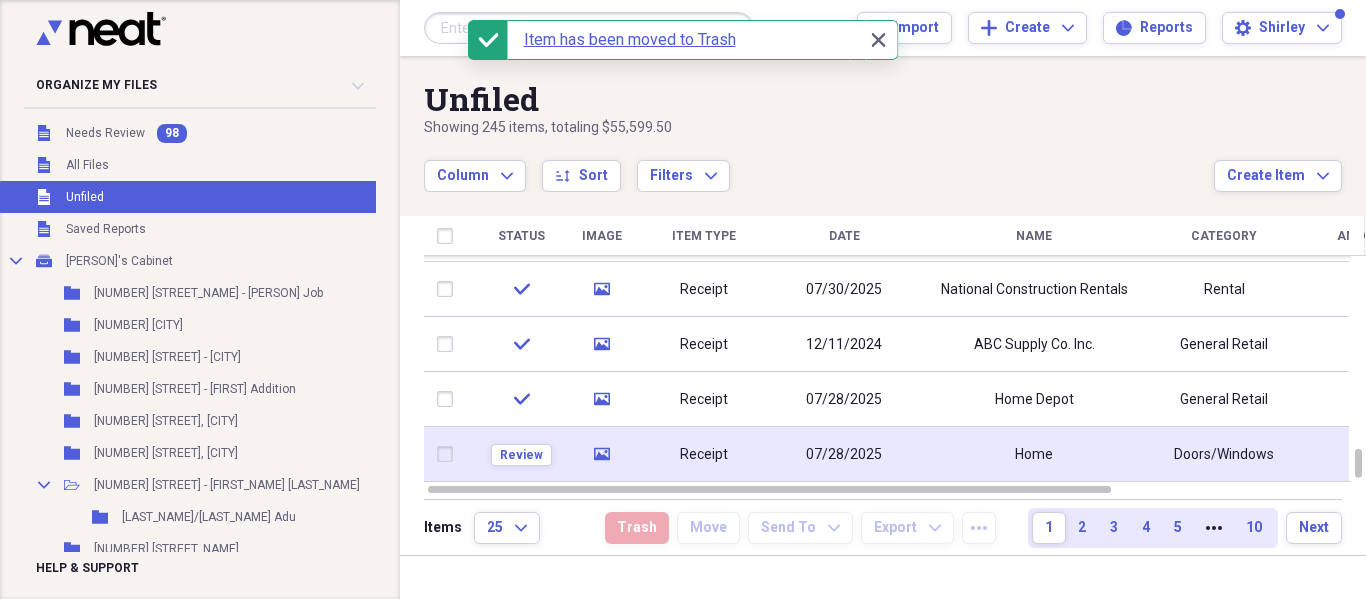 click 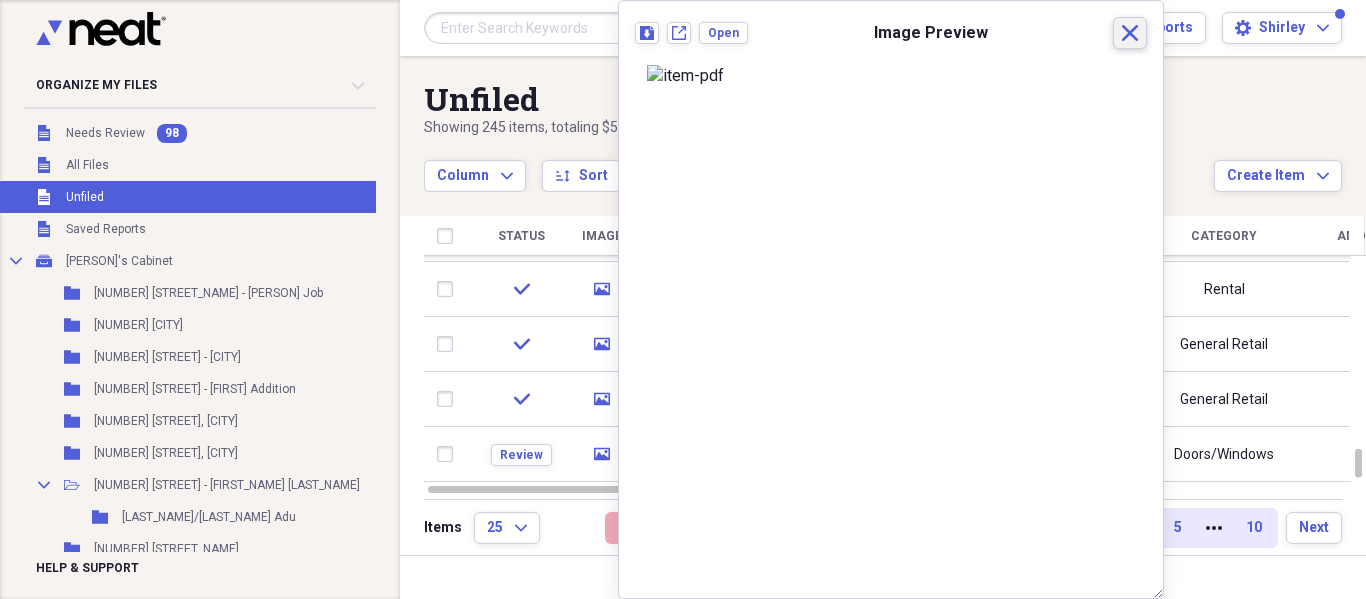 click 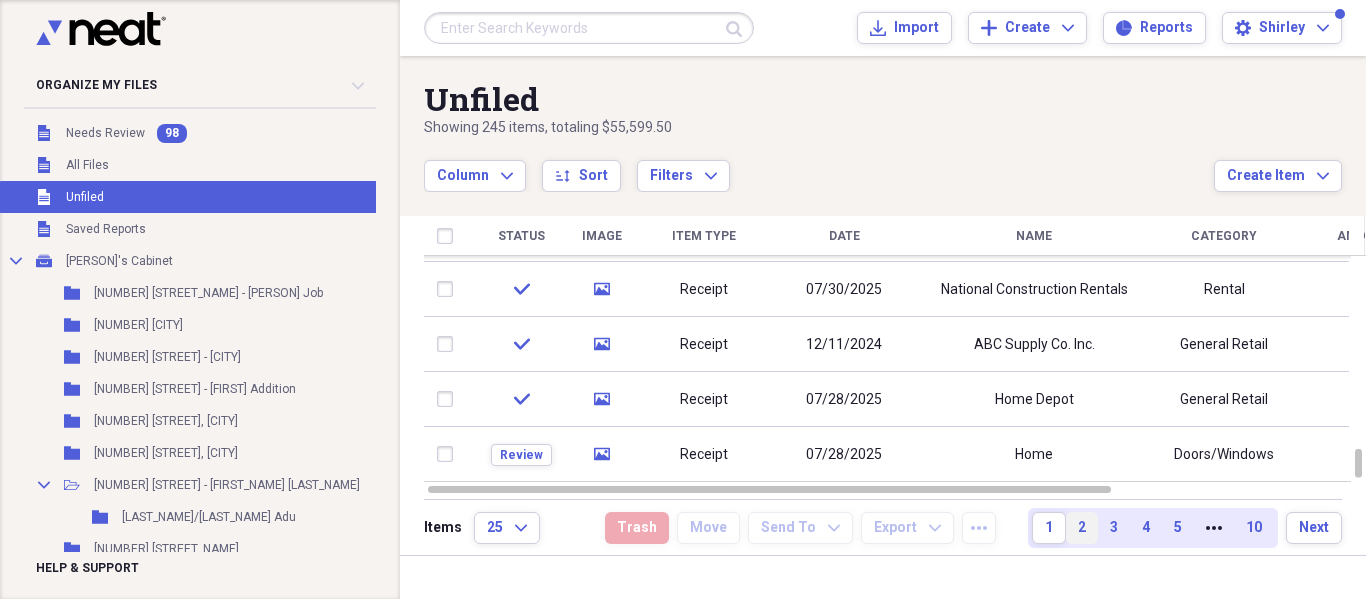 click on "2" at bounding box center [1082, 528] 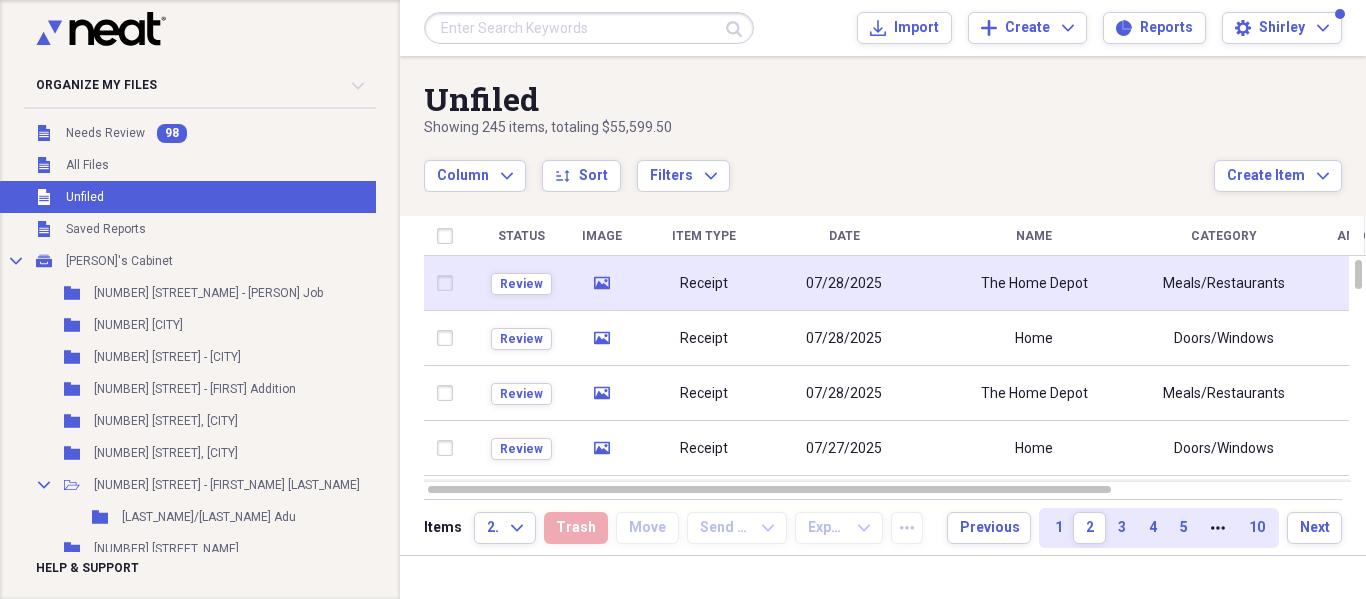click 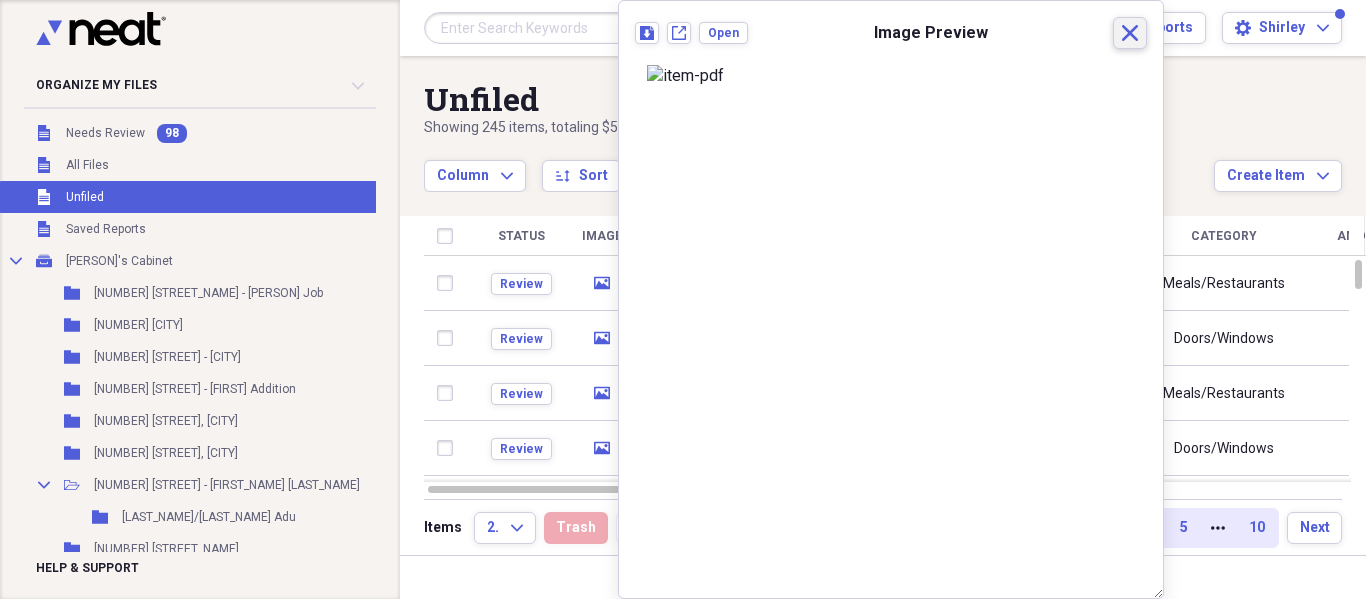 click on "Close" at bounding box center (1130, 33) 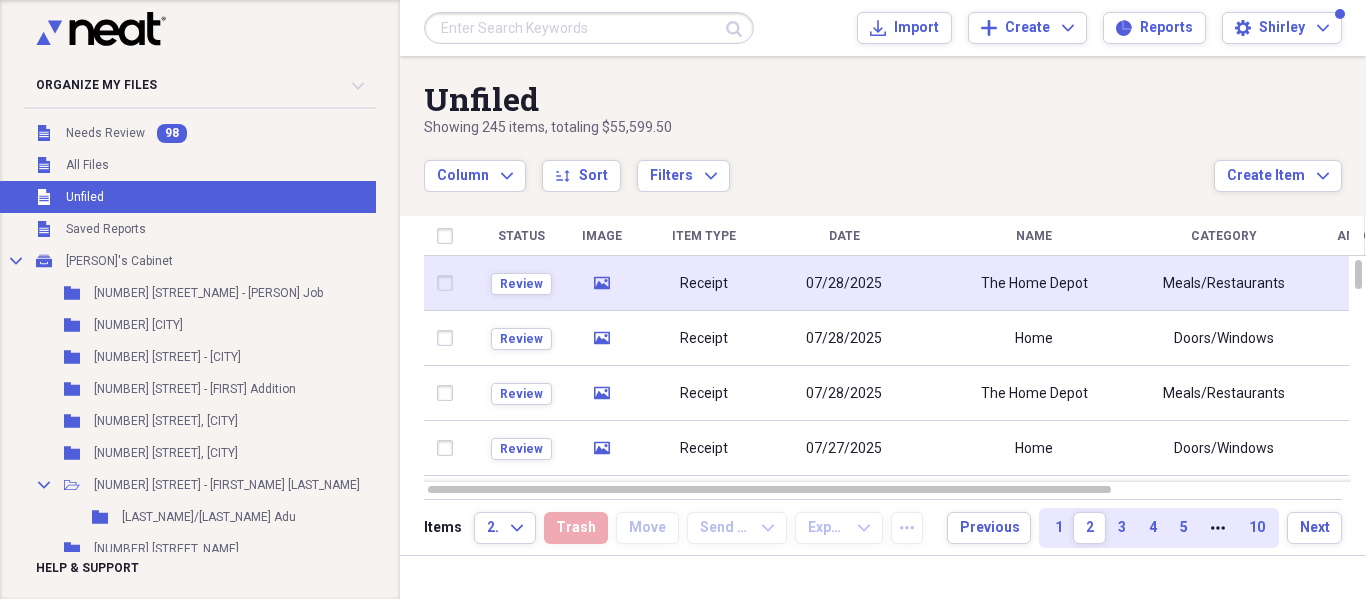 click at bounding box center (449, 283) 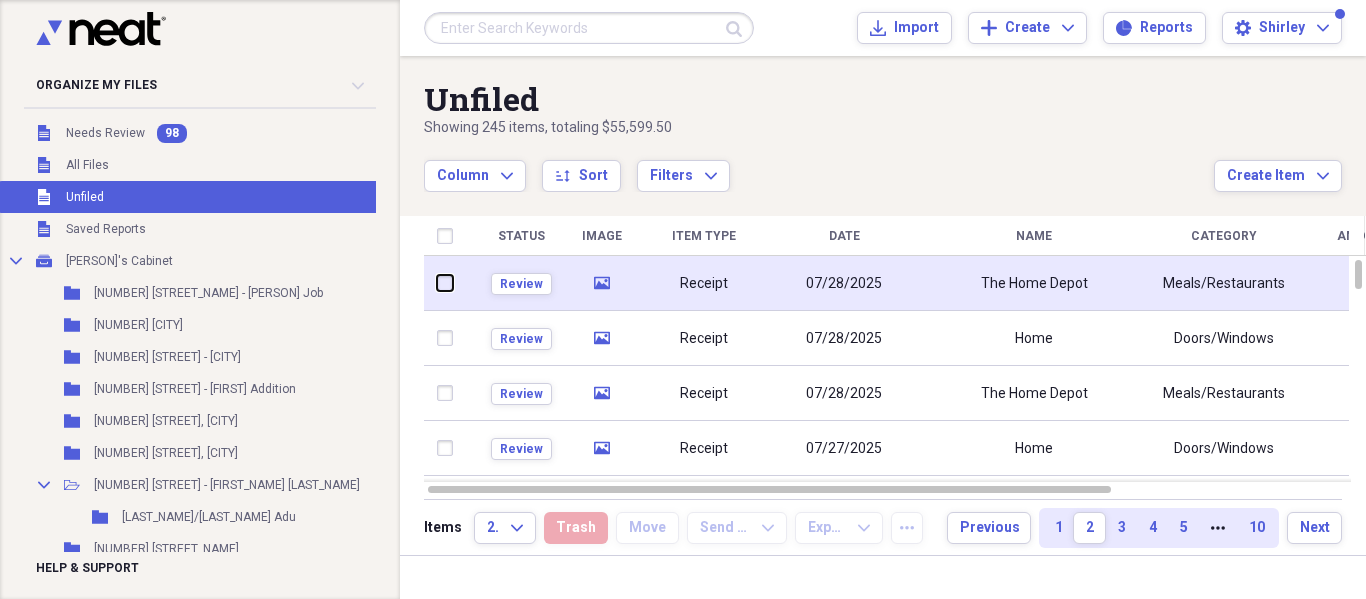 click at bounding box center [437, 283] 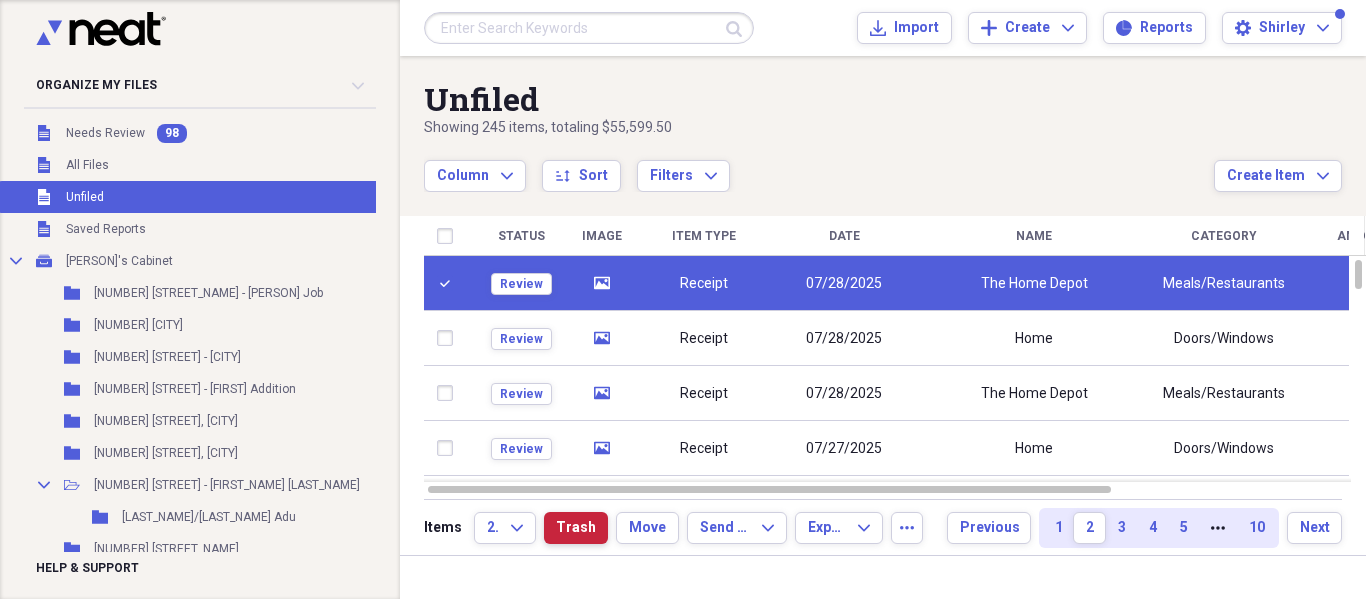 click on "Trash" at bounding box center (576, 528) 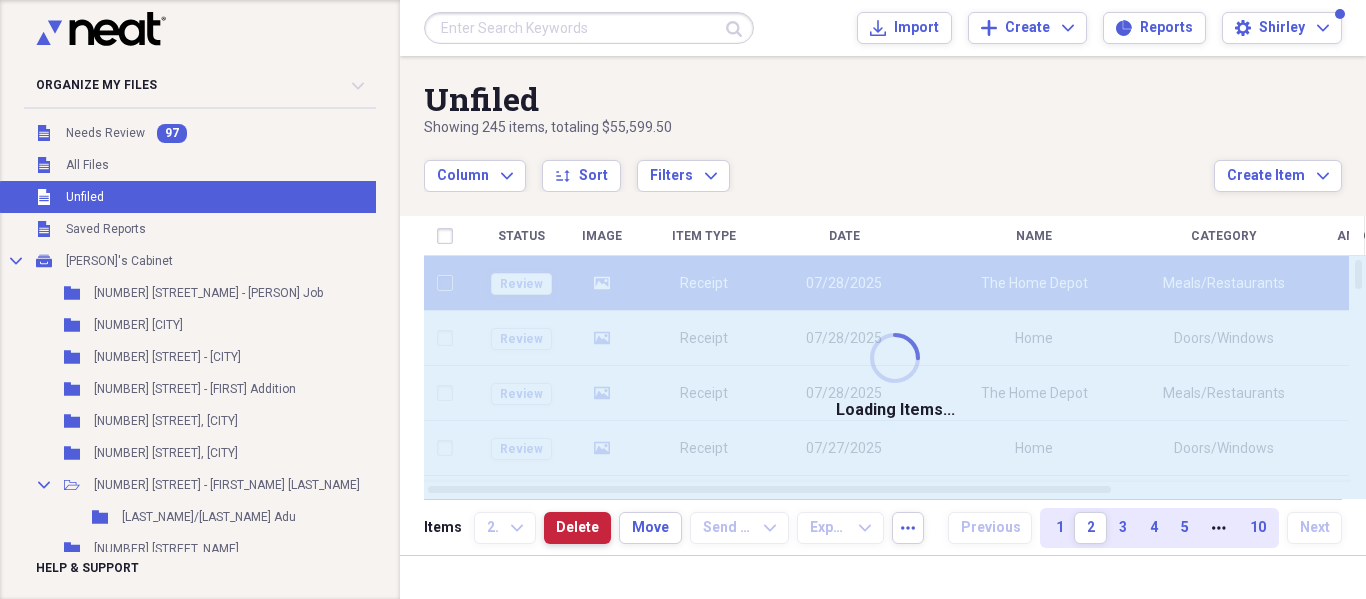 checkbox on "false" 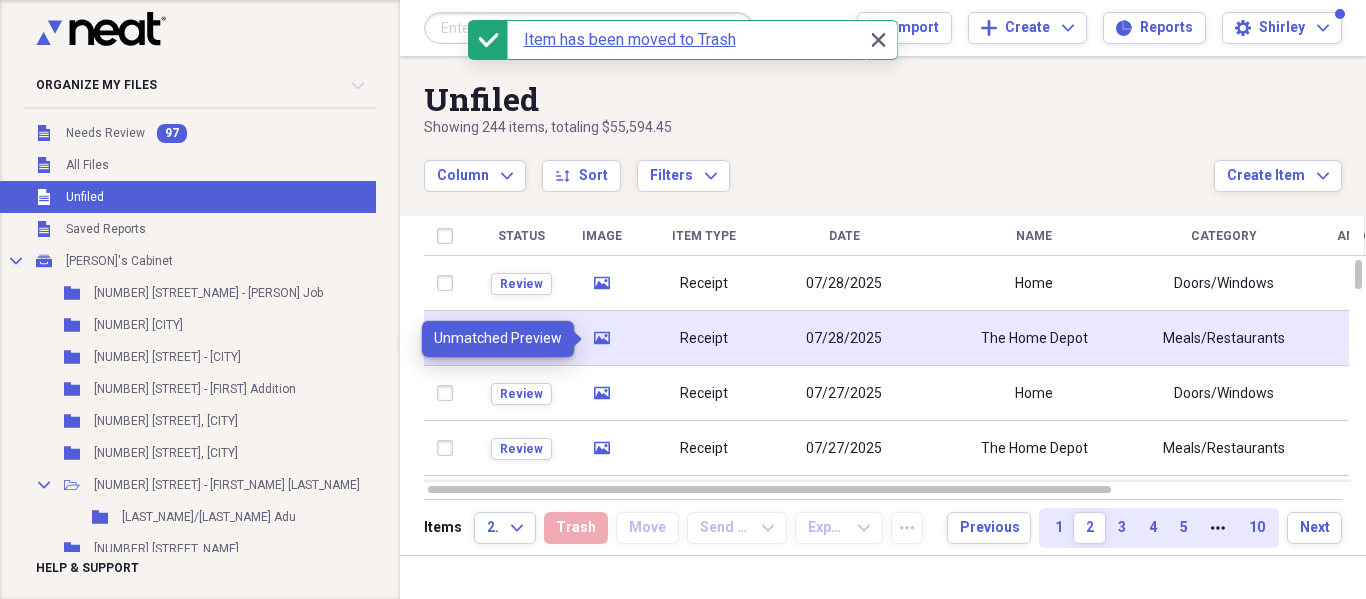 click on "media" 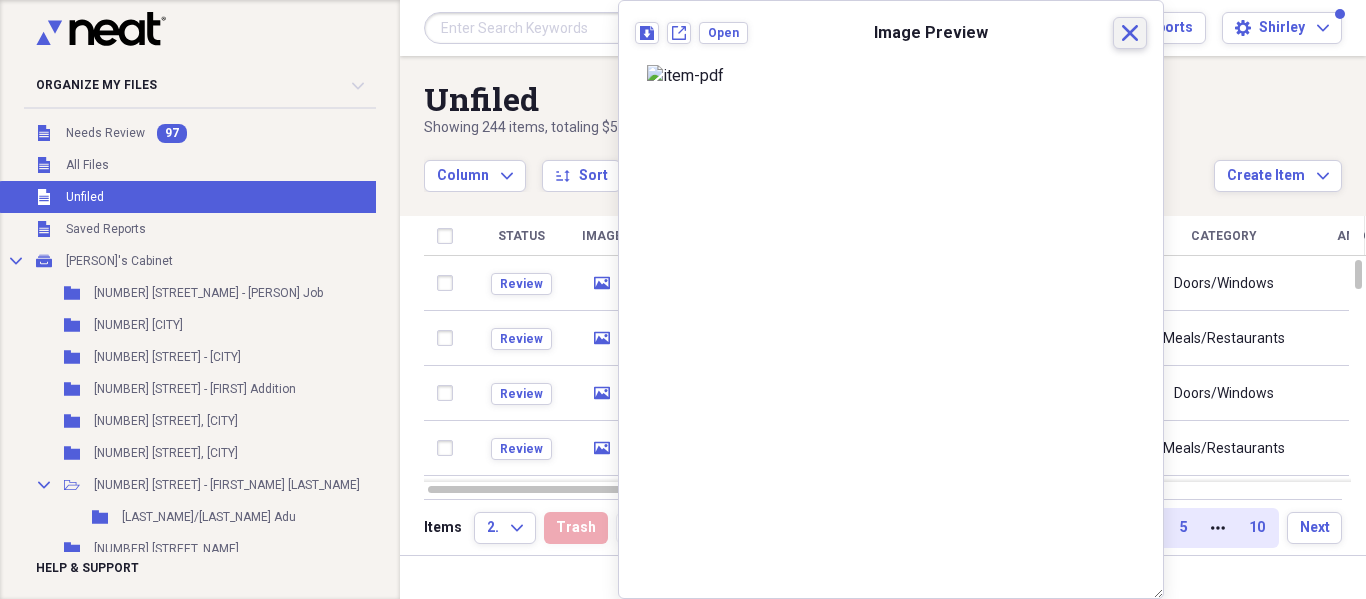 click 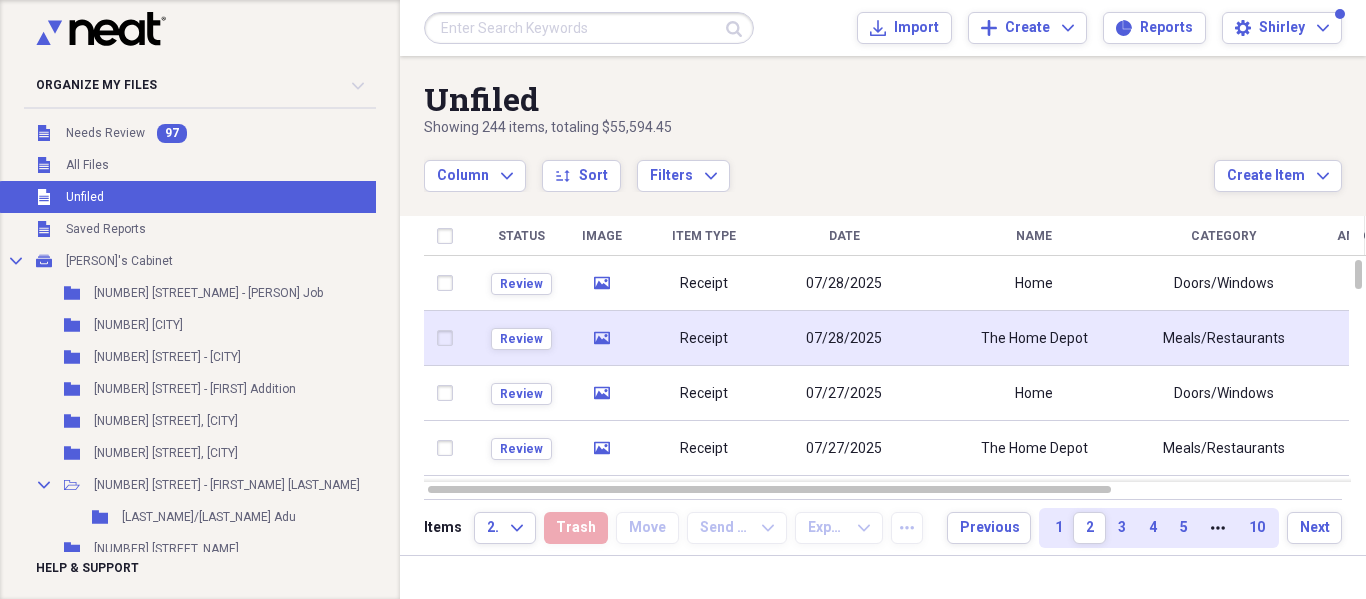 click at bounding box center [449, 338] 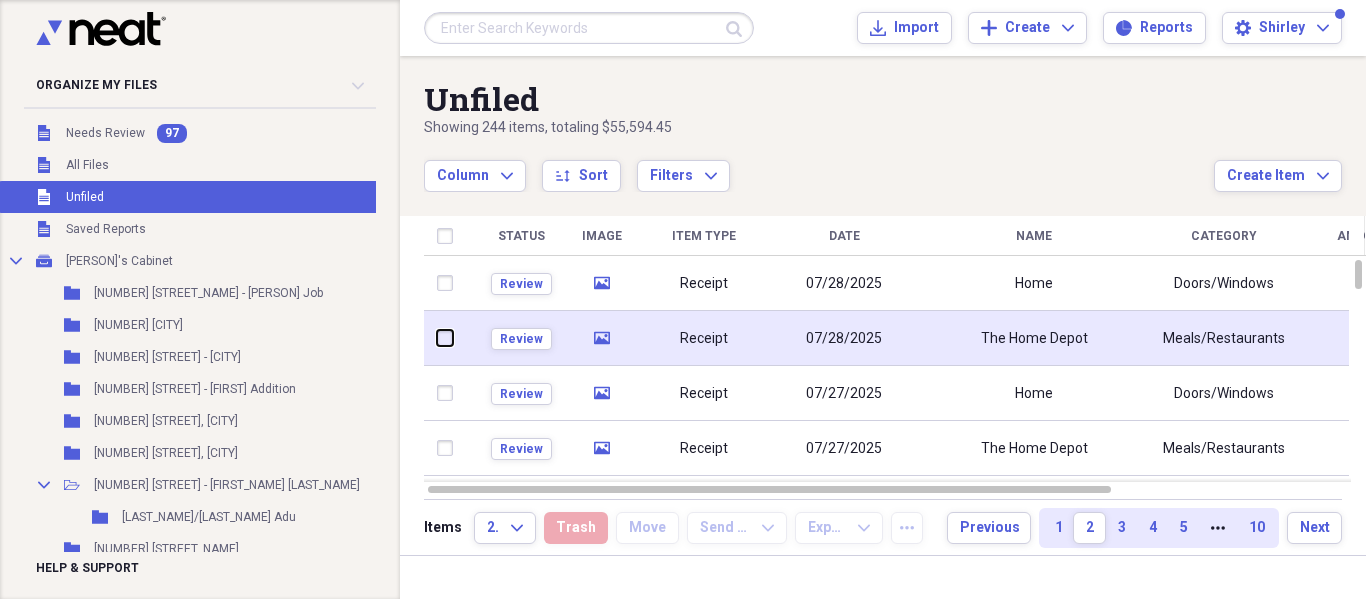 click at bounding box center [437, 338] 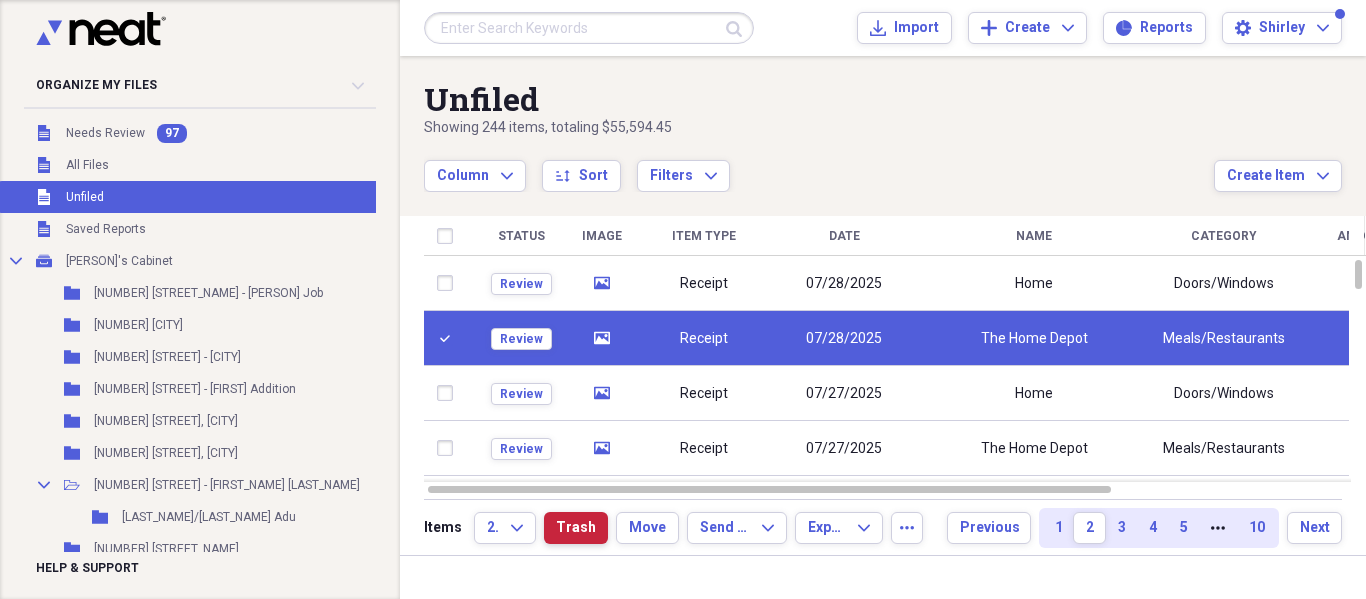 click on "Trash" at bounding box center [576, 528] 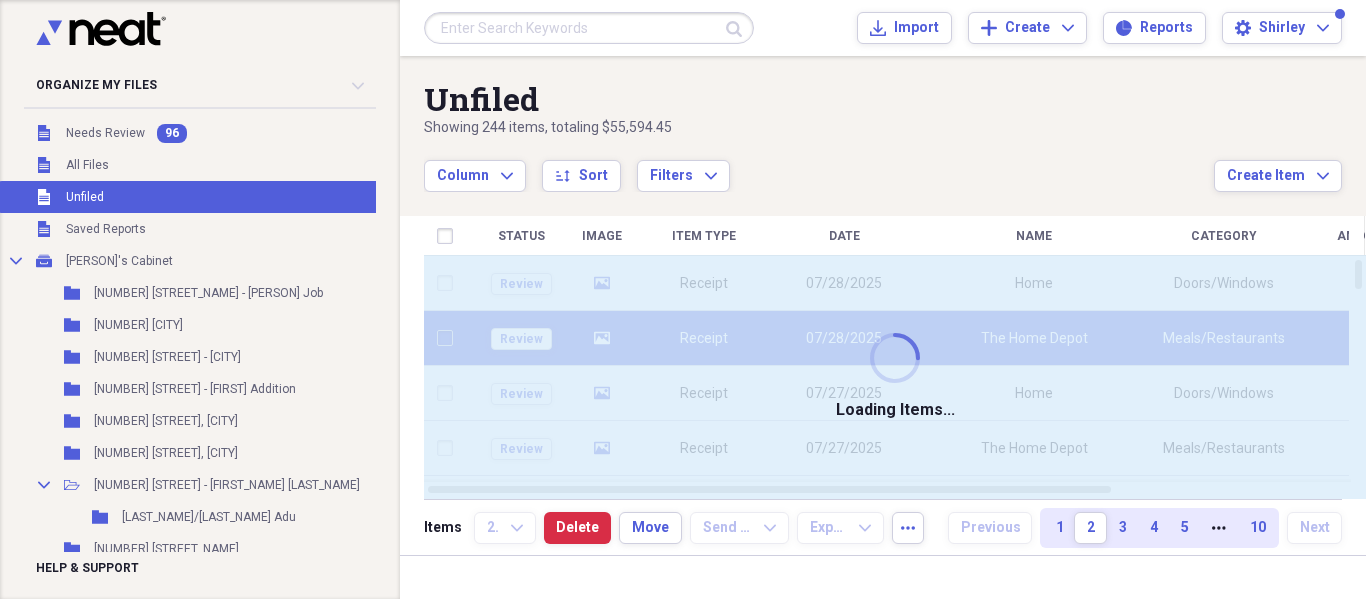 checkbox on "false" 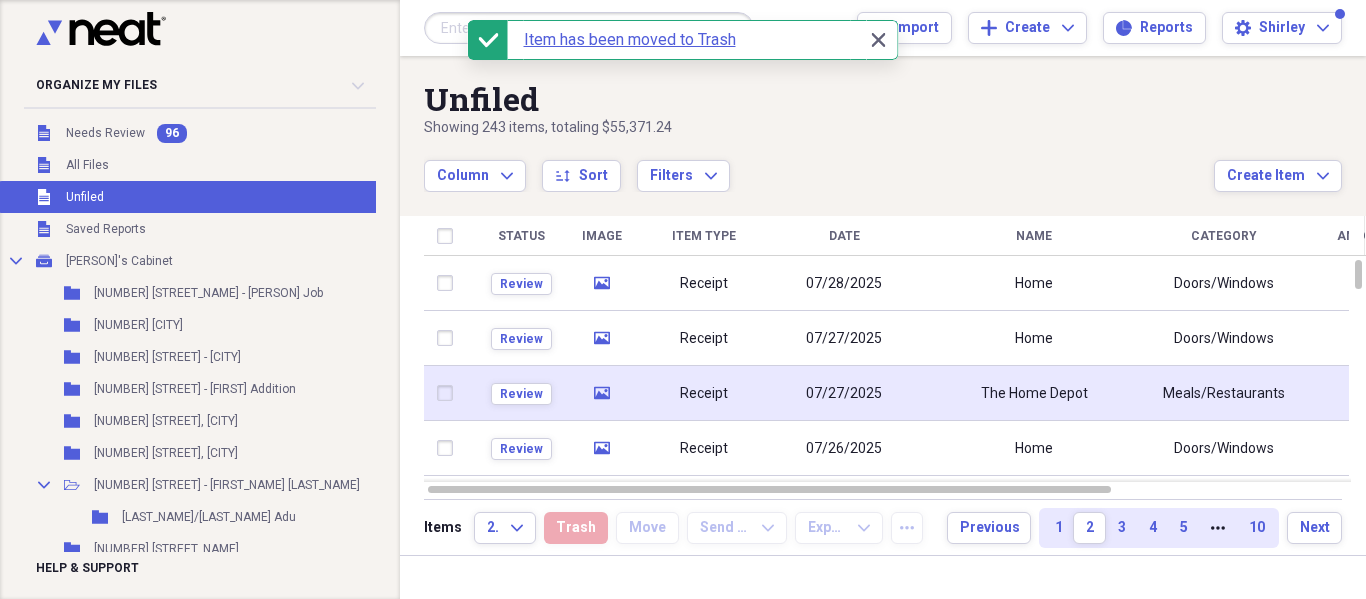click 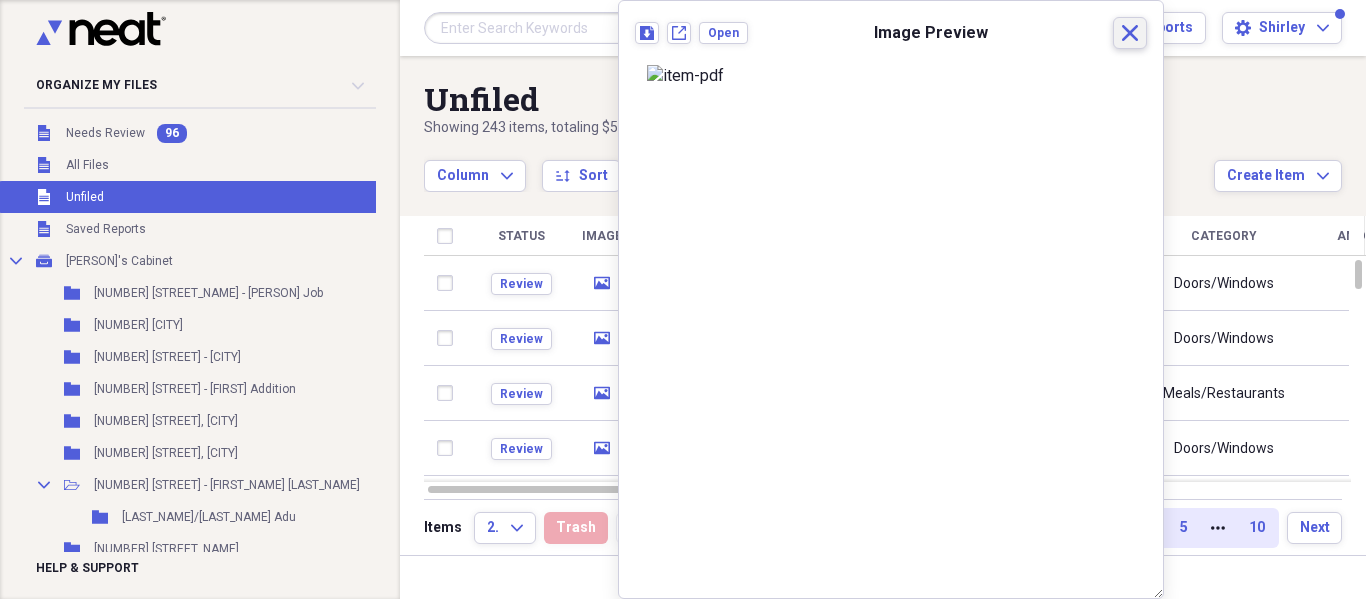 click 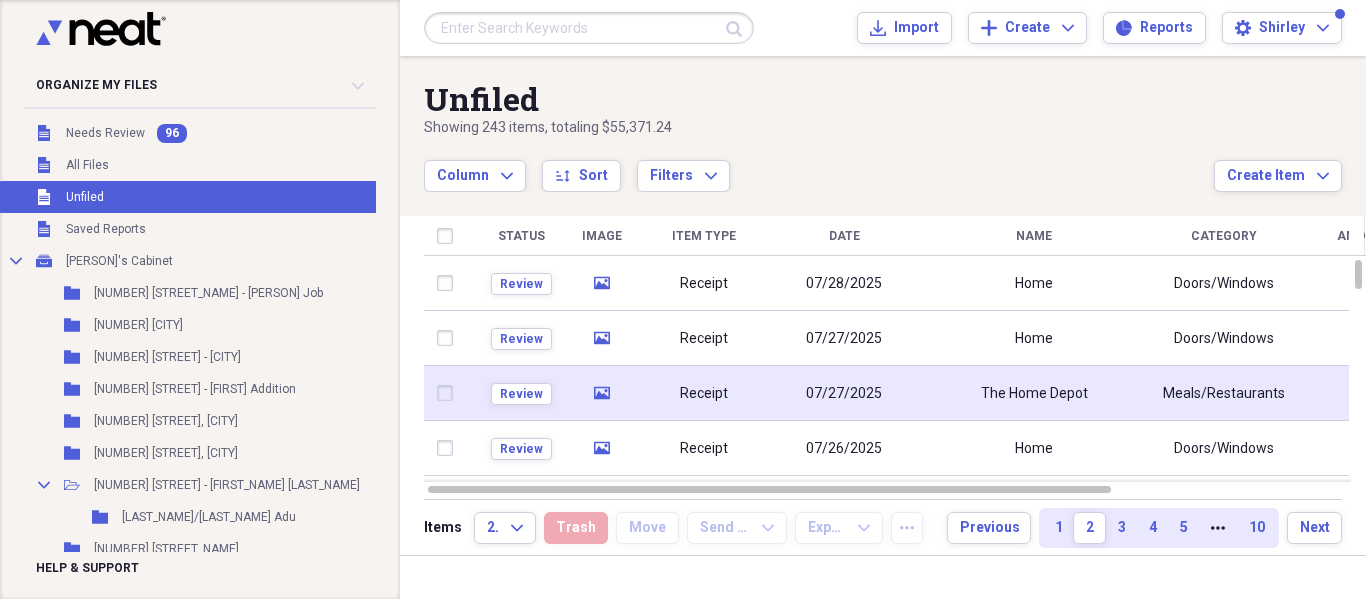 click at bounding box center (449, 393) 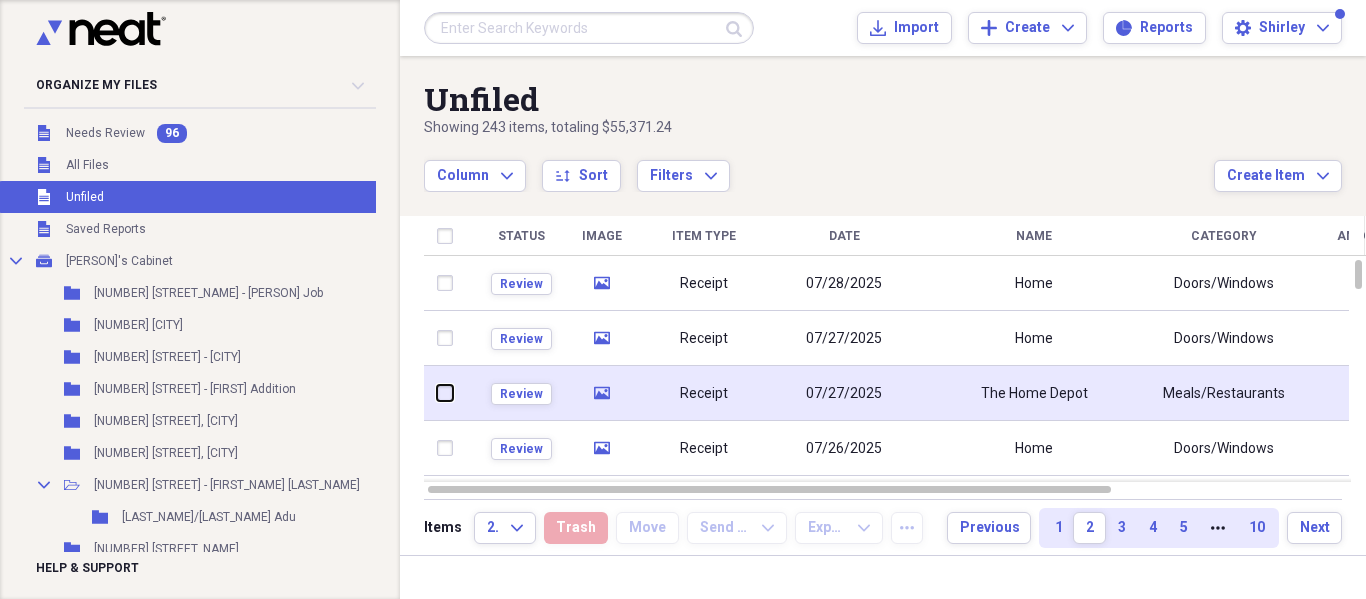 click at bounding box center (437, 393) 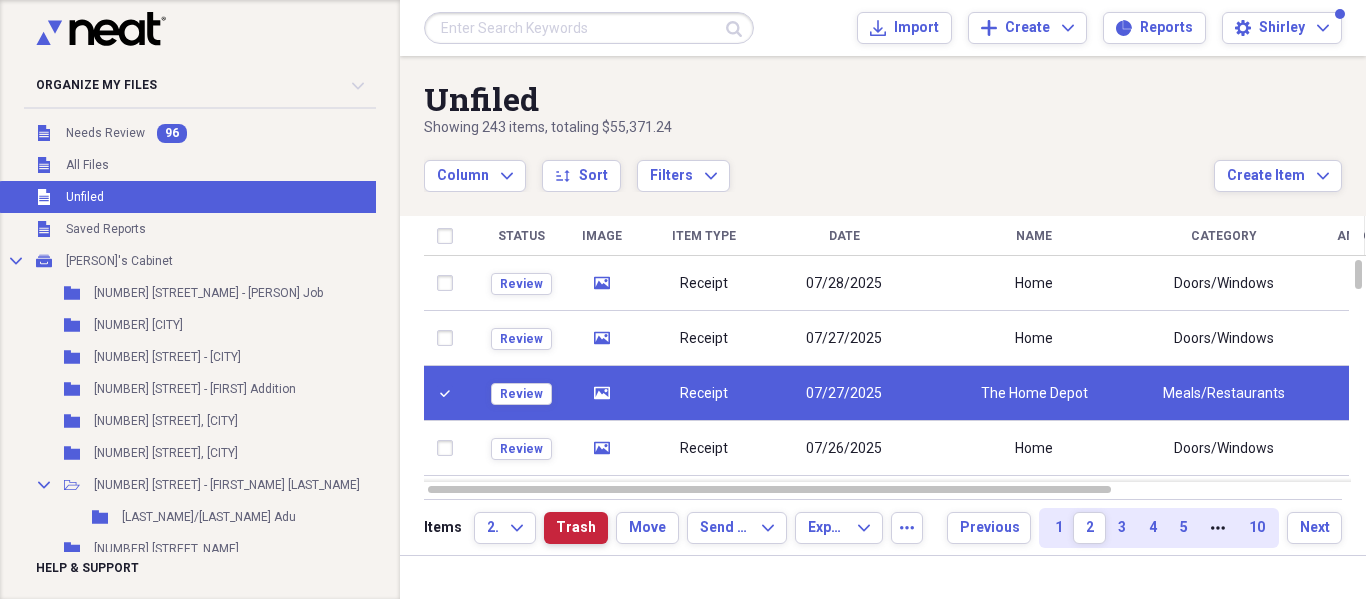 click on "Trash" at bounding box center [576, 528] 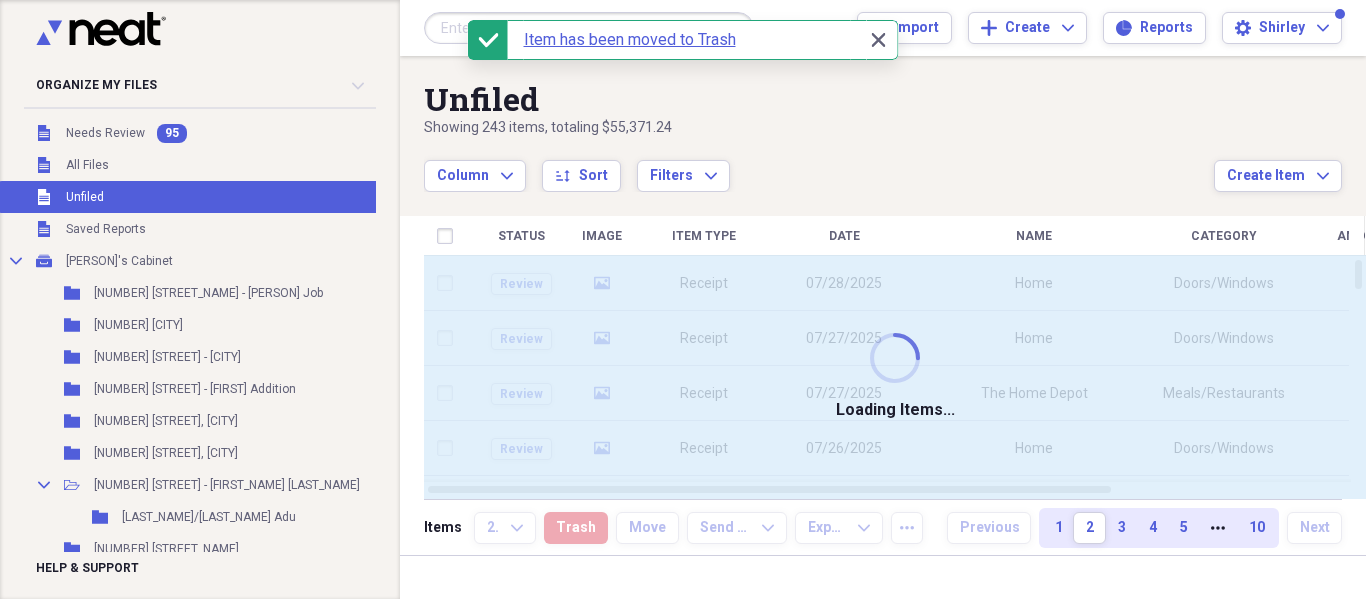 checkbox on "false" 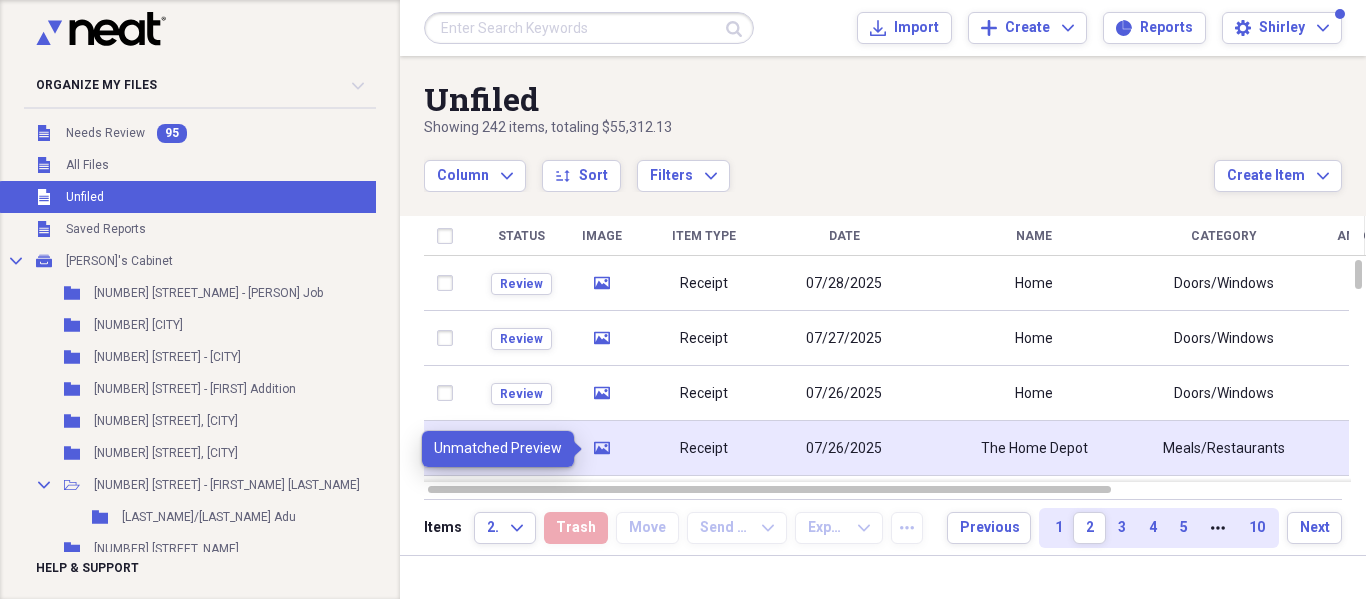 click 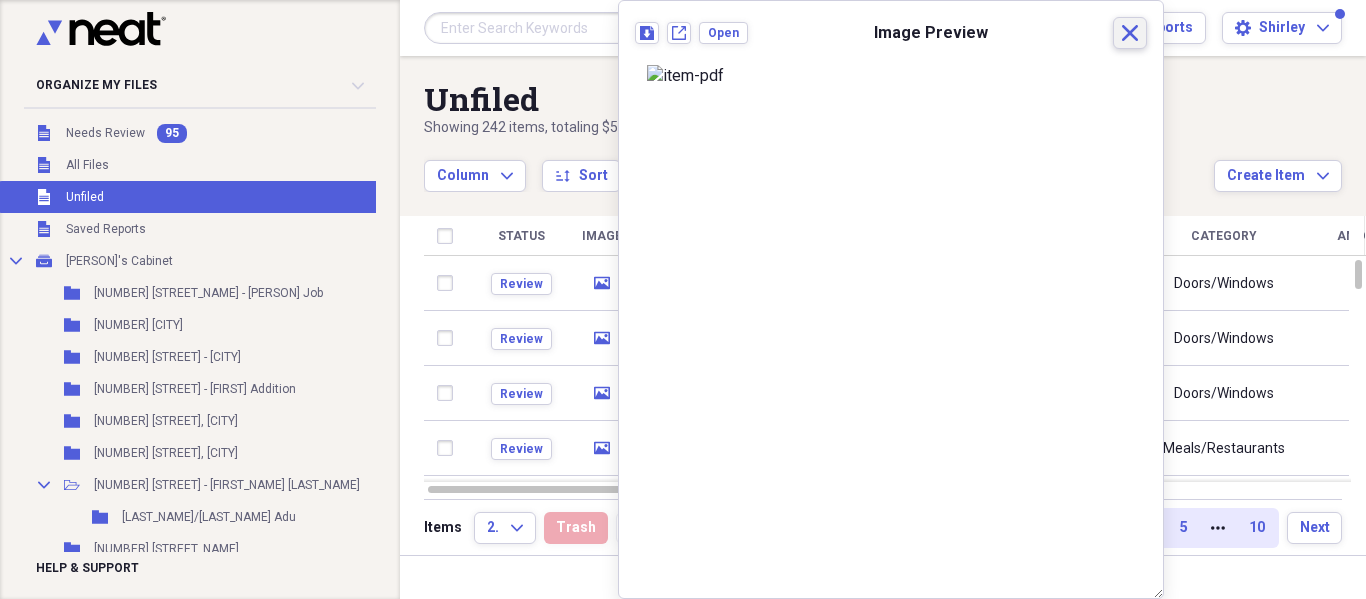 click on "Close" 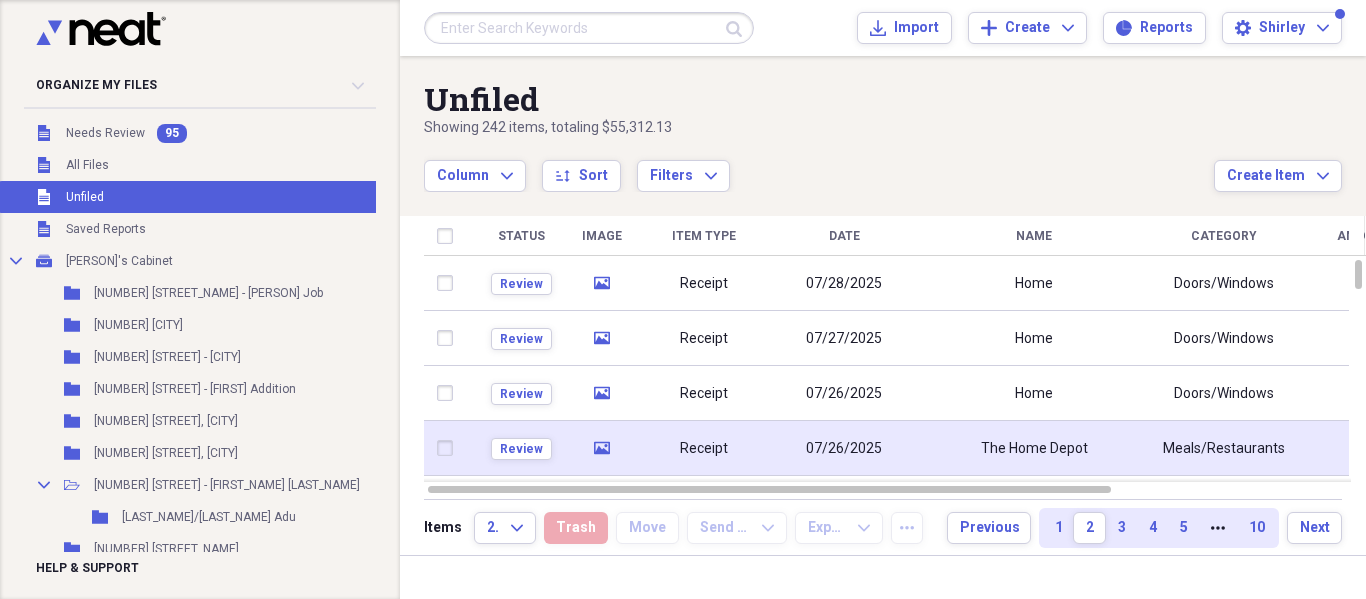 click at bounding box center [449, 448] 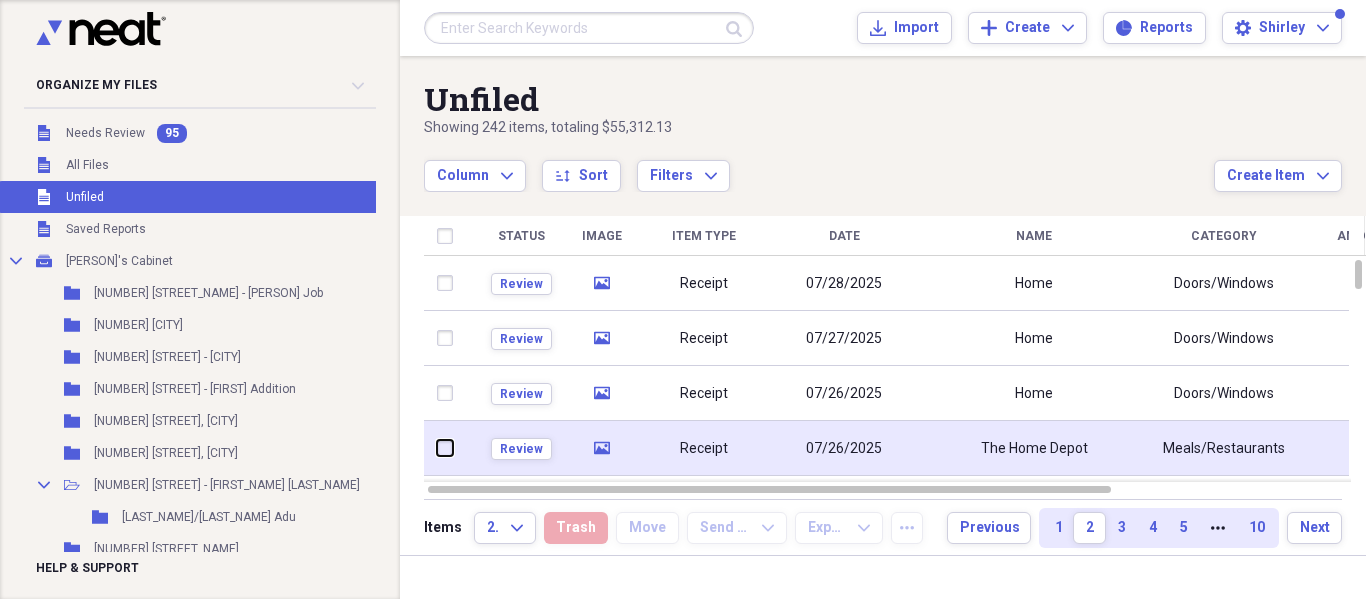 click at bounding box center [437, 448] 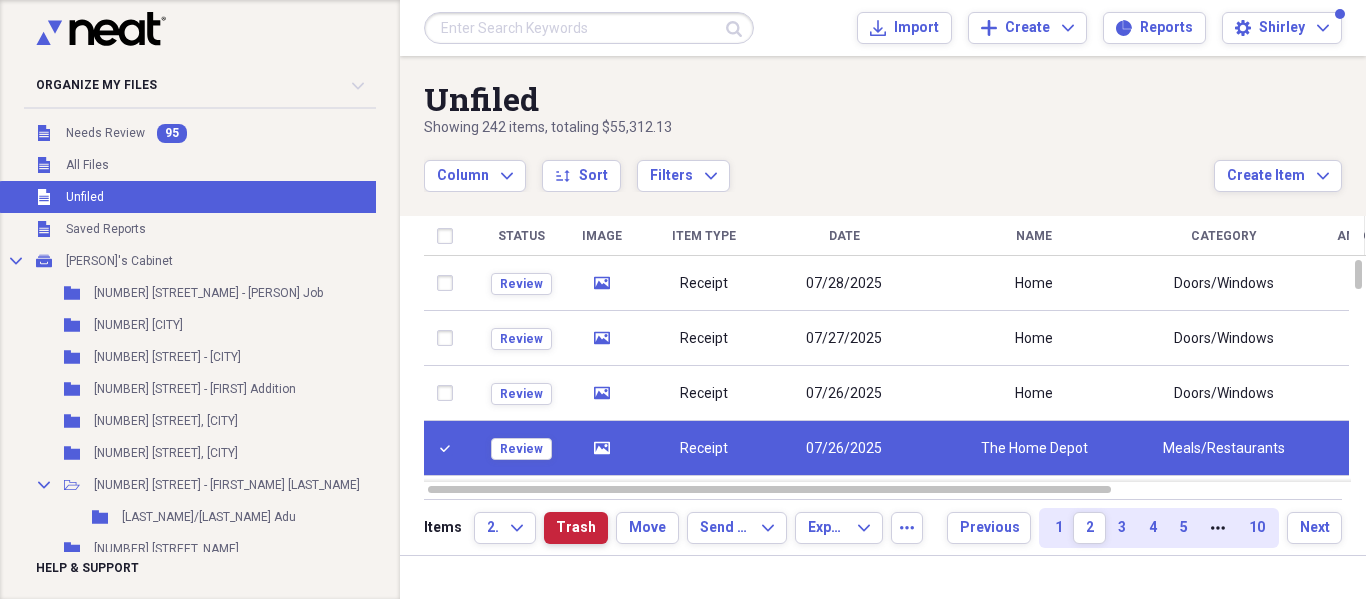 click on "Trash" at bounding box center (576, 528) 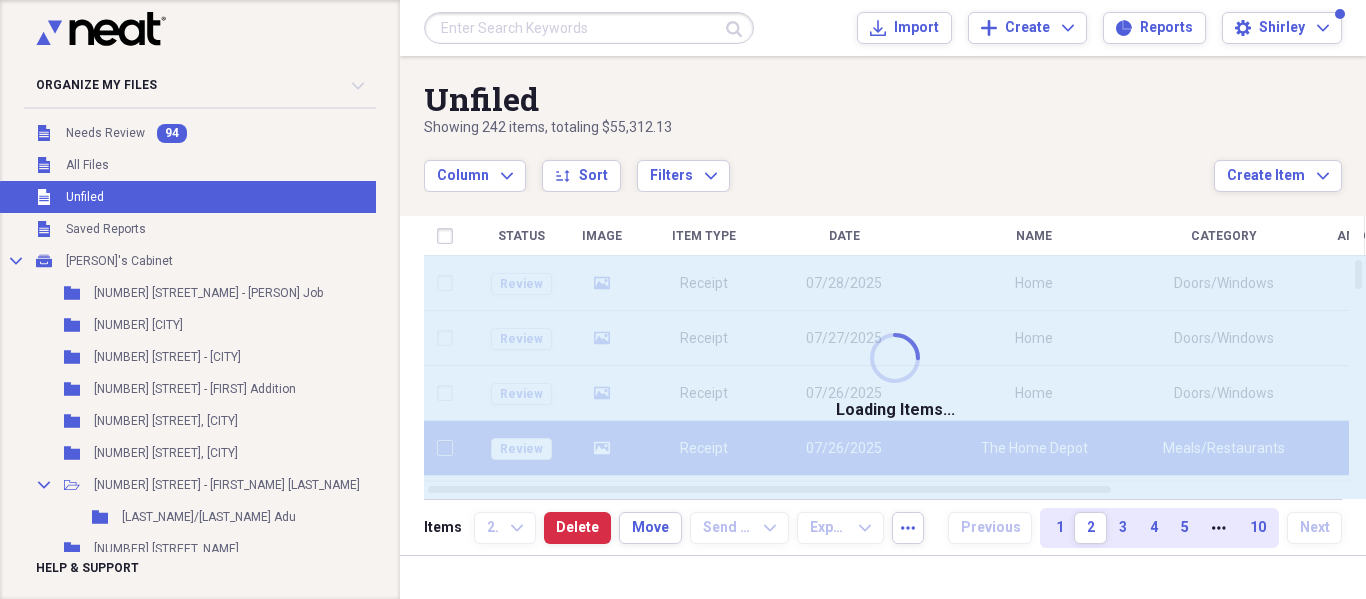 checkbox on "false" 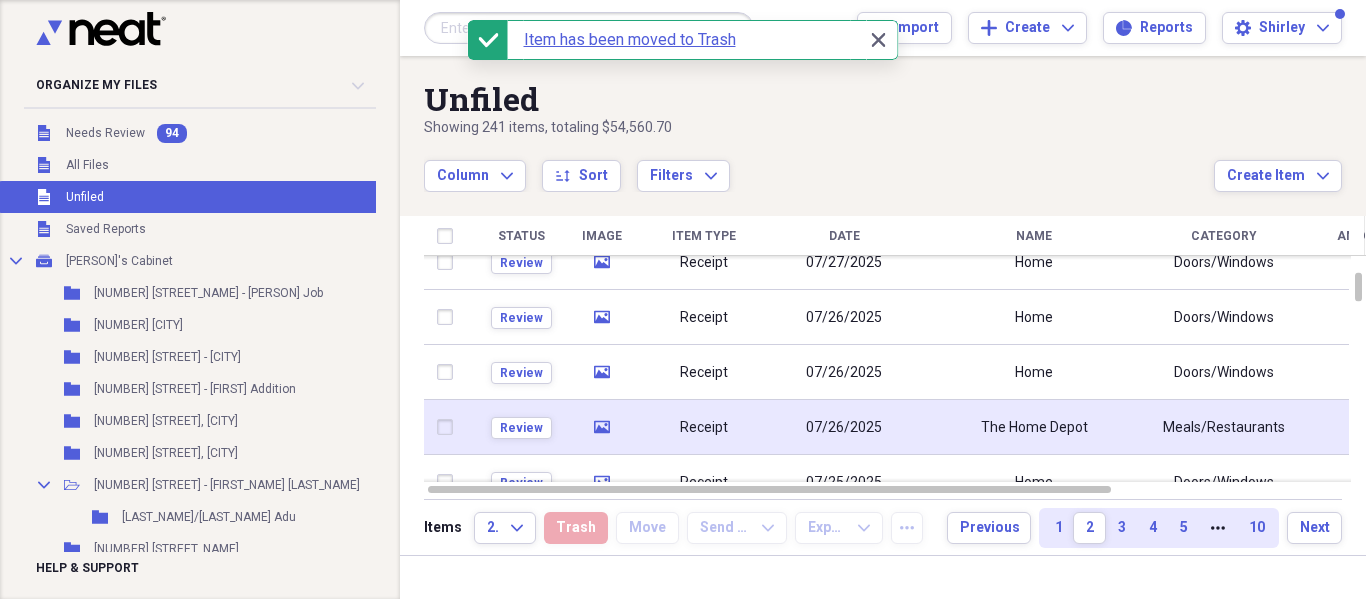 click 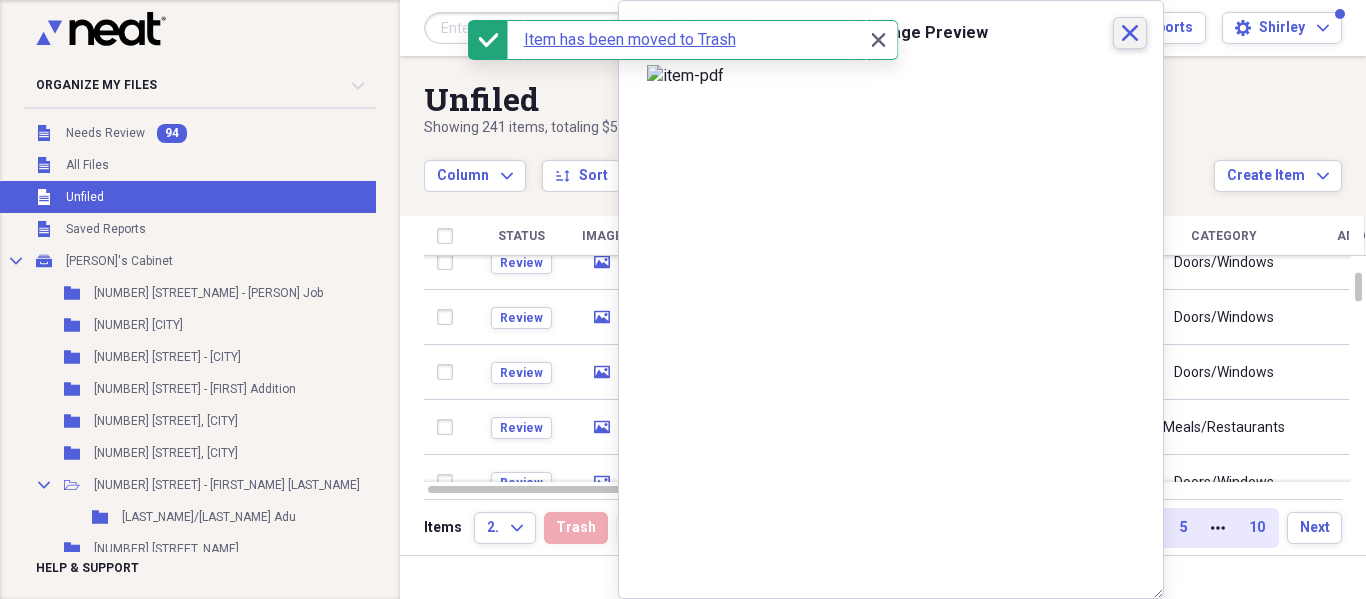 click on "Close" at bounding box center [1130, 33] 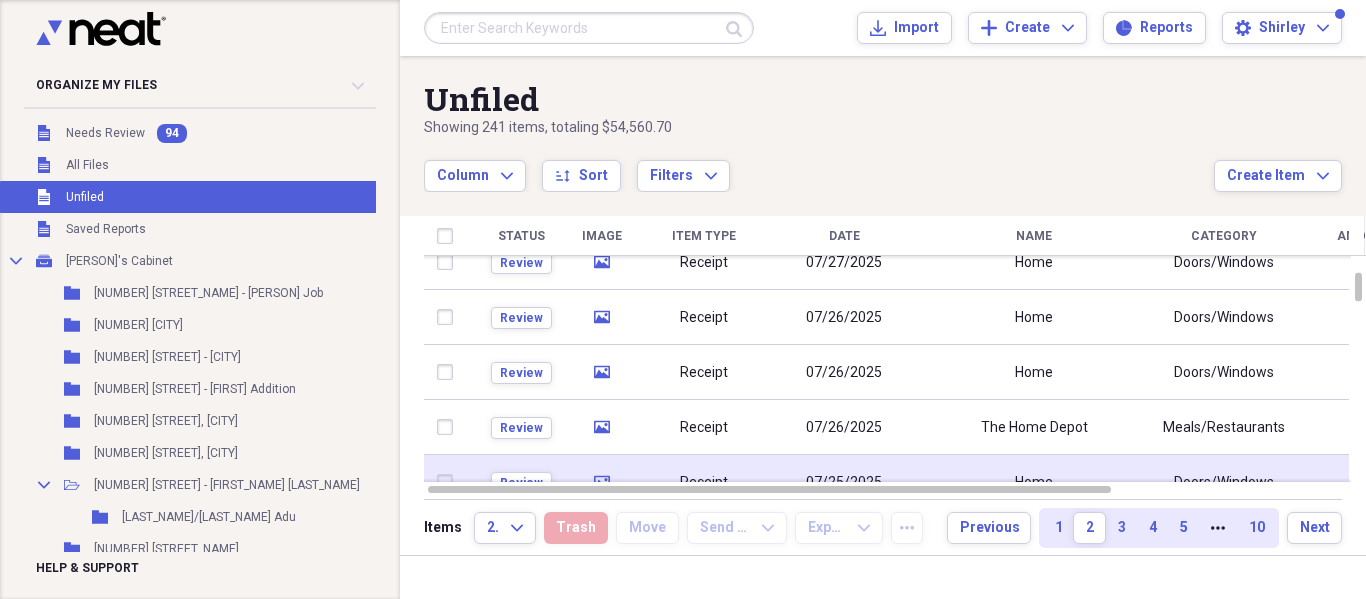 drag, startPoint x: 443, startPoint y: 429, endPoint x: 494, endPoint y: 463, distance: 61.294373 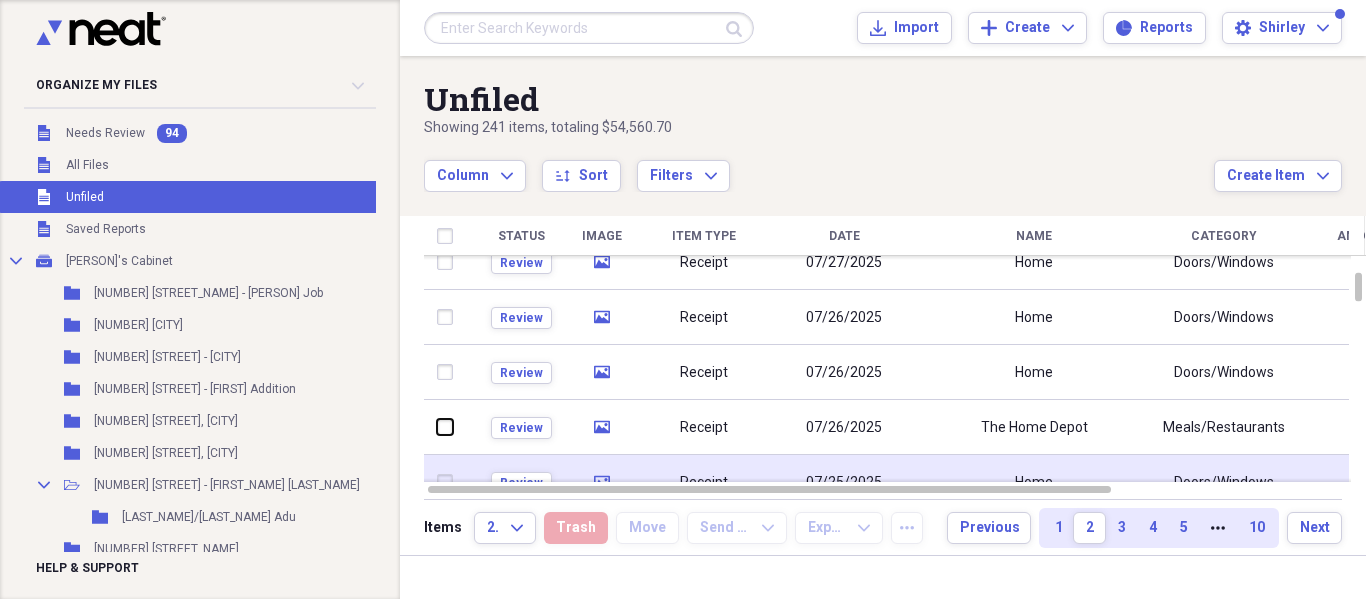 click at bounding box center [437, 427] 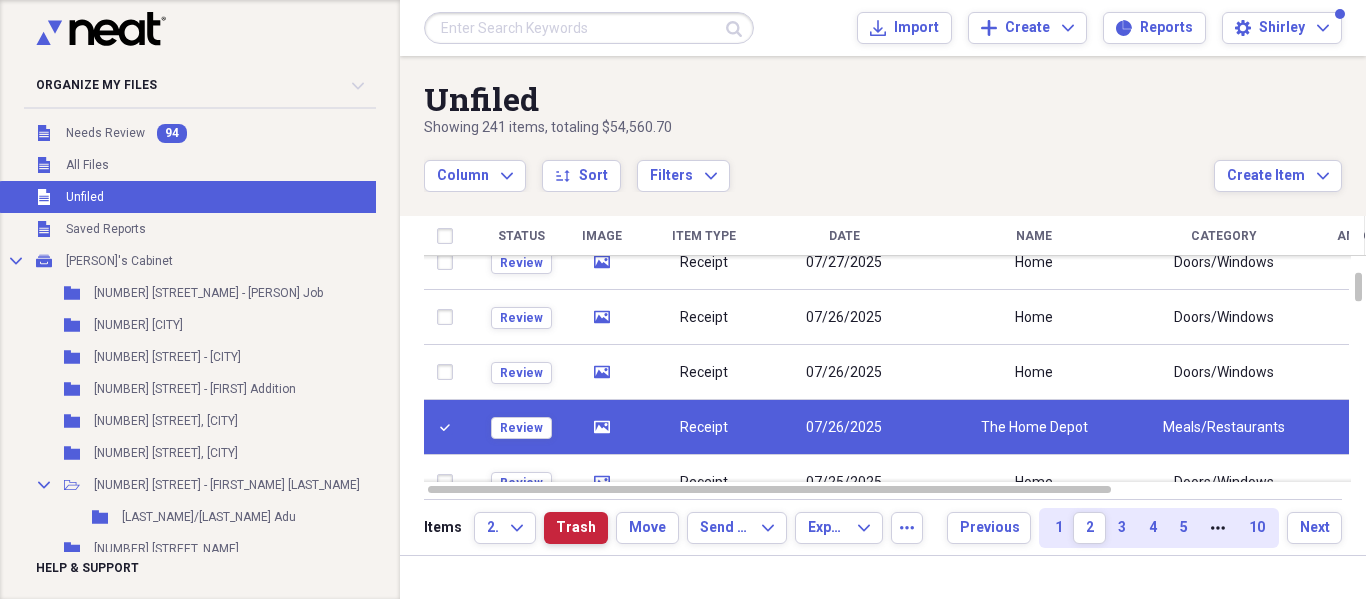 click on "Trash" at bounding box center (576, 528) 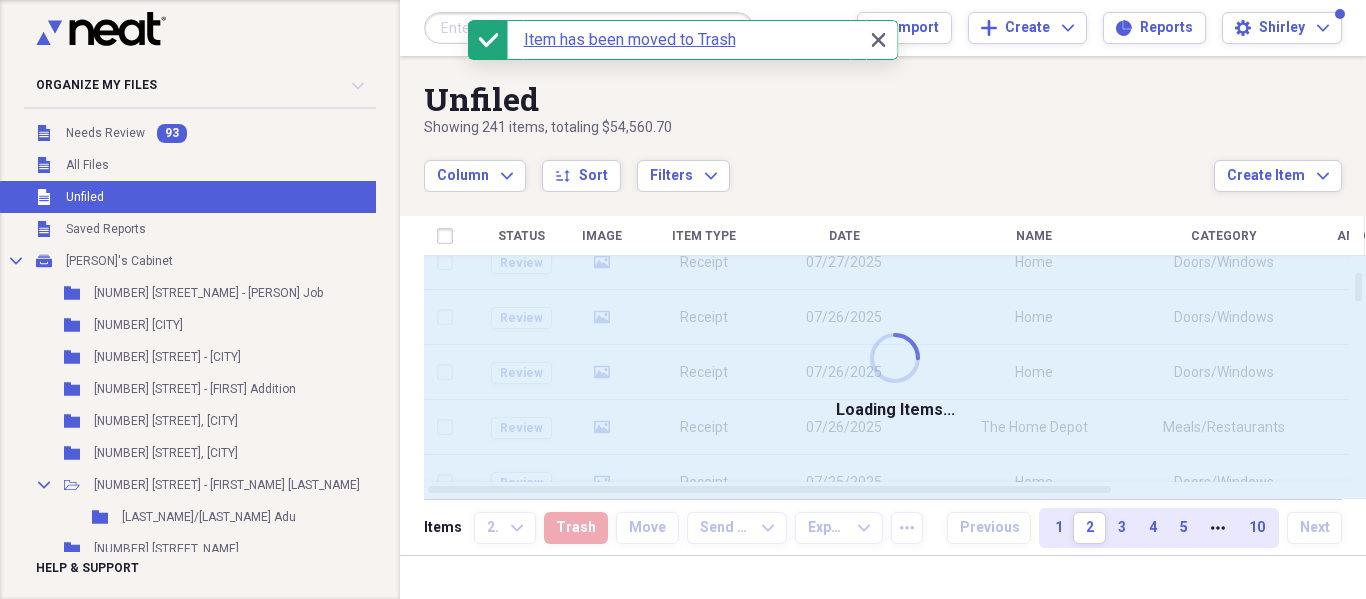 checkbox on "false" 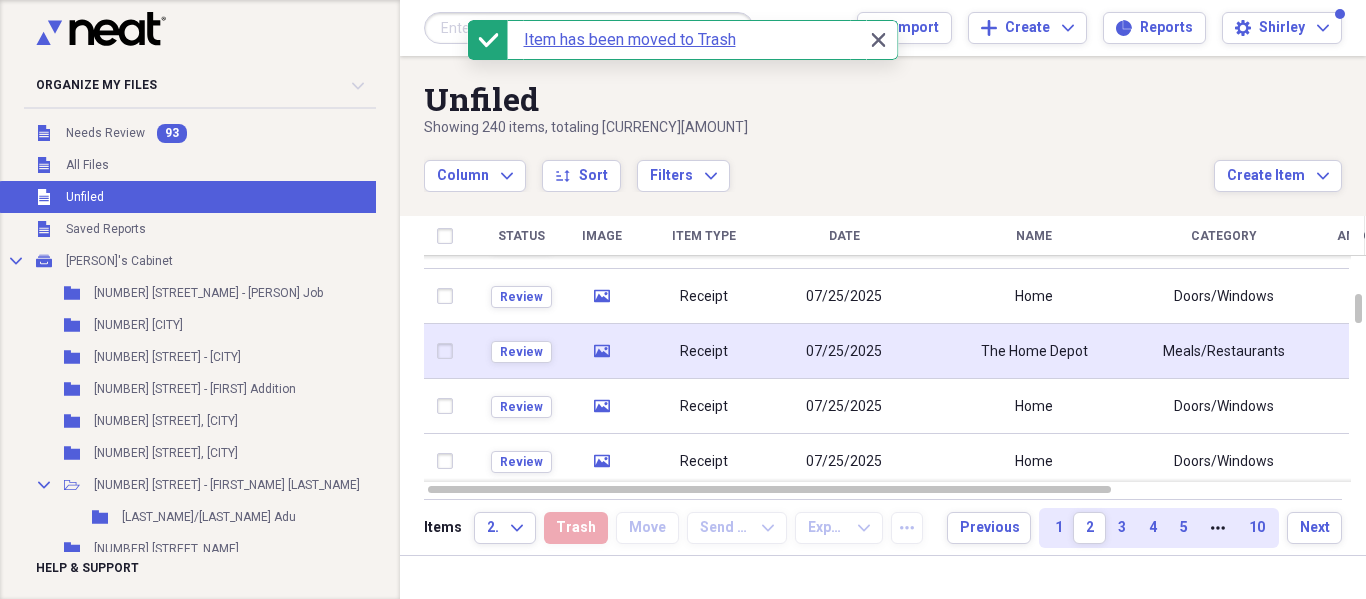 click on "media" at bounding box center [602, 351] 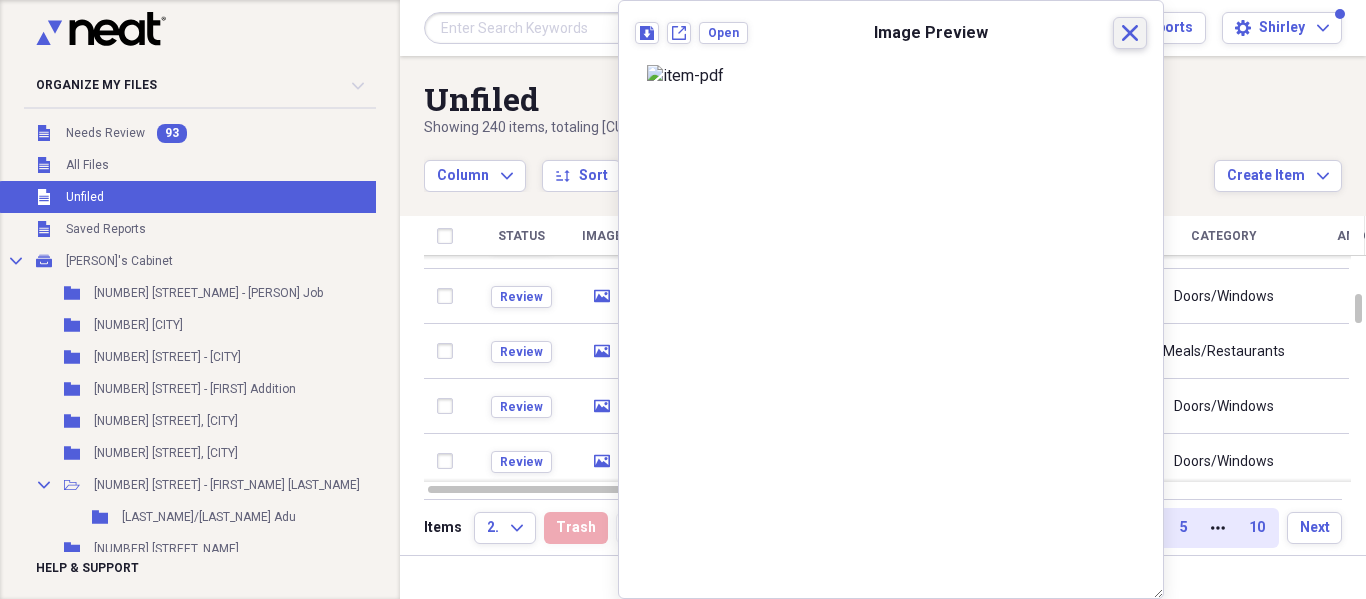 click on "Close" at bounding box center [1130, 33] 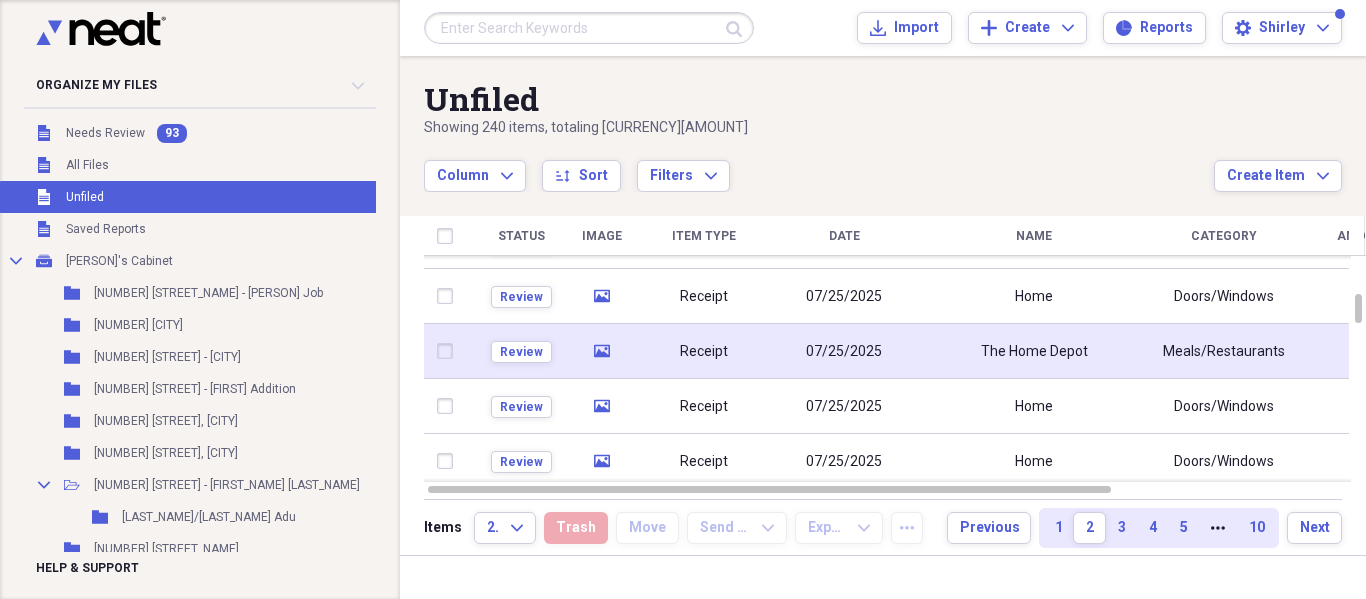 click at bounding box center (449, 351) 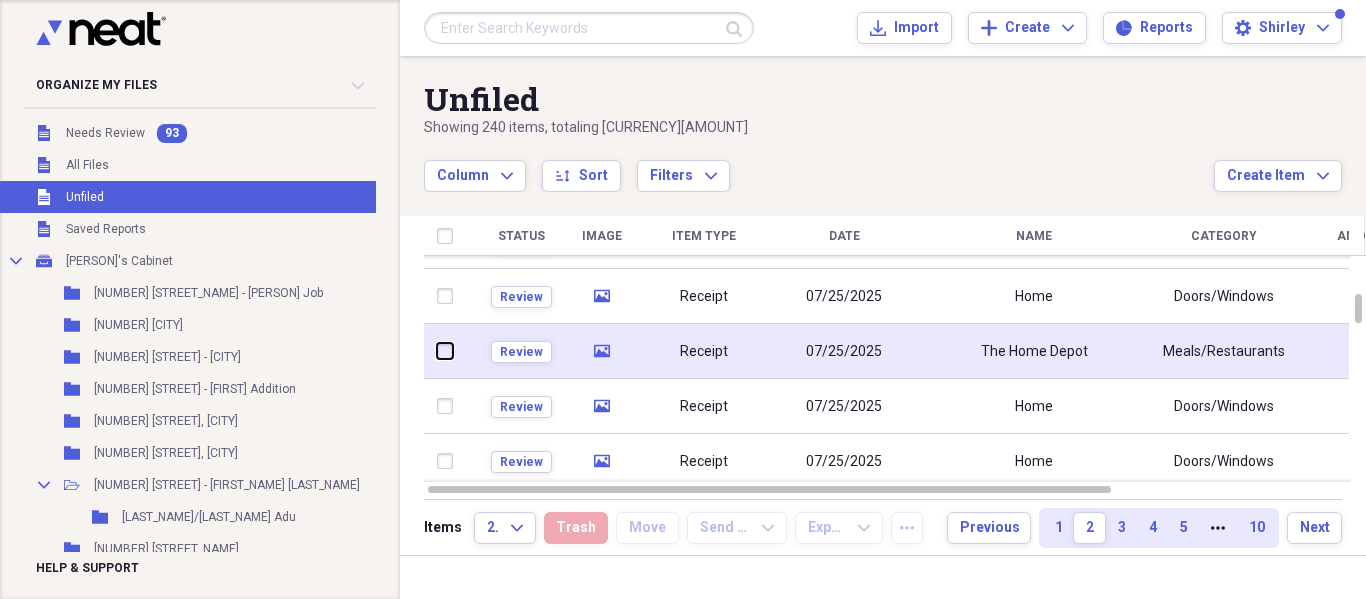 click at bounding box center (437, 351) 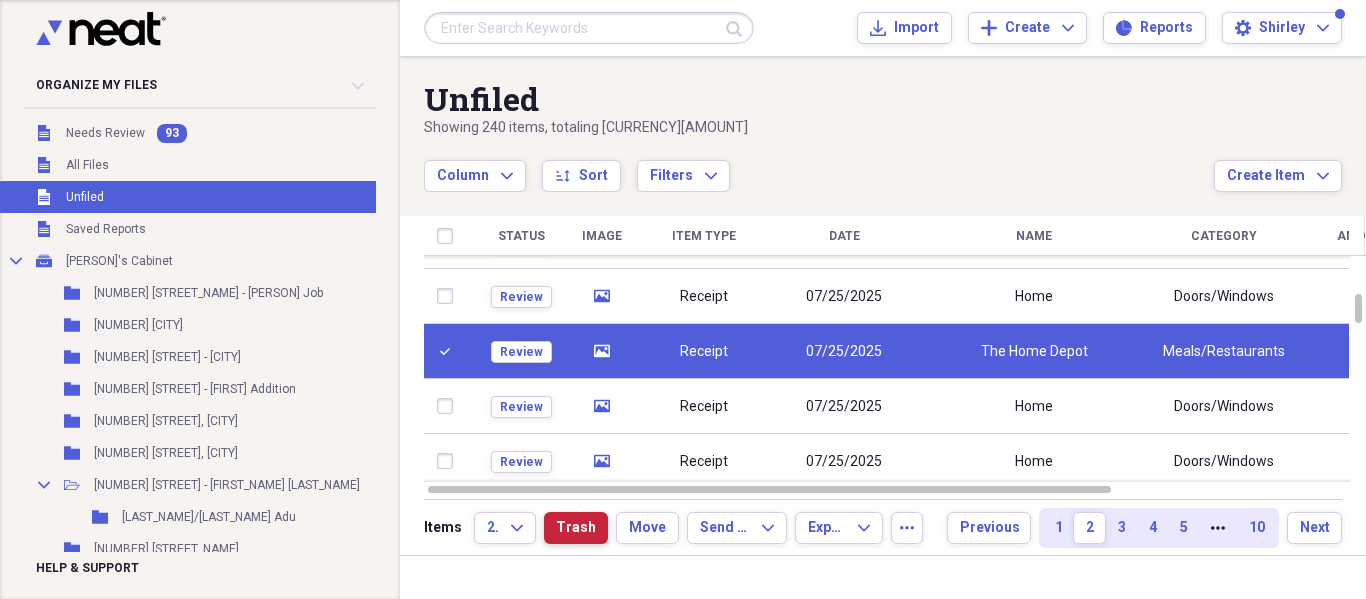 click on "Trash" at bounding box center [576, 528] 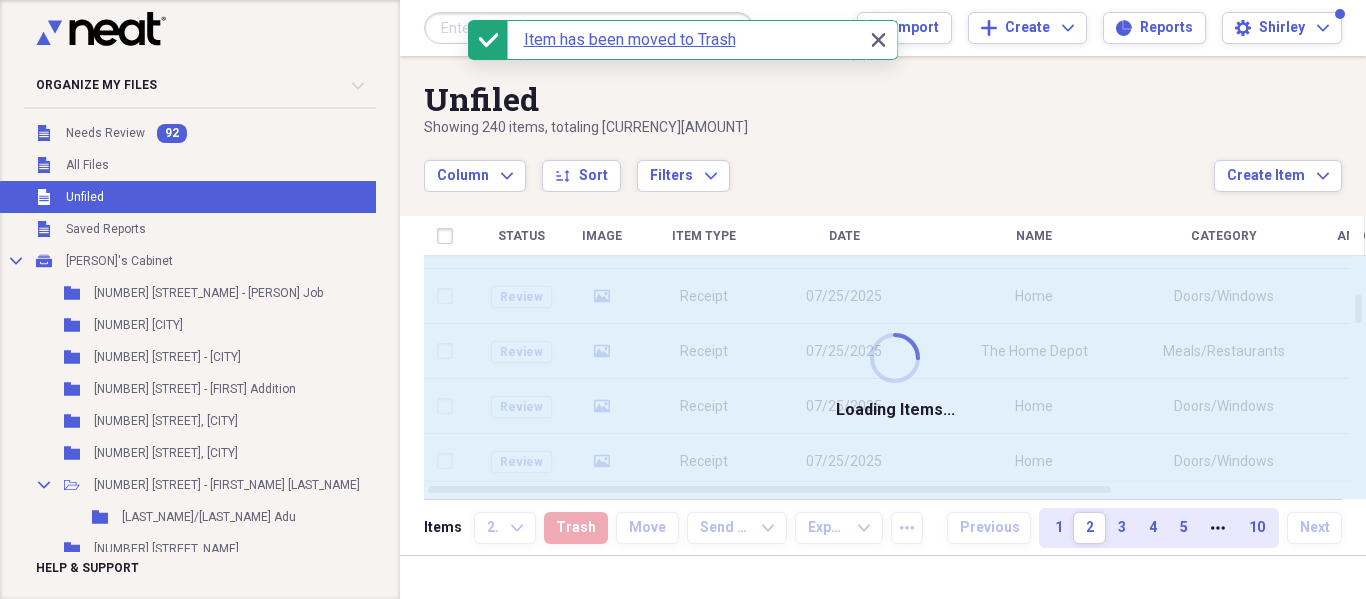 checkbox on "false" 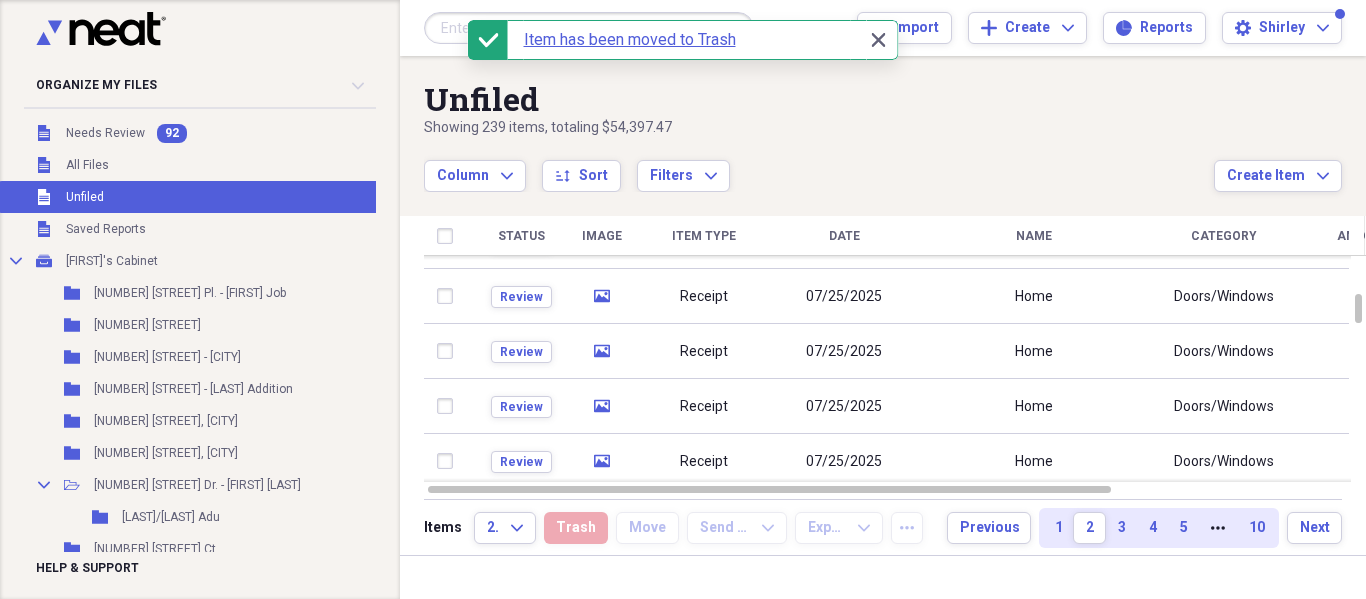 scroll, scrollTop: 0, scrollLeft: 0, axis: both 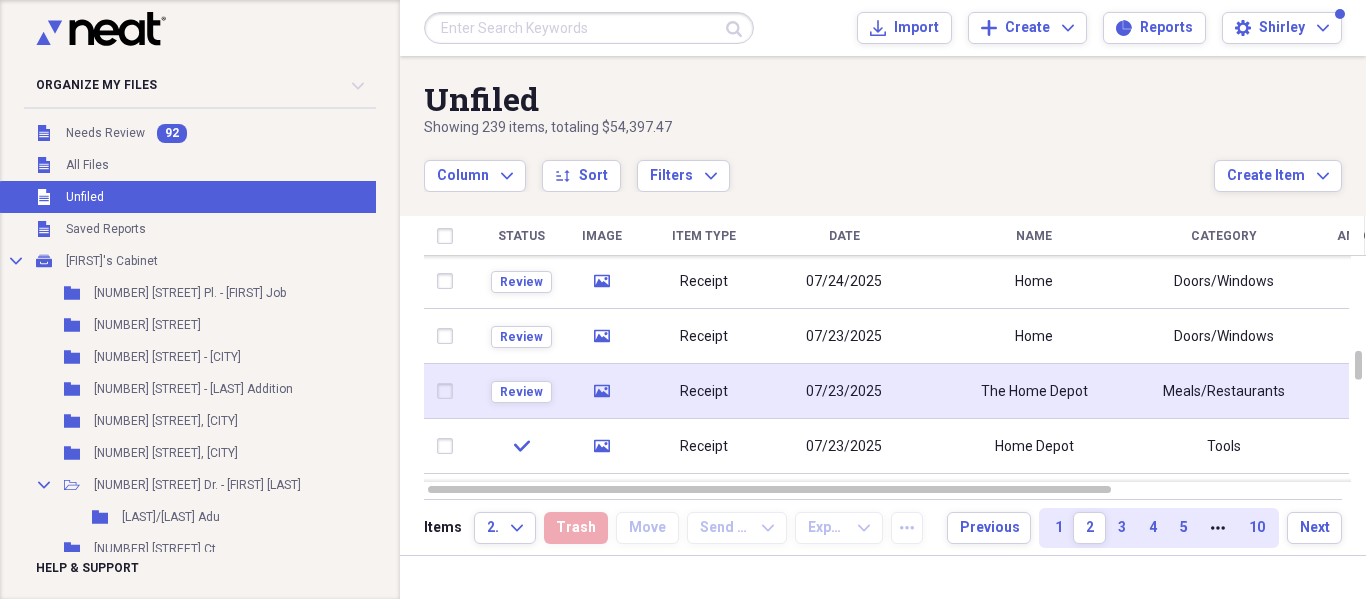 click on "media" at bounding box center (602, 391) 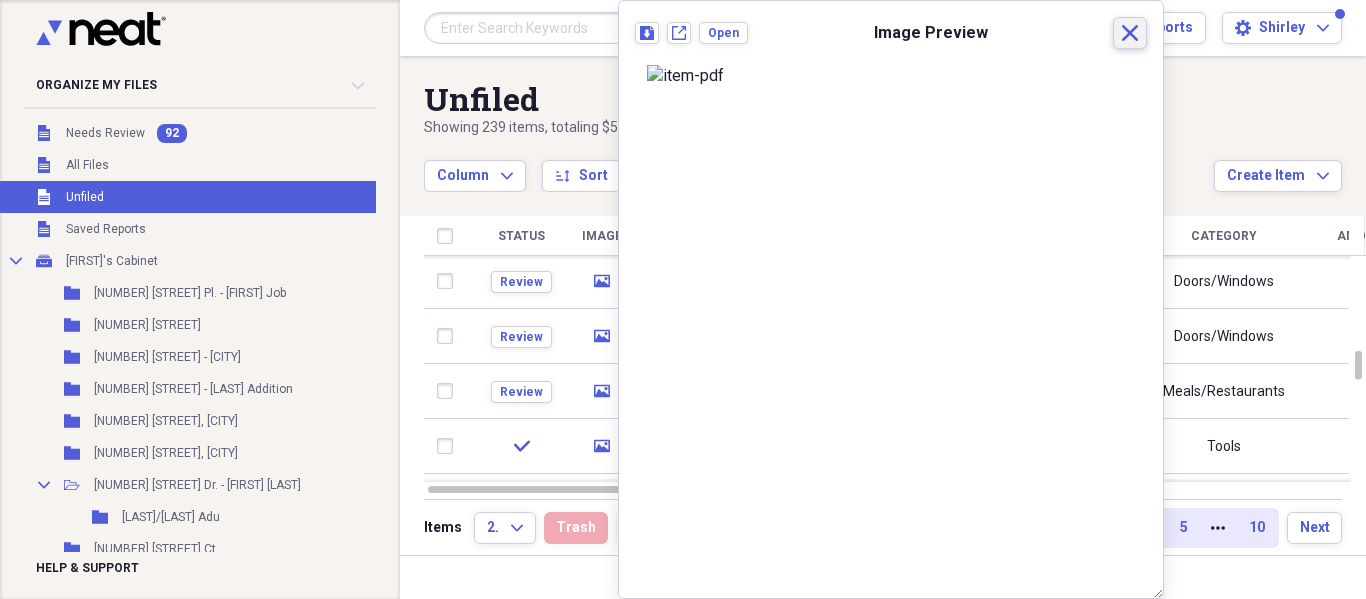 click on "Close" at bounding box center (1130, 33) 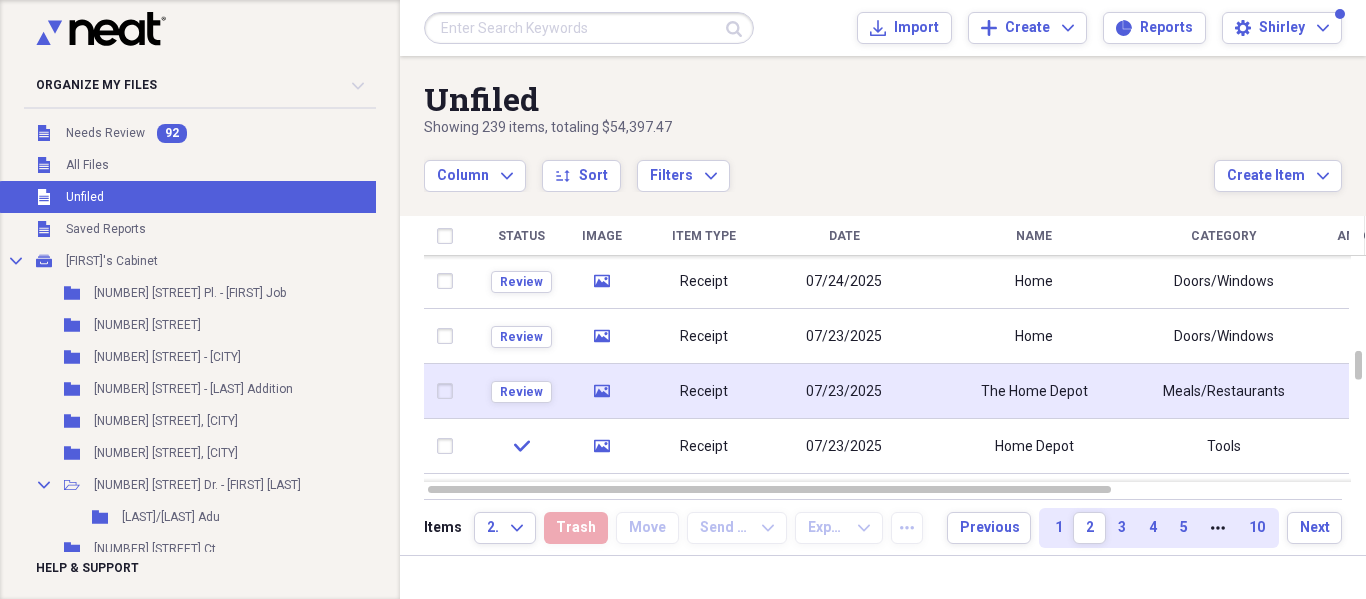 click at bounding box center (449, 391) 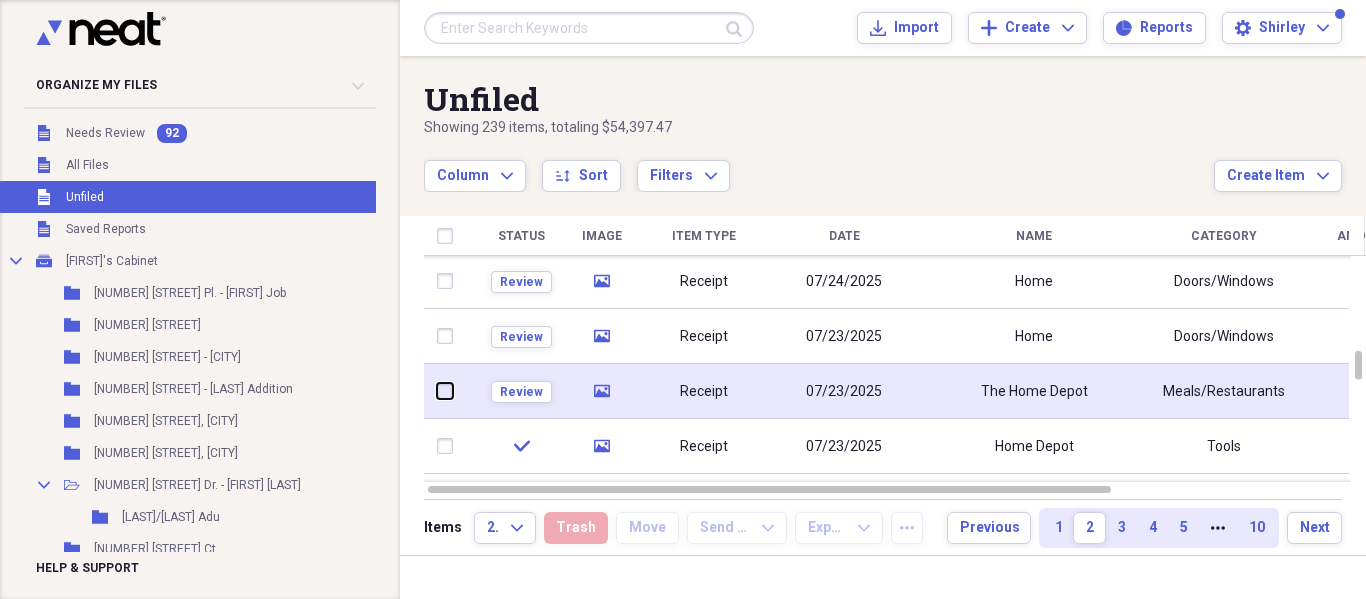 click at bounding box center (437, 391) 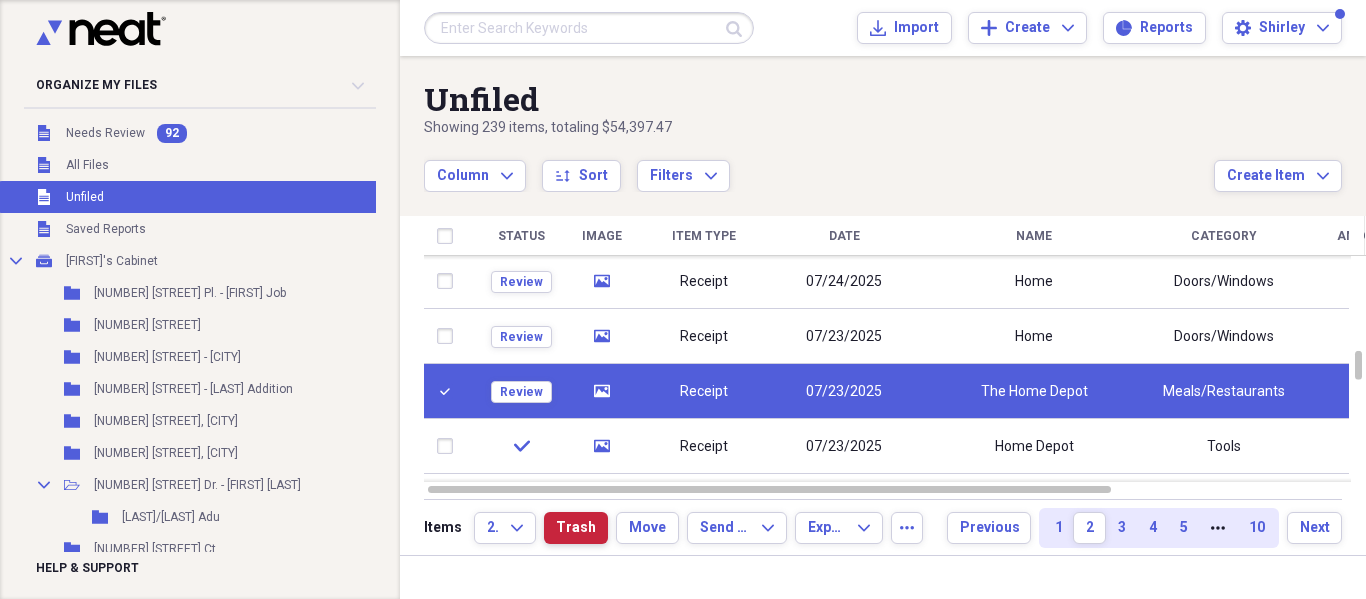 click on "Trash" at bounding box center (576, 528) 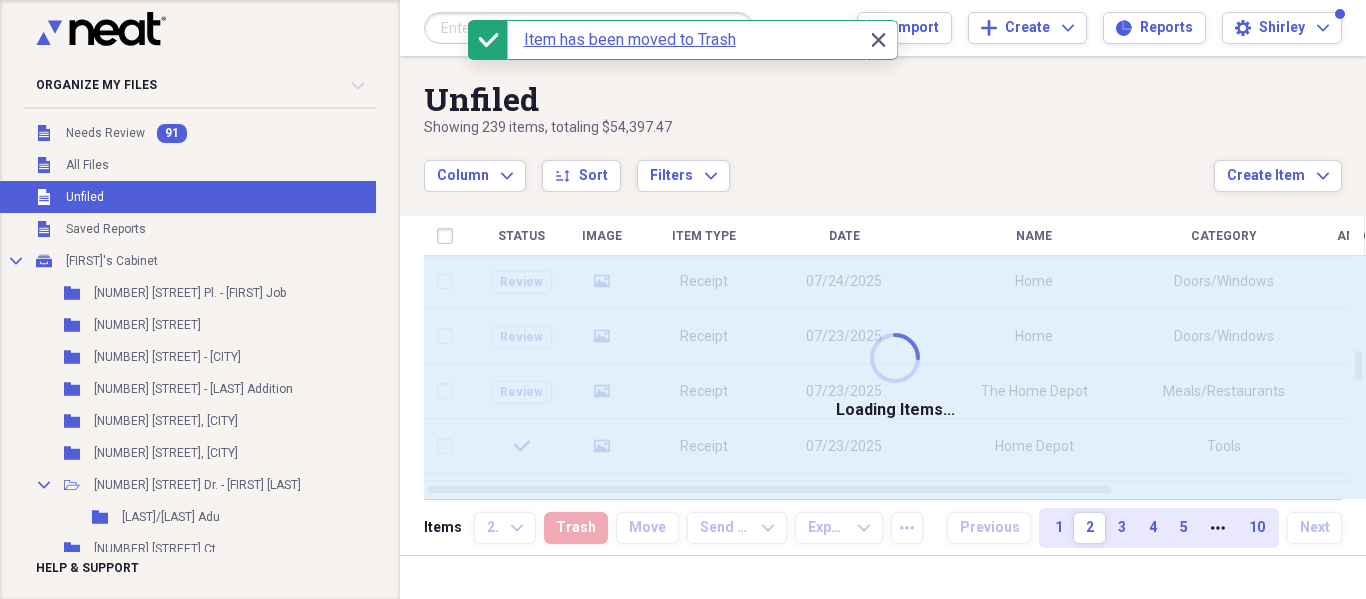 checkbox on "false" 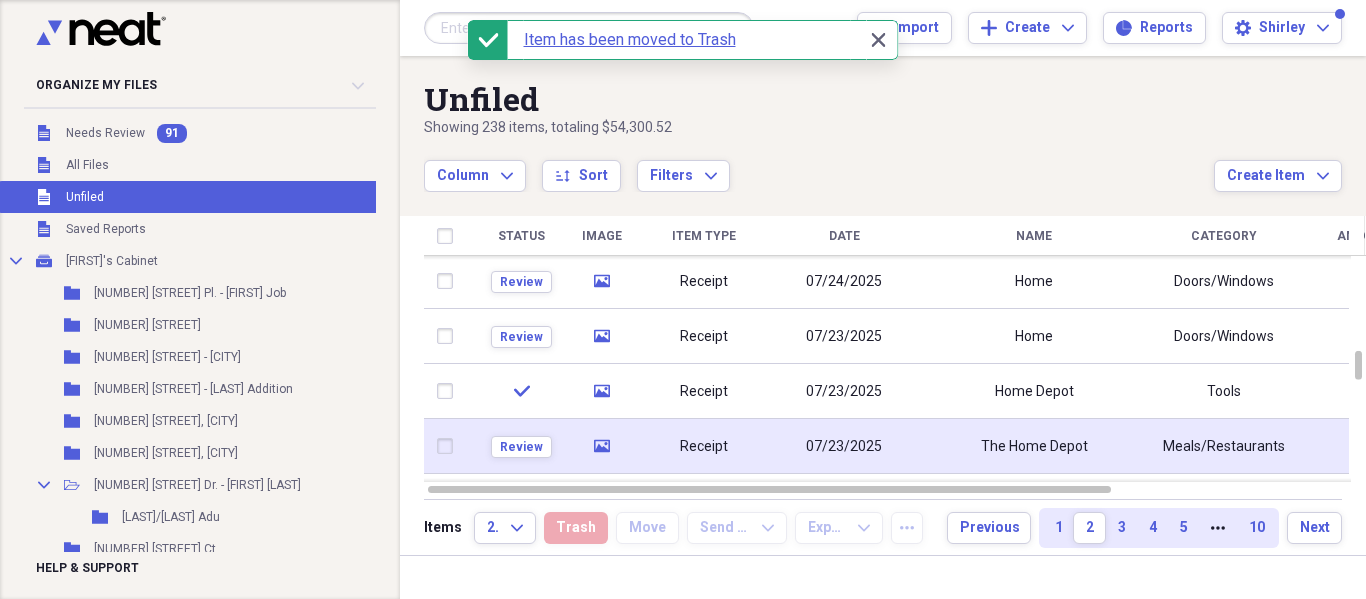 click 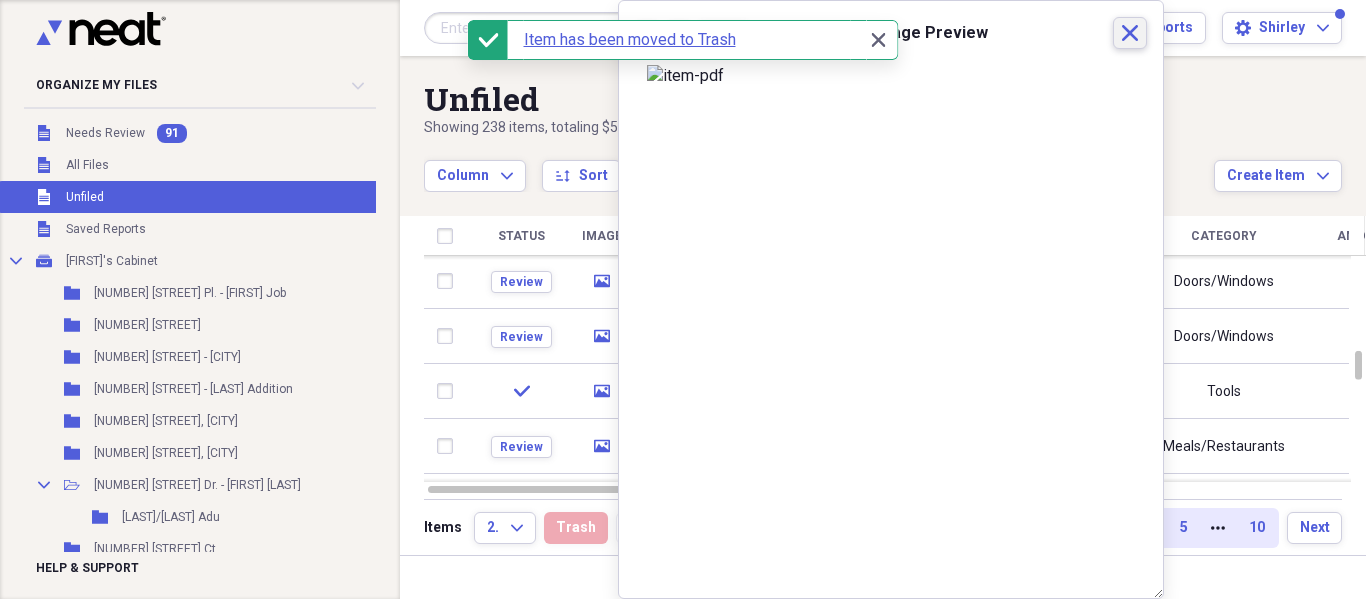 click on "Close" 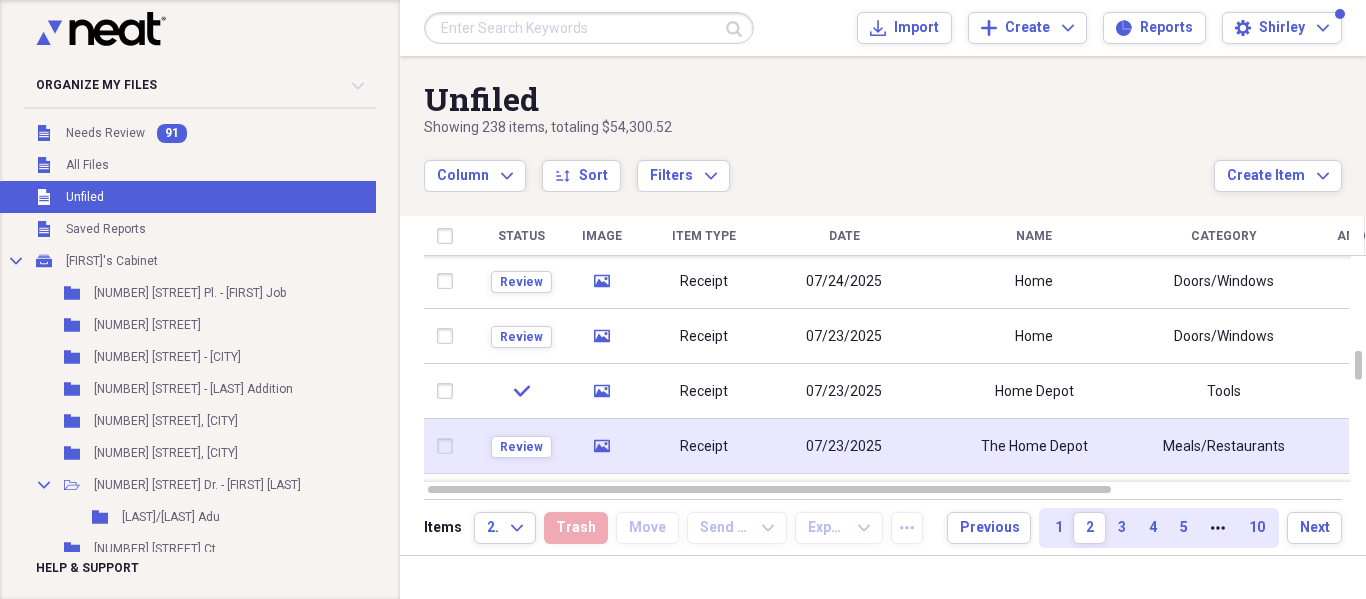 click at bounding box center (449, 446) 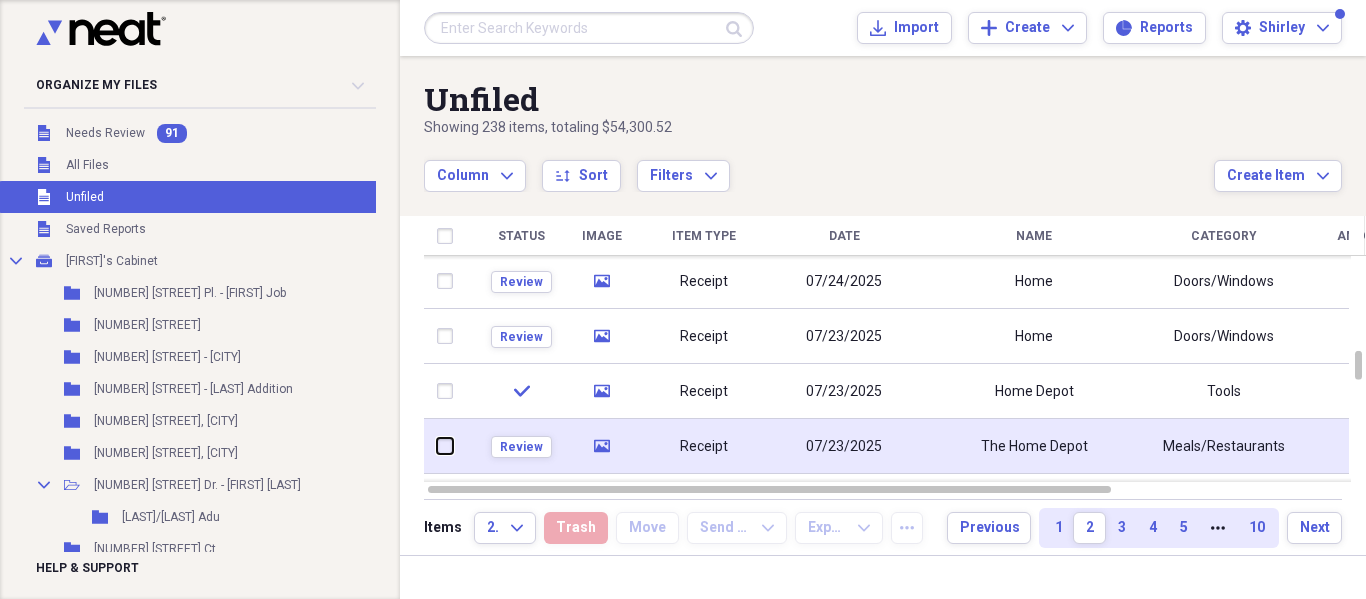 click at bounding box center (437, 446) 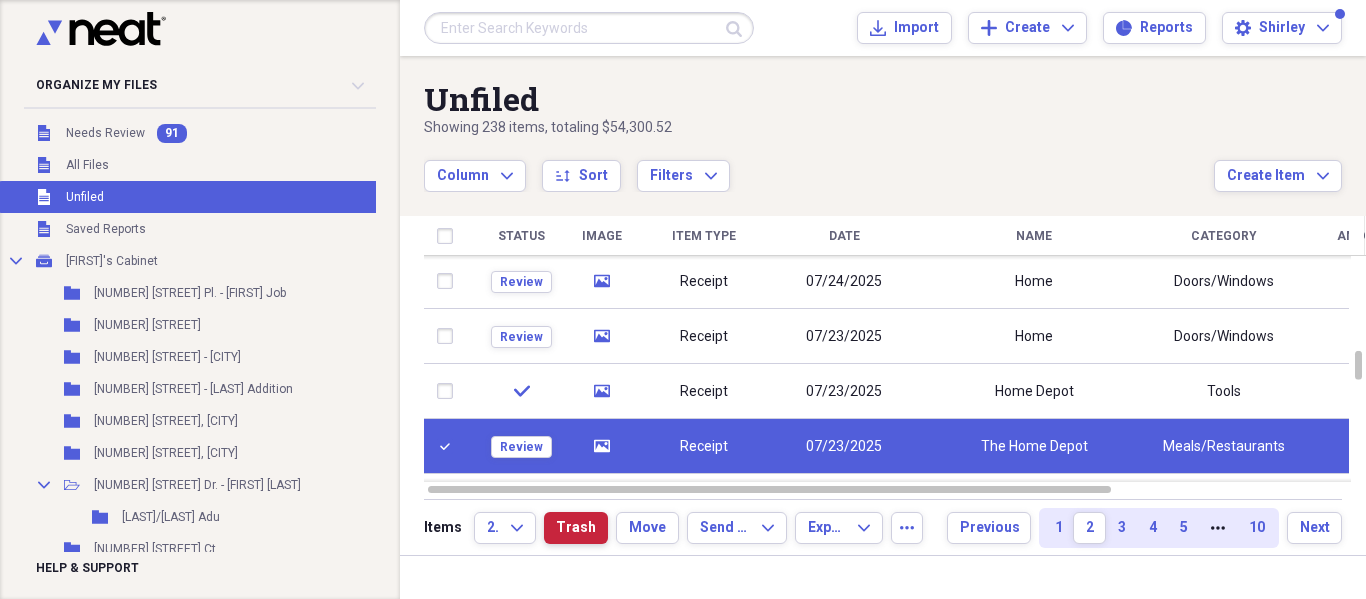 click on "Trash" at bounding box center [576, 528] 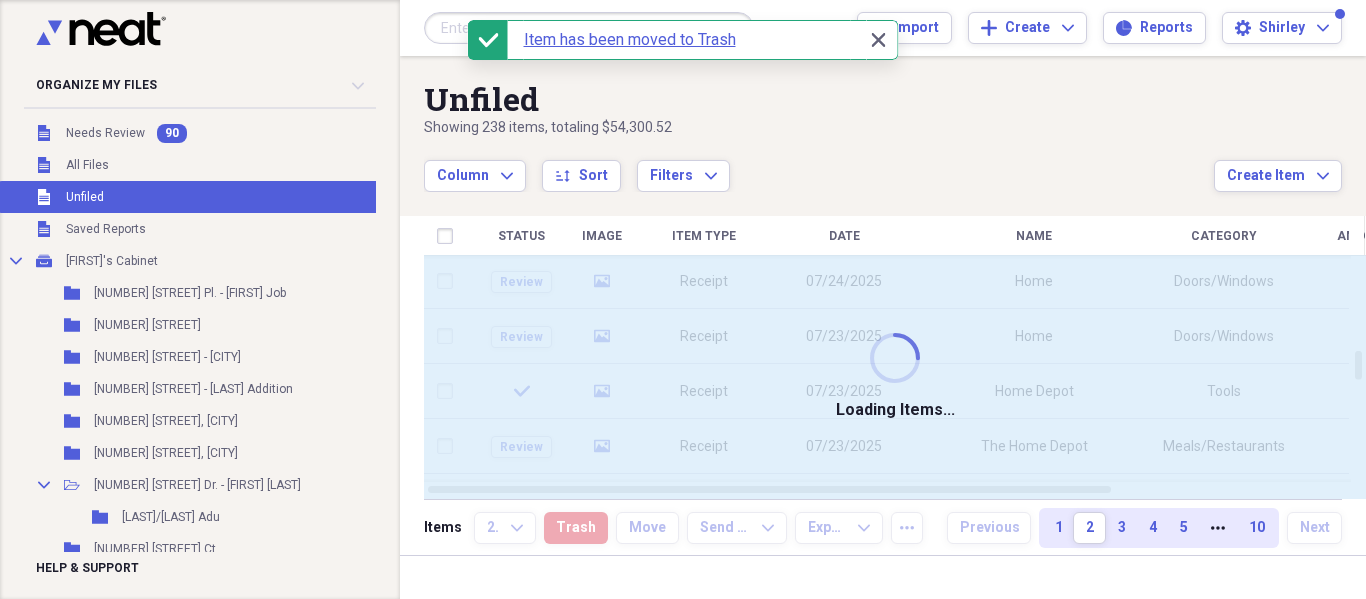checkbox on "false" 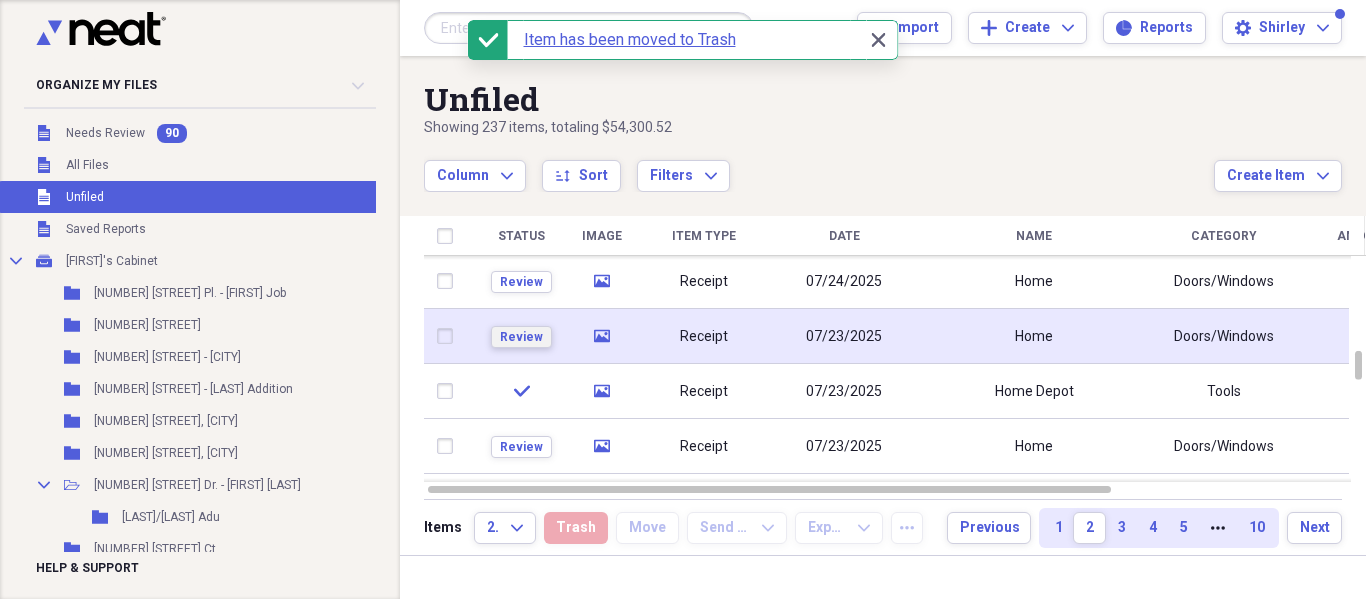 click on "Review" at bounding box center [521, 337] 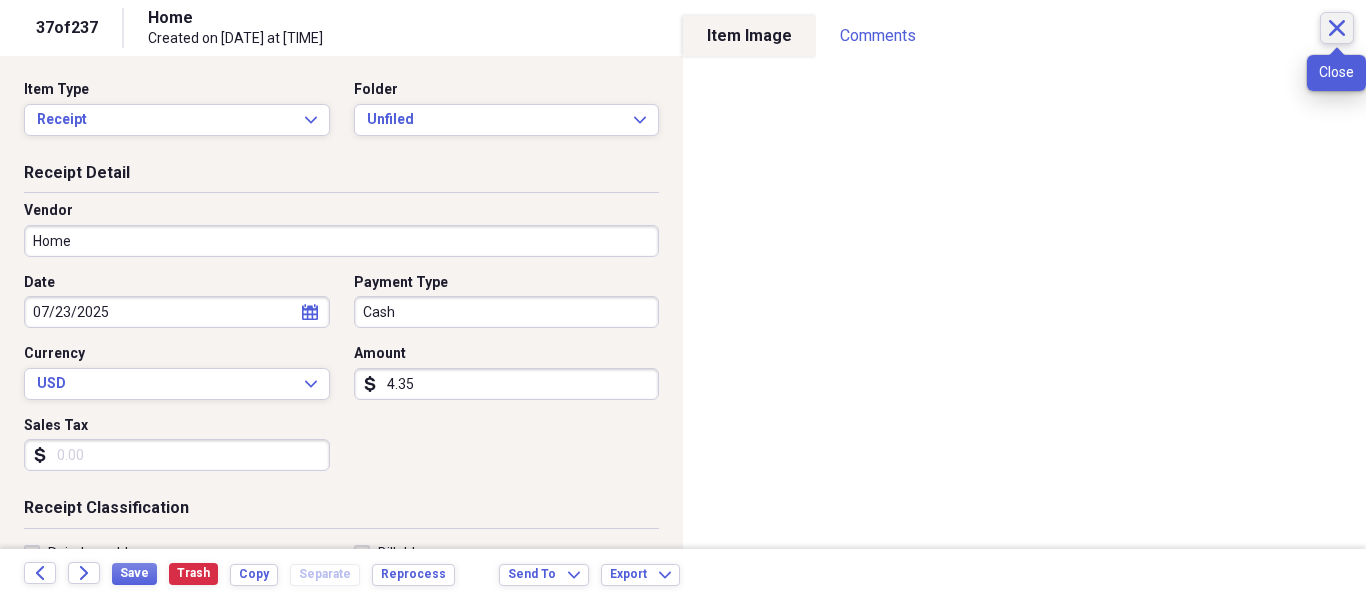 click 